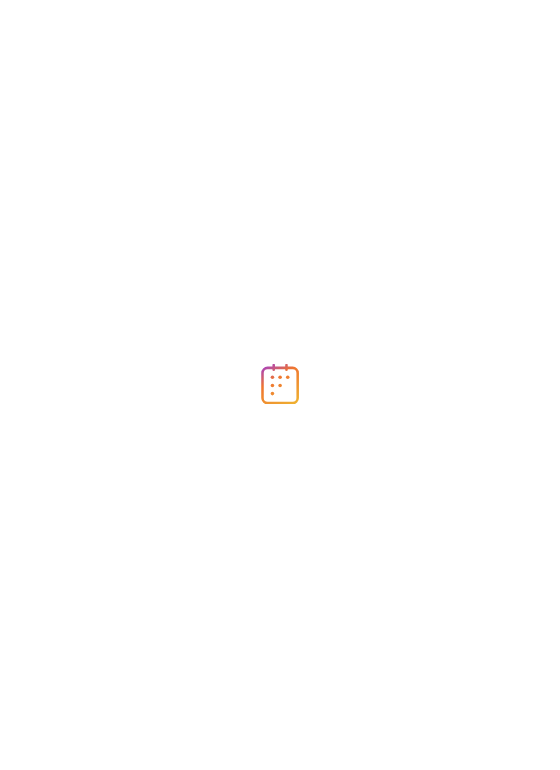 scroll, scrollTop: 0, scrollLeft: 0, axis: both 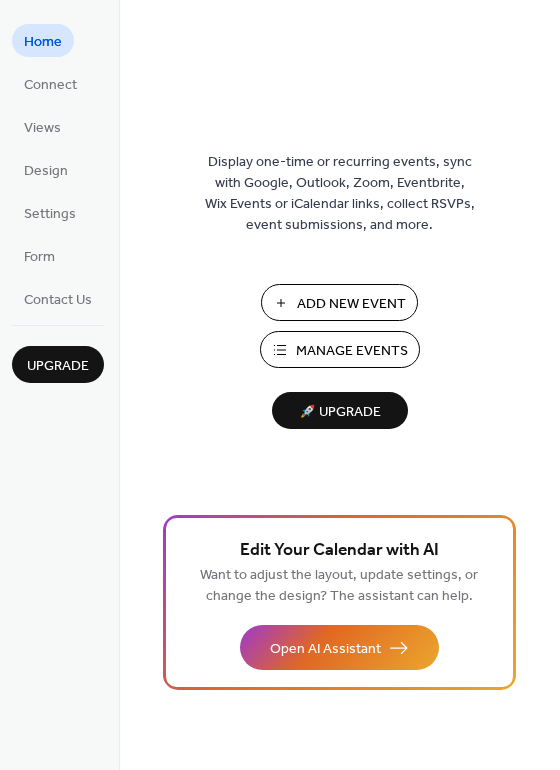 click on "Manage Events" at bounding box center [352, 351] 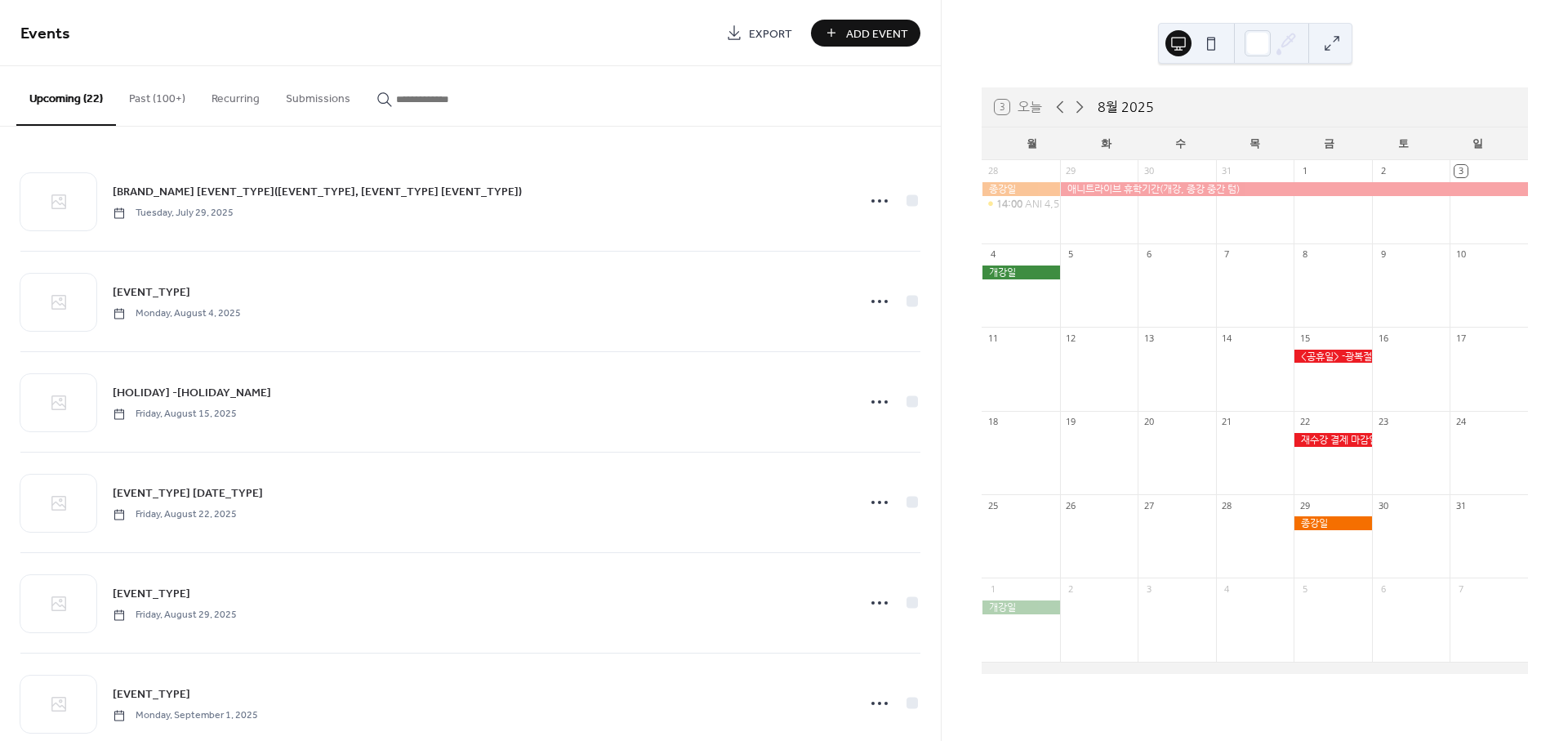 scroll, scrollTop: 0, scrollLeft: 0, axis: both 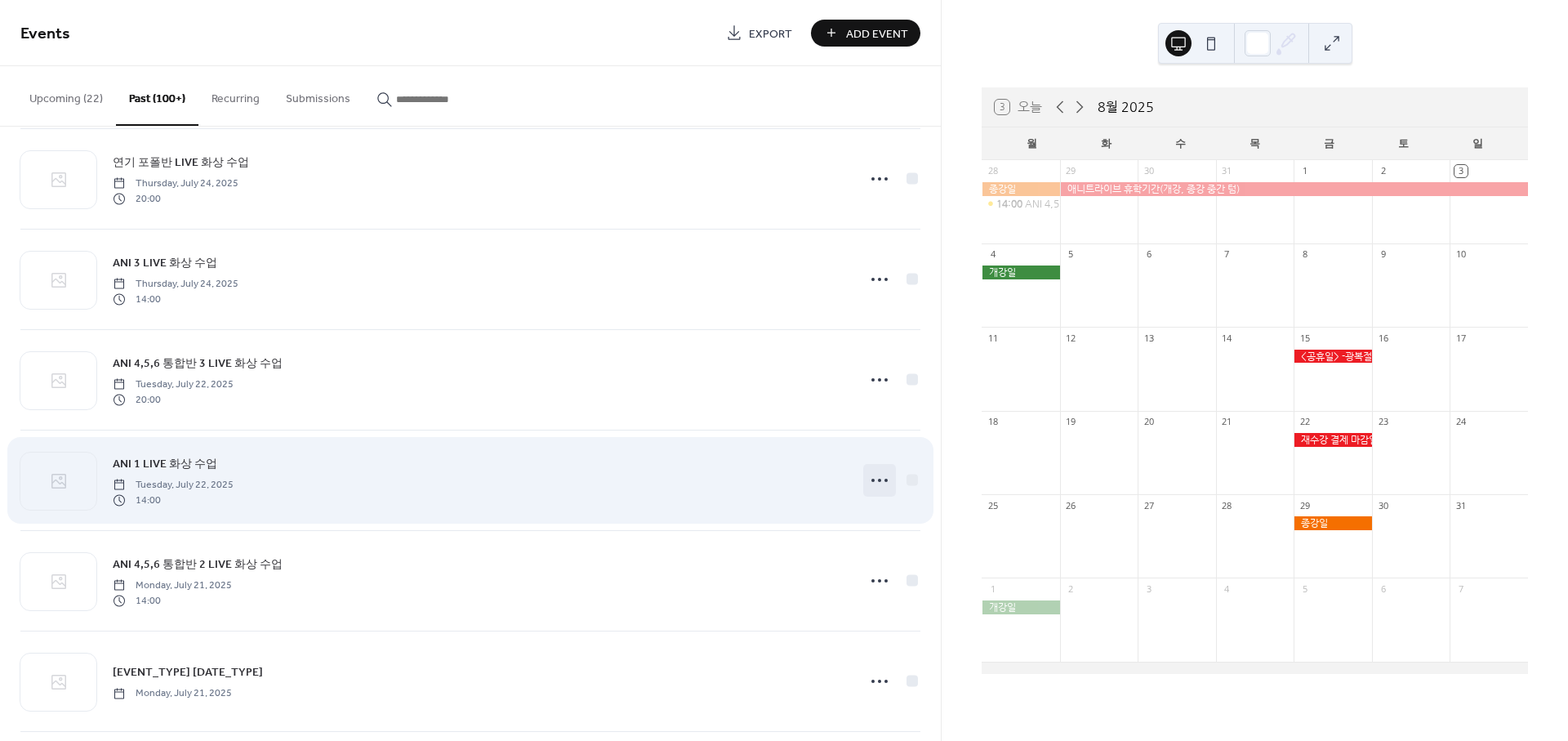 click 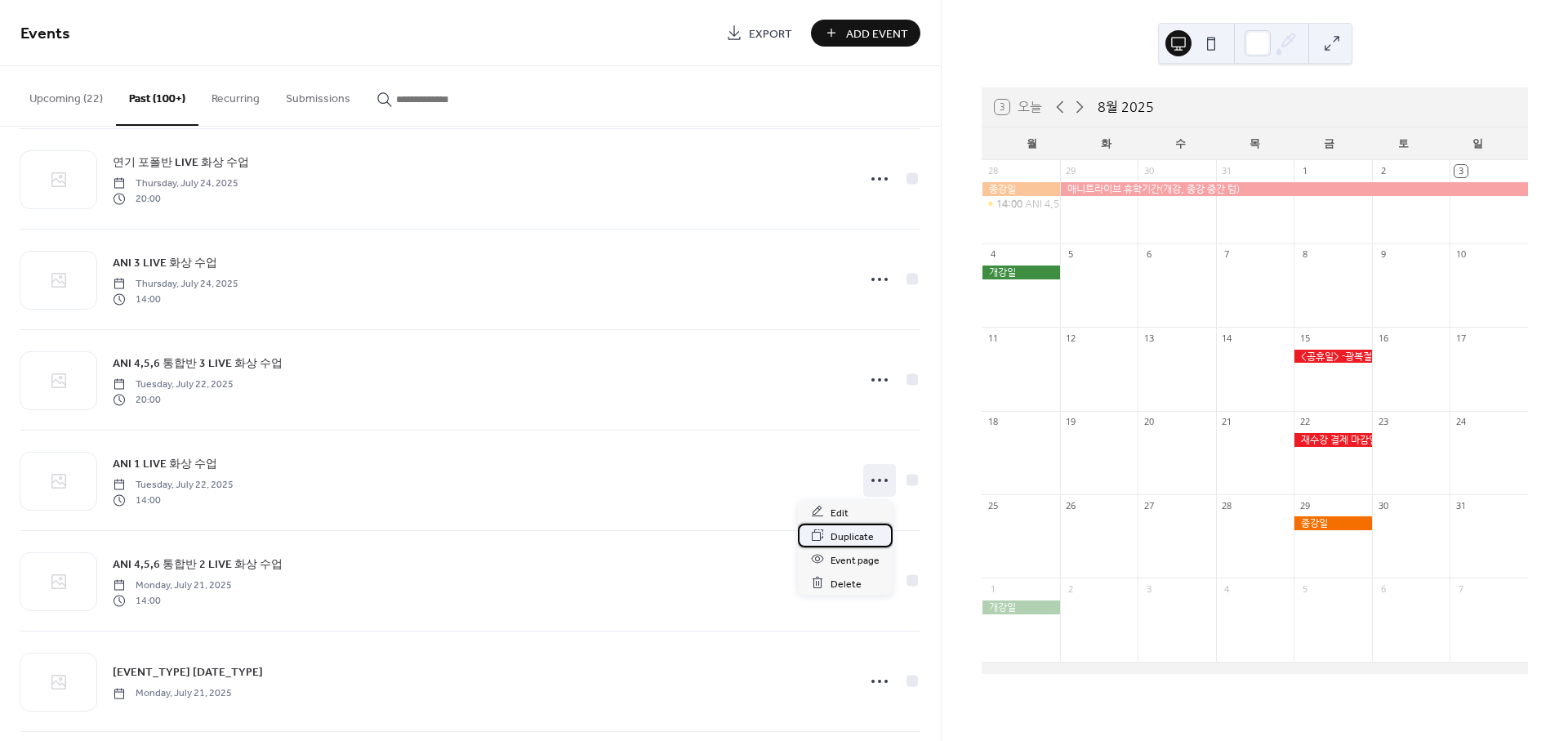 click on "Duplicate" at bounding box center [852, 536] 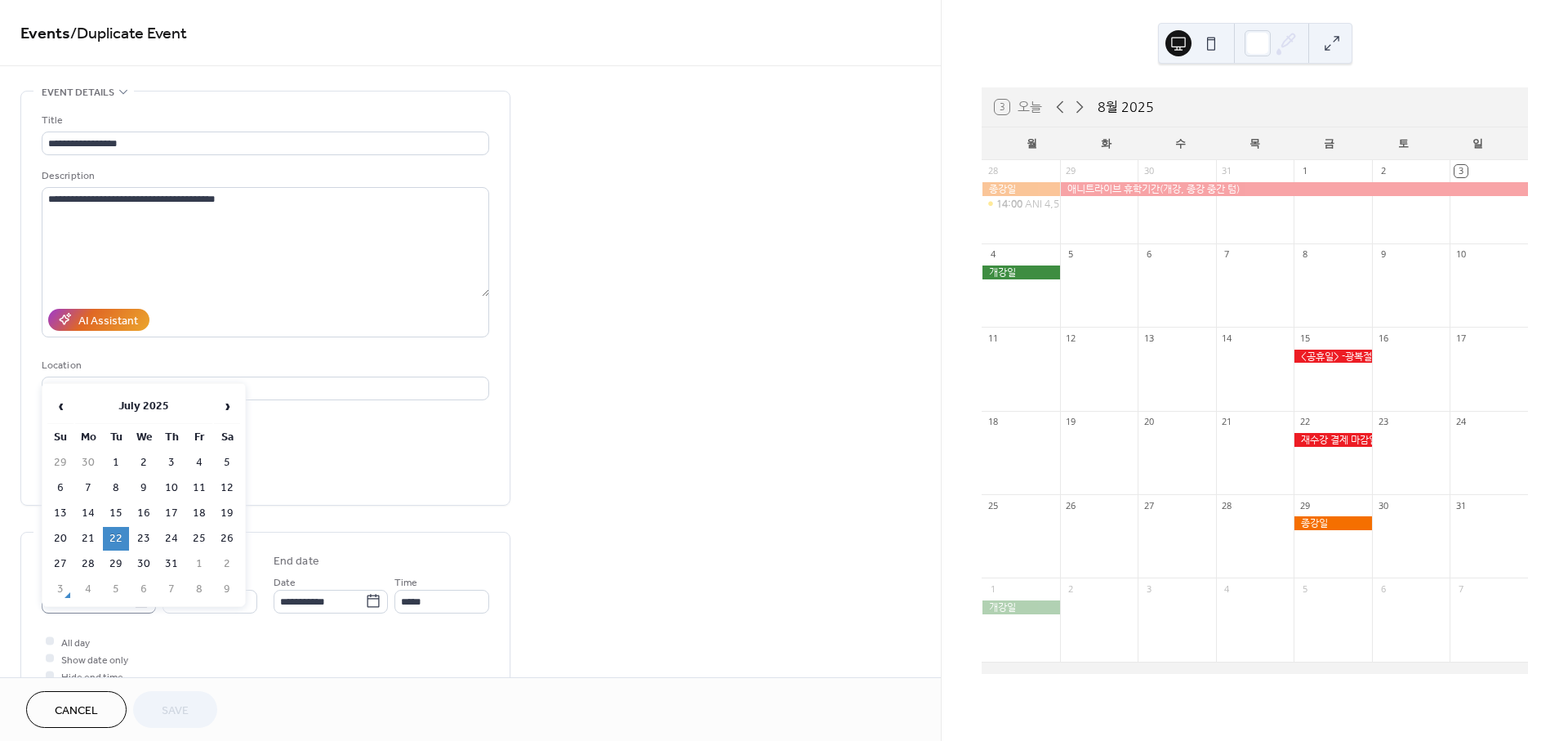click 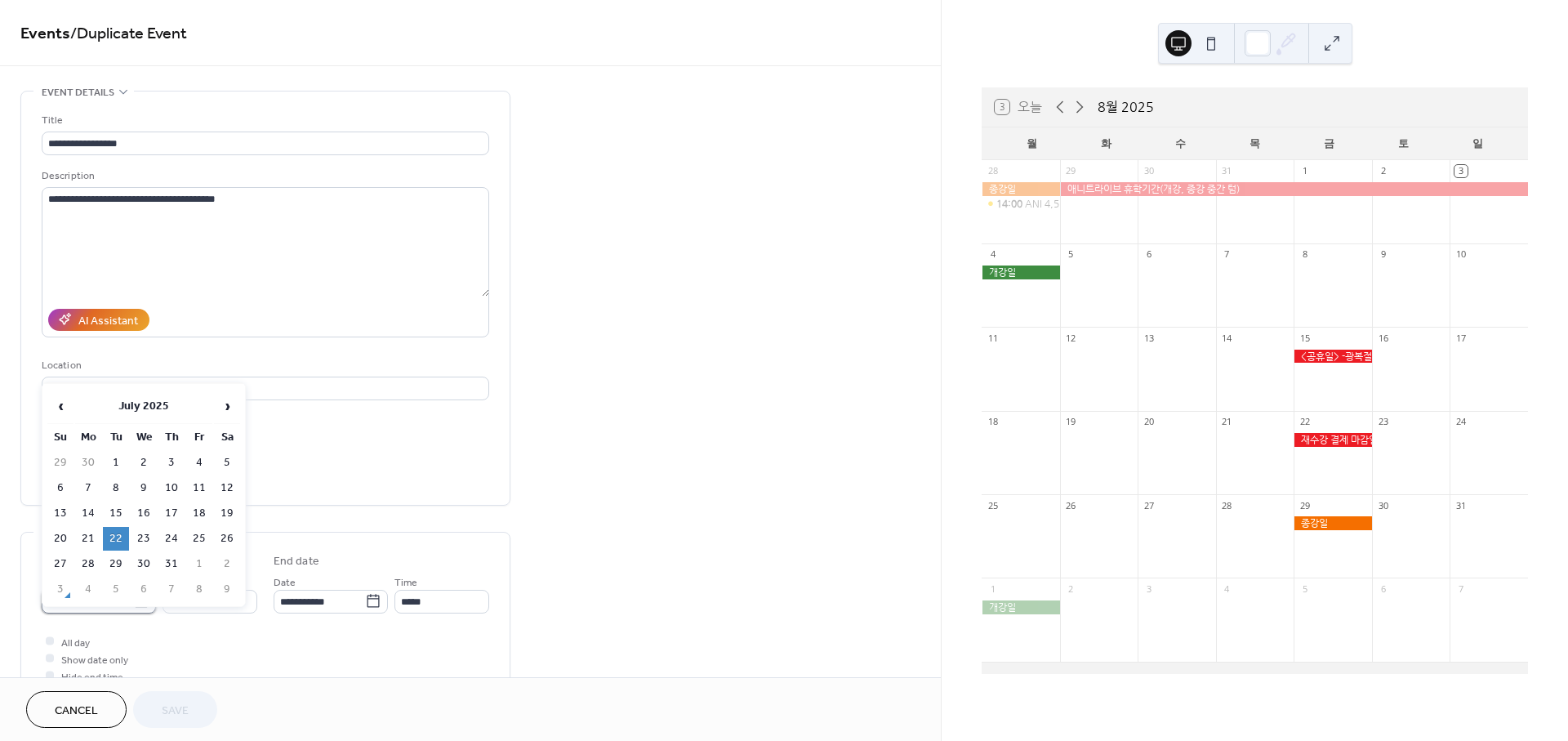 click on "**********" at bounding box center [87, 601] 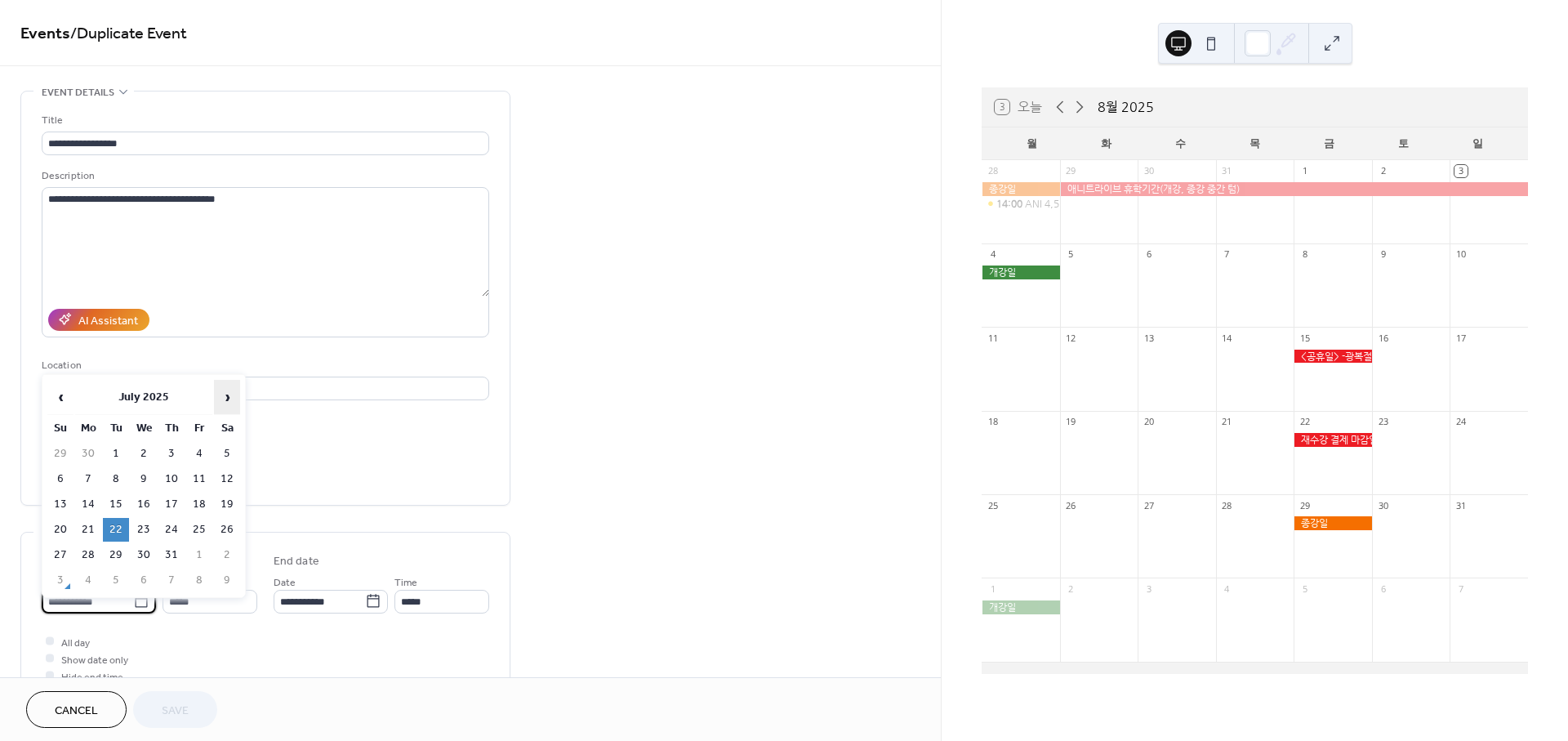 click on "›" at bounding box center [227, 397] 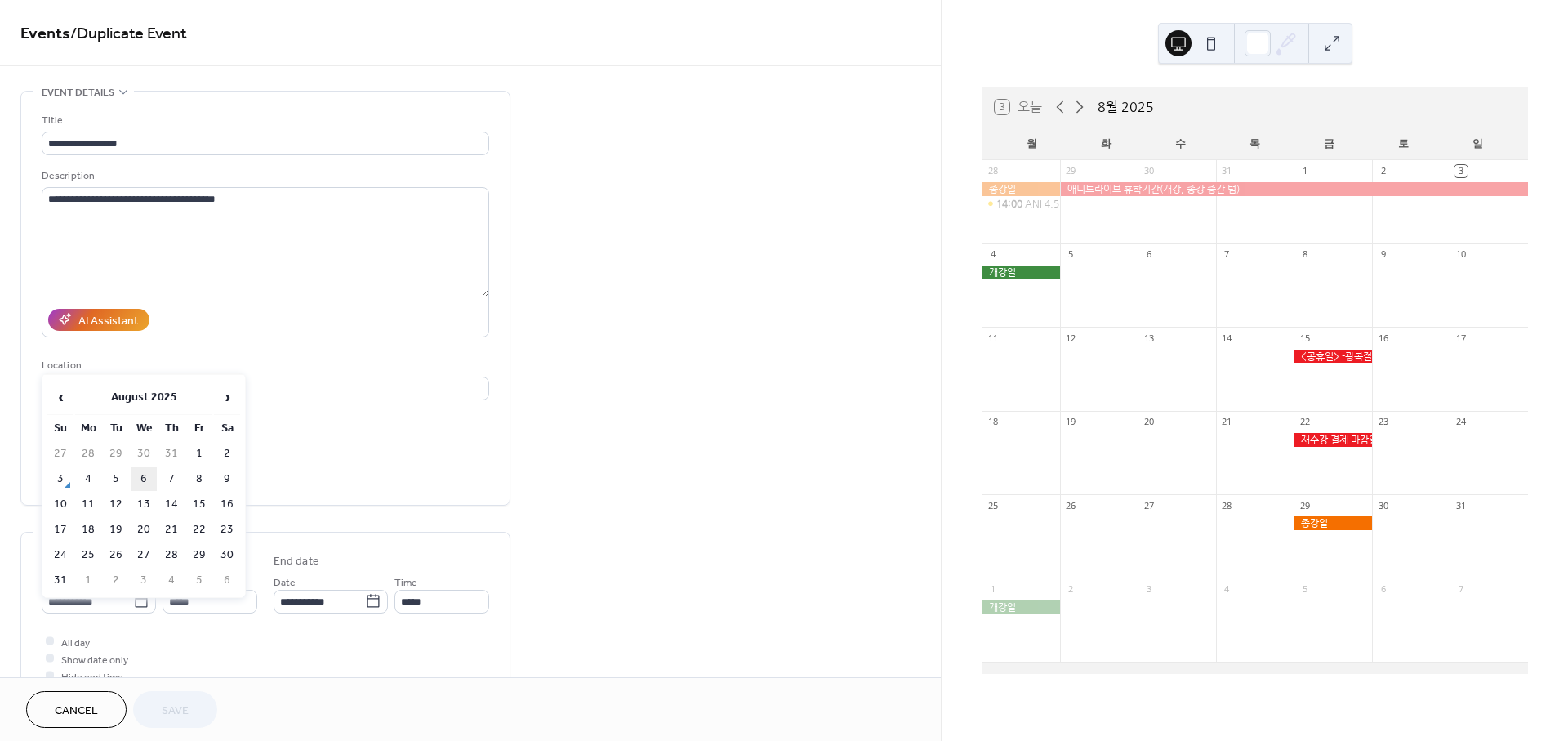 click on "6" at bounding box center [144, 479] 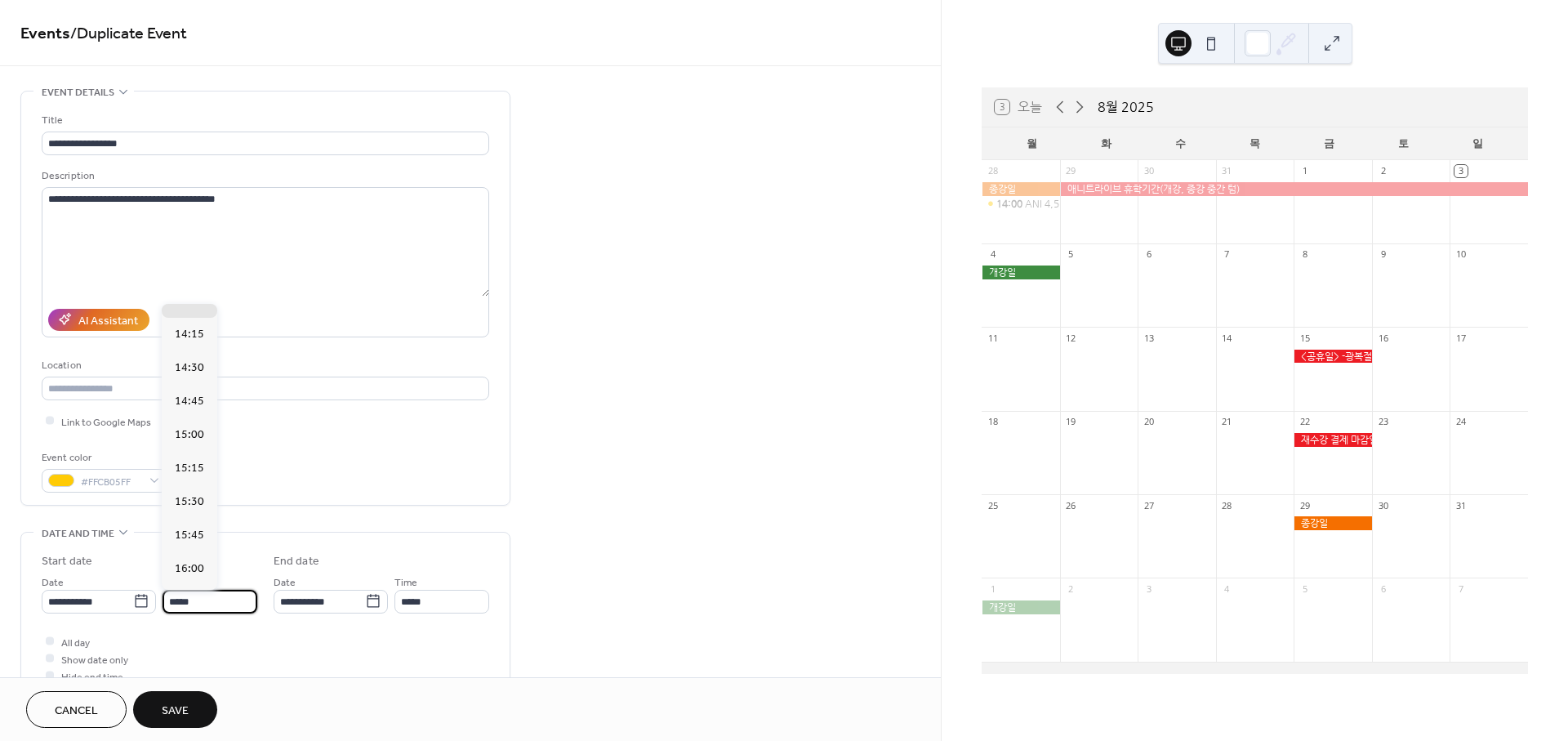 click on "*****" at bounding box center [210, 601] 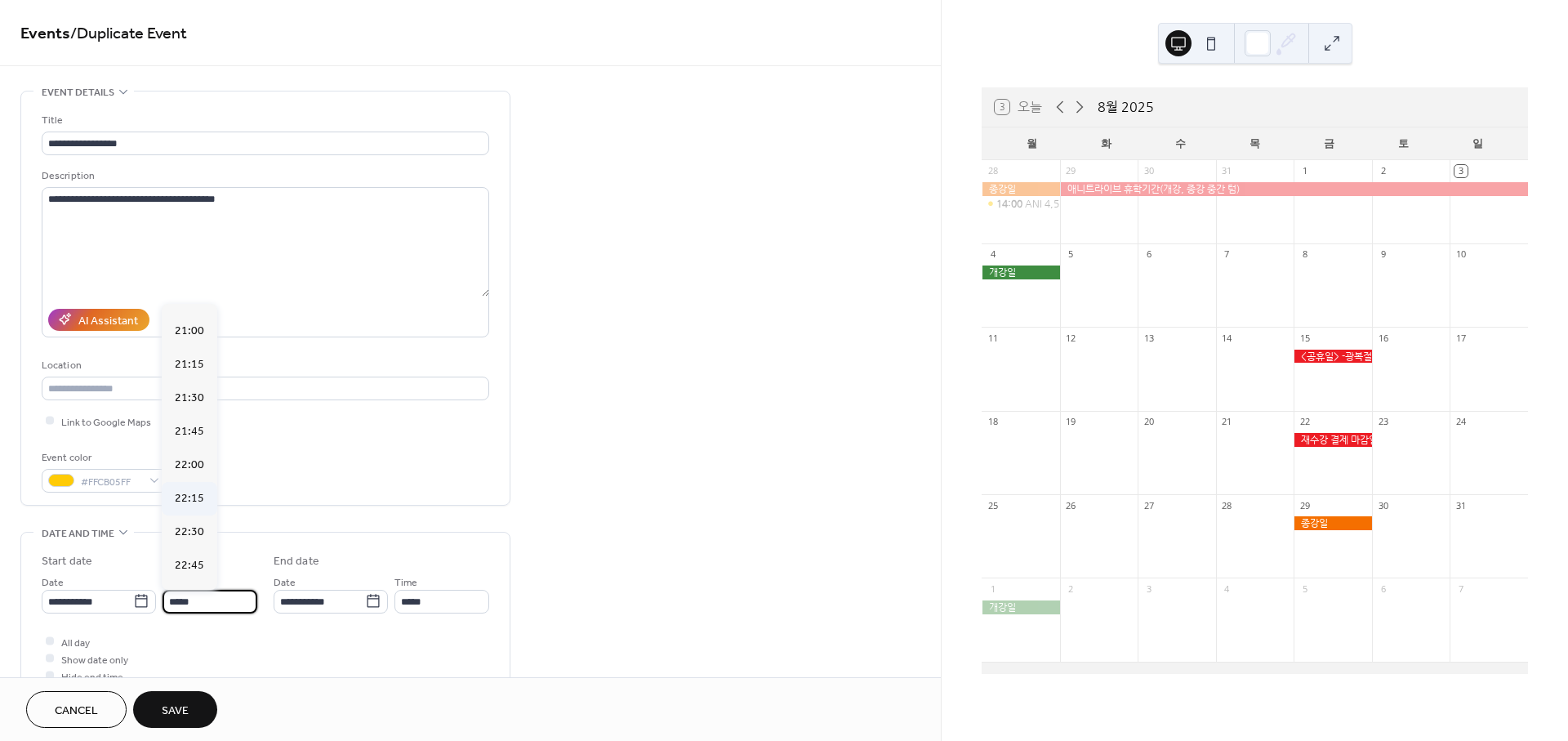 scroll, scrollTop: 2712, scrollLeft: 0, axis: vertical 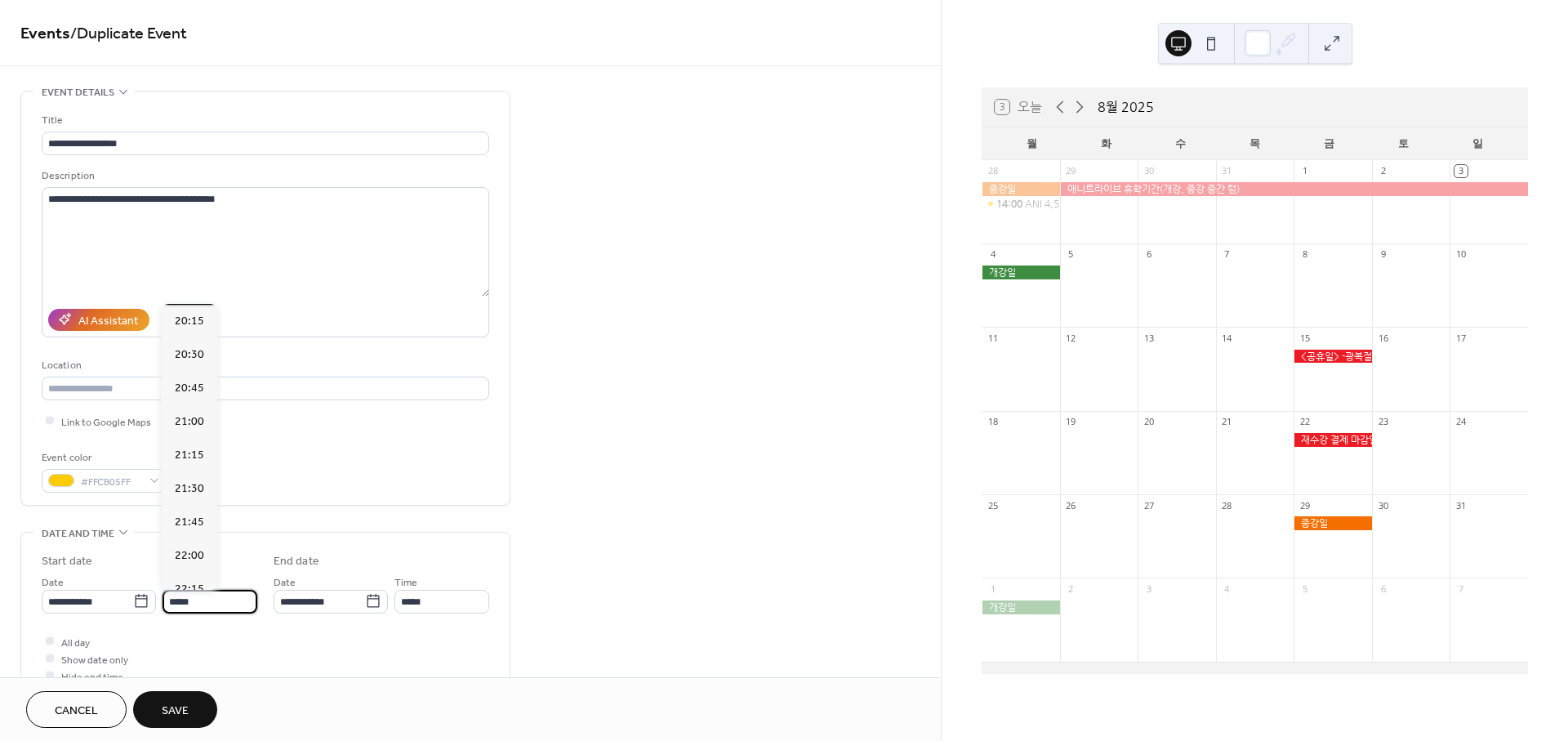 click on "20:00" at bounding box center [189, 288] 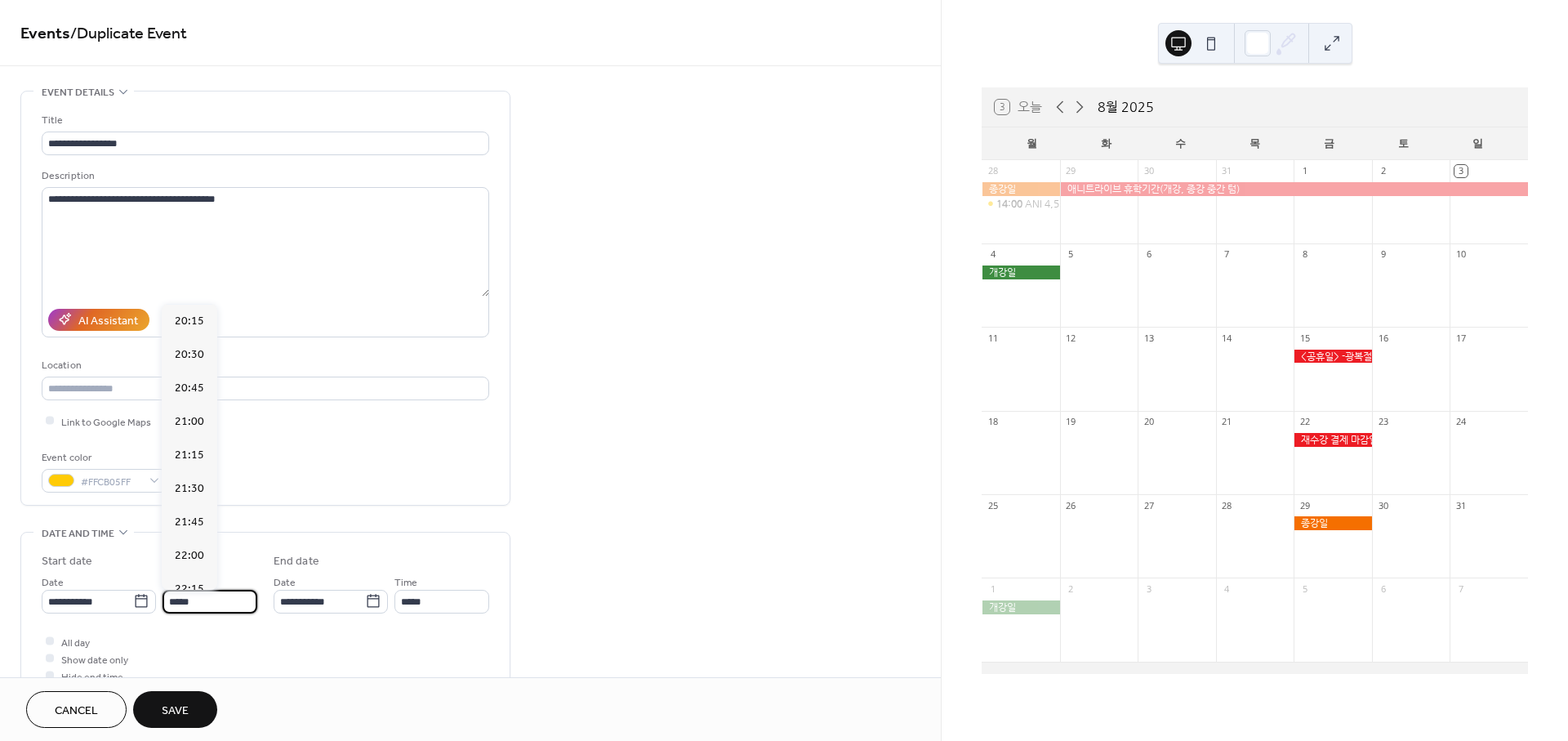 type on "*****" 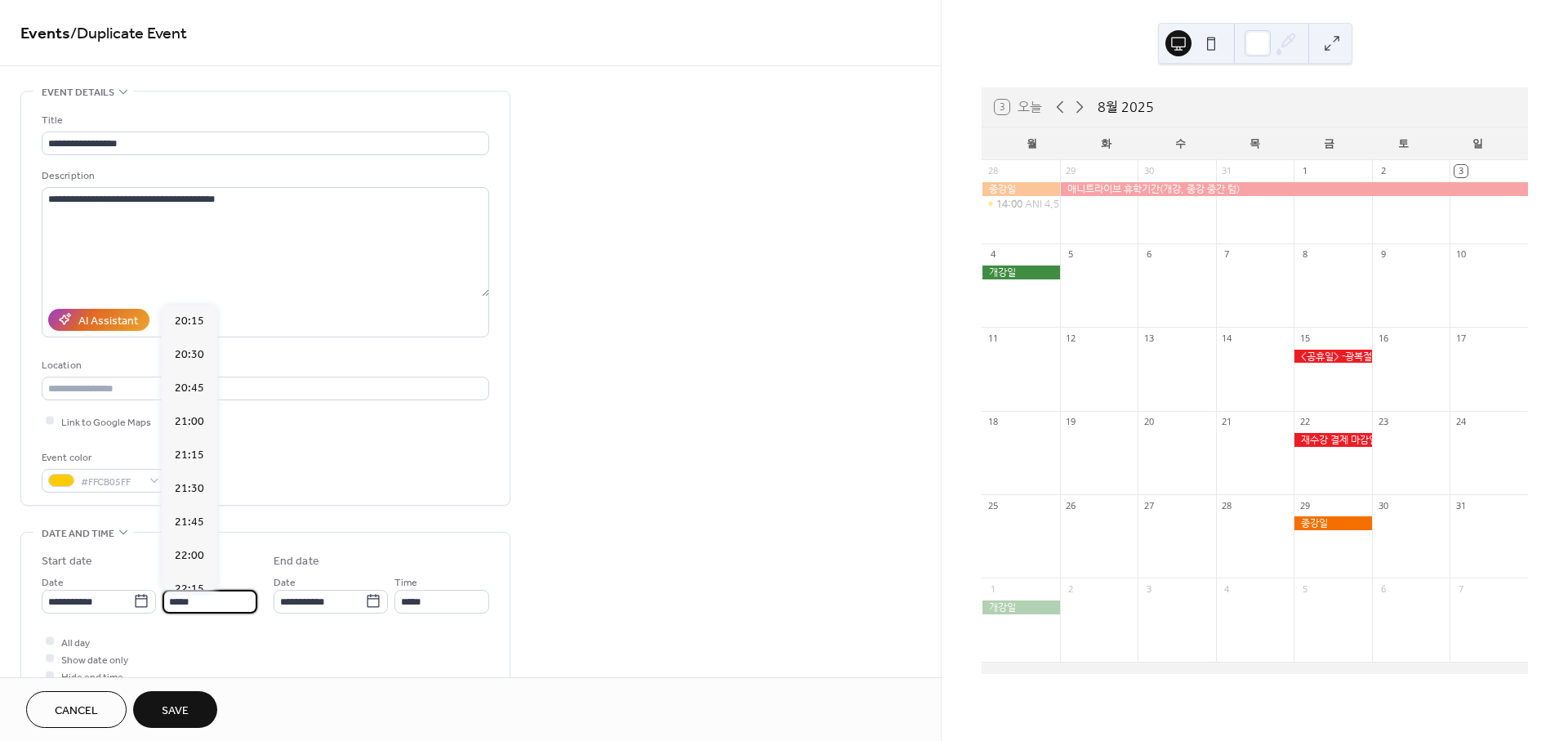 type on "*****" 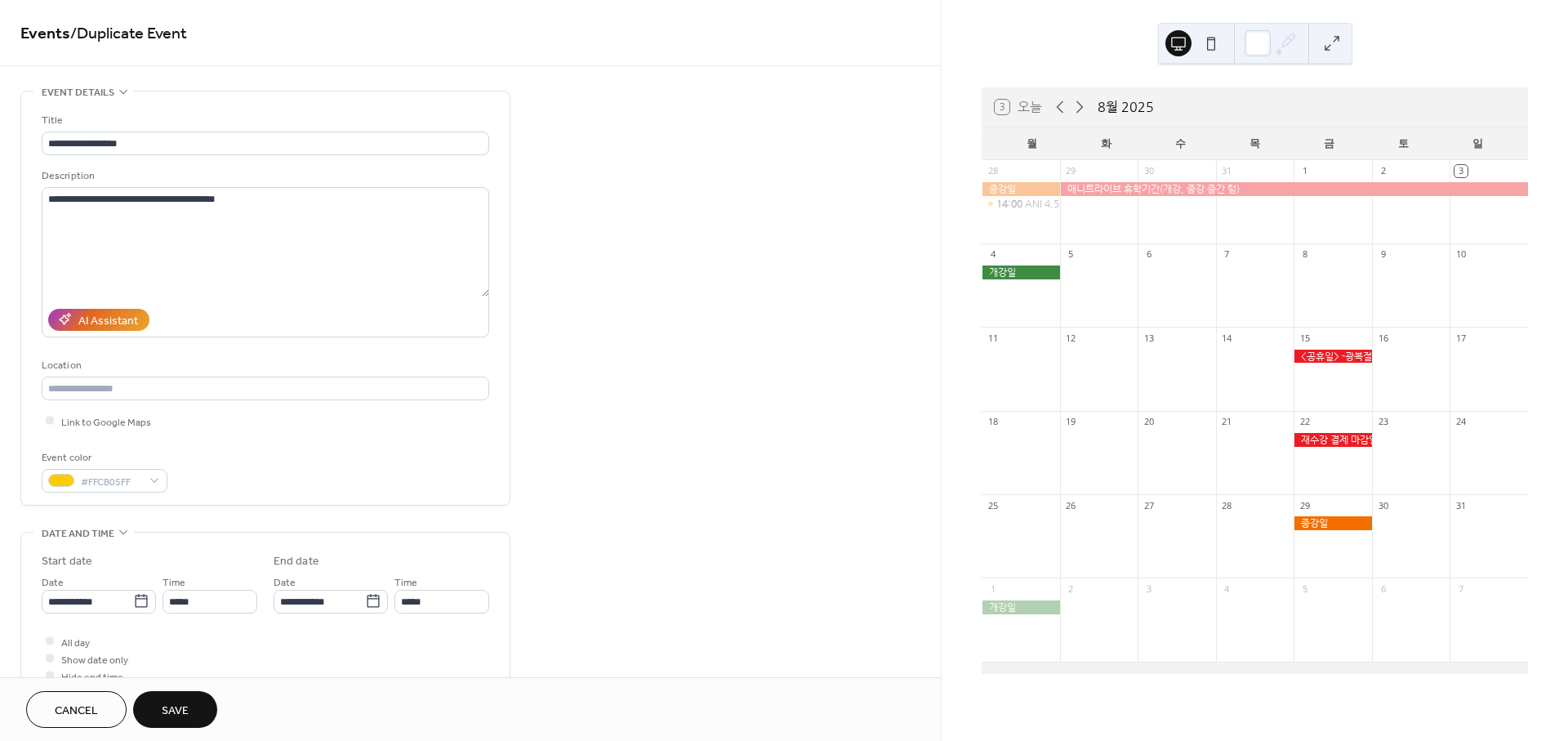click on "Save" at bounding box center [175, 711] 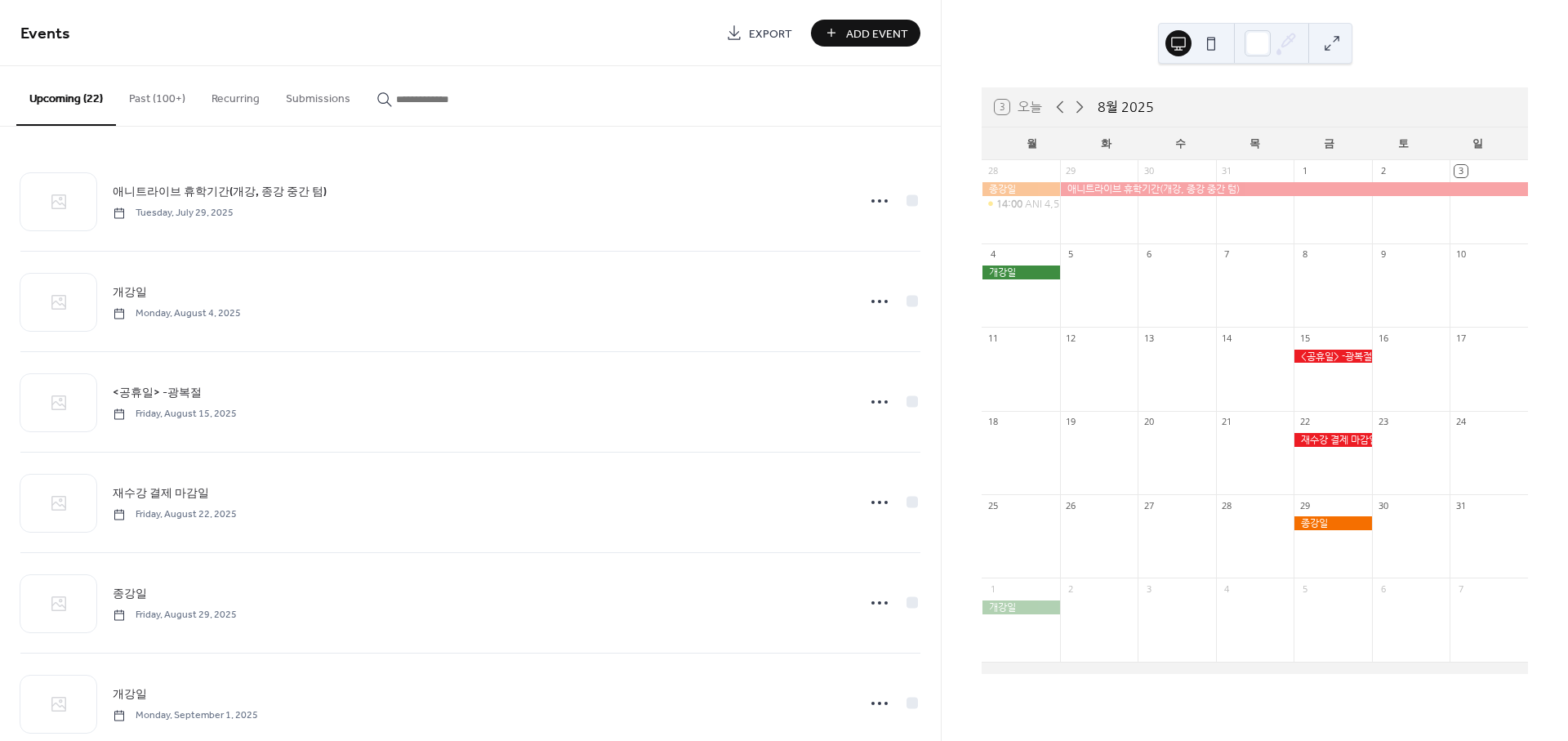 scroll, scrollTop: 0, scrollLeft: 0, axis: both 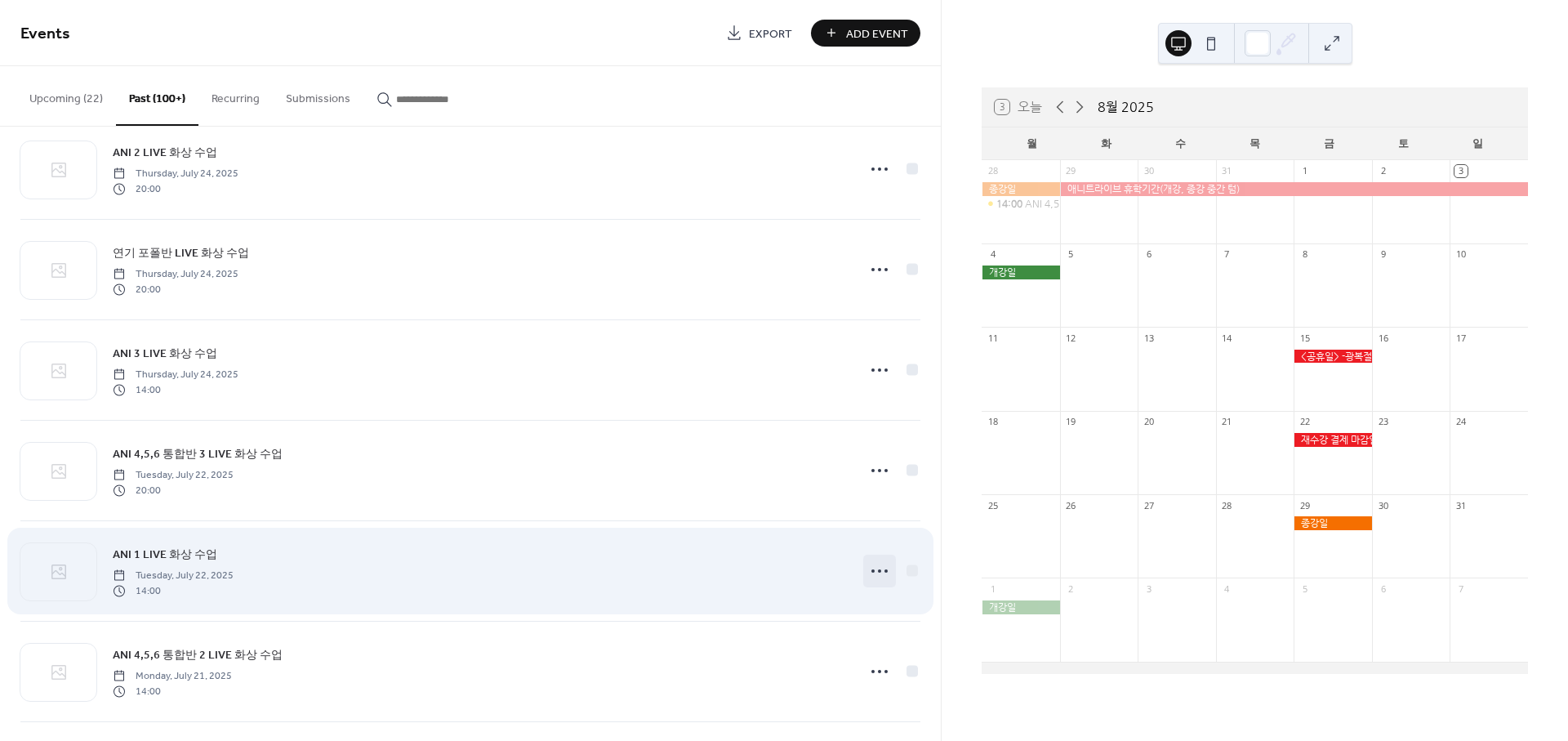 click 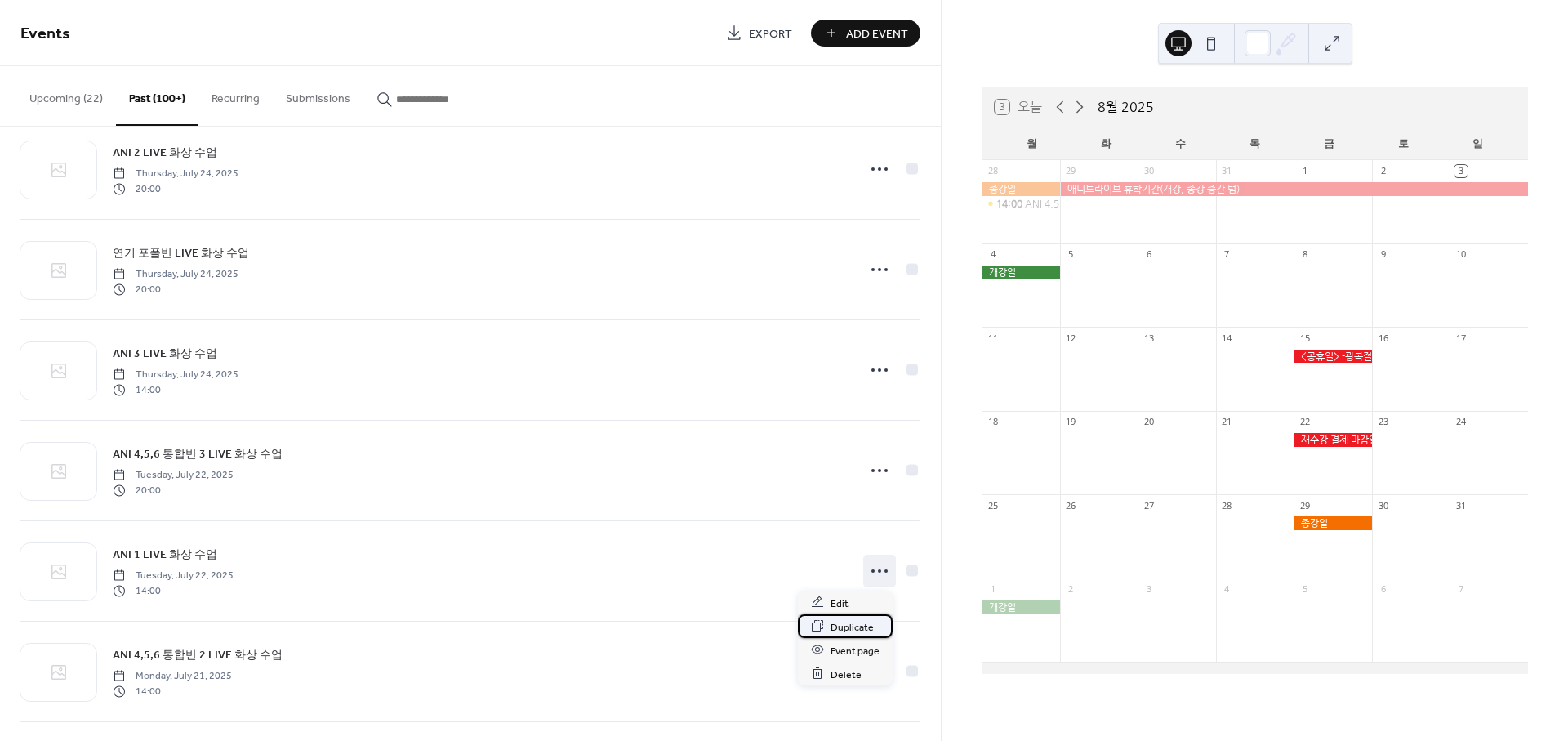 click on "Duplicate" at bounding box center (852, 627) 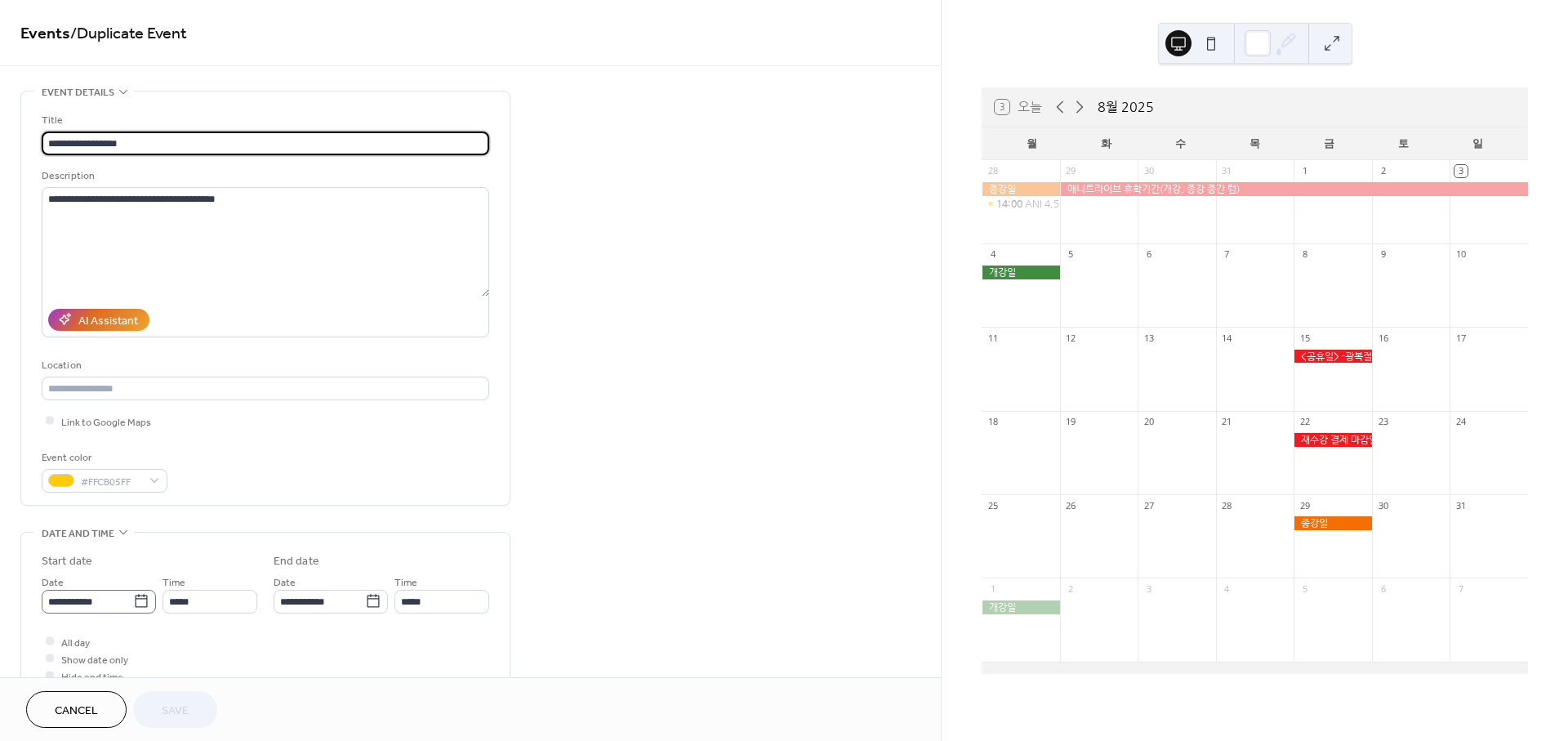 click 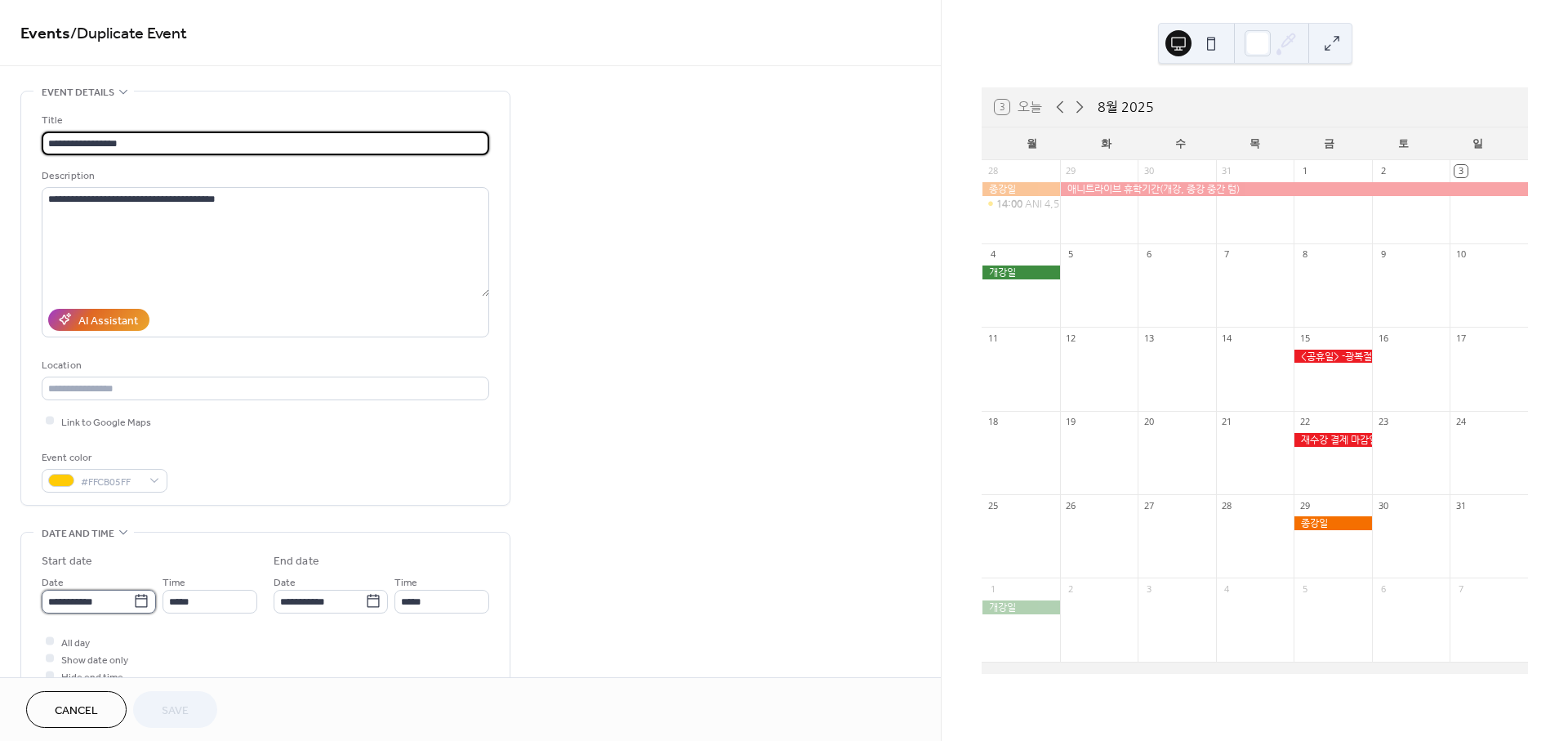 click on "**********" at bounding box center [87, 601] 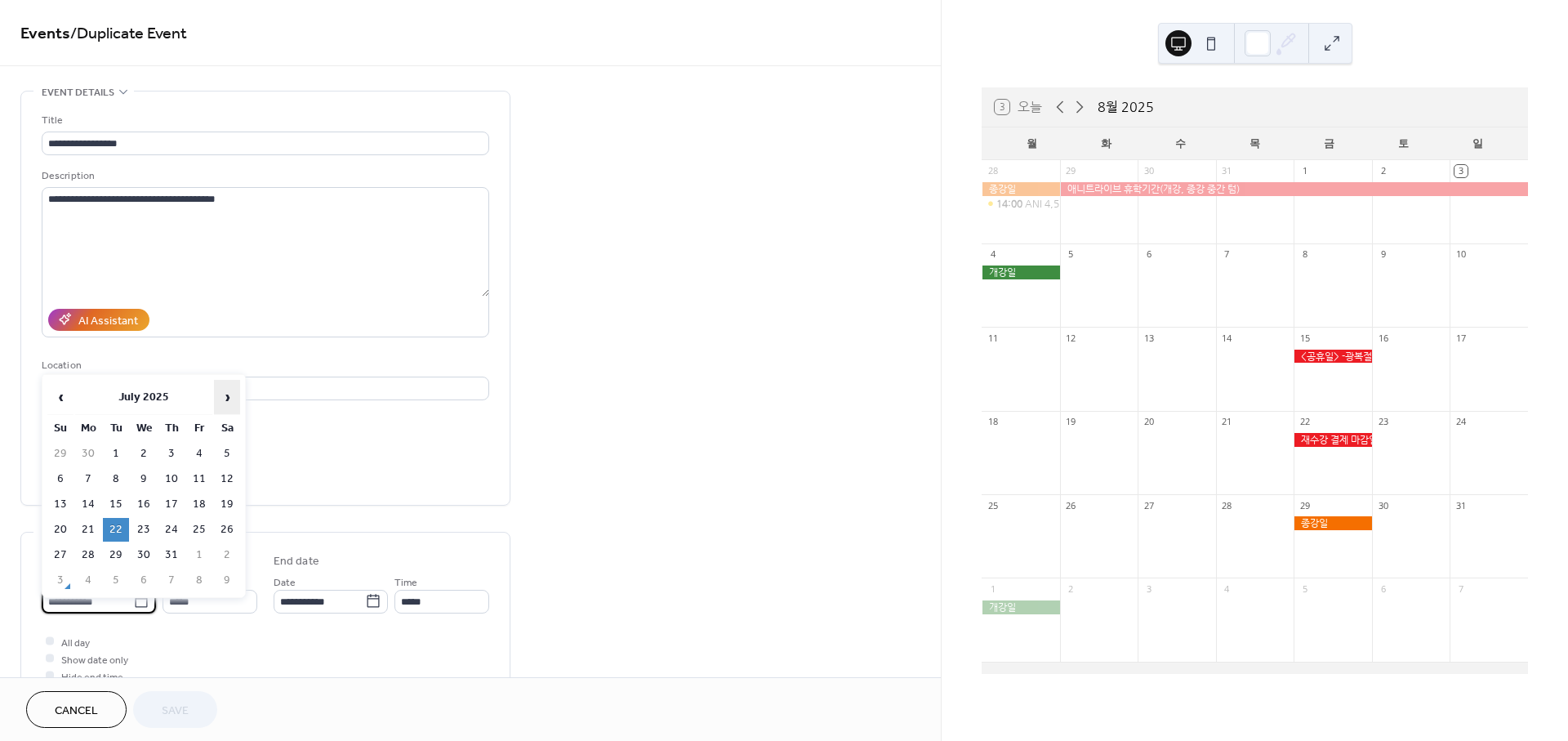 click on "›" at bounding box center (227, 397) 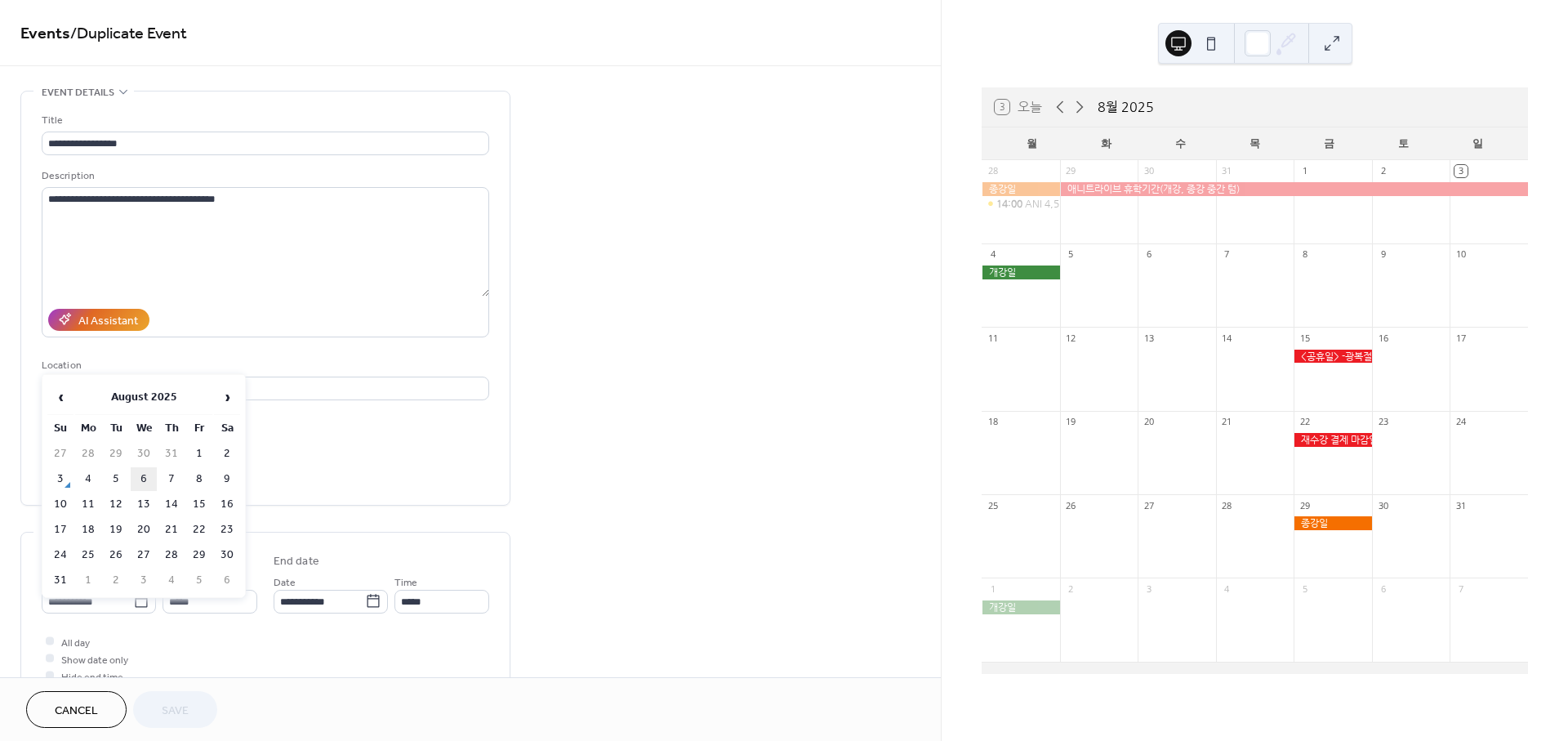 click on "6" at bounding box center (144, 479) 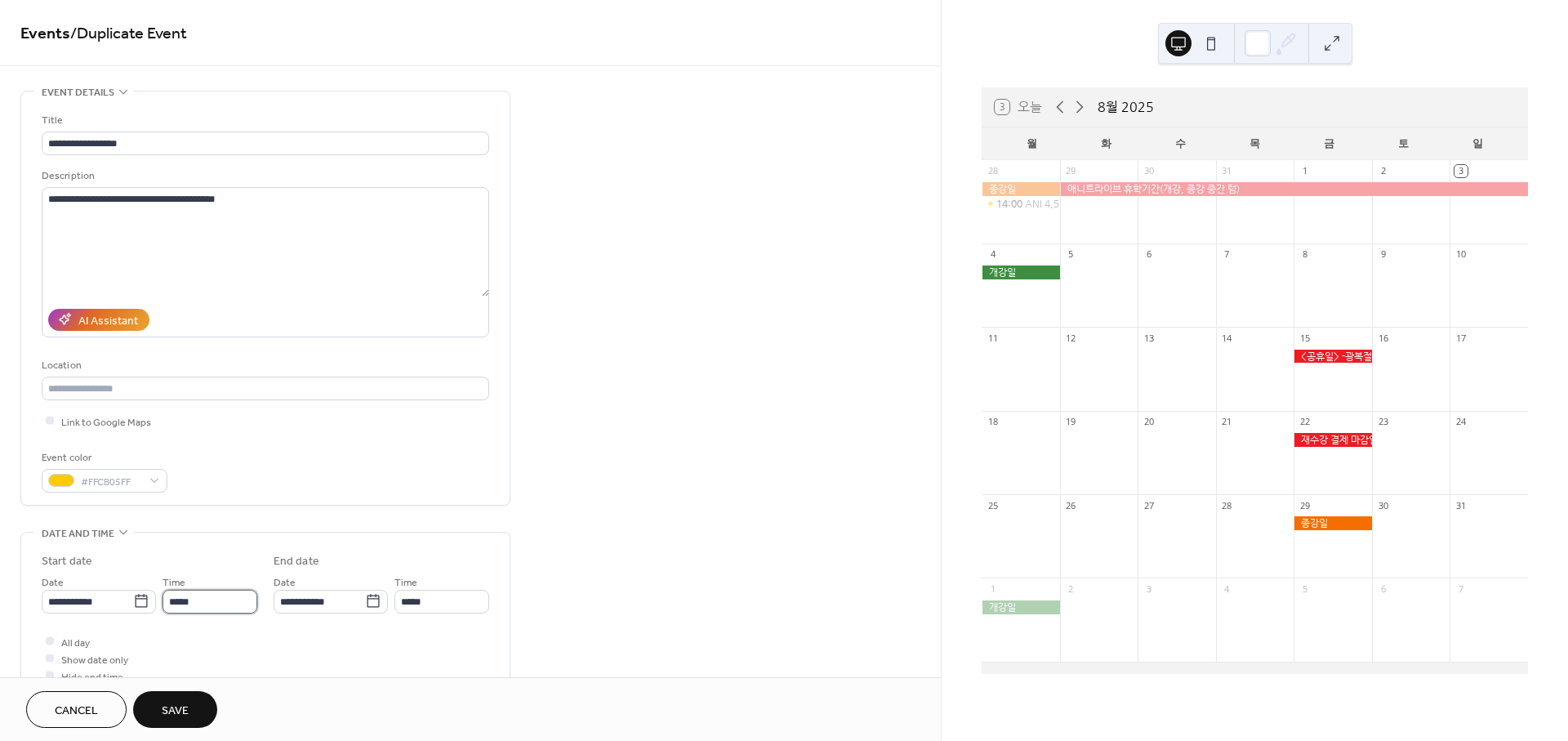 click on "*****" at bounding box center [210, 601] 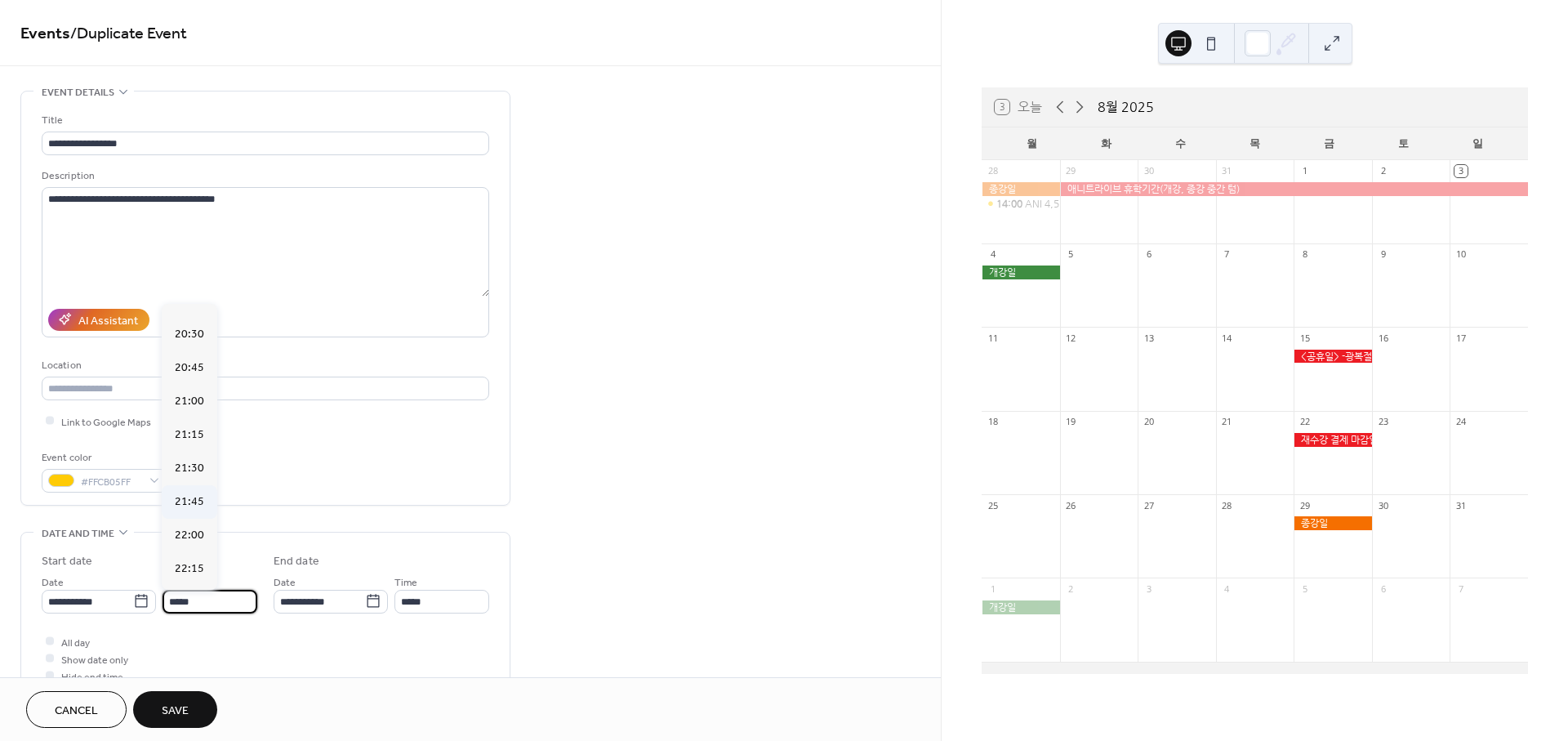 scroll, scrollTop: 2712, scrollLeft: 0, axis: vertical 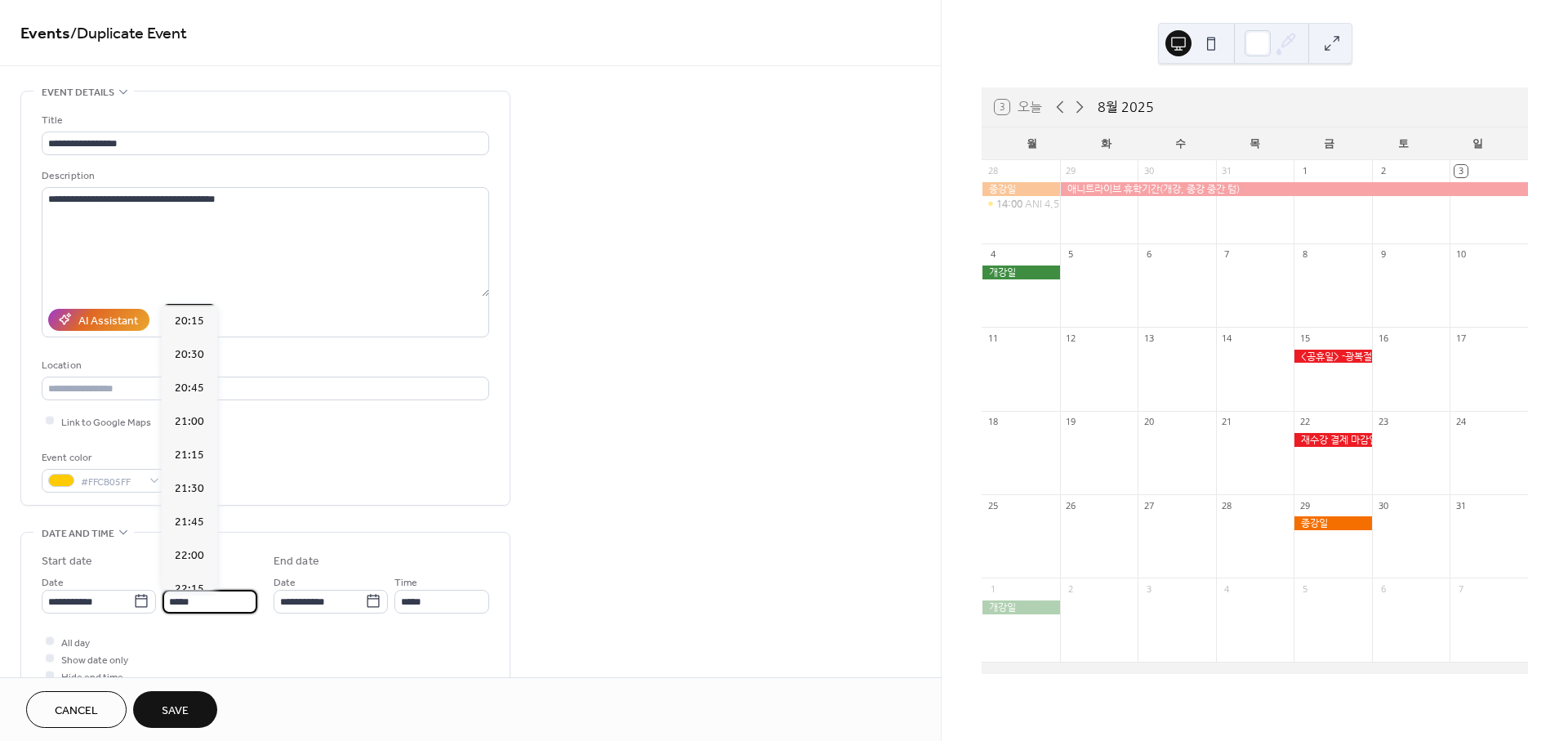 click on "20:00" at bounding box center (189, 288) 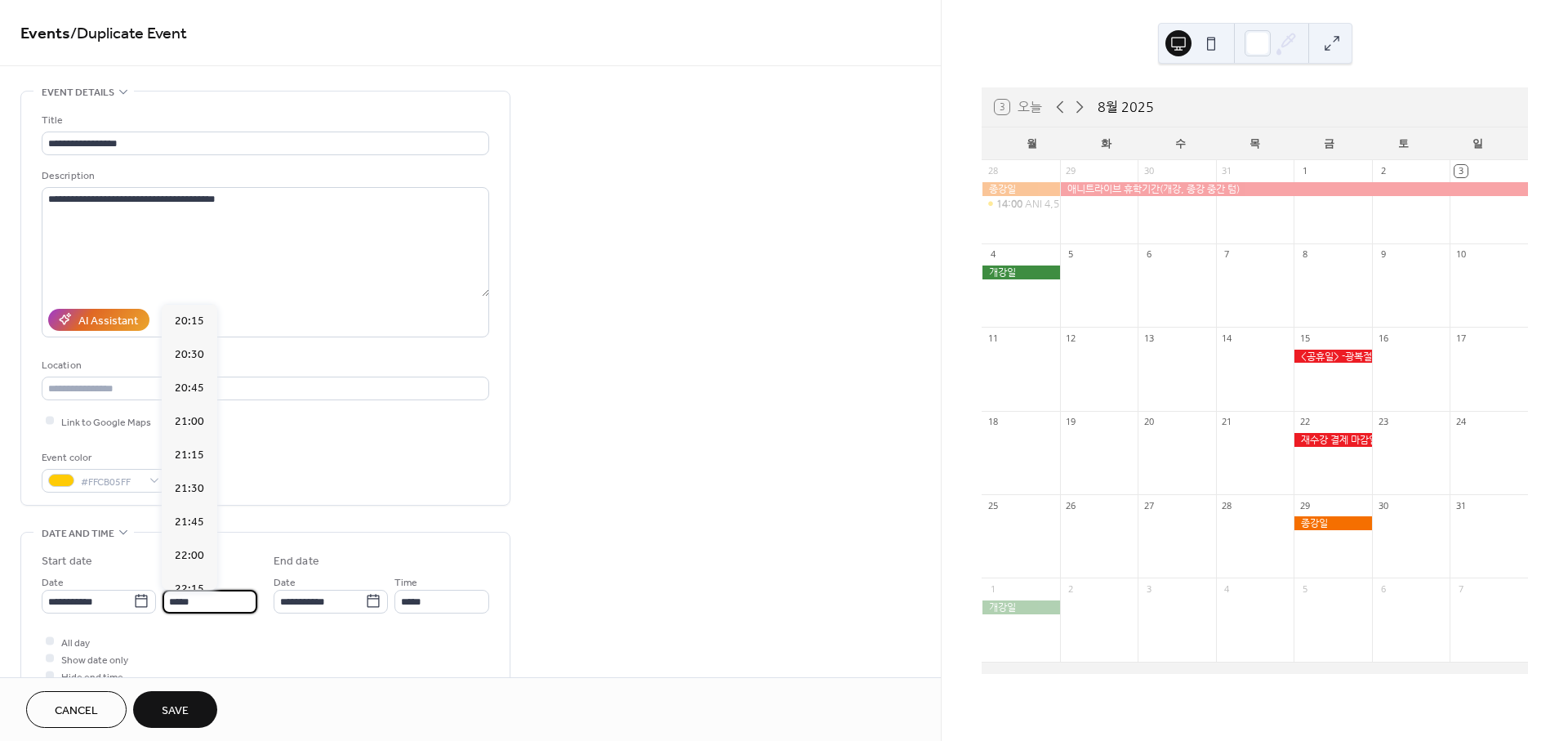 type on "*****" 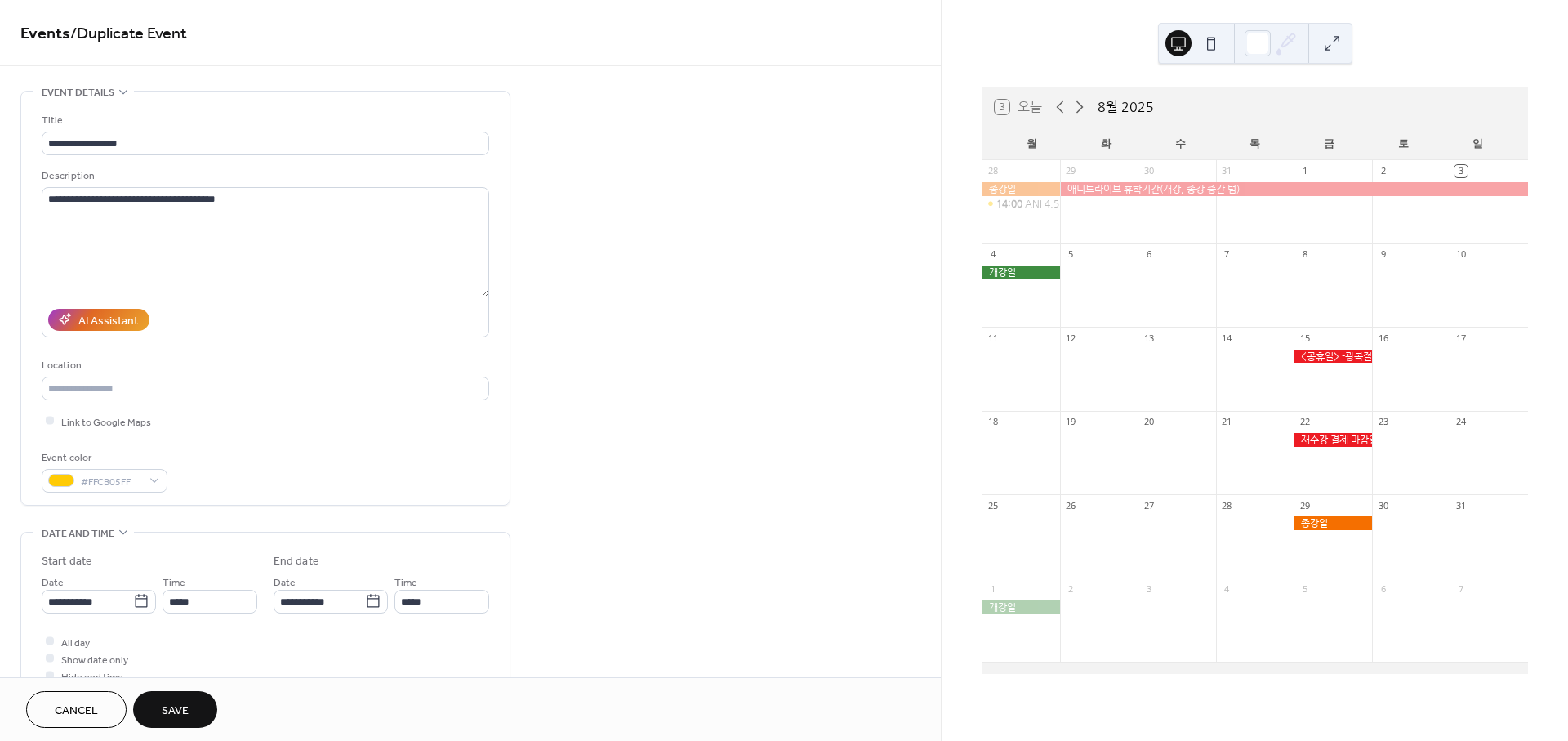 click on "Save" at bounding box center (175, 711) 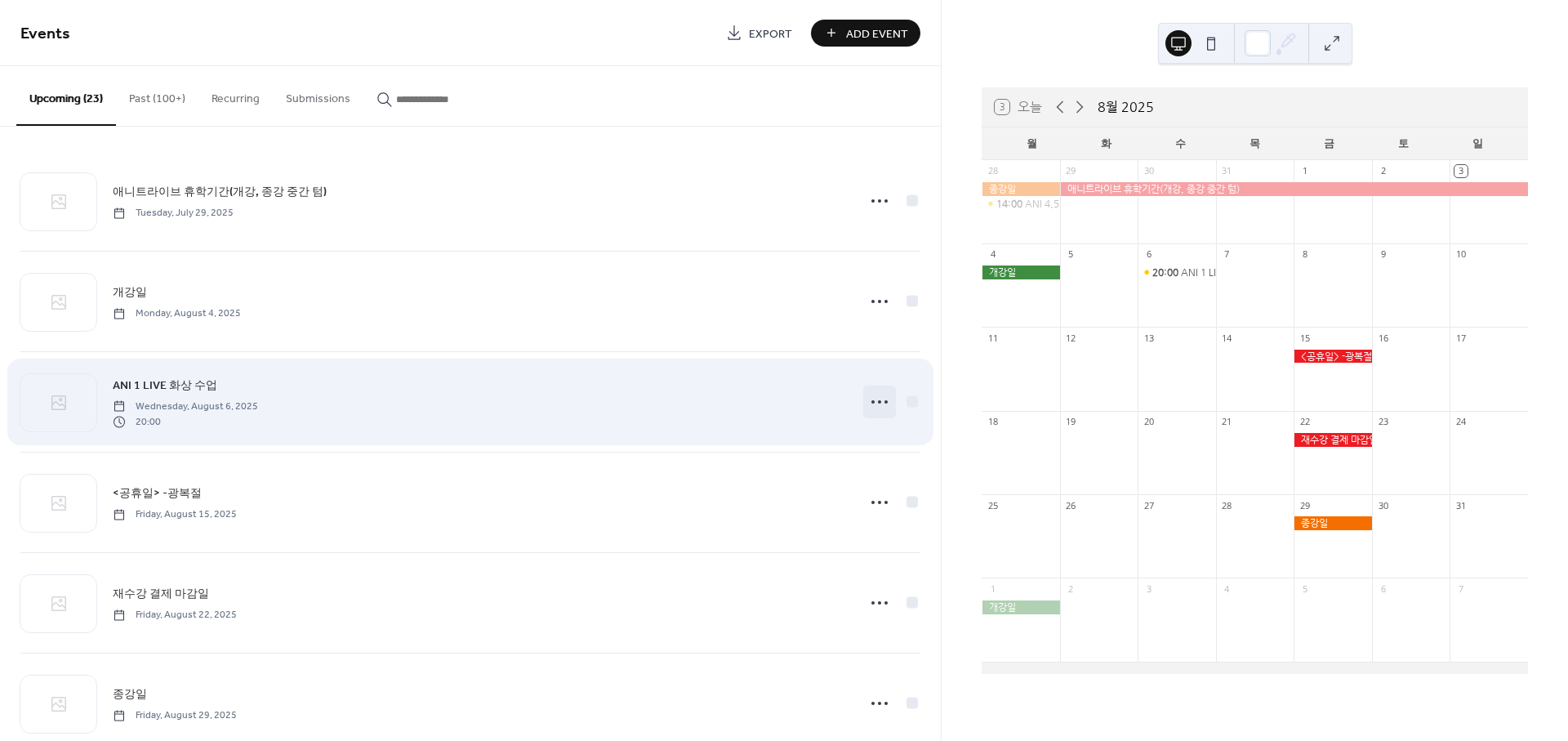 click 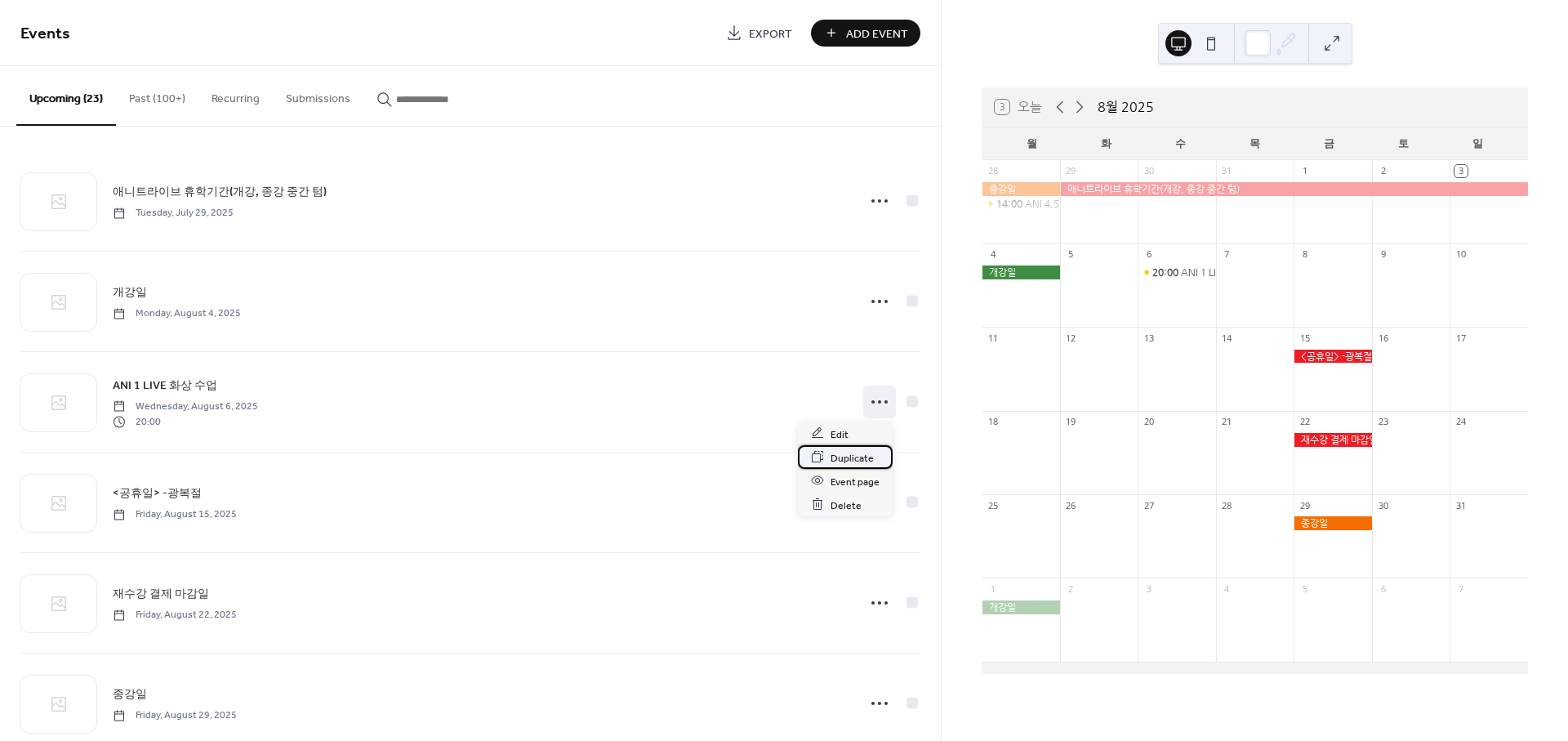 click on "Duplicate" at bounding box center (852, 458) 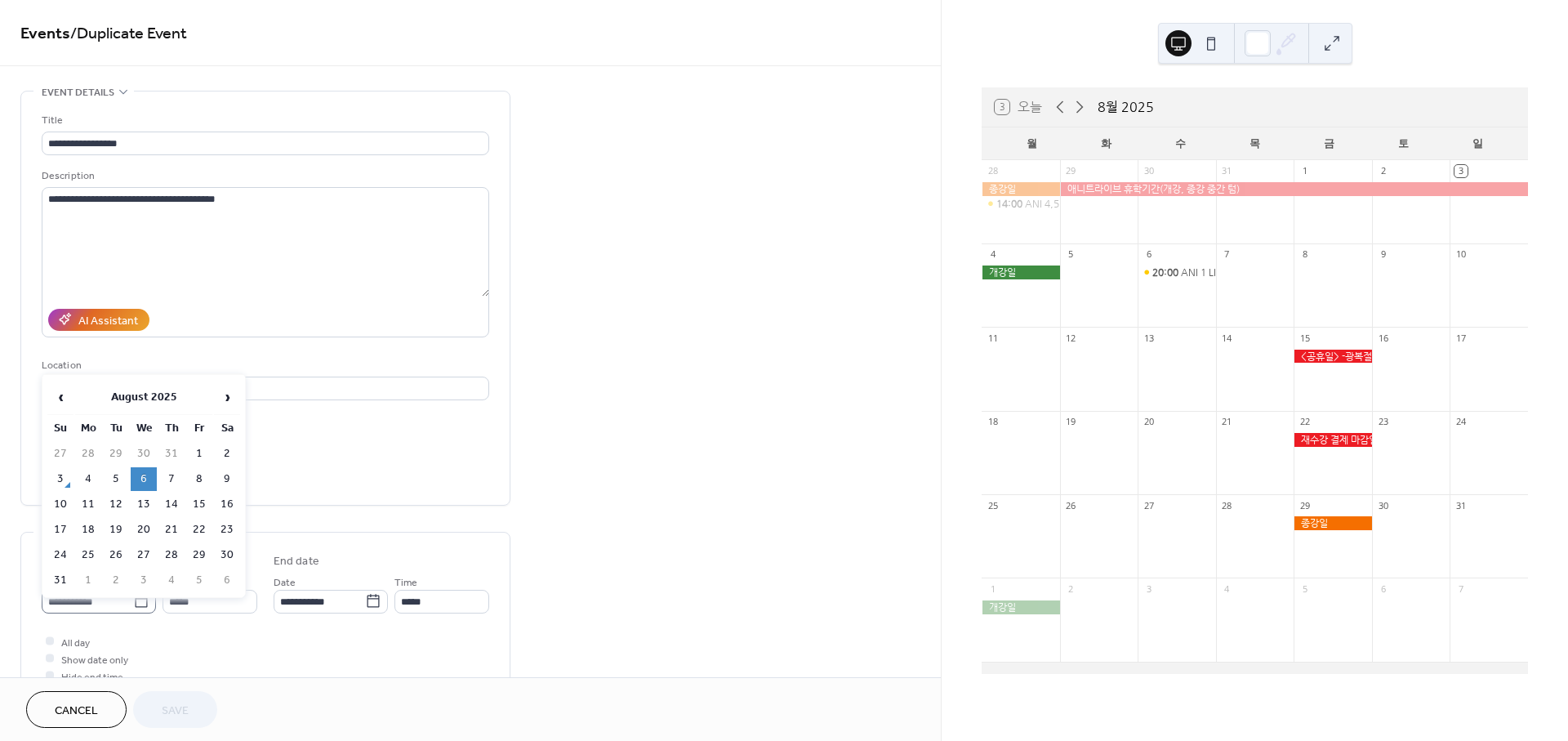 click 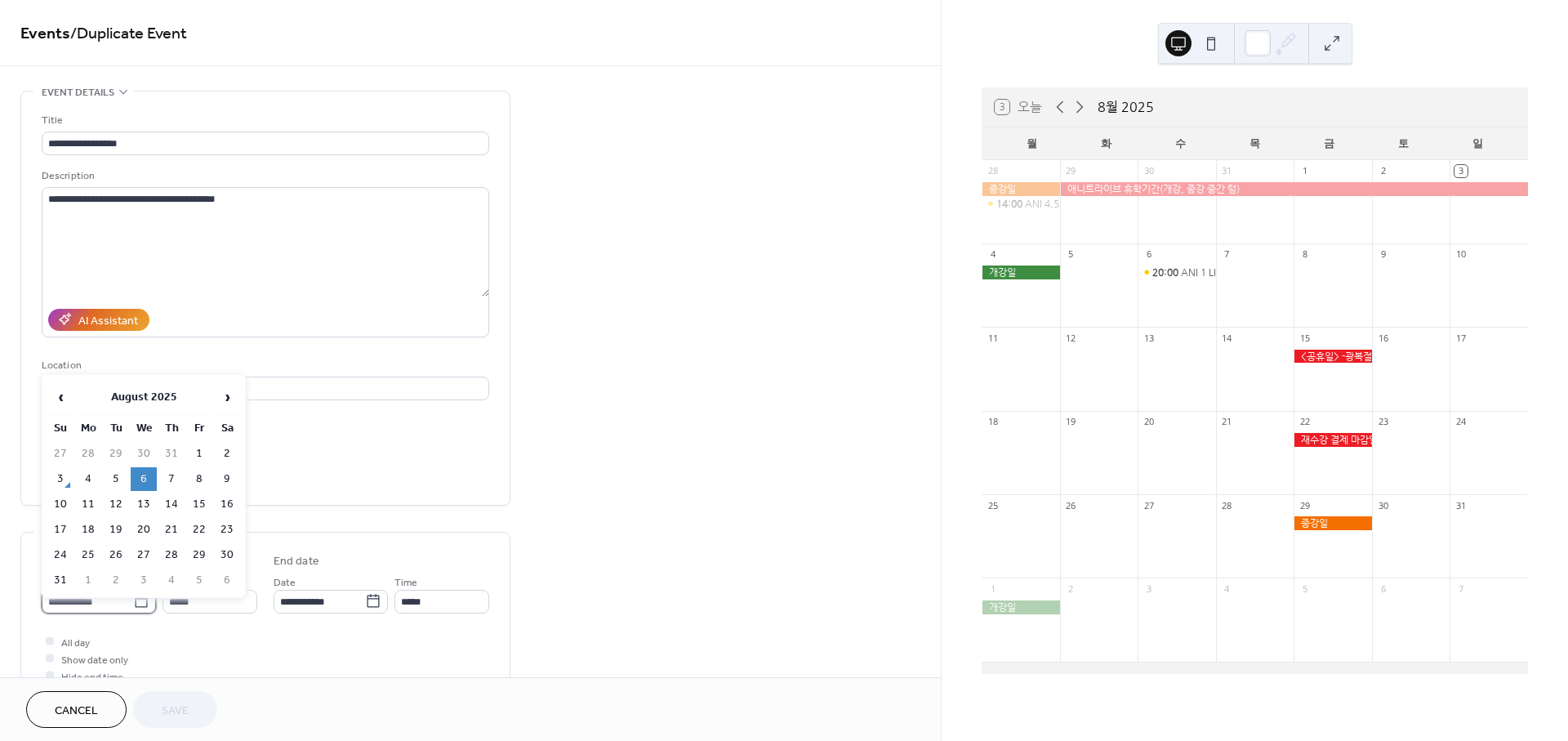 click on "**********" at bounding box center (87, 601) 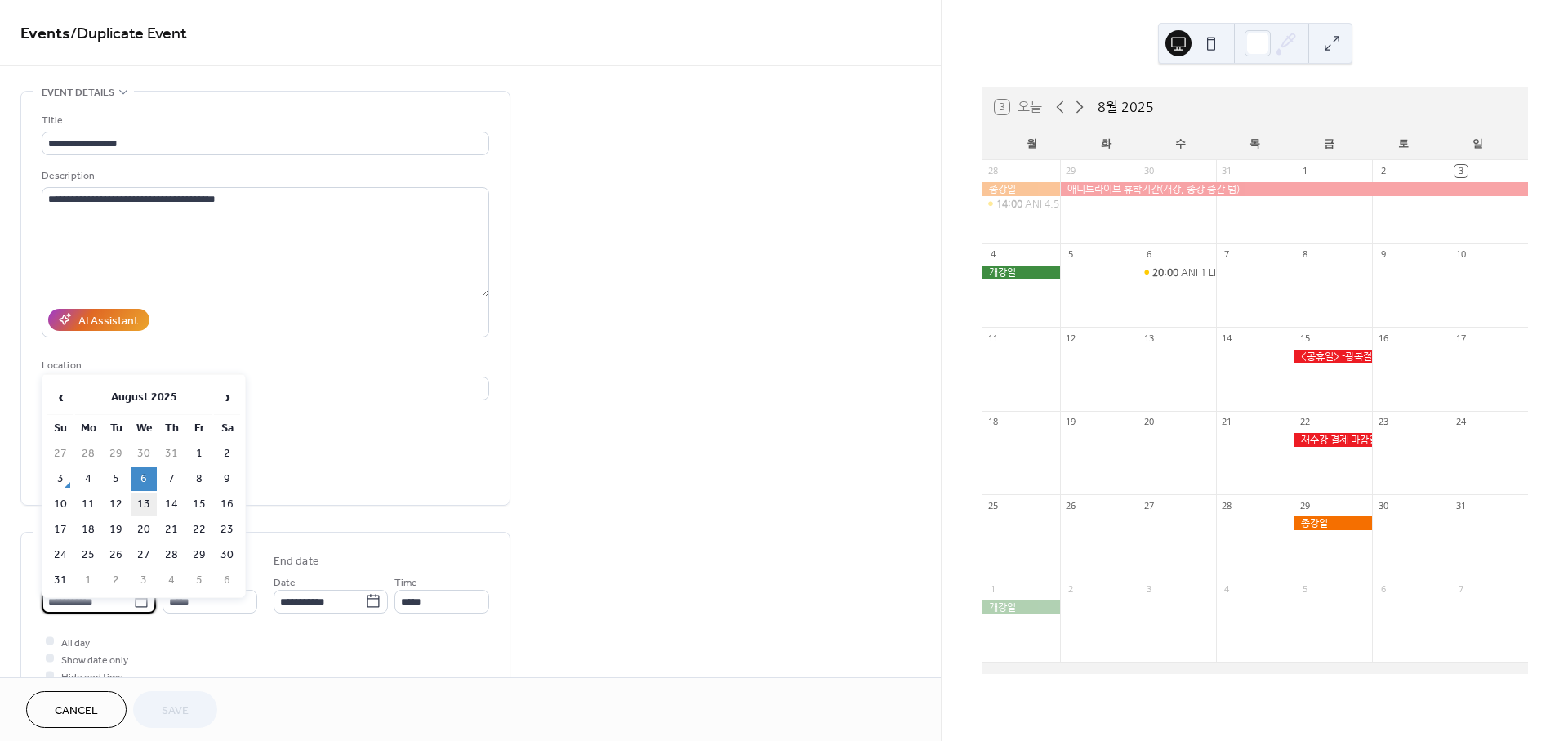 click on "13" at bounding box center (144, 504) 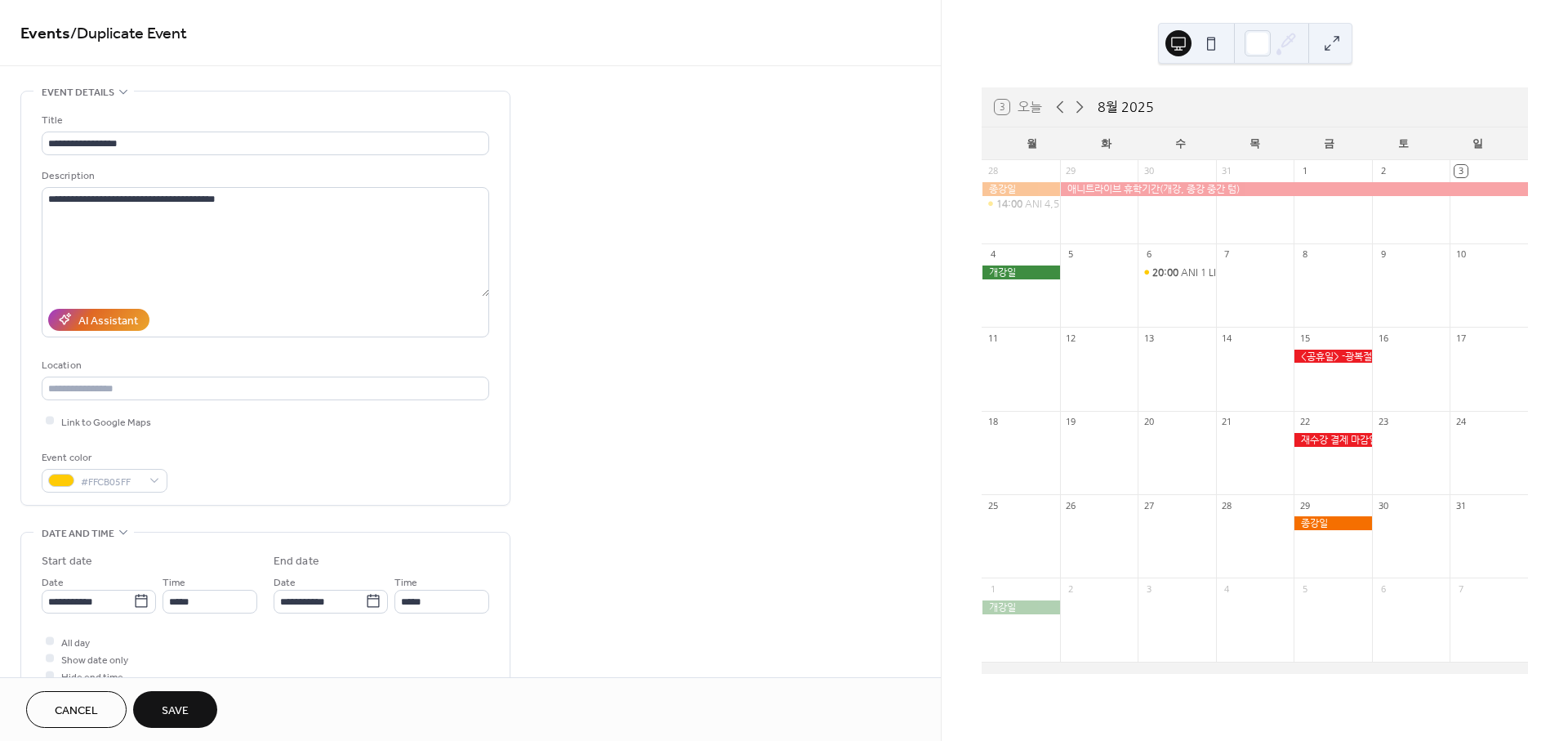 click on "Save" at bounding box center (175, 711) 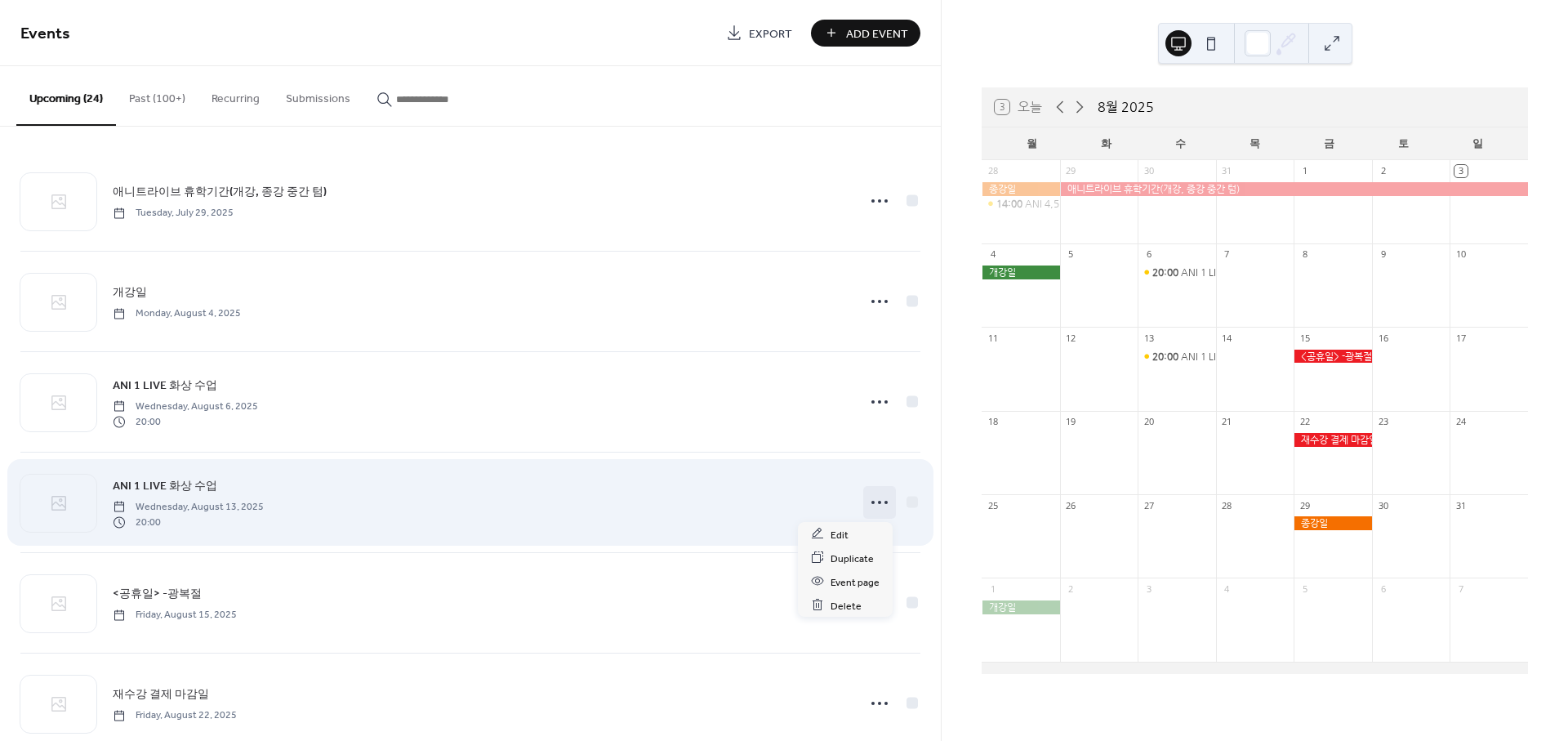 click 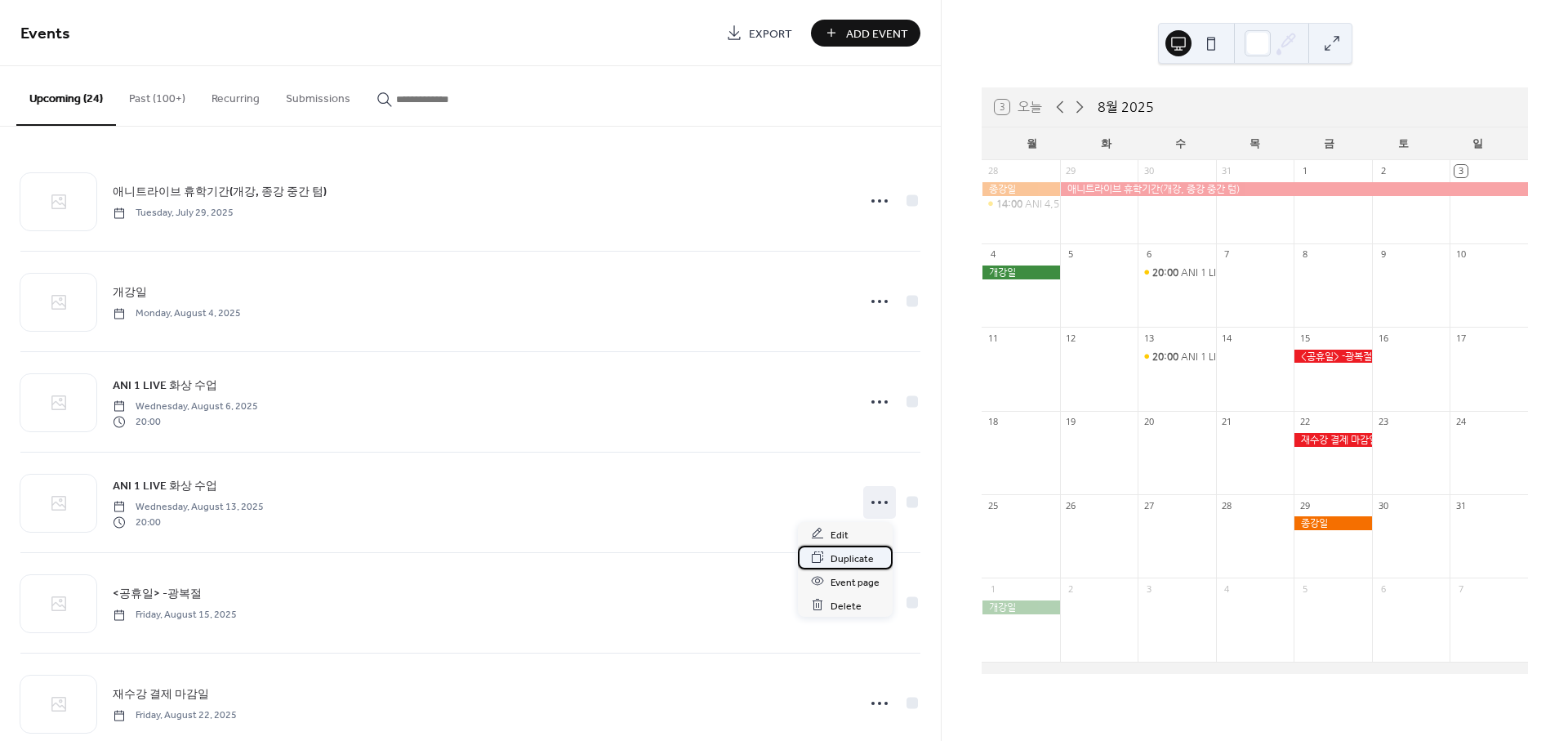 click on "Duplicate" at bounding box center [852, 558] 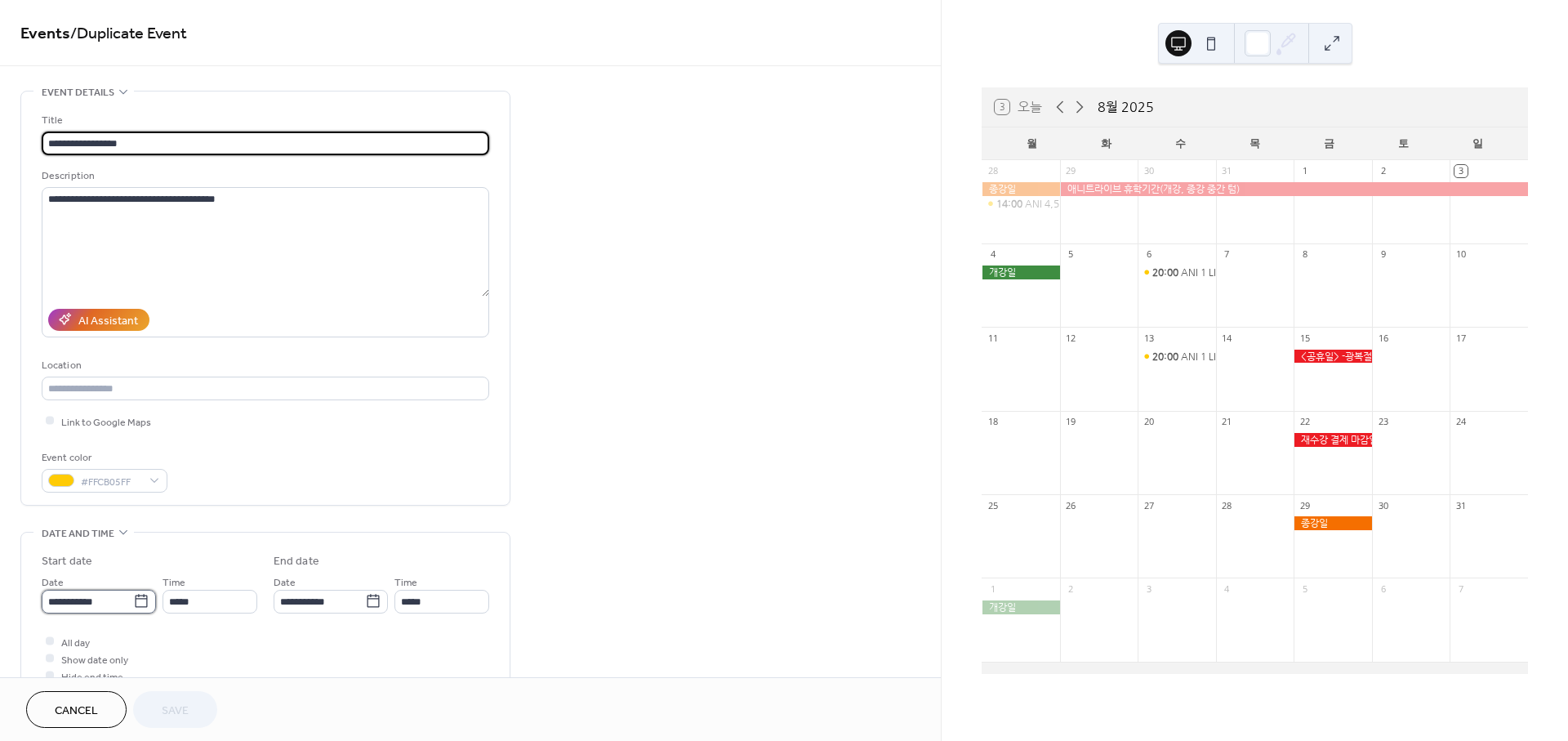 click on "**********" at bounding box center [87, 601] 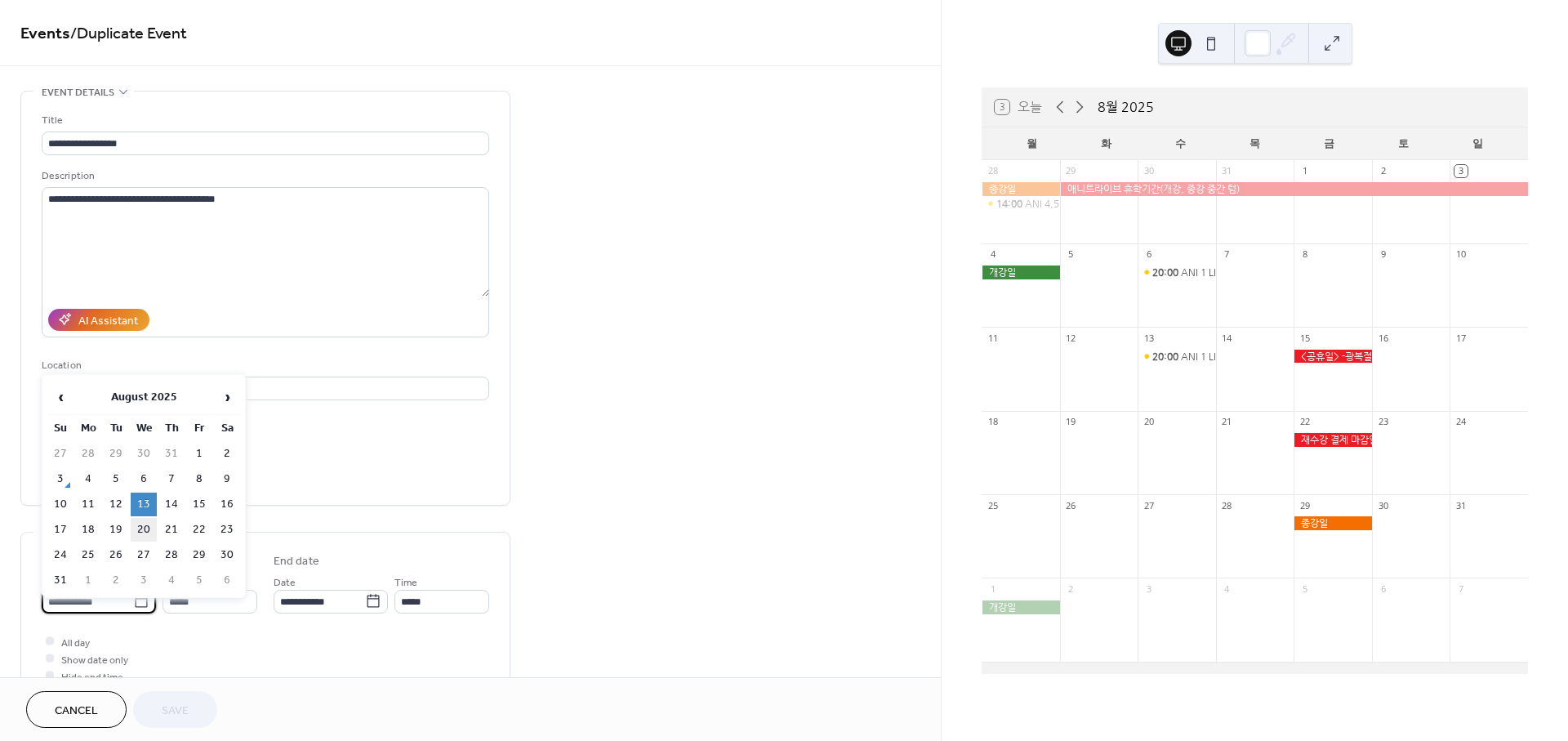 click on "20" at bounding box center (144, 529) 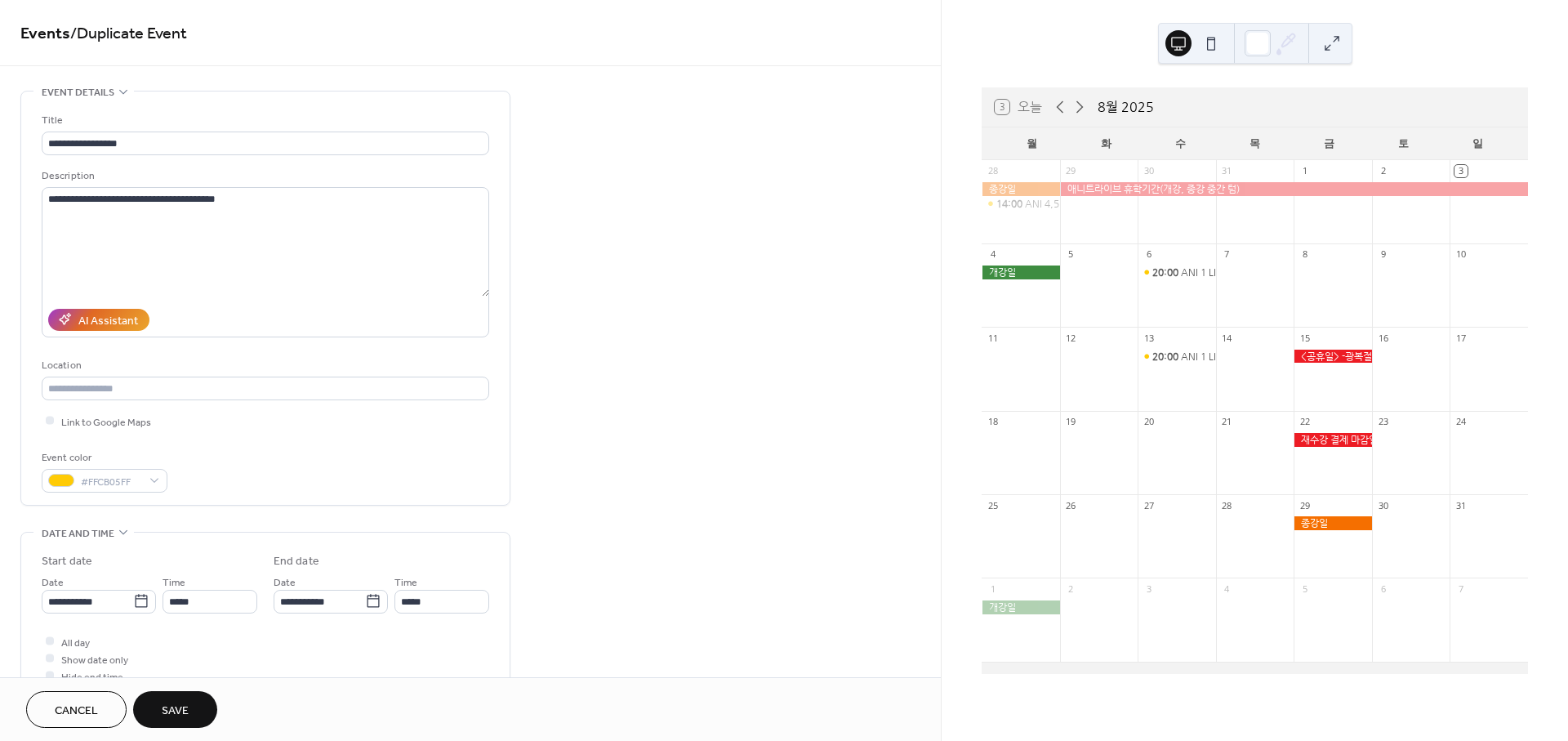 click on "Save" at bounding box center [175, 709] 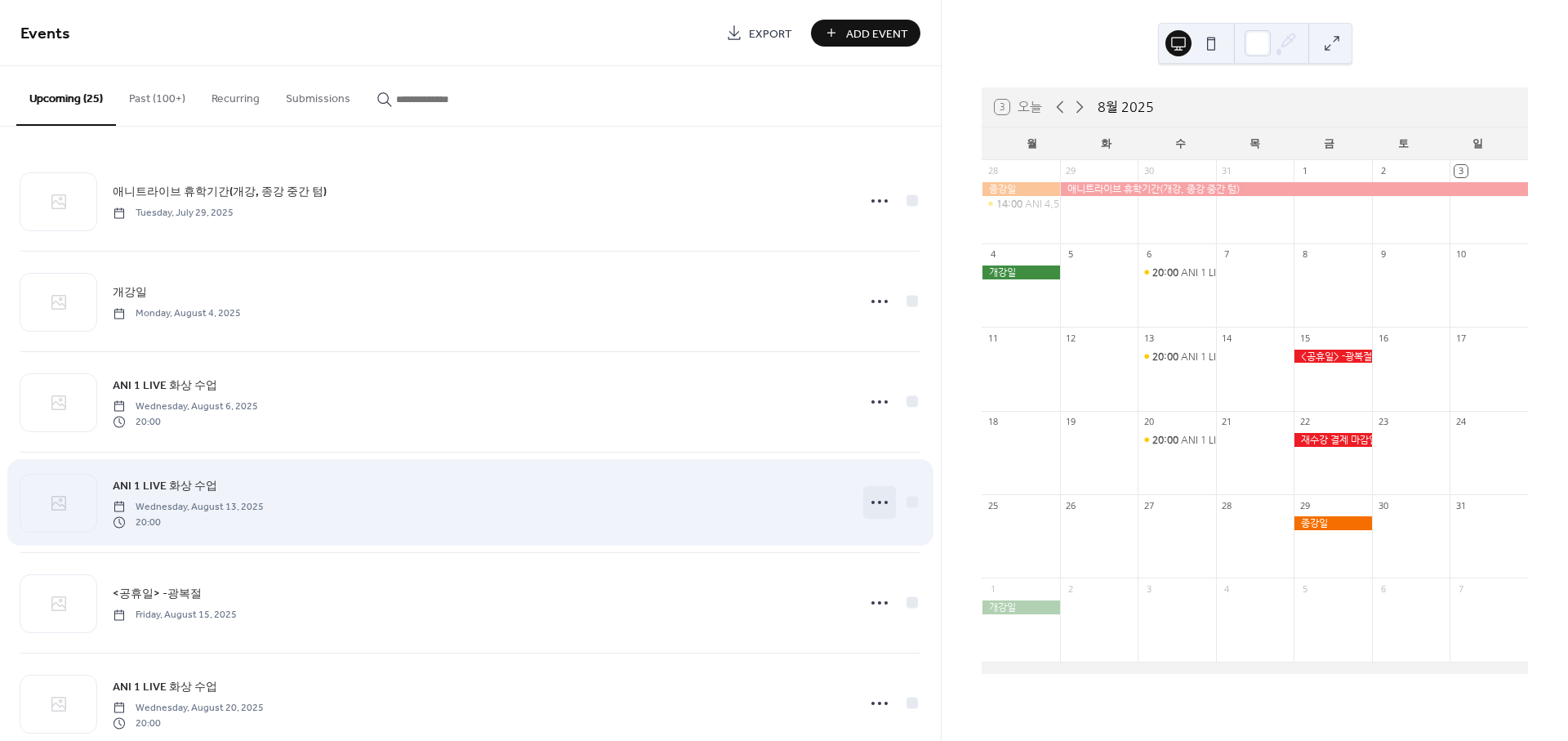 click 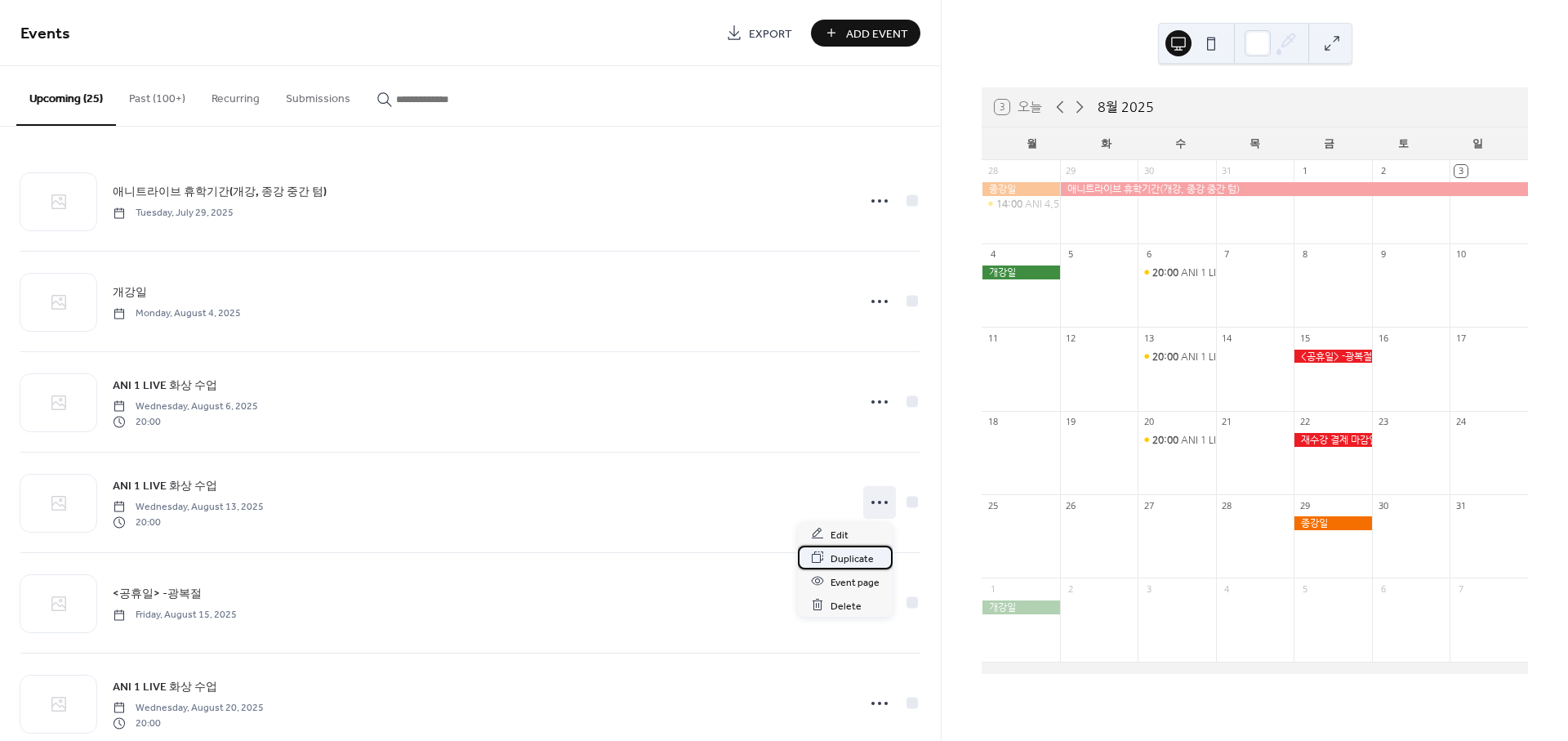 click on "Duplicate" at bounding box center (852, 558) 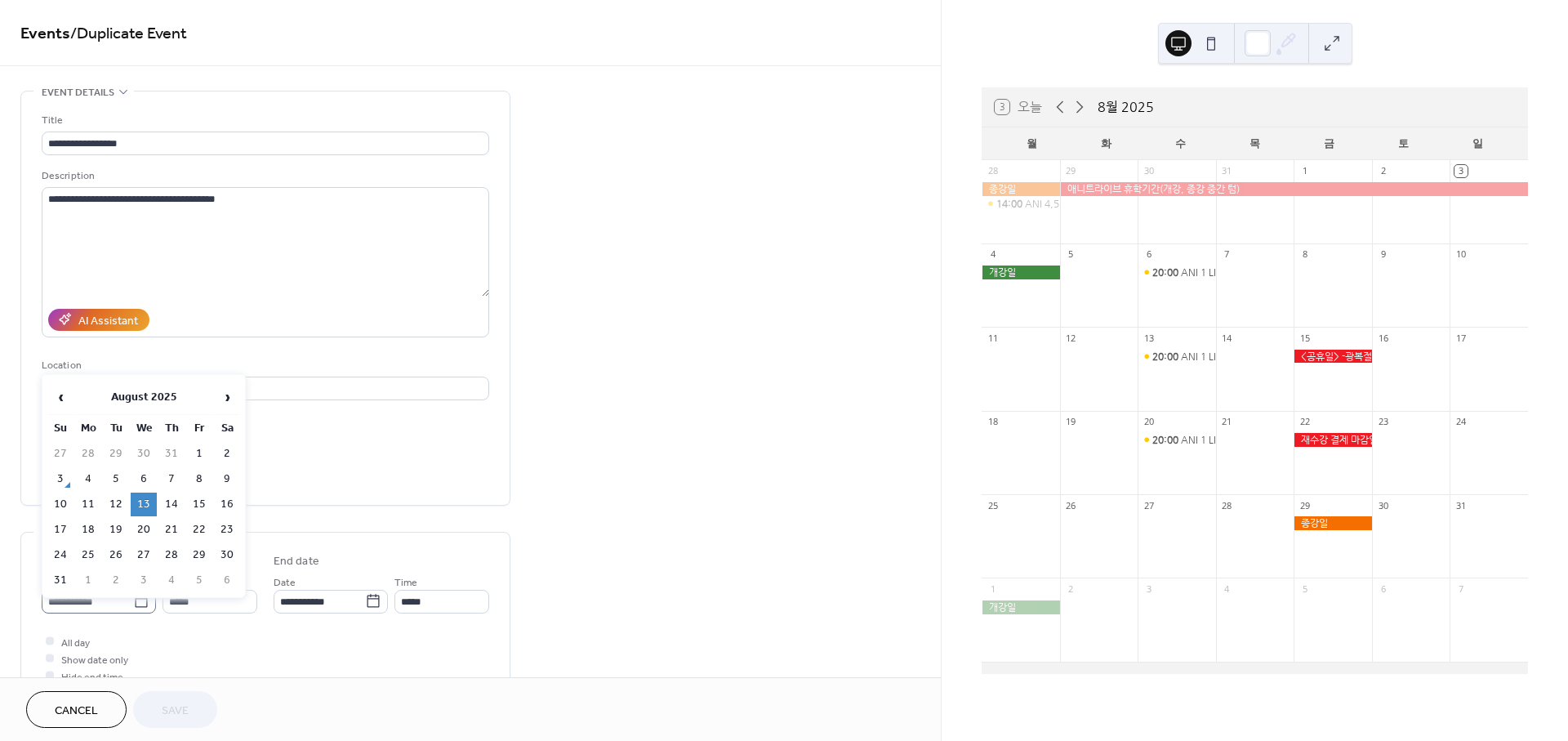 click 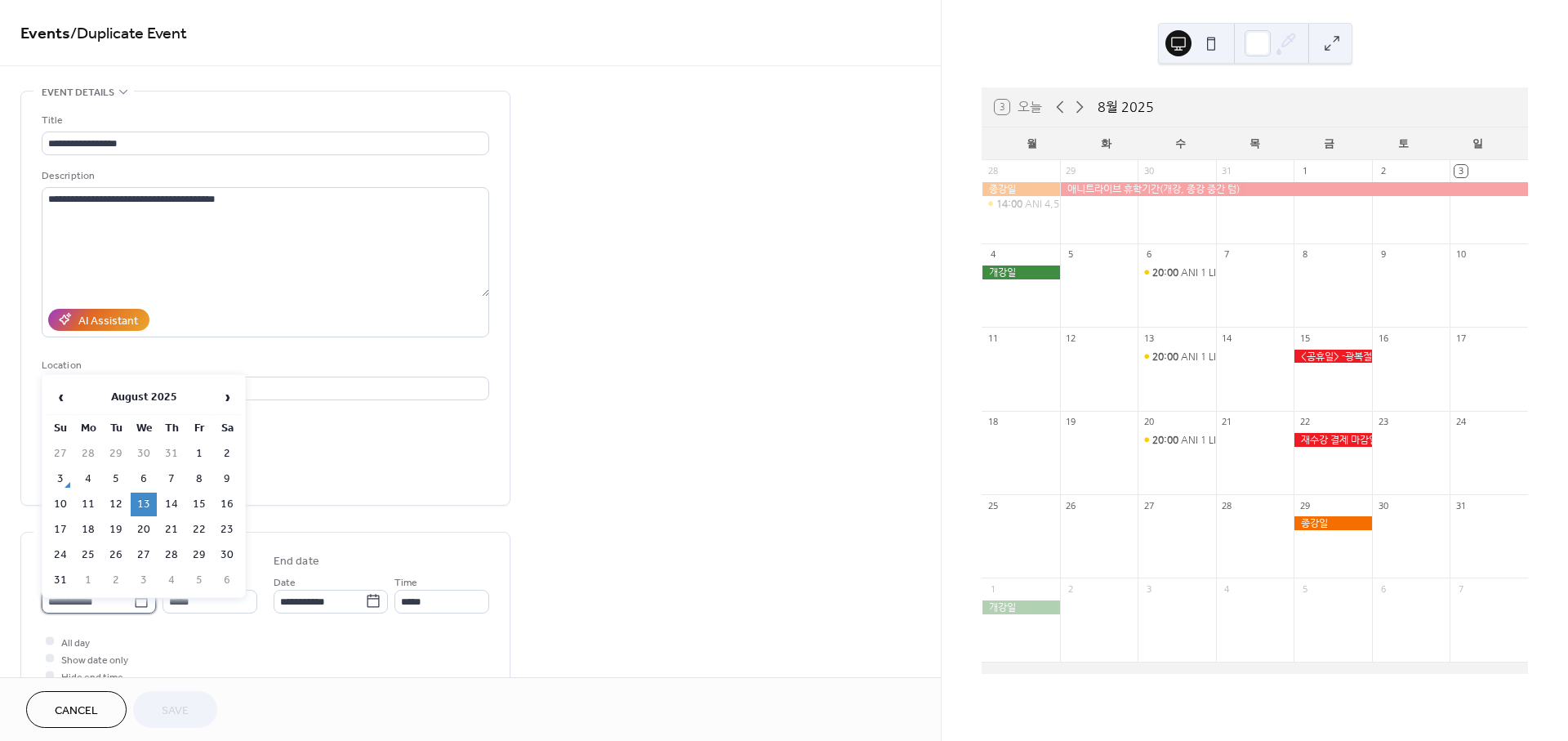 click on "**********" at bounding box center (87, 601) 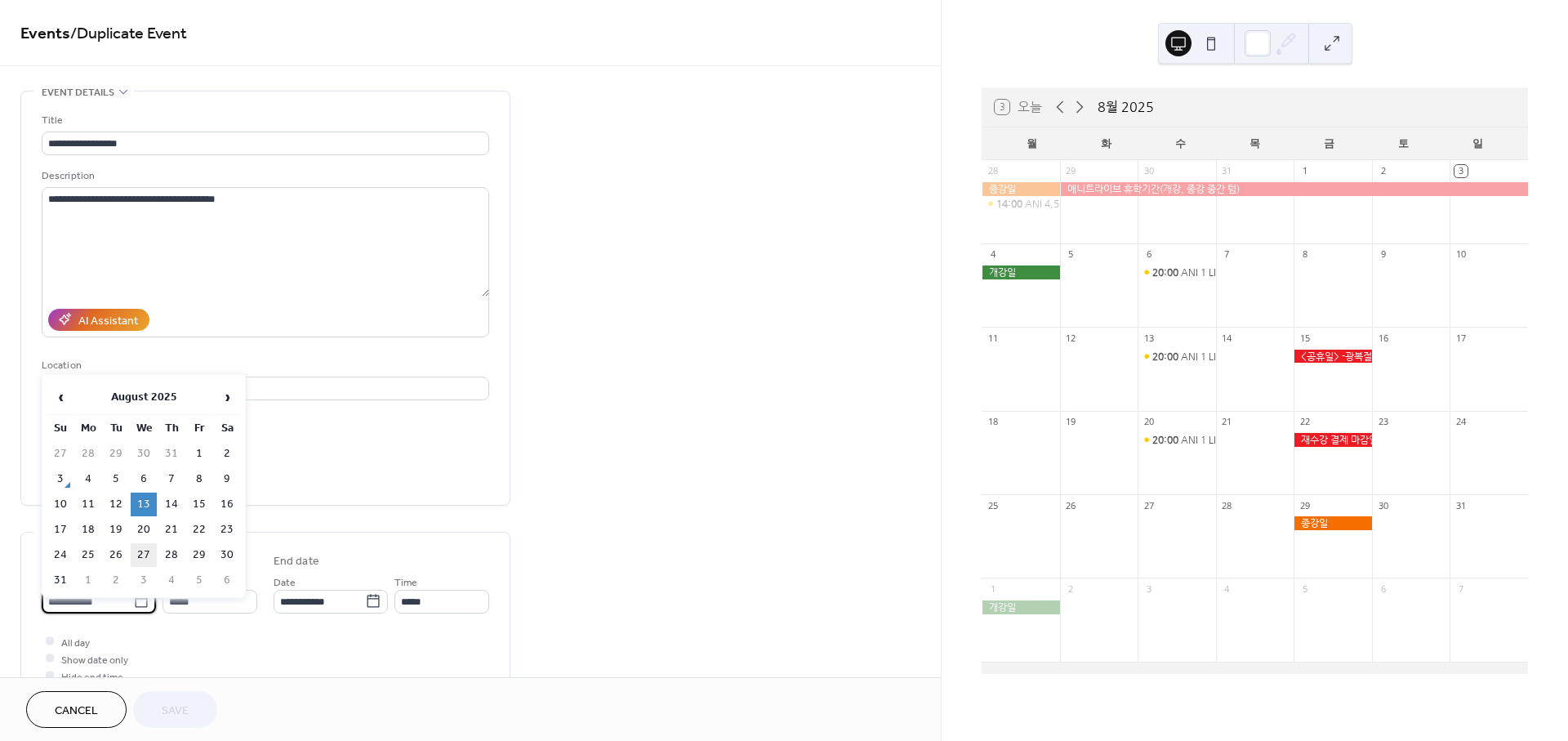 click on "27" at bounding box center (144, 555) 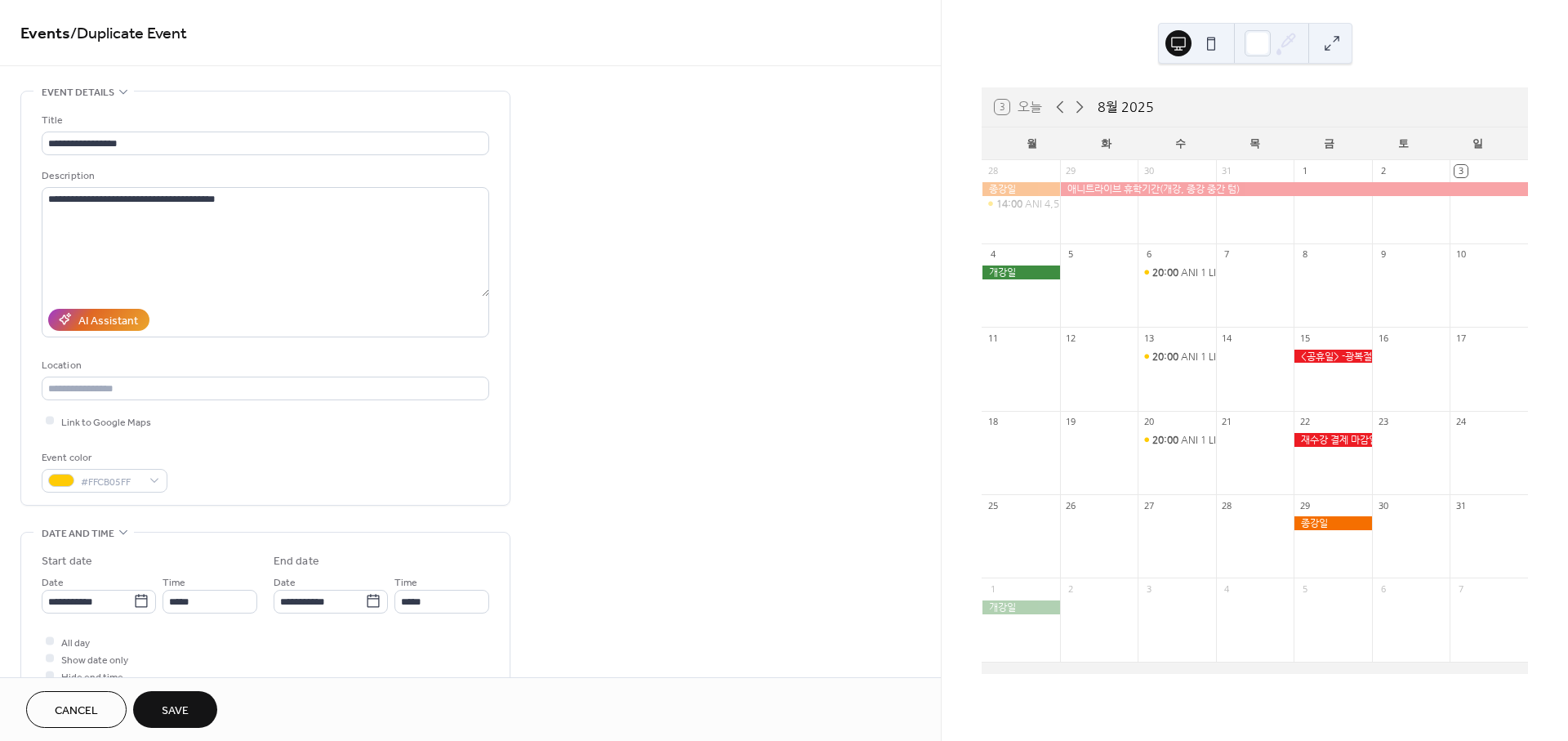 click on "Save" at bounding box center (175, 711) 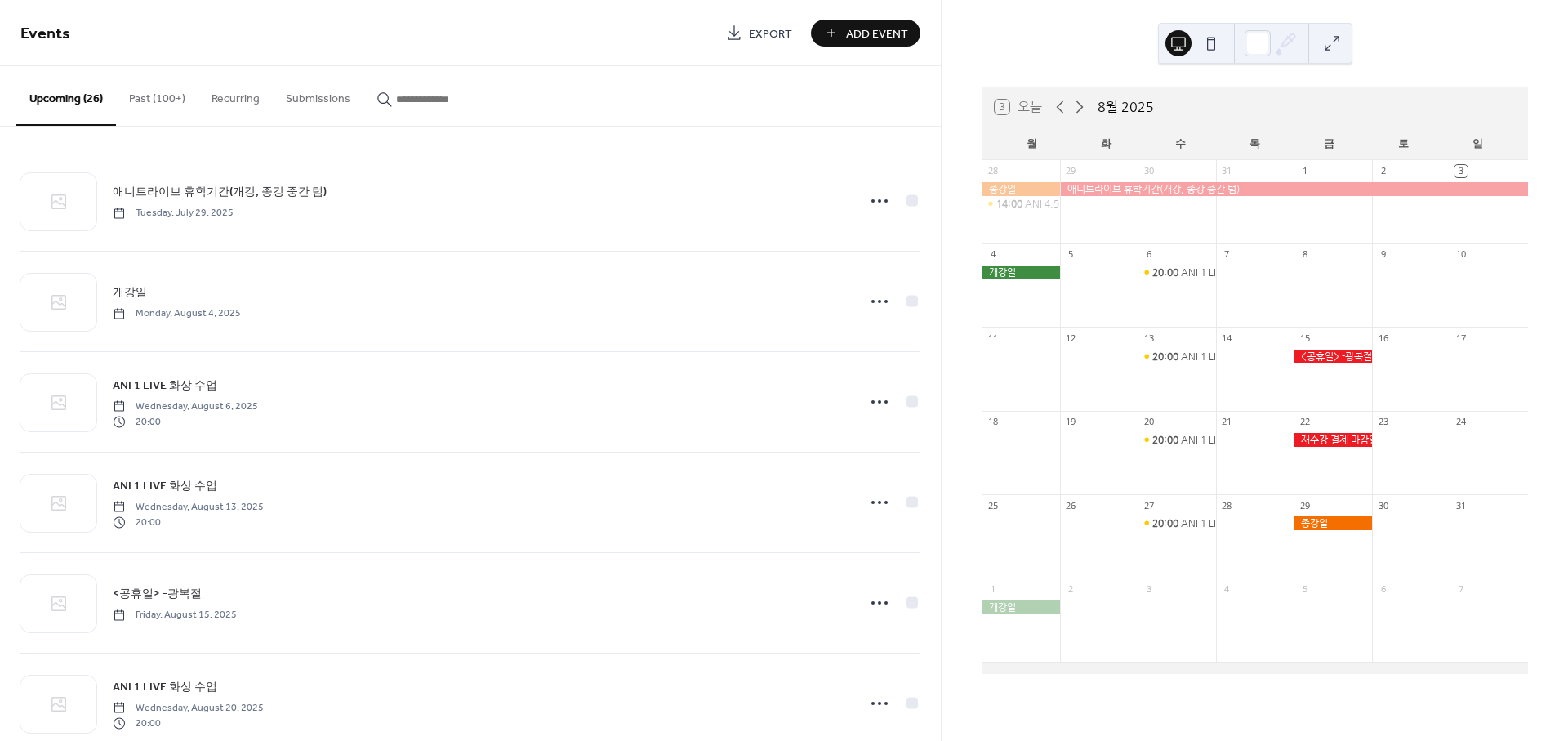 click on "Past (100+)" at bounding box center [157, 95] 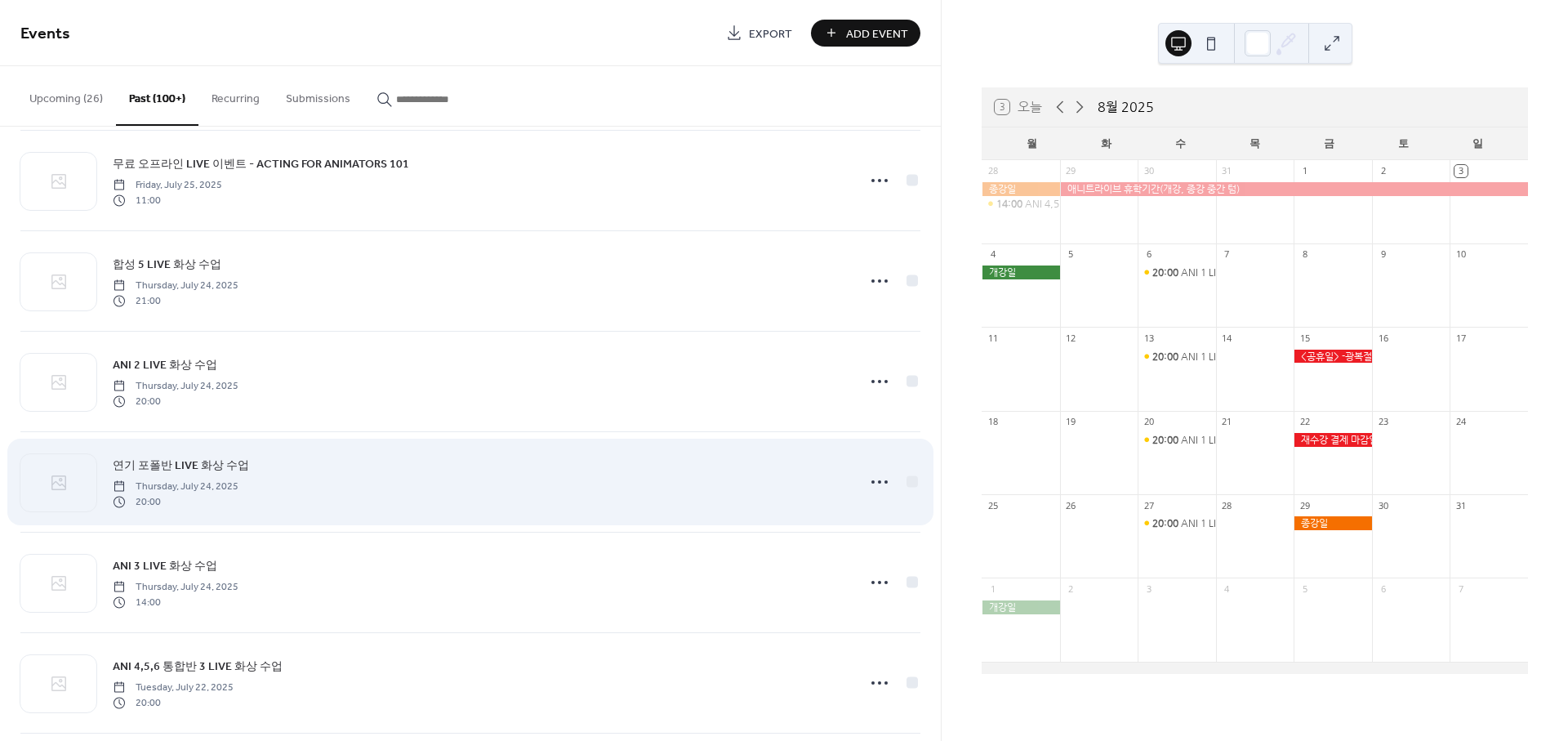 scroll, scrollTop: 453, scrollLeft: 0, axis: vertical 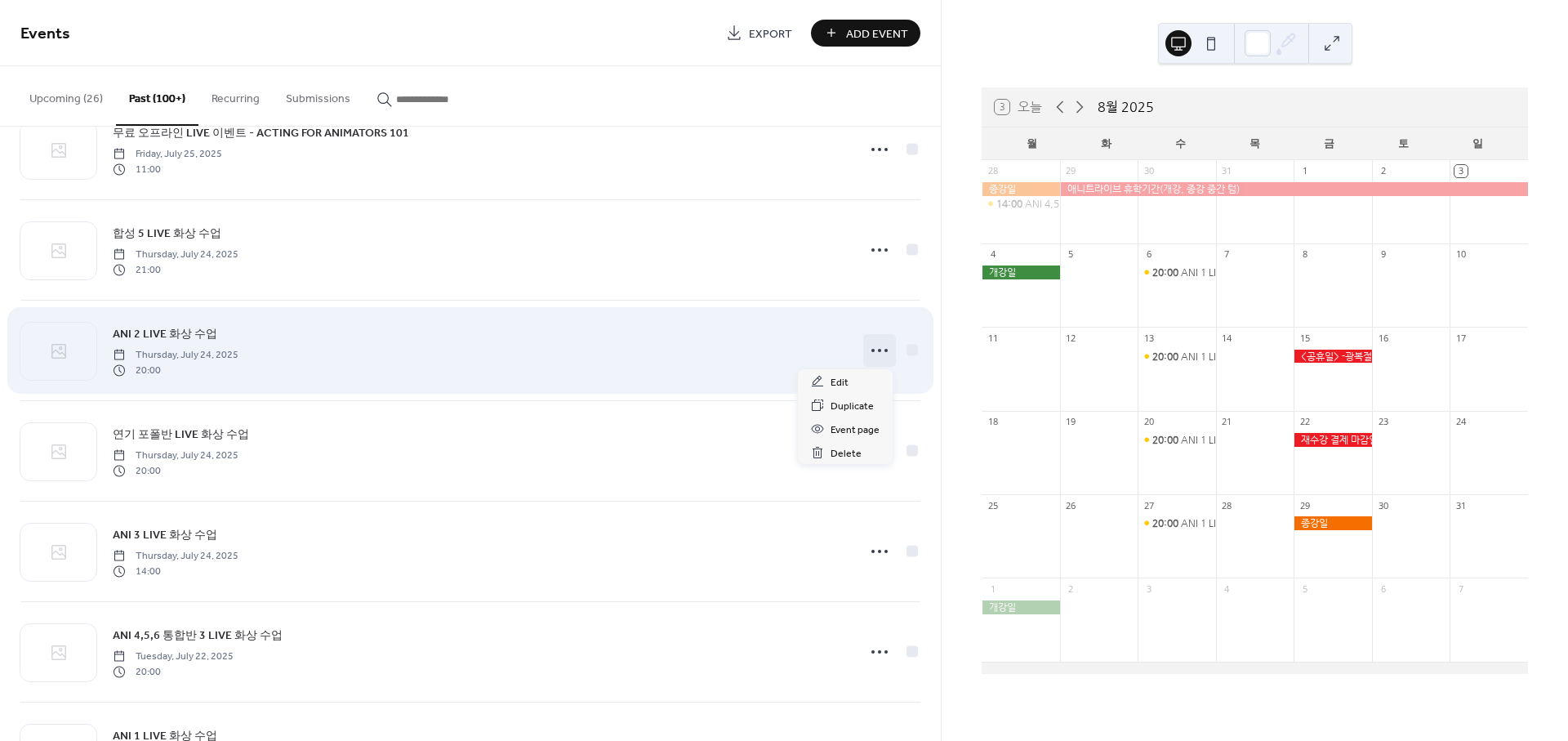 click 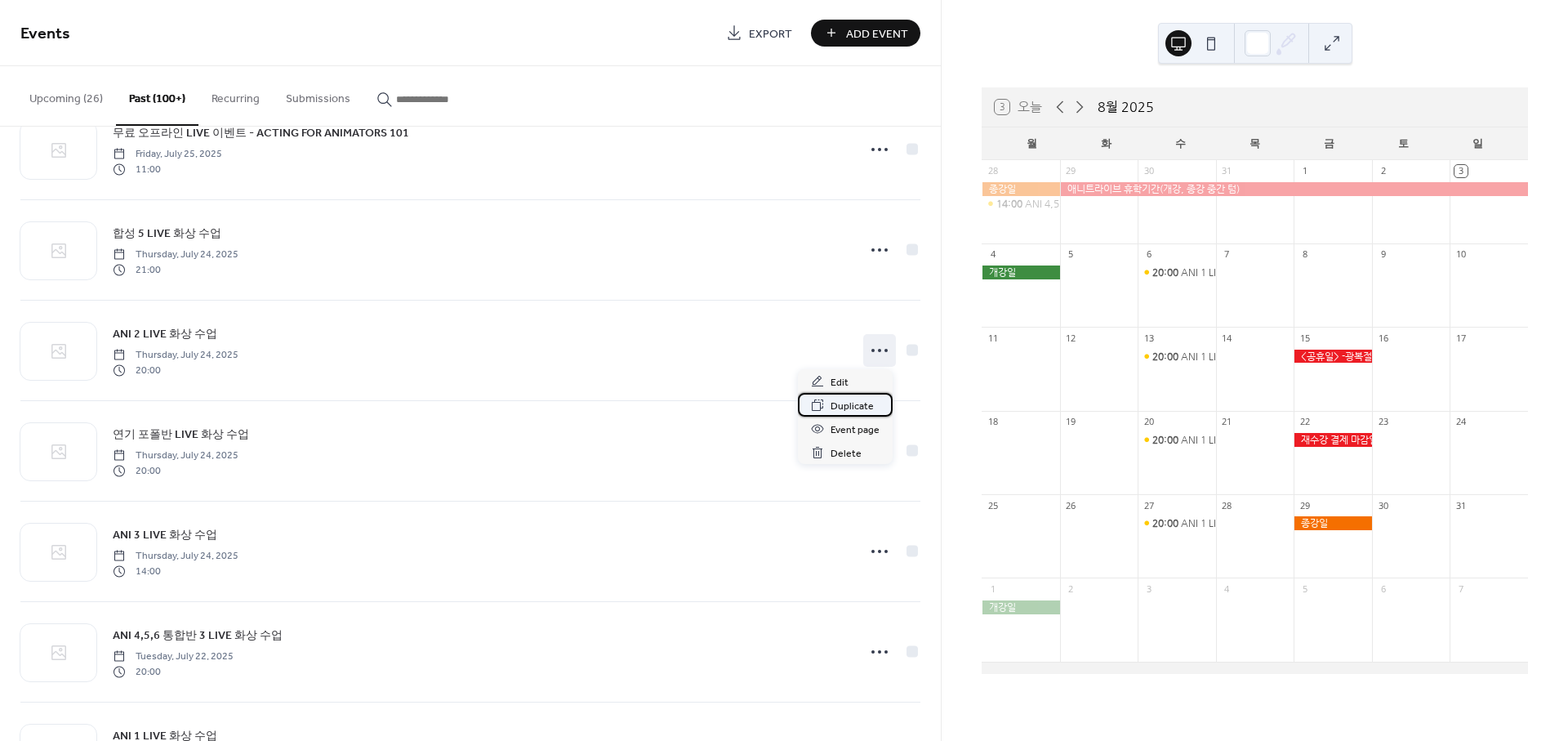 click on "Duplicate" at bounding box center [852, 406] 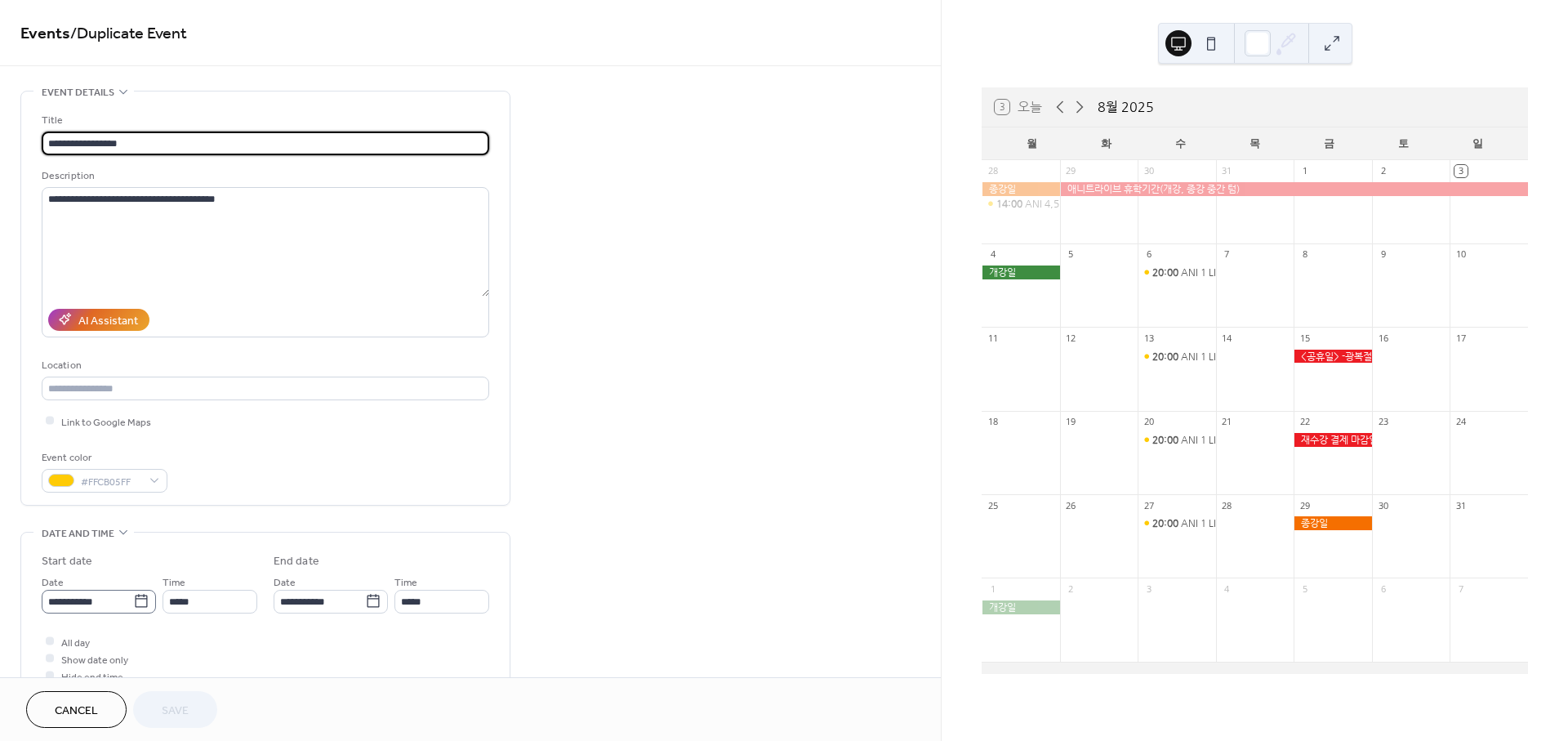 click 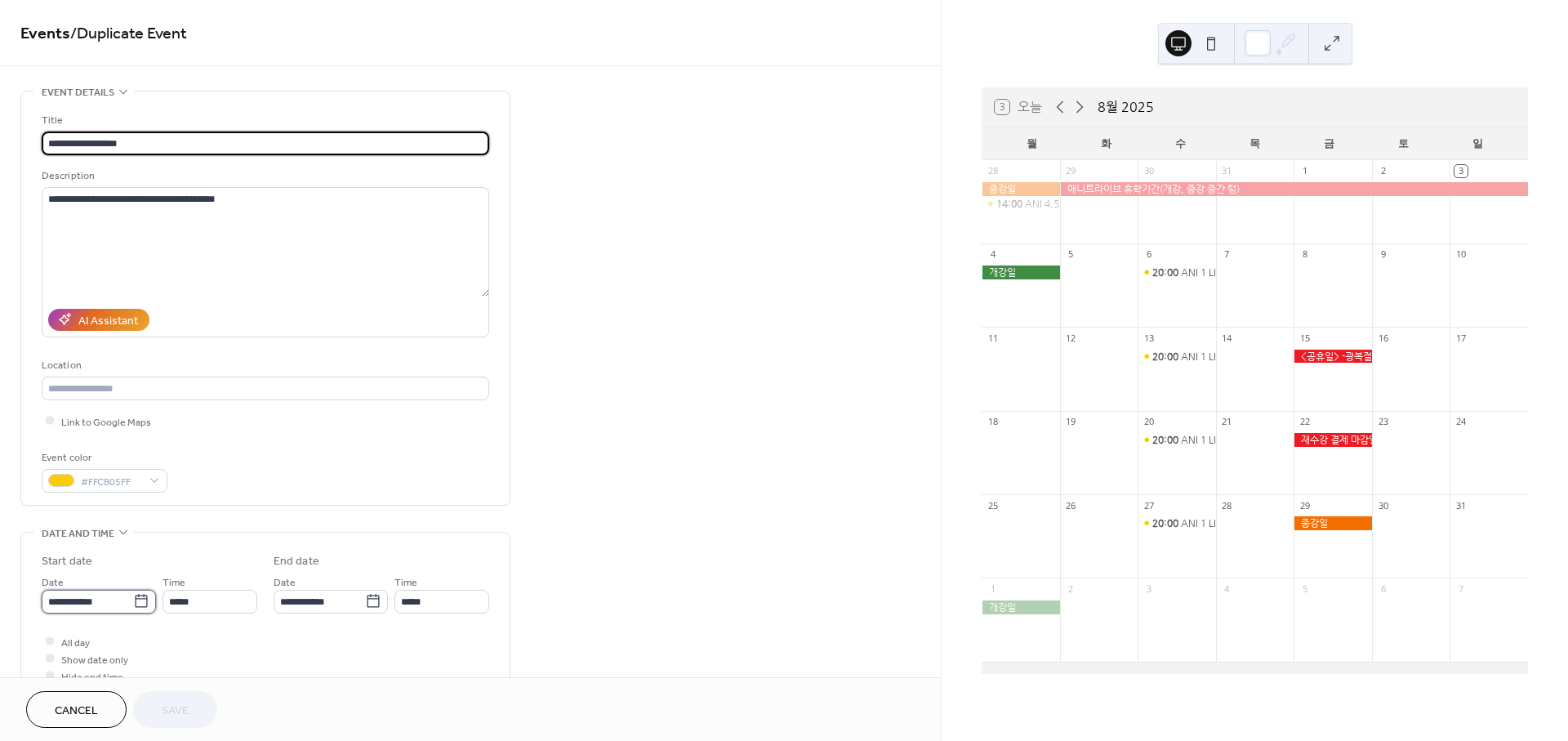 click on "**********" at bounding box center (87, 601) 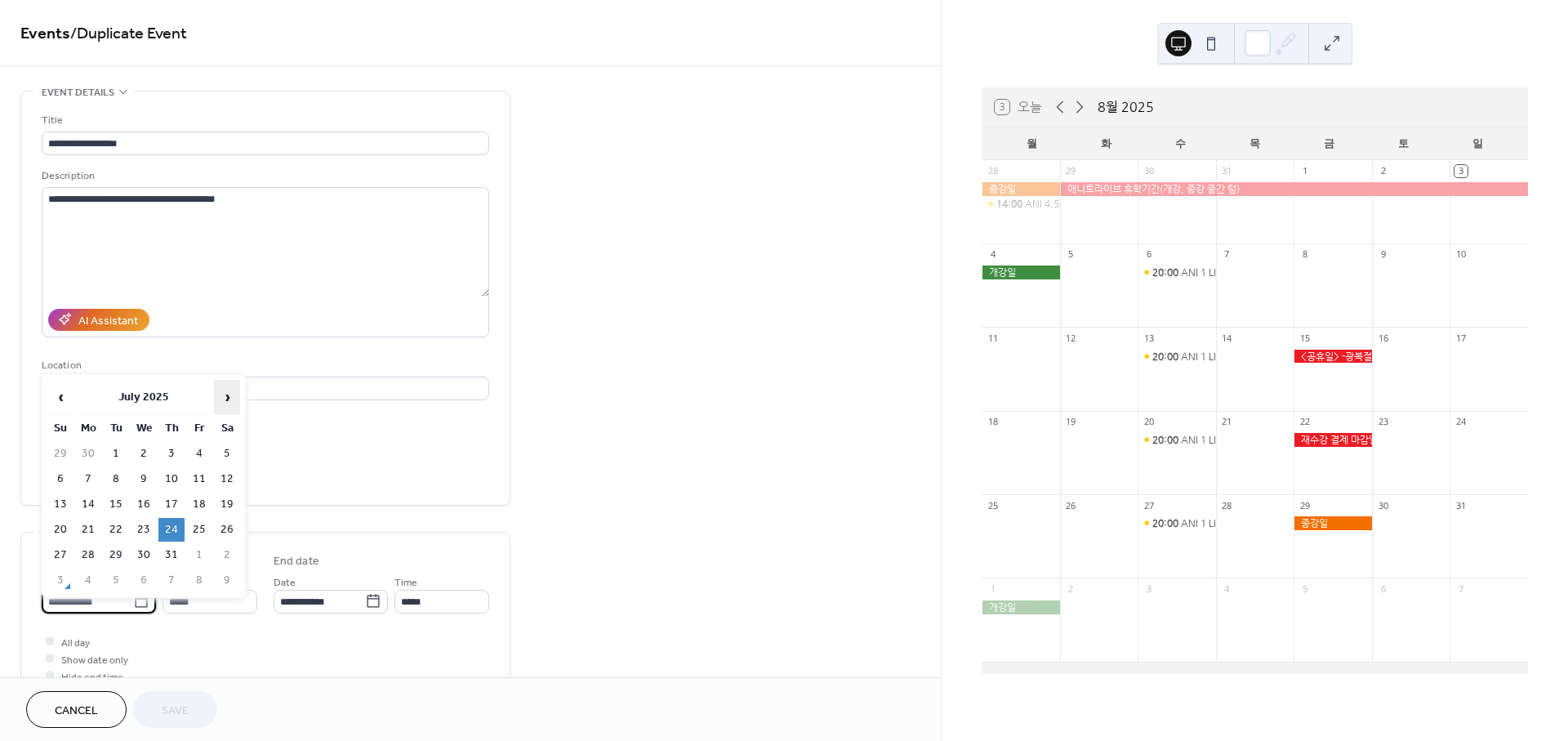 click on "›" at bounding box center [227, 397] 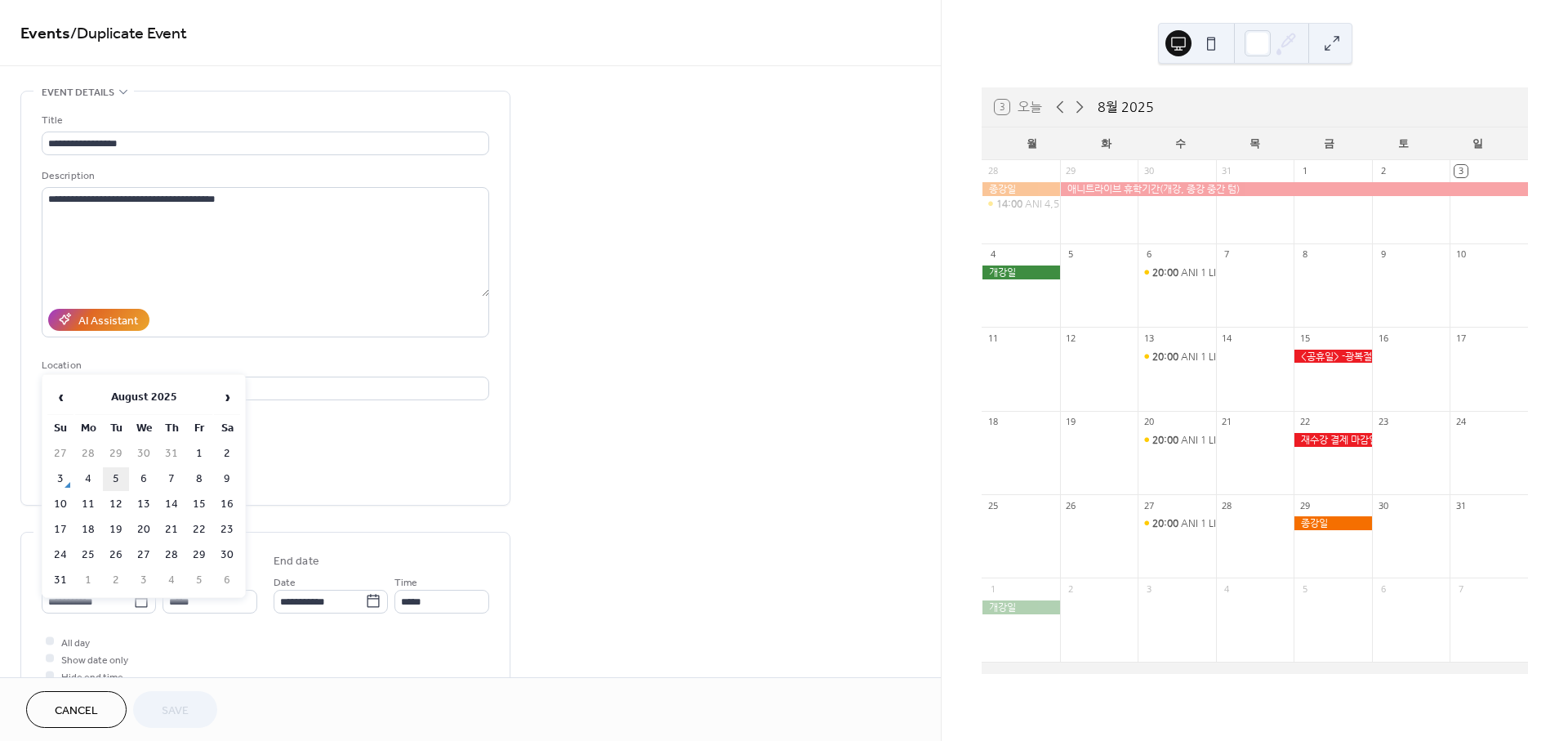 click on "5" at bounding box center (116, 479) 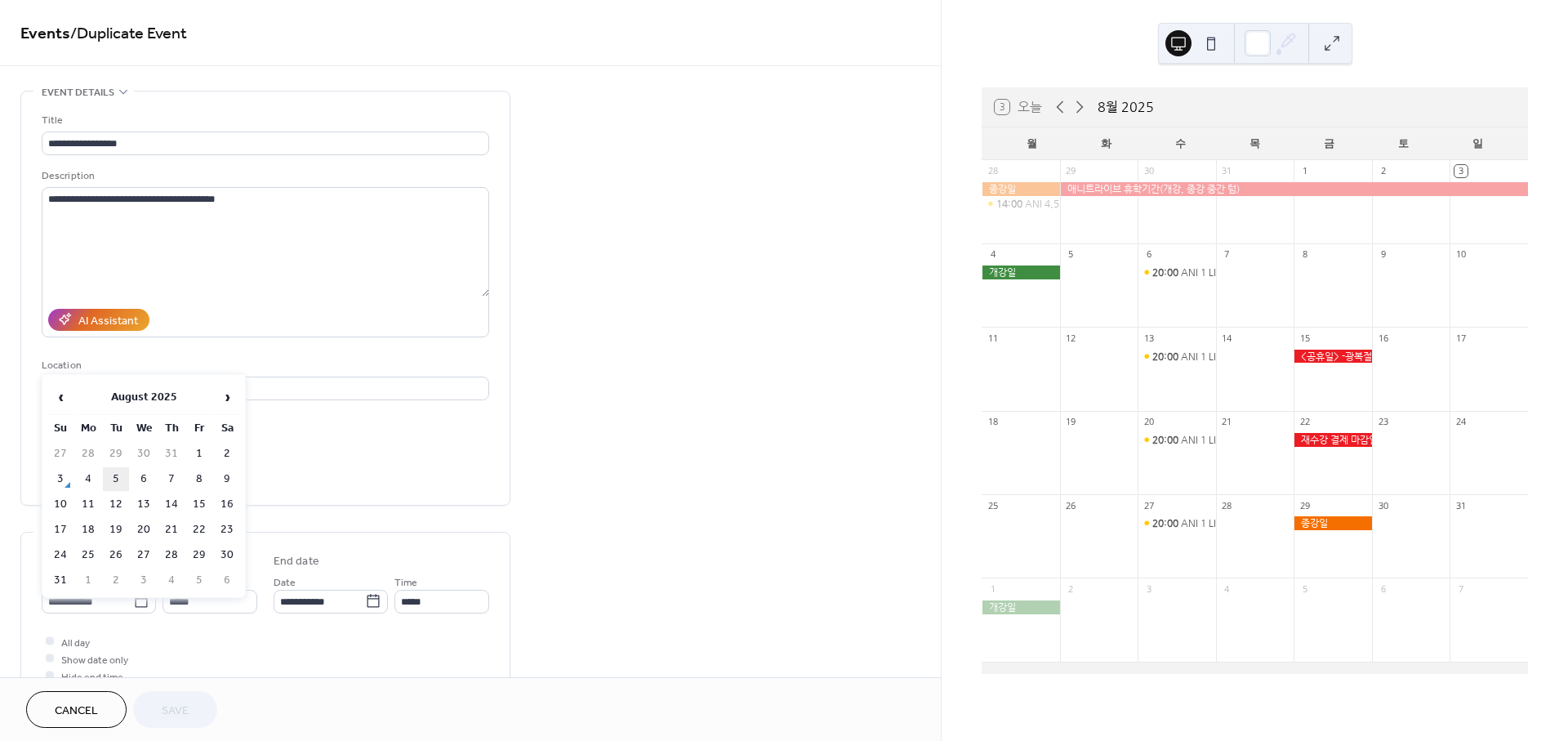 type on "**********" 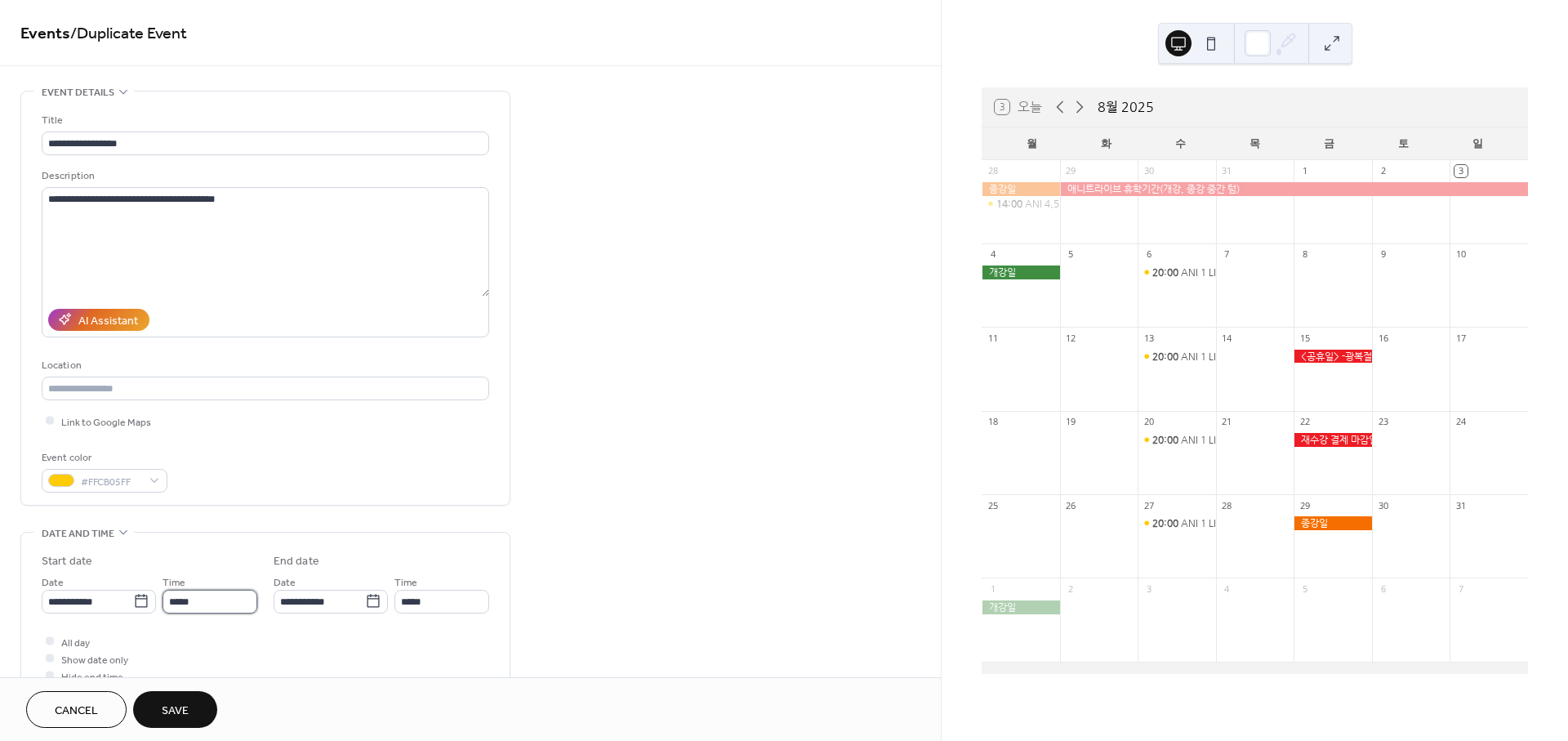 click on "*****" at bounding box center [210, 601] 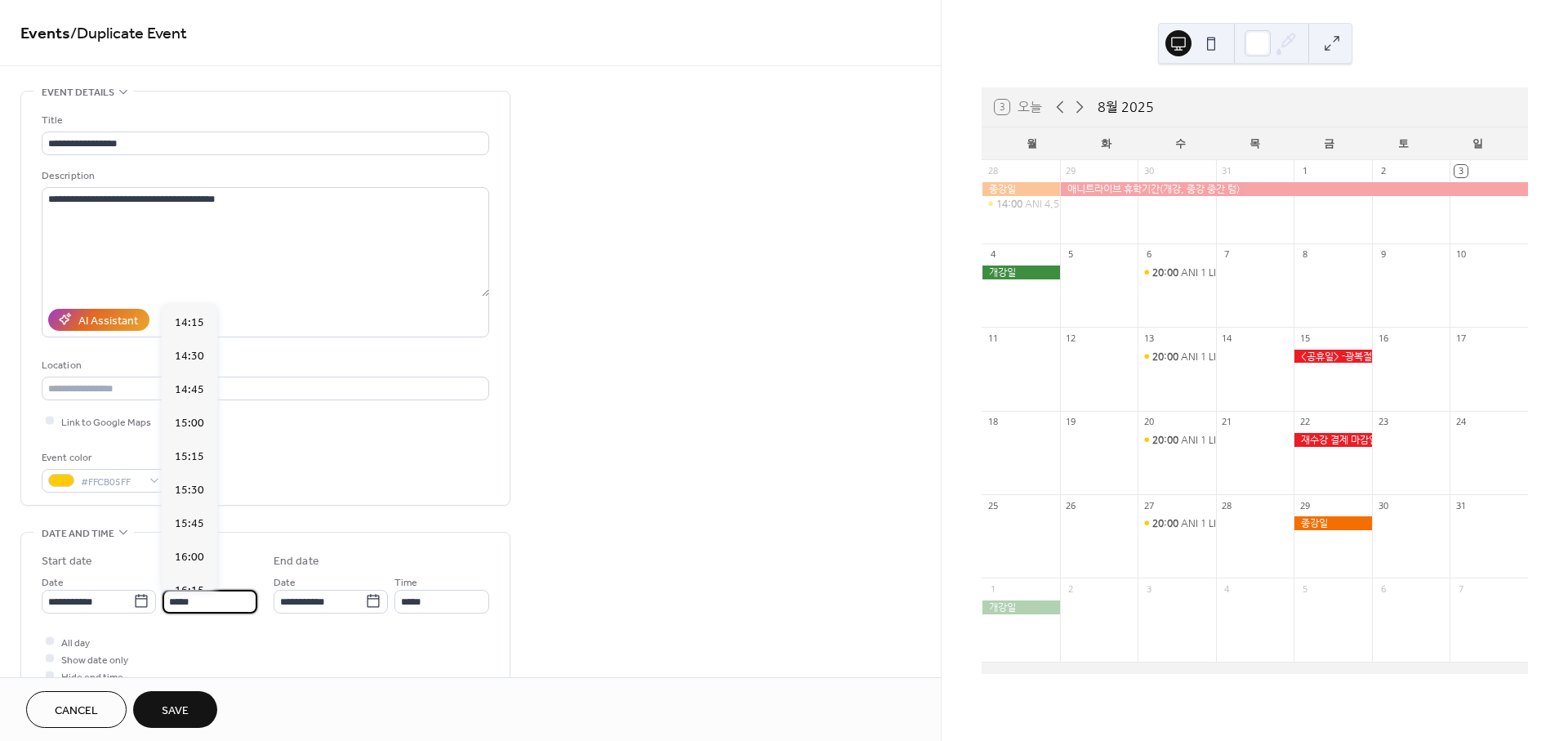 scroll, scrollTop: 1890, scrollLeft: 0, axis: vertical 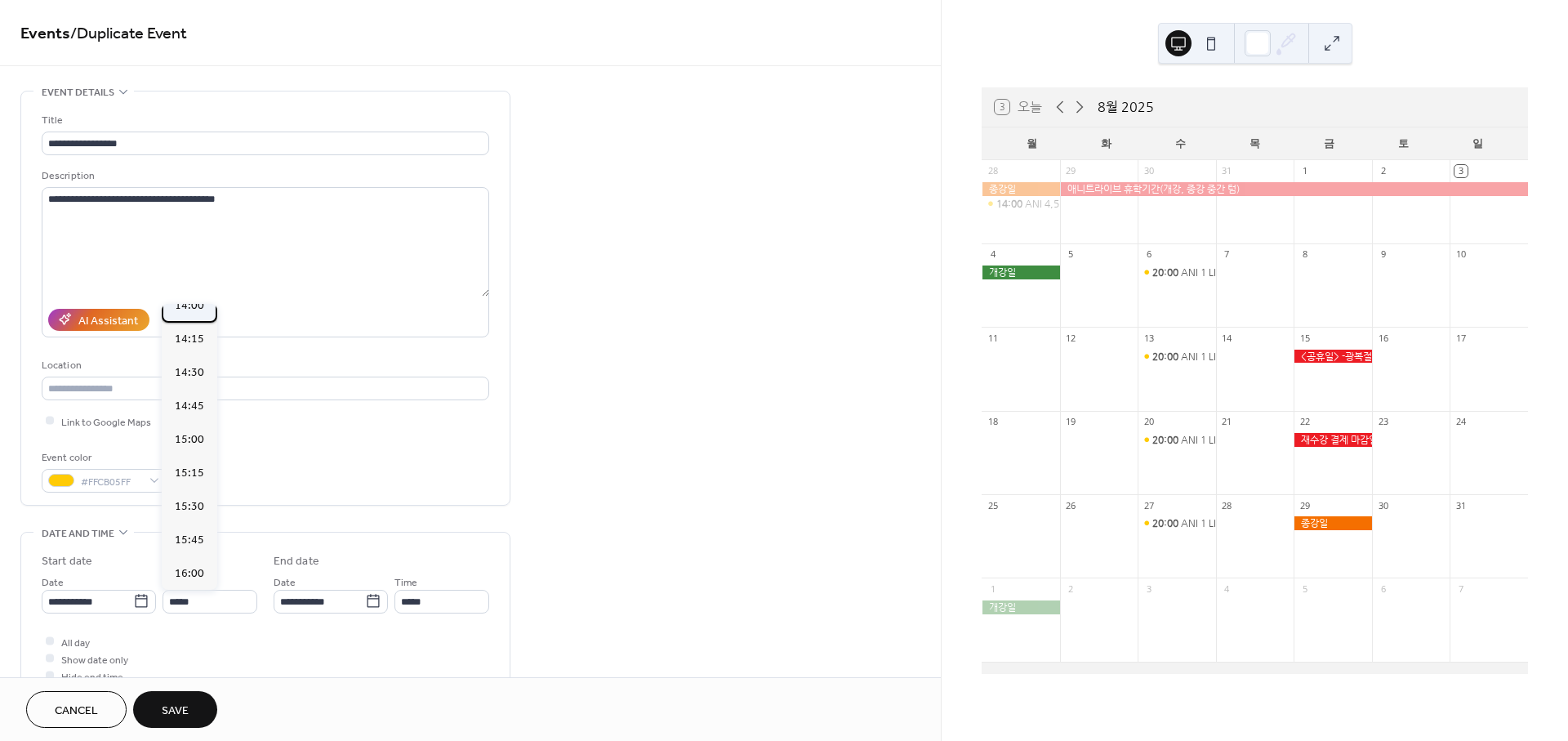 click on "14:00" at bounding box center (189, 306) 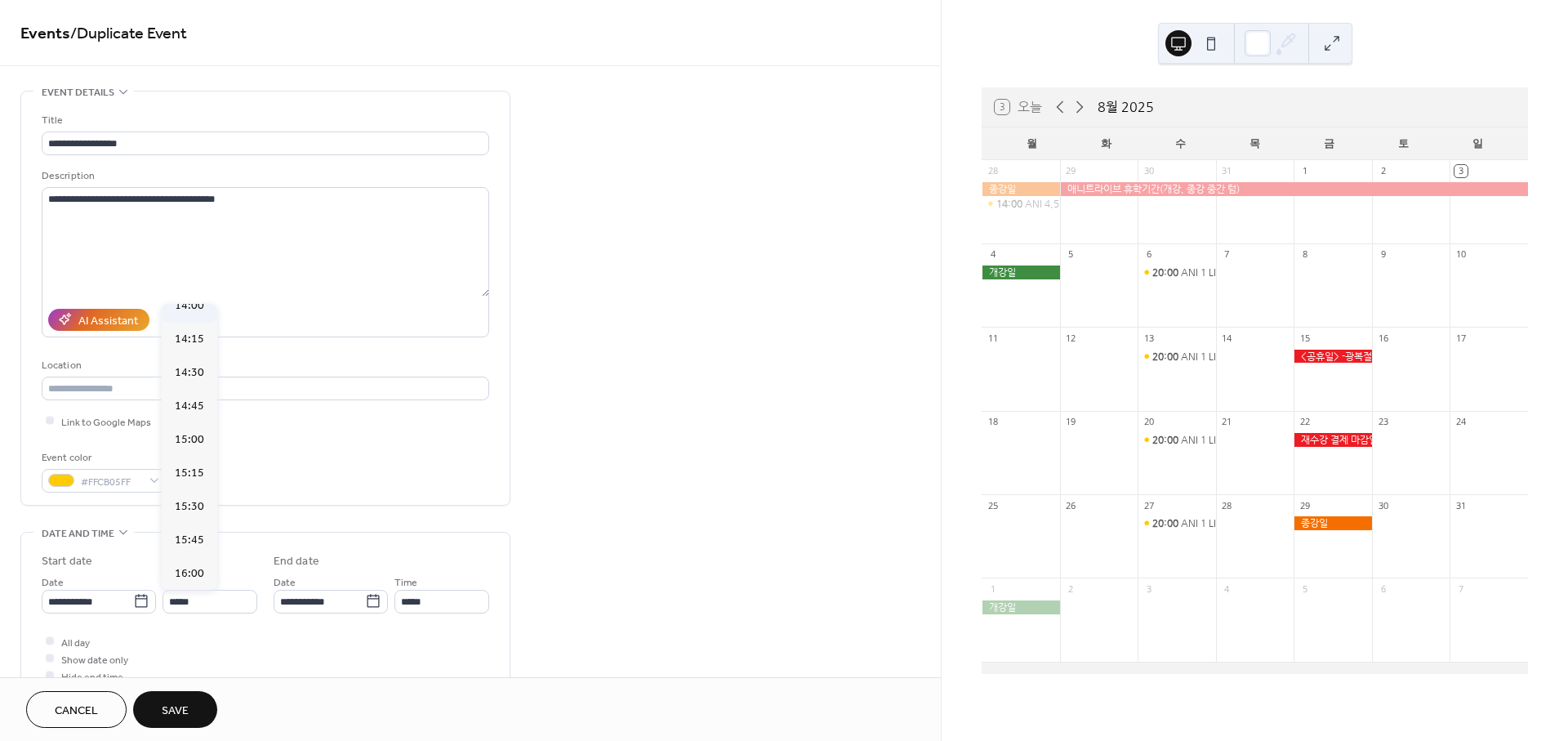 type on "*****" 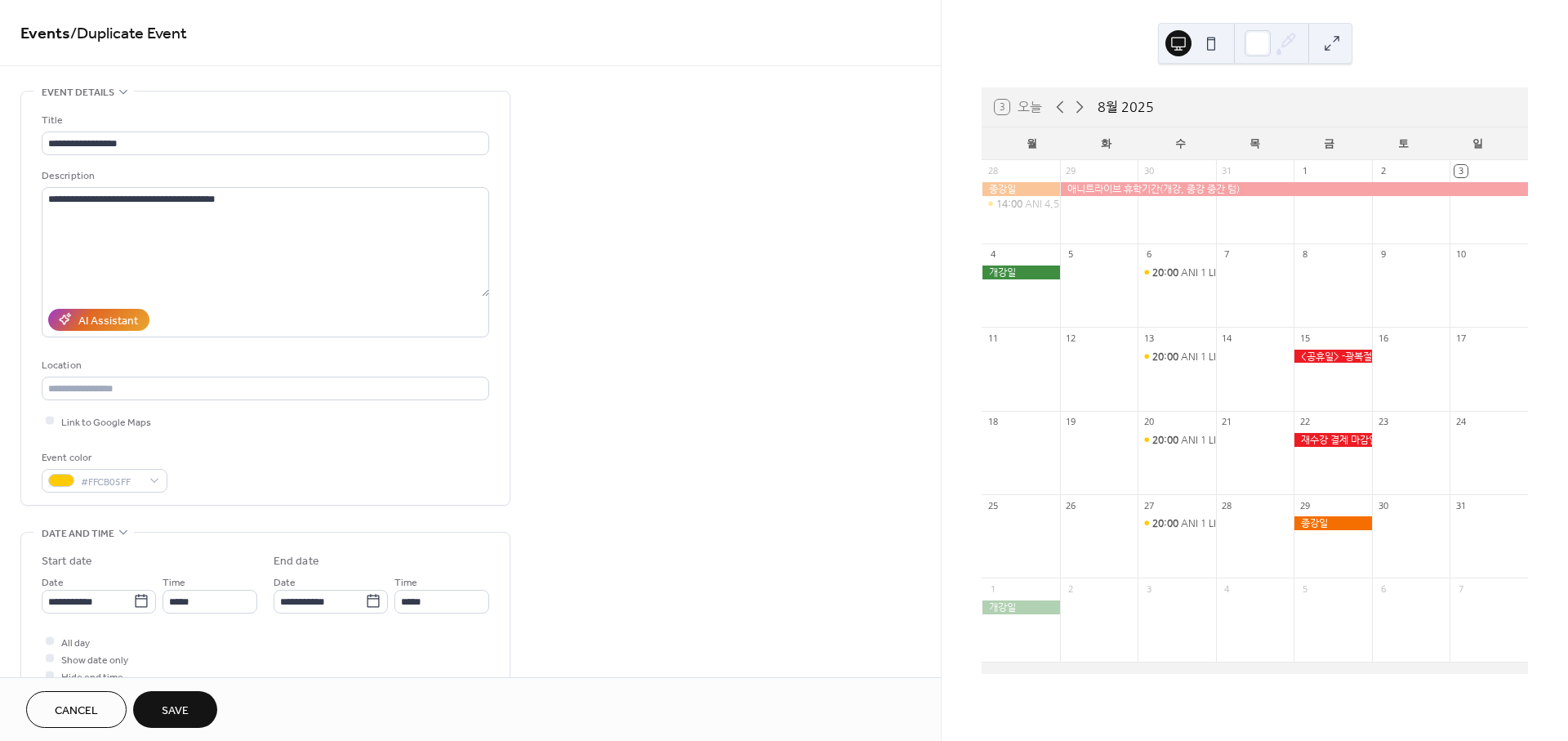 click on "Save" at bounding box center [175, 711] 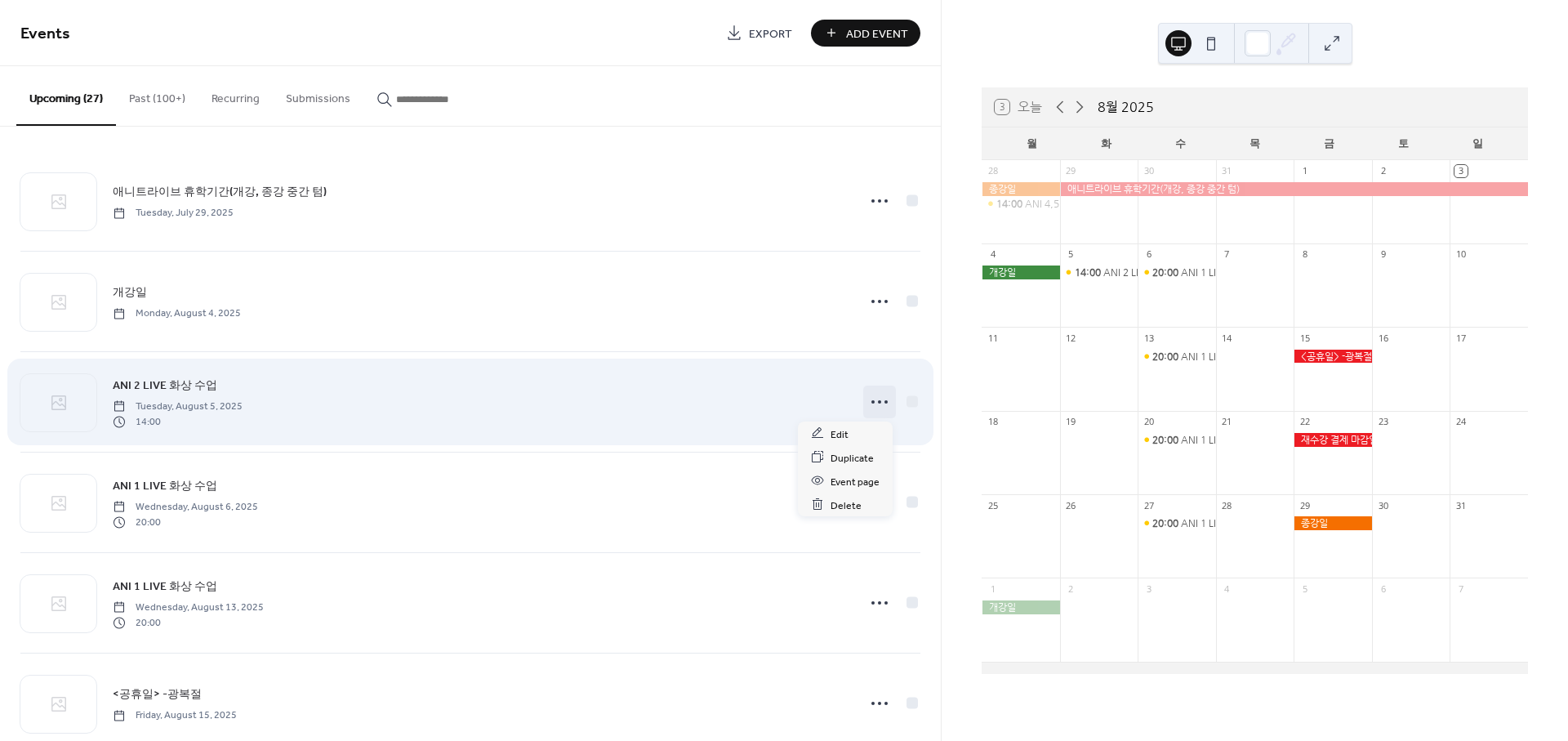 click 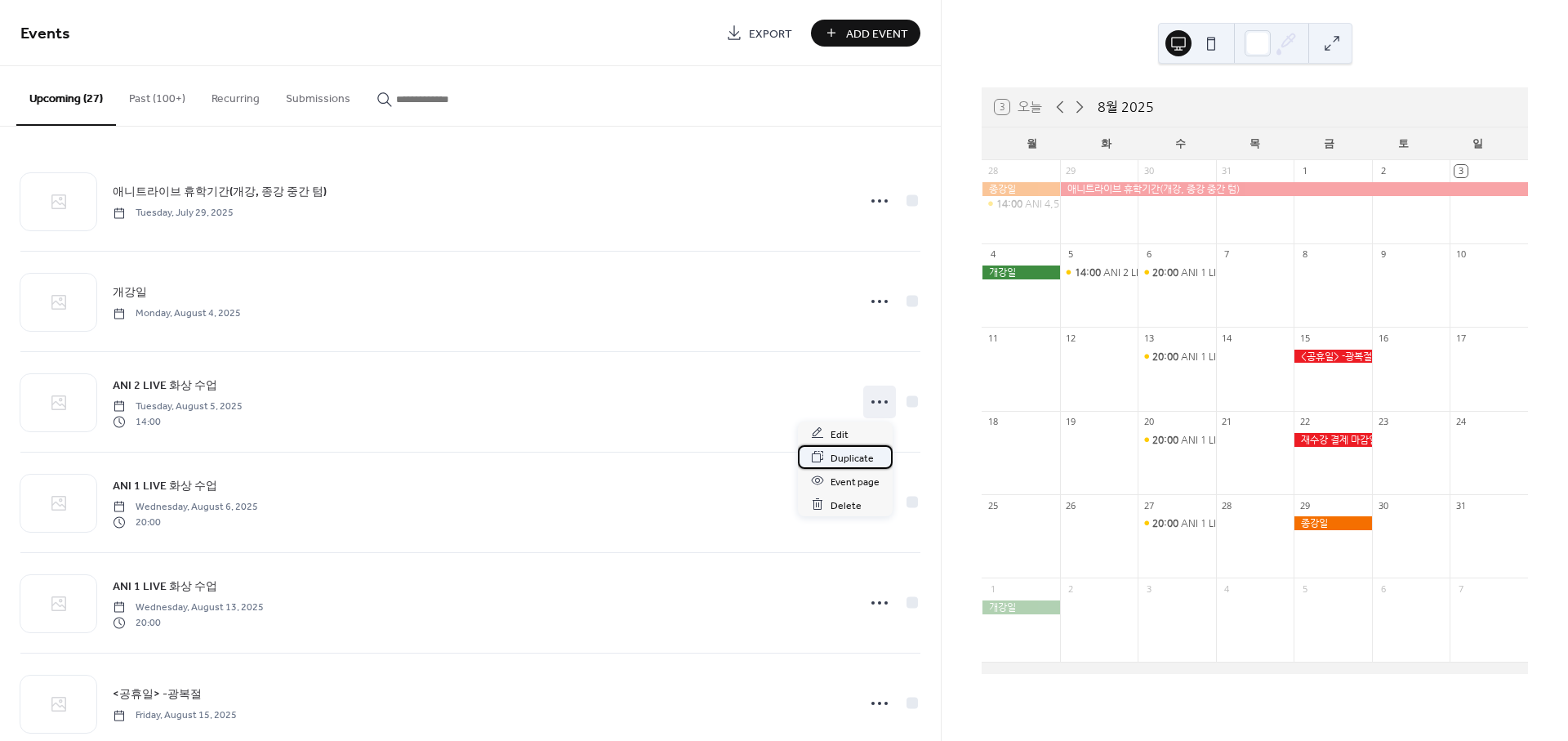 click on "Duplicate" at bounding box center (852, 458) 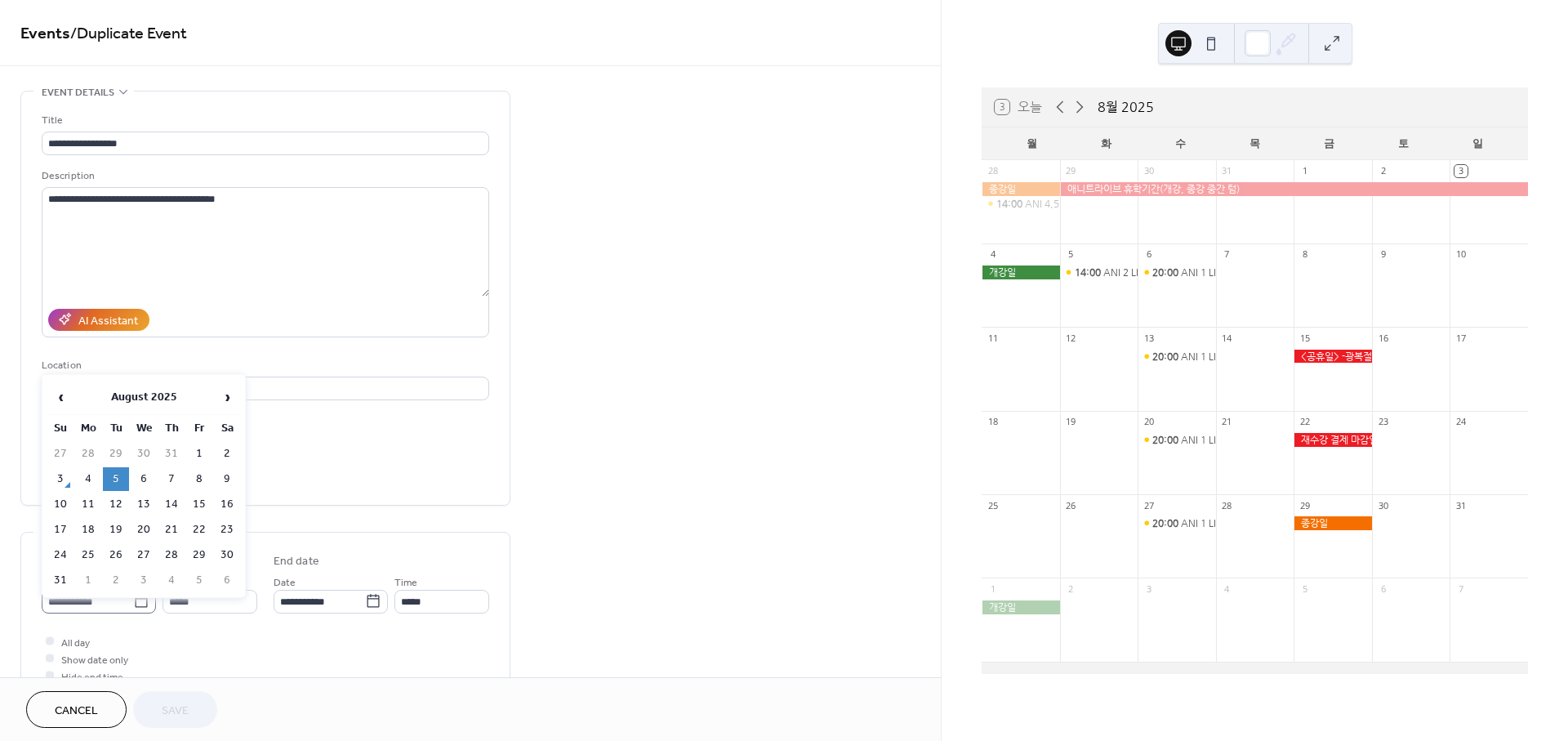 click 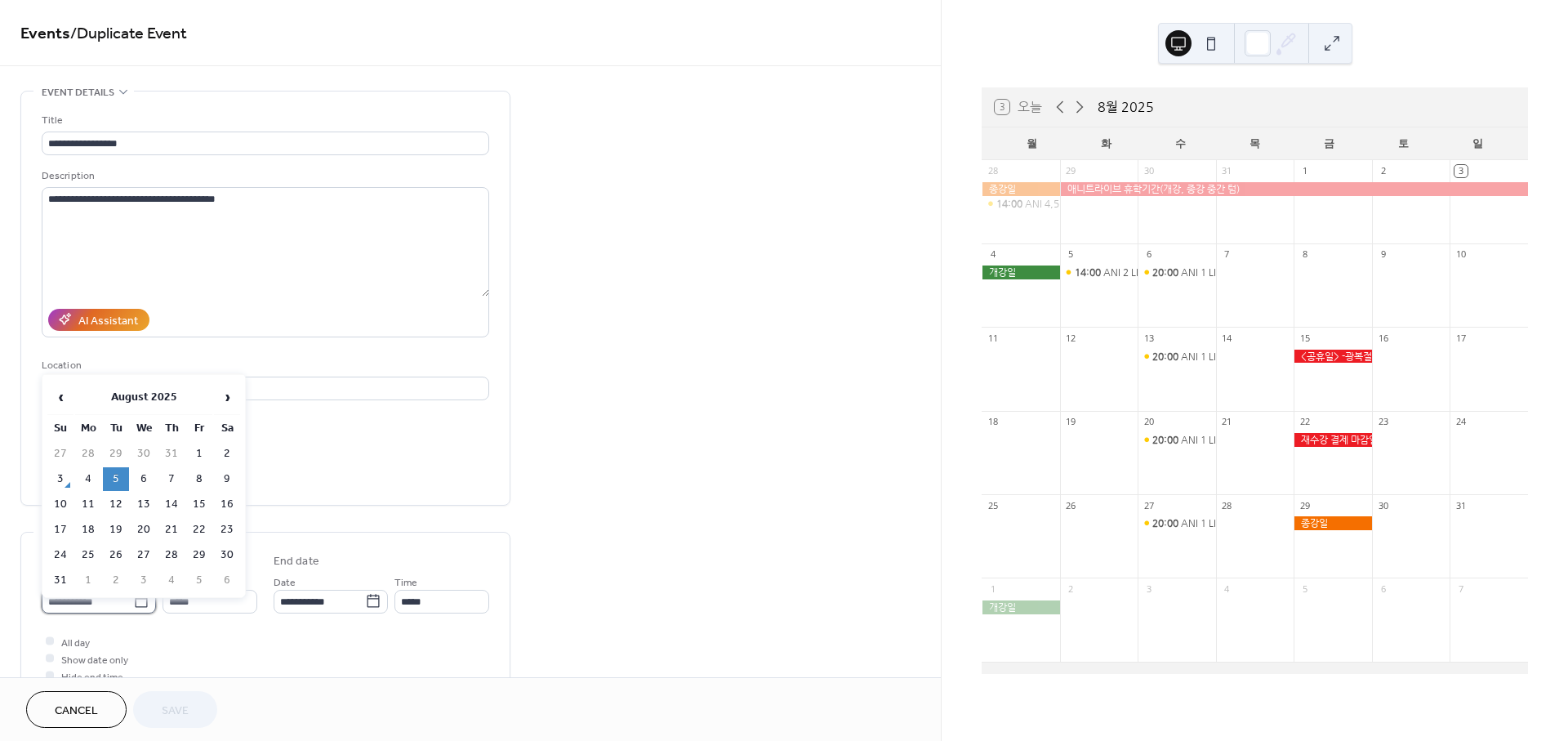 click on "**********" at bounding box center (87, 601) 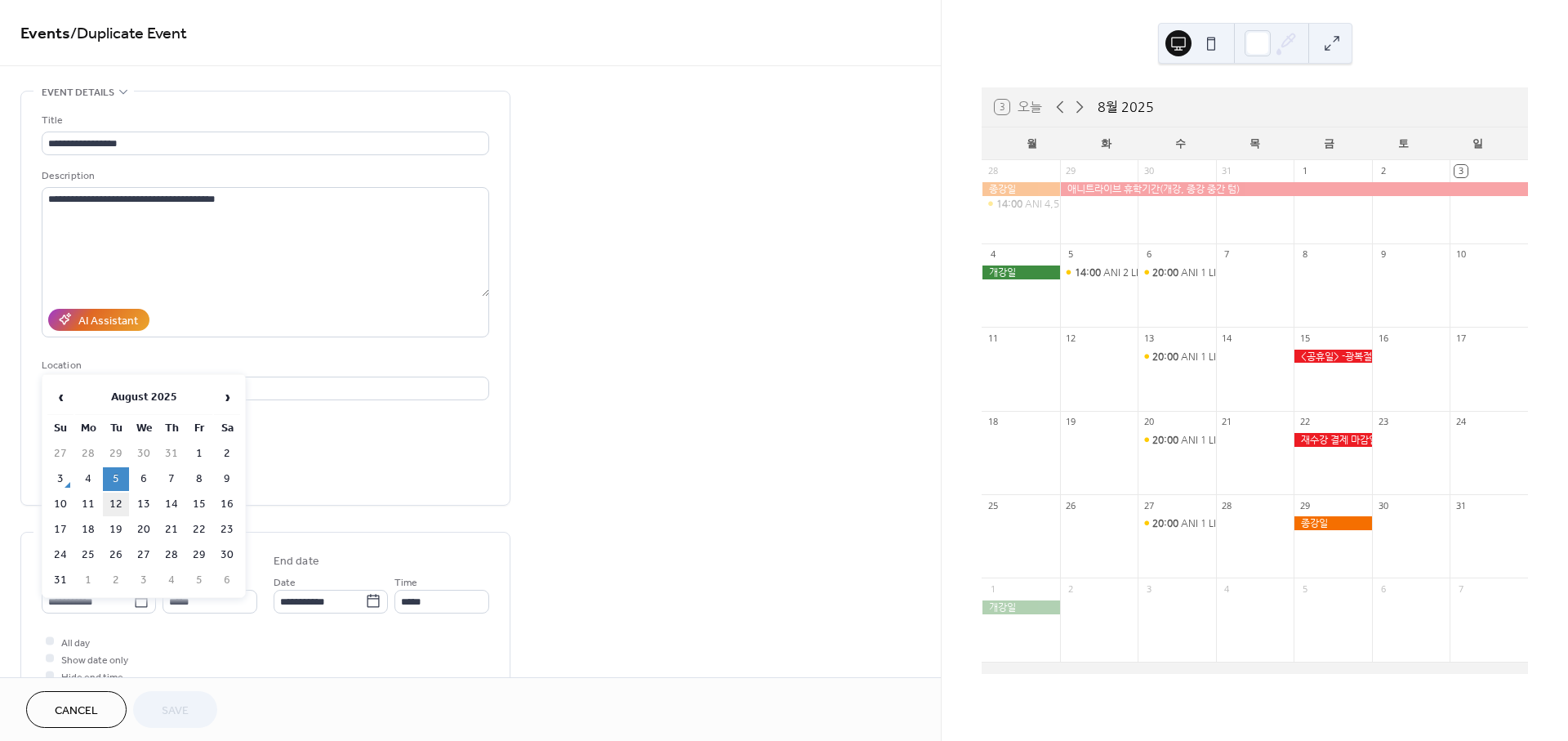 click on "12" at bounding box center (116, 504) 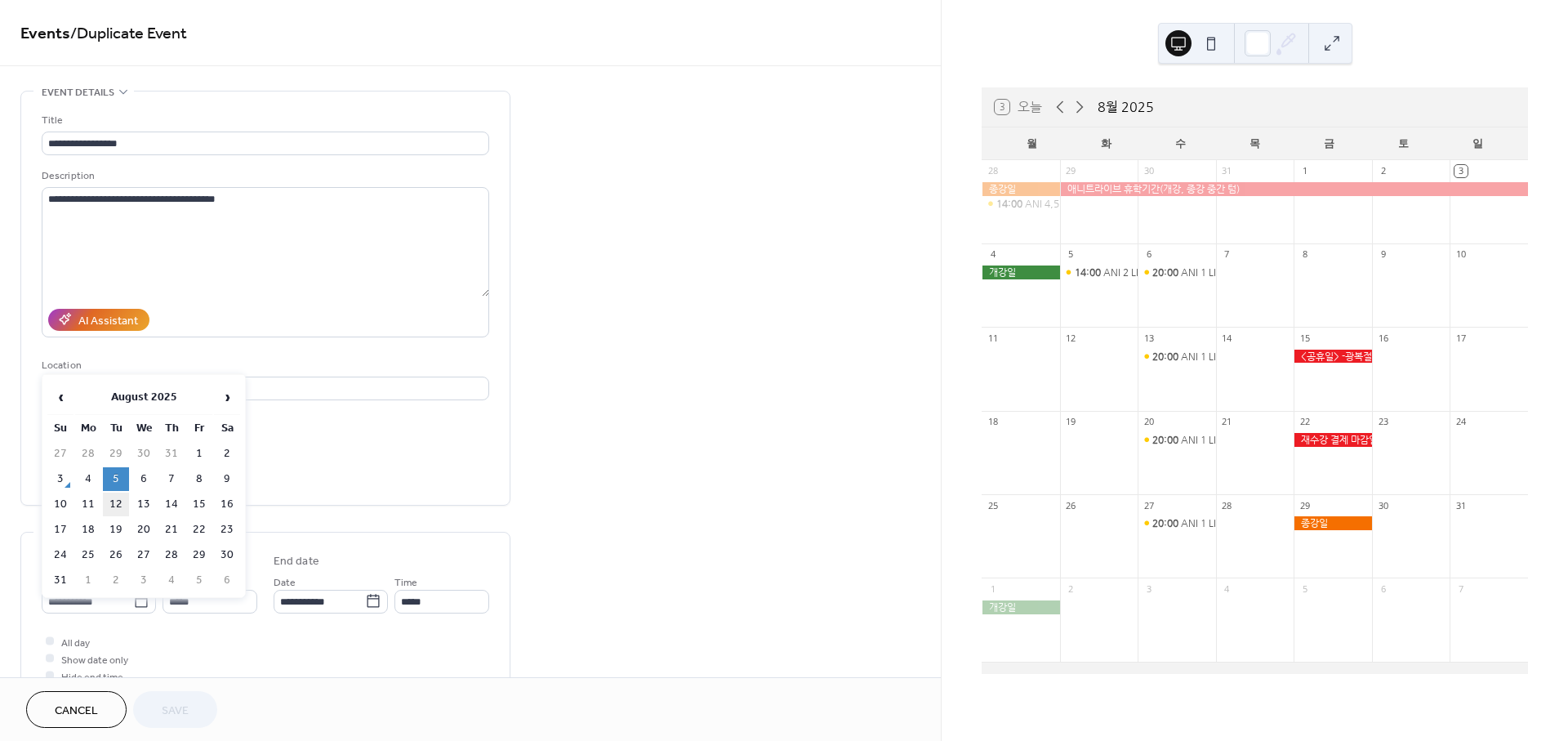 type on "**********" 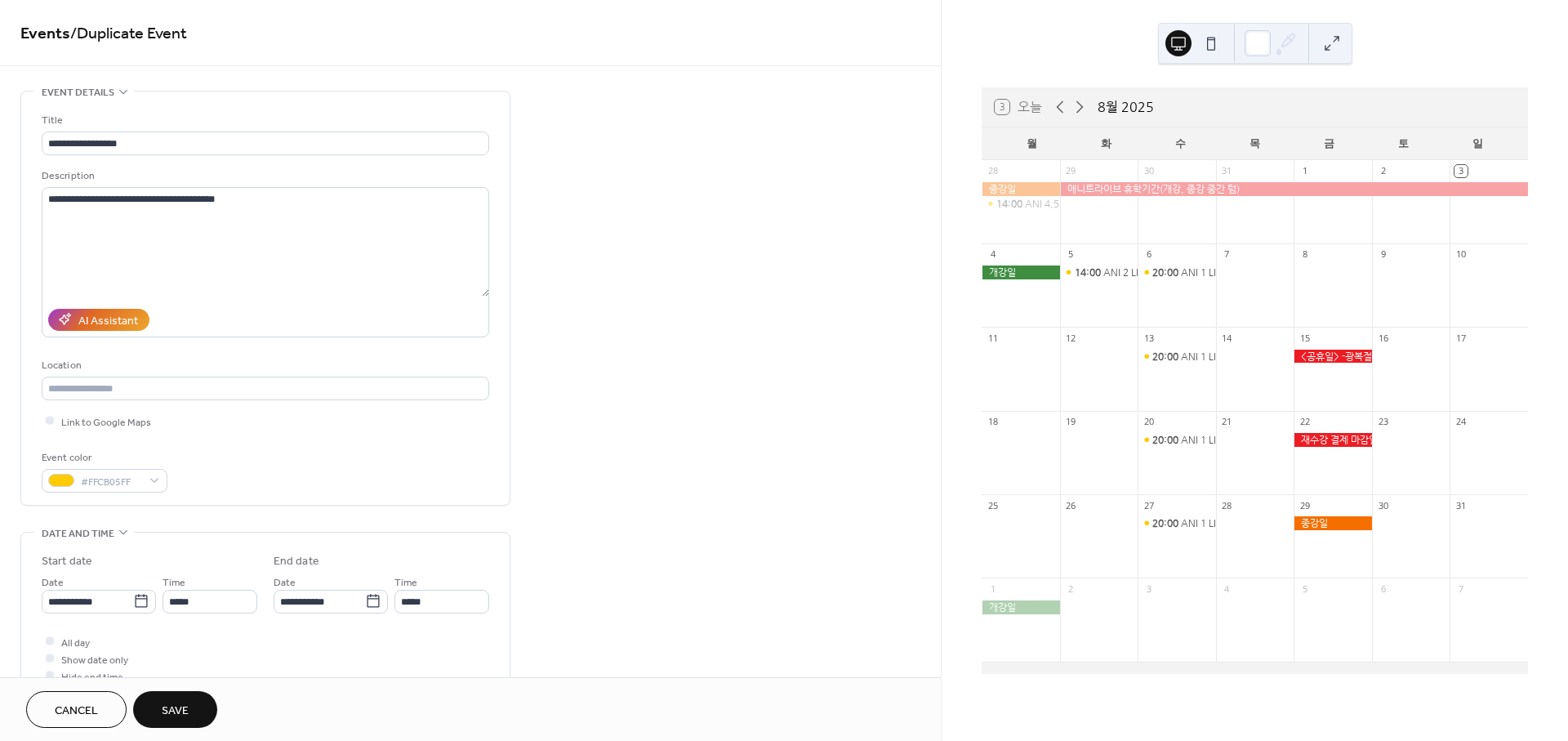 click on "Save" at bounding box center [175, 711] 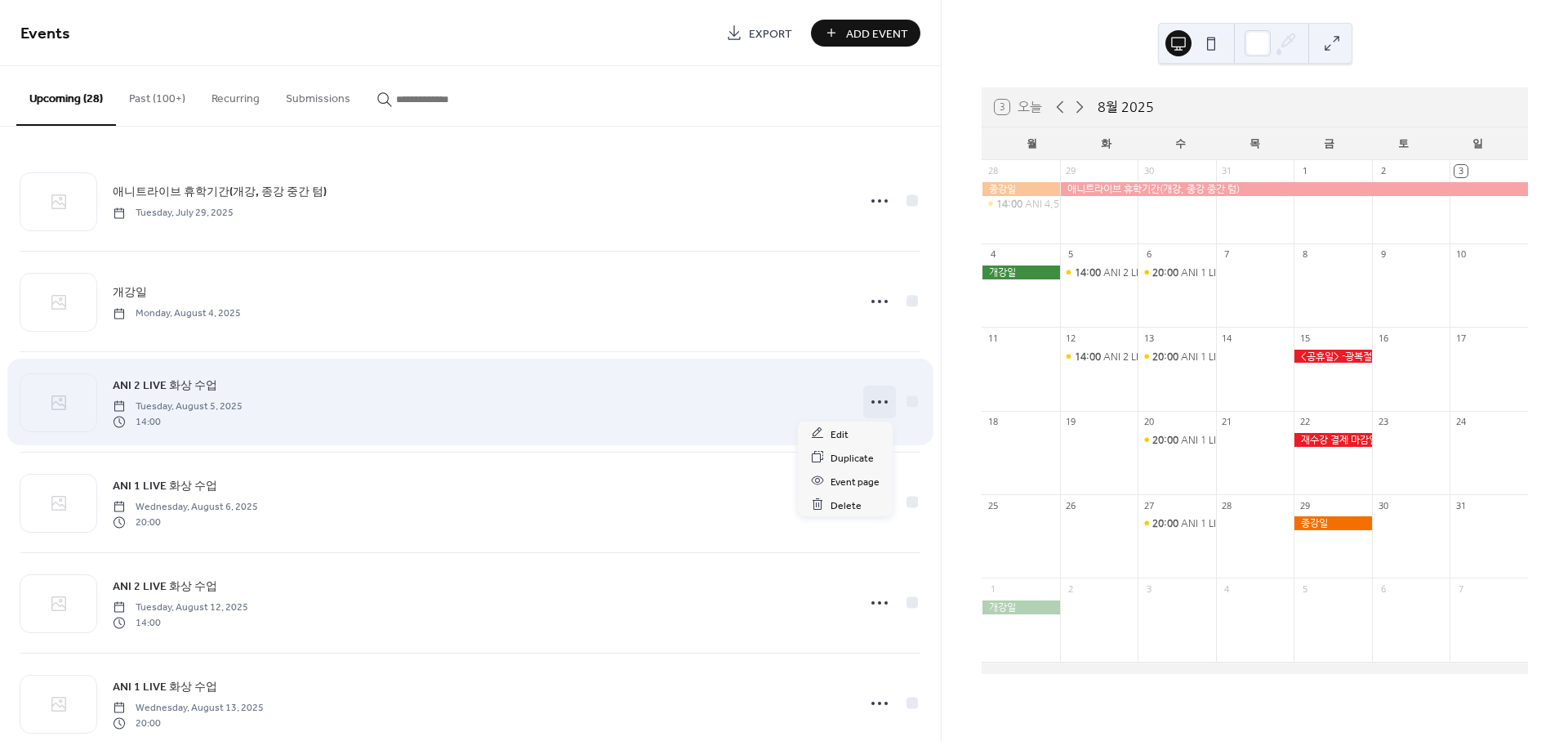 click 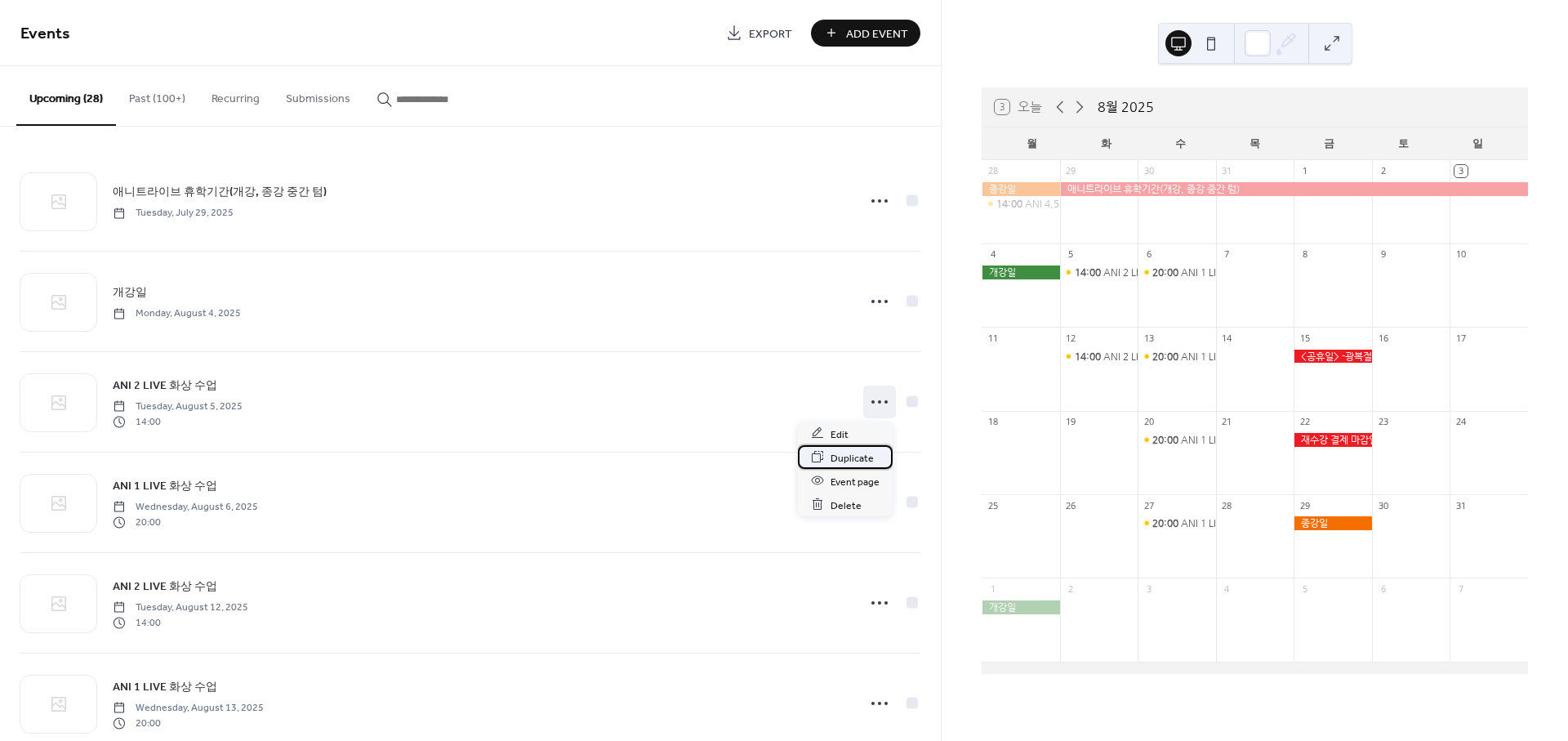 click on "Duplicate" at bounding box center [852, 458] 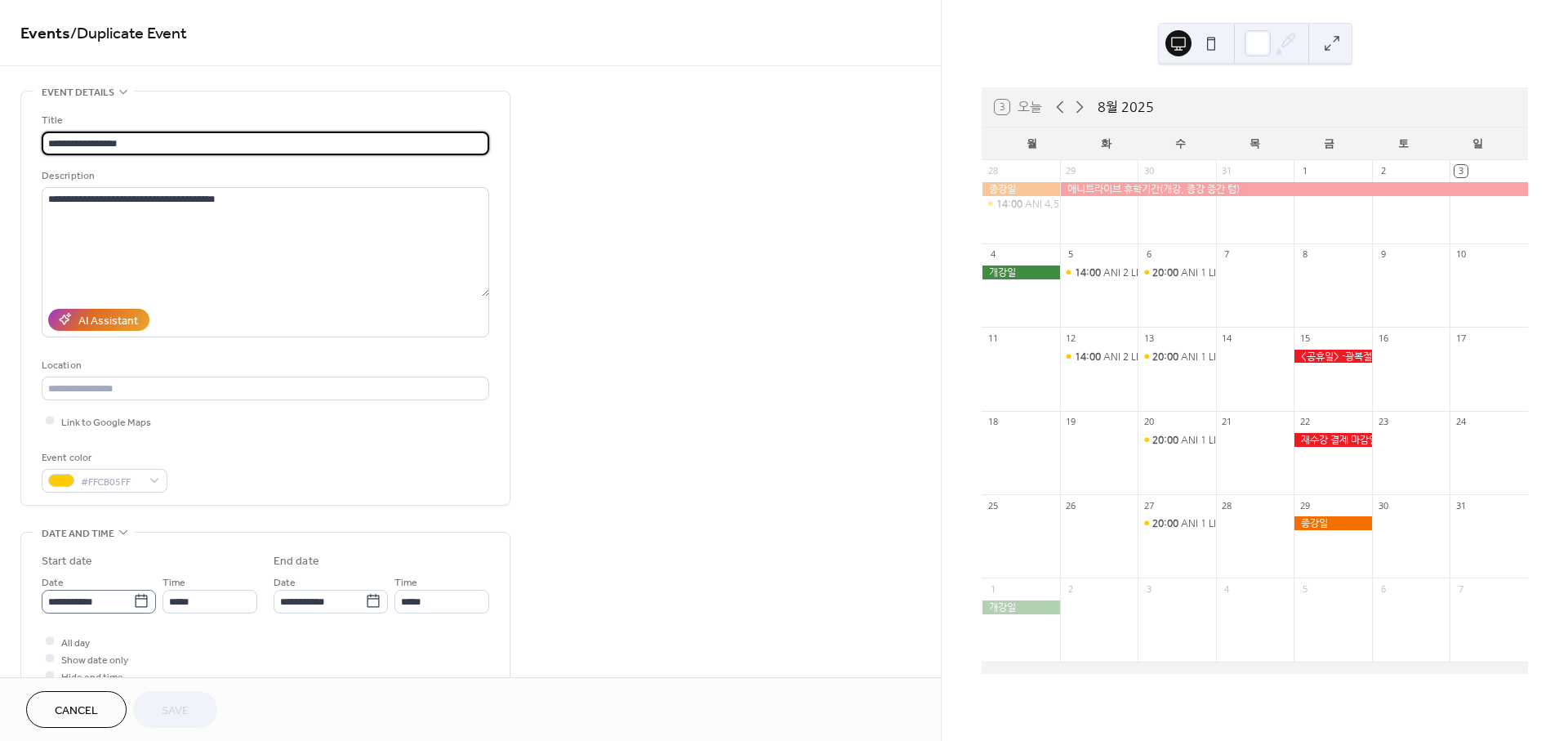 click 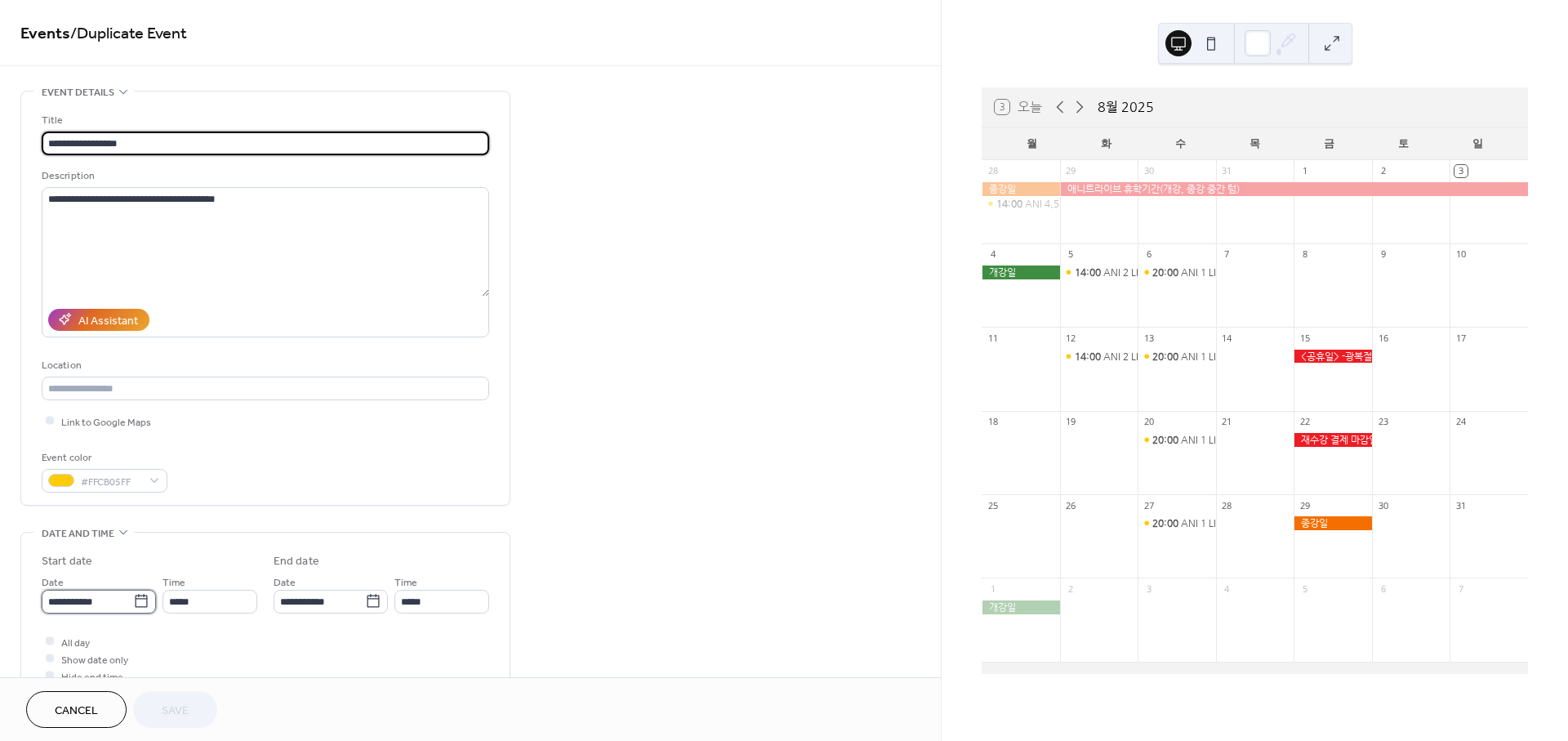 click on "**********" at bounding box center [87, 601] 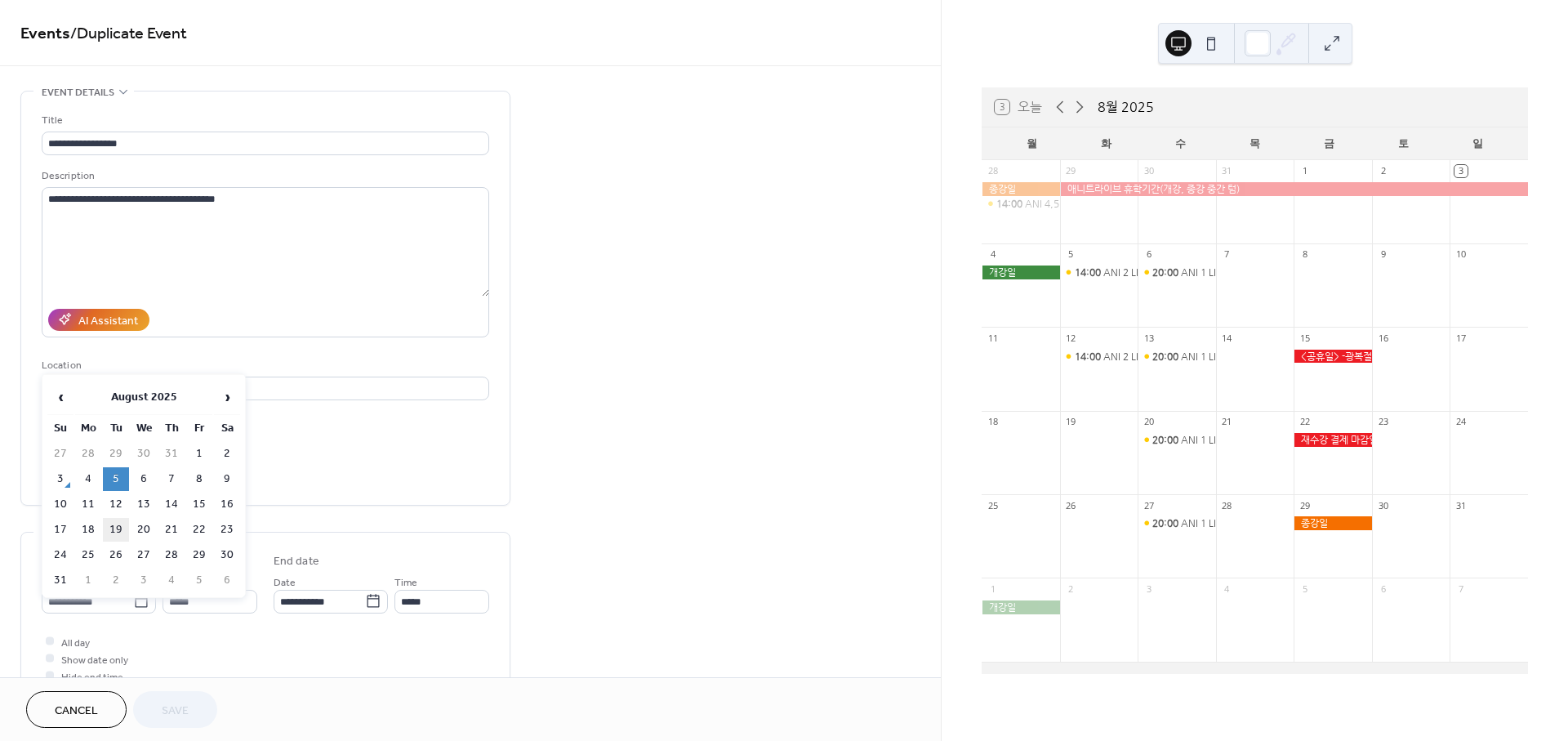 click on "19" at bounding box center [116, 529] 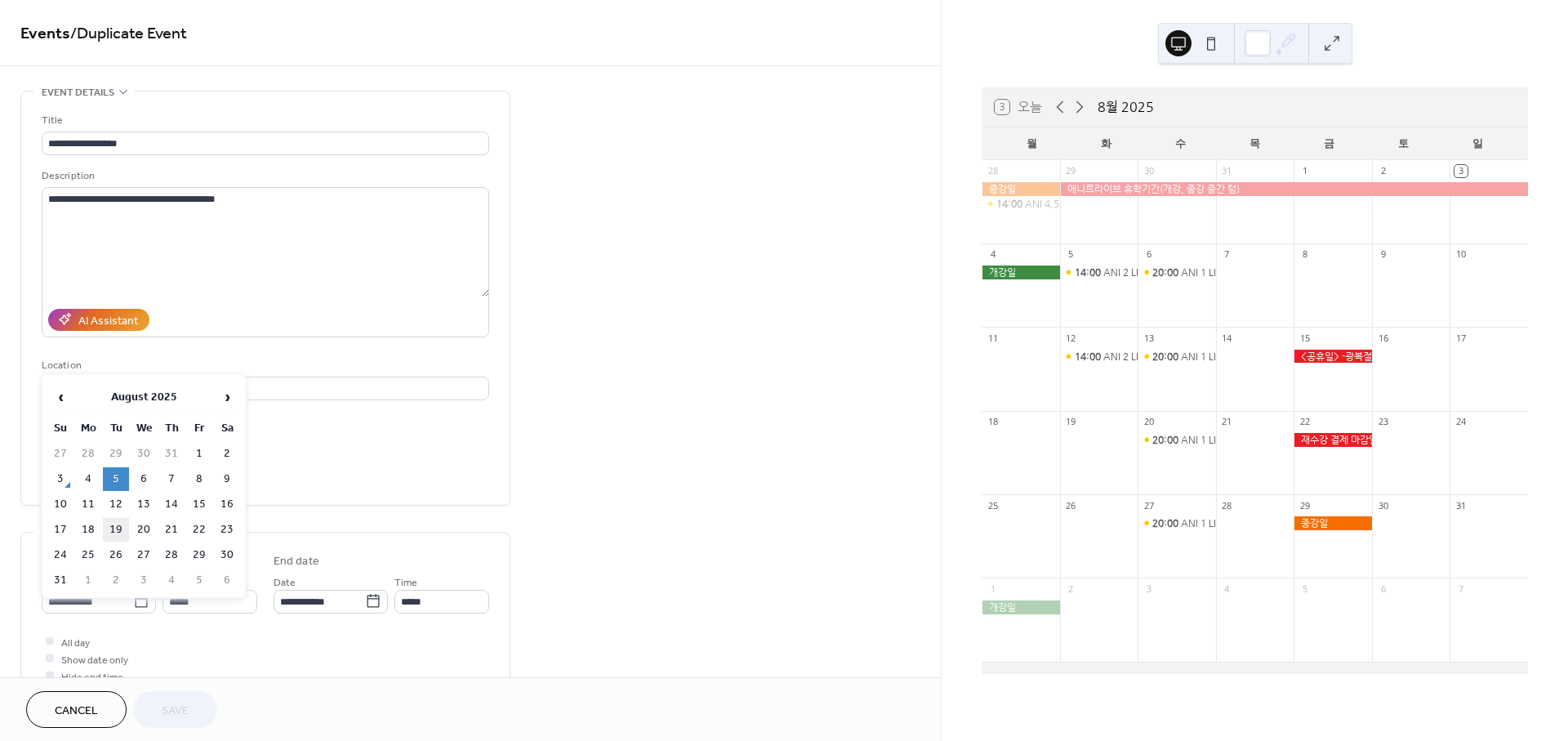type on "**********" 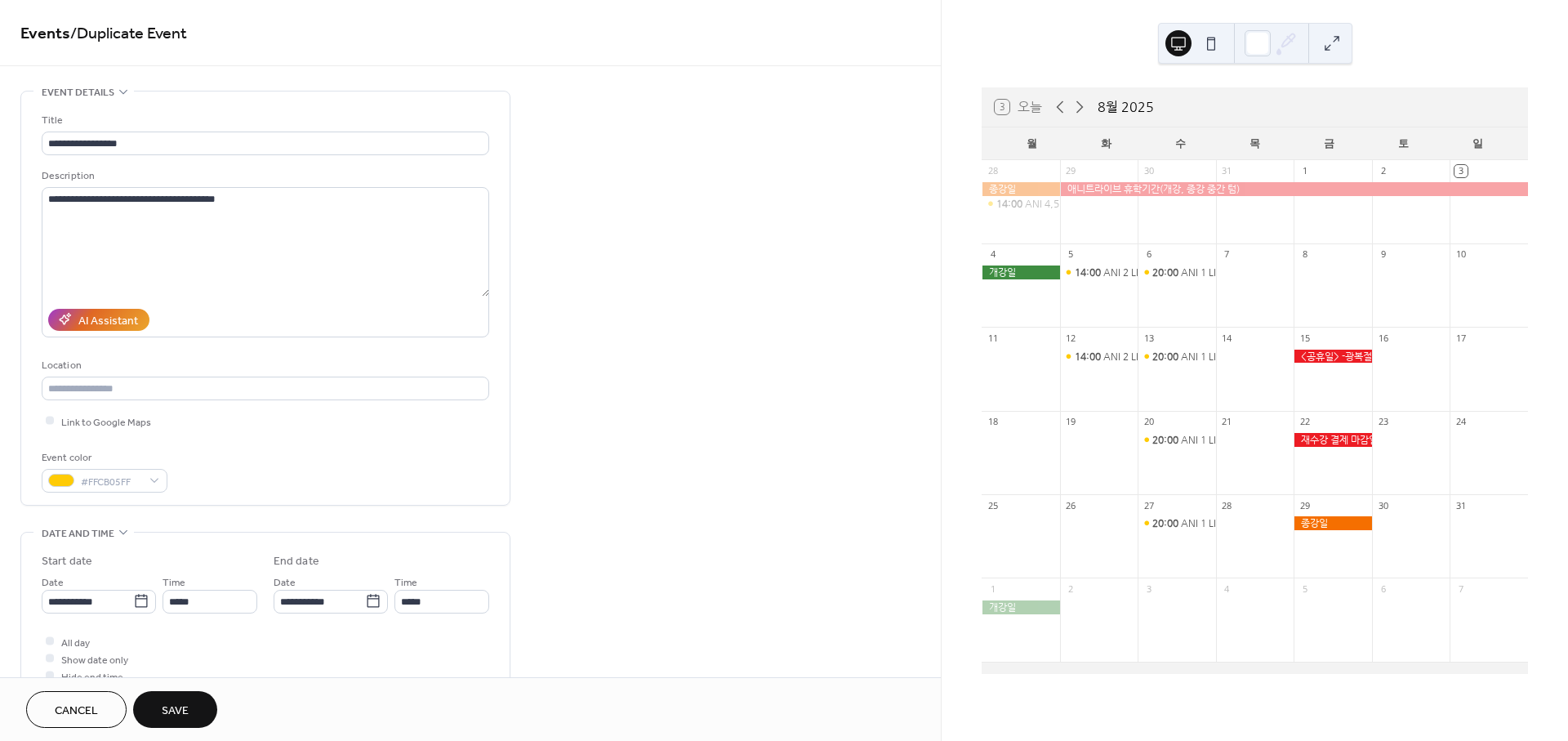 click on "Save" at bounding box center (175, 711) 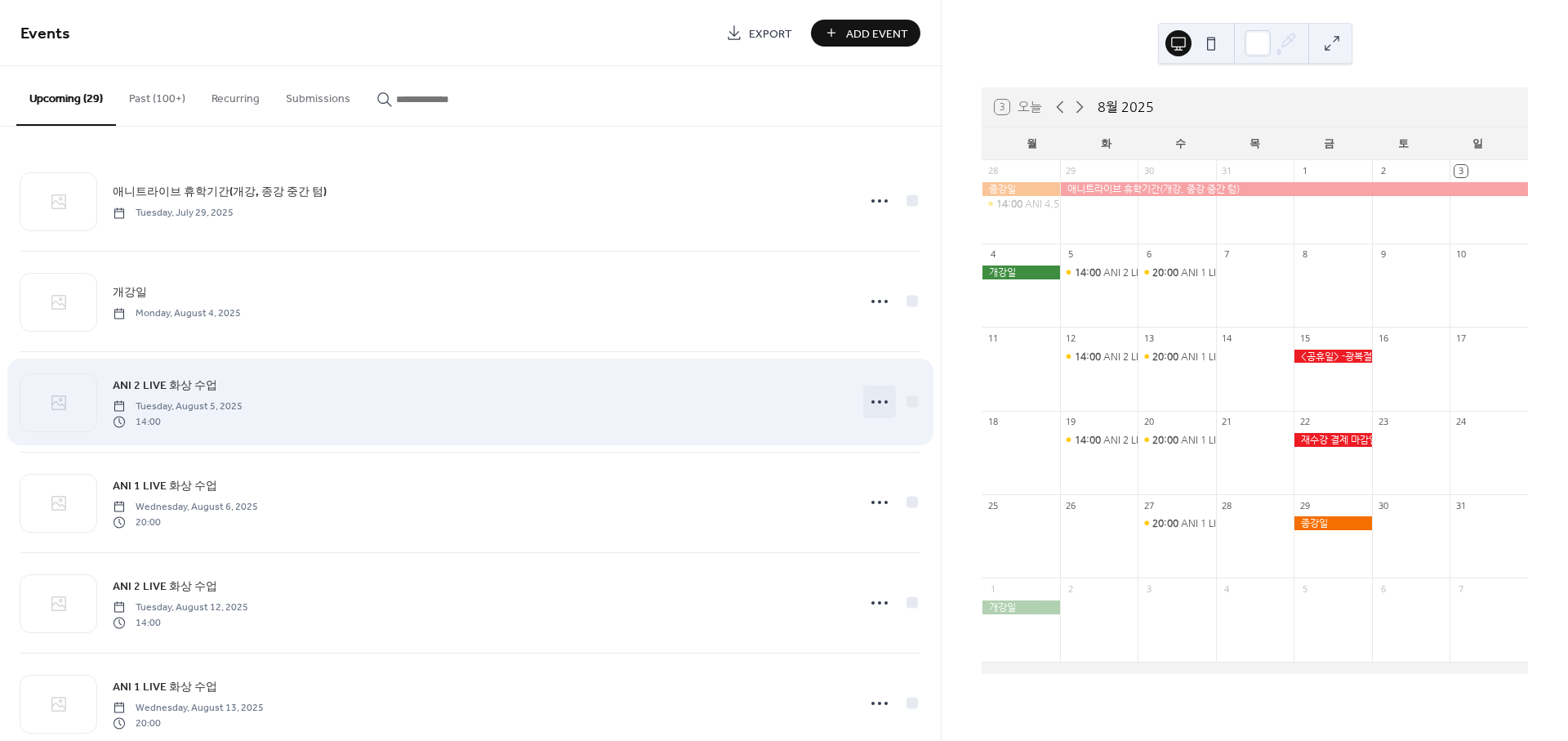 click 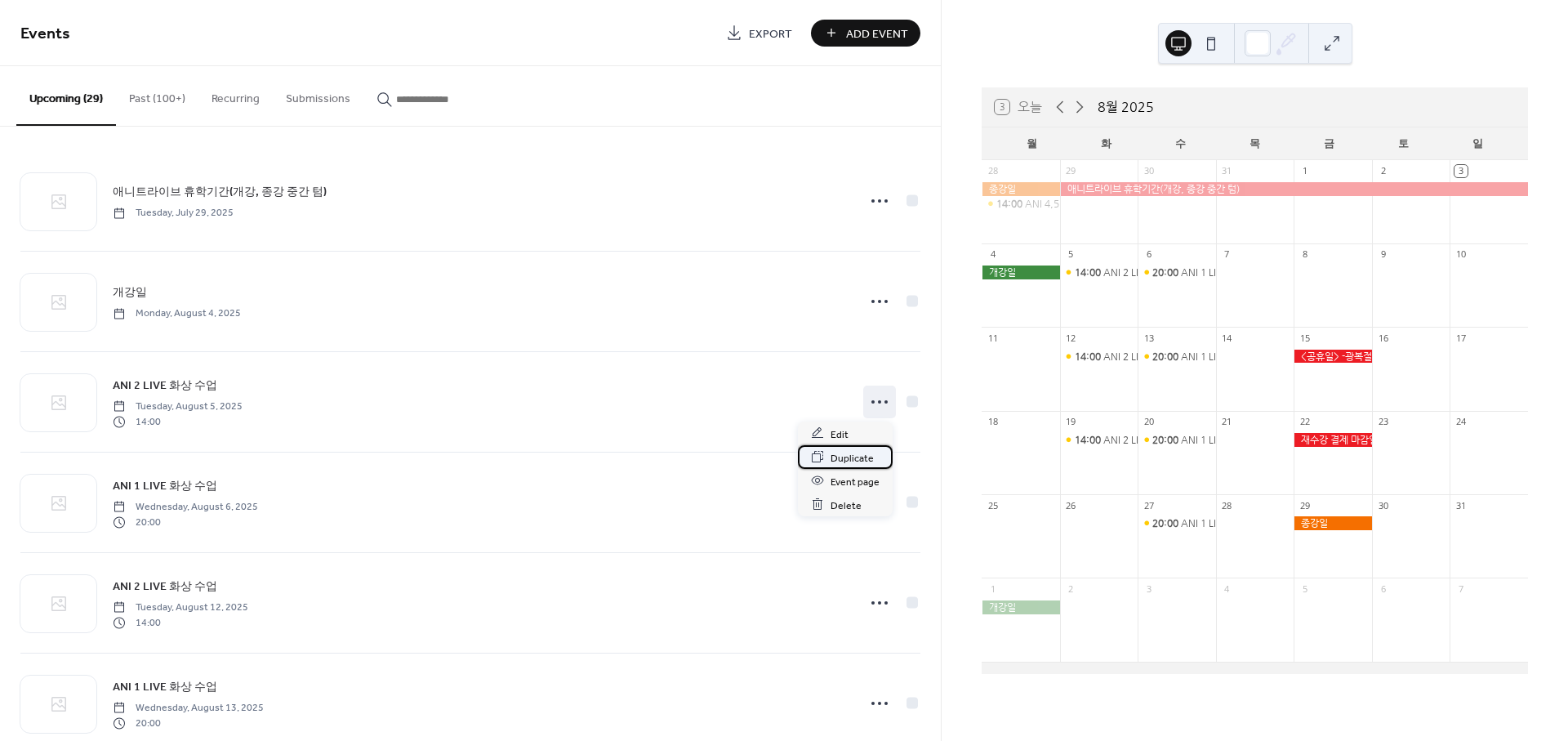 click on "Duplicate" at bounding box center (852, 458) 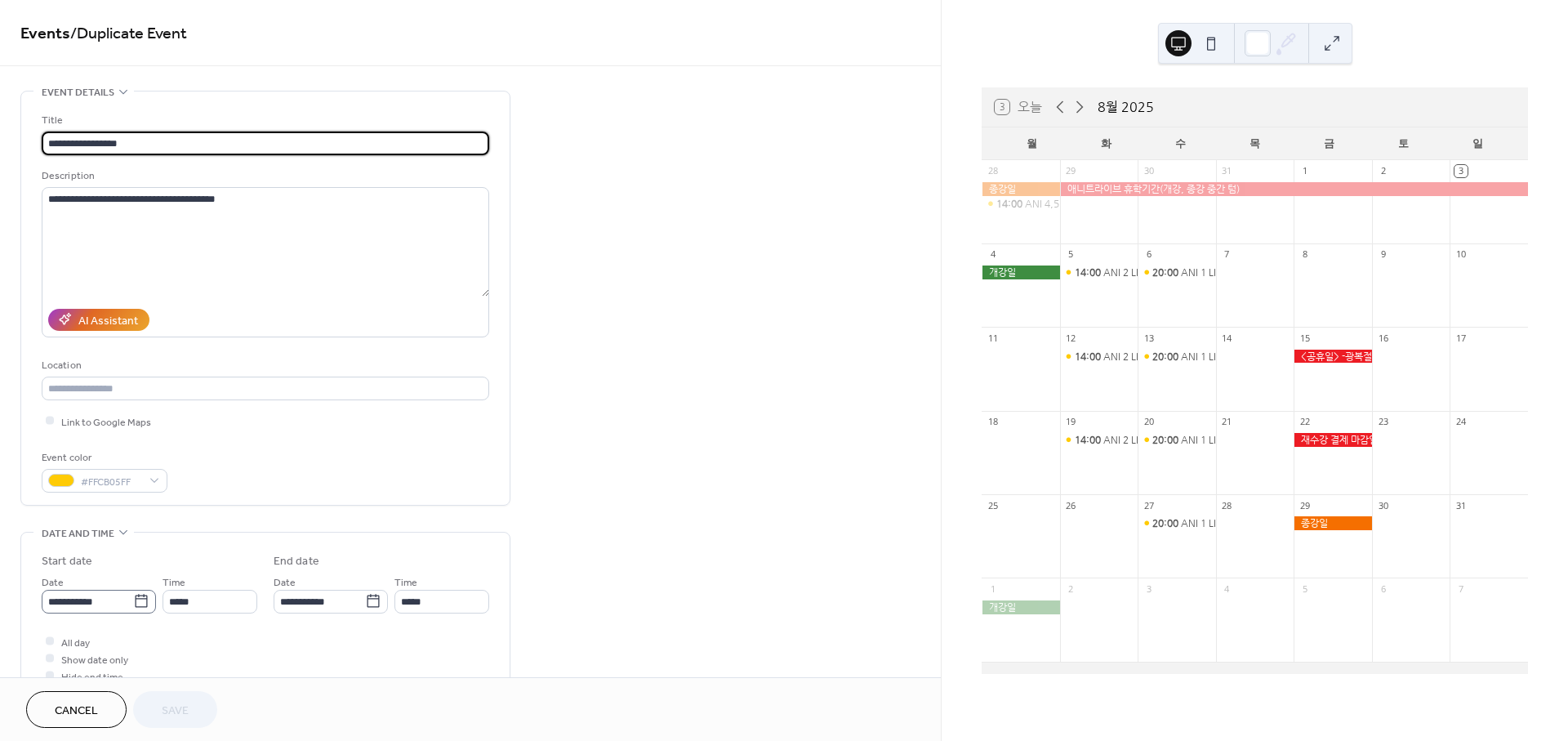click 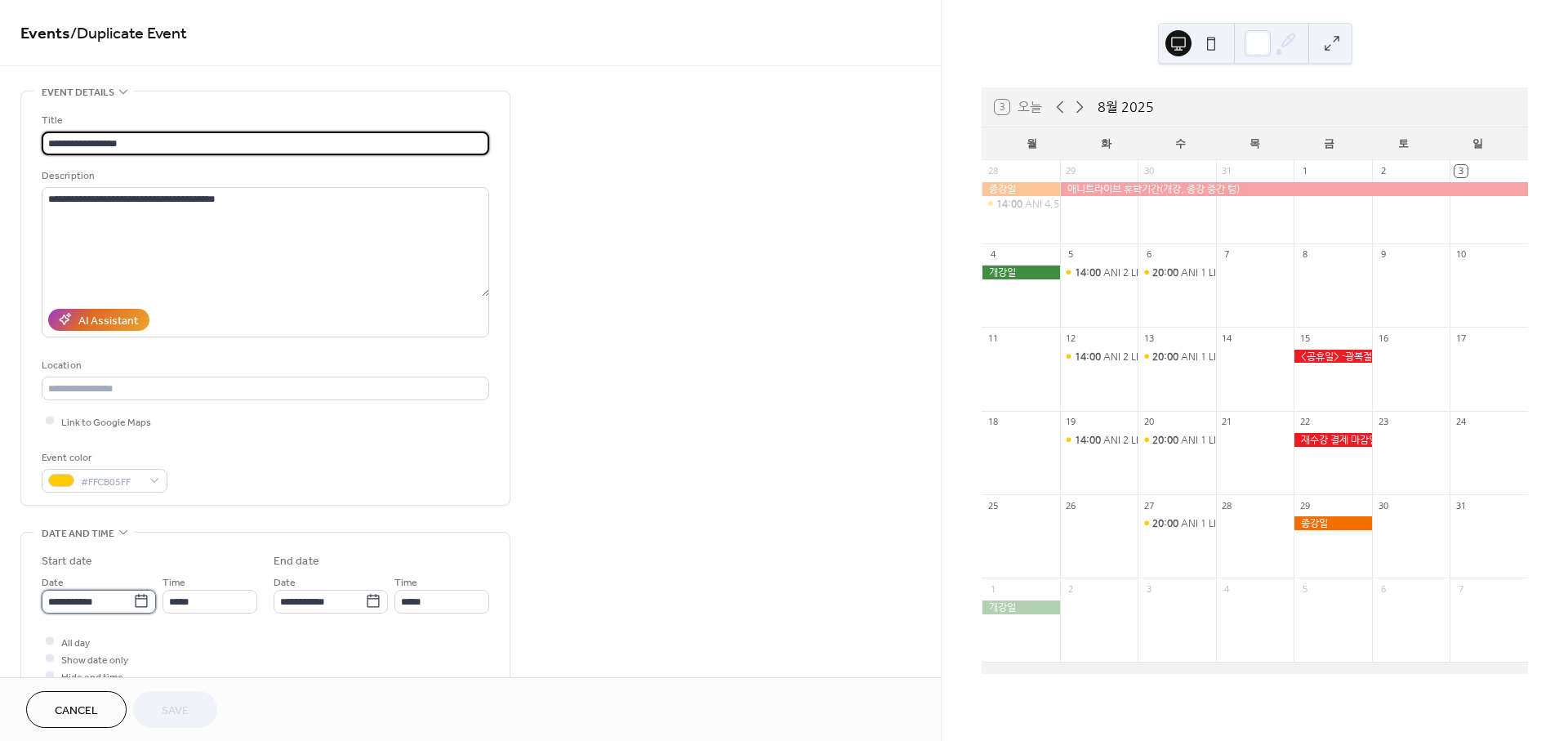 click on "**********" at bounding box center (87, 601) 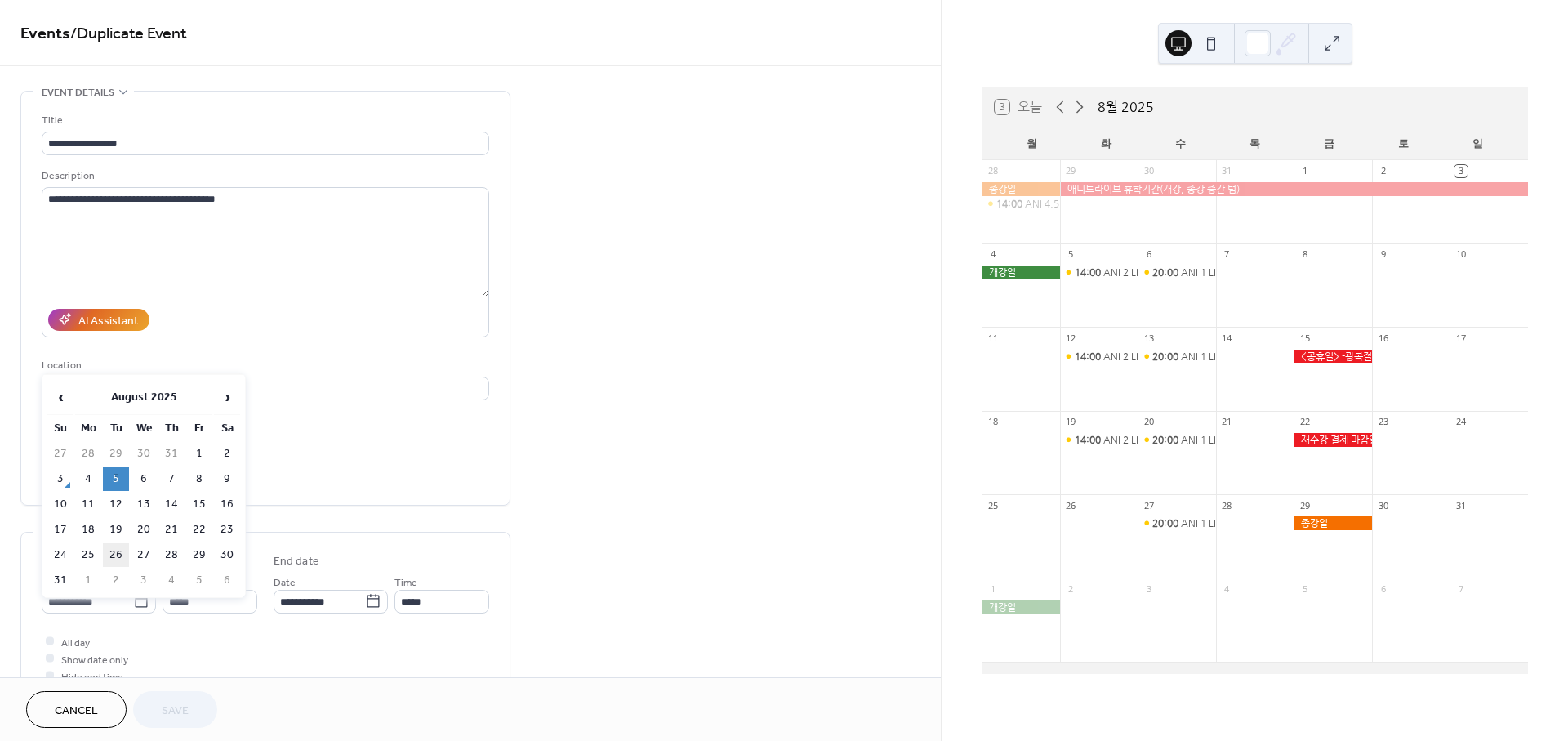 click on "26" at bounding box center [116, 555] 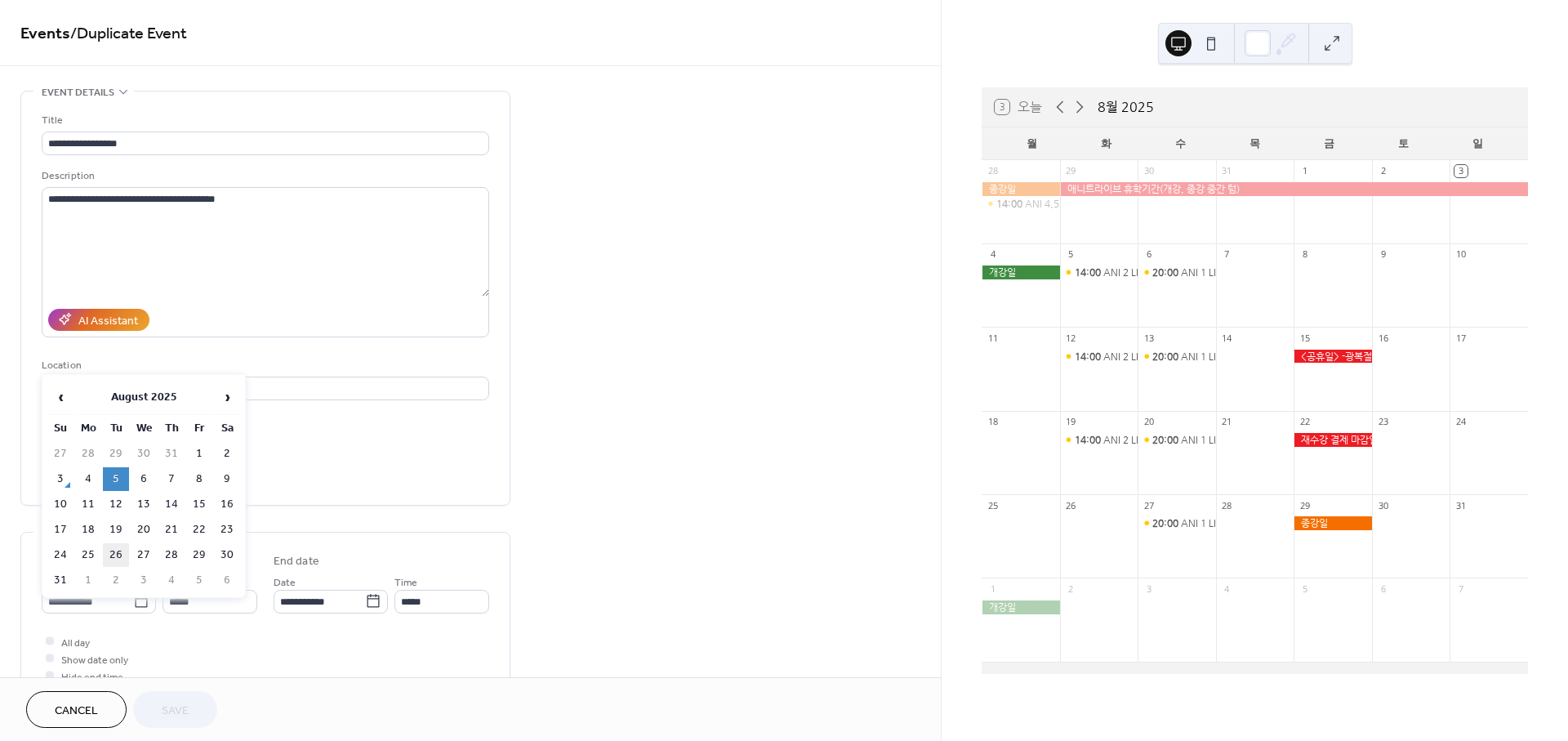 type on "**********" 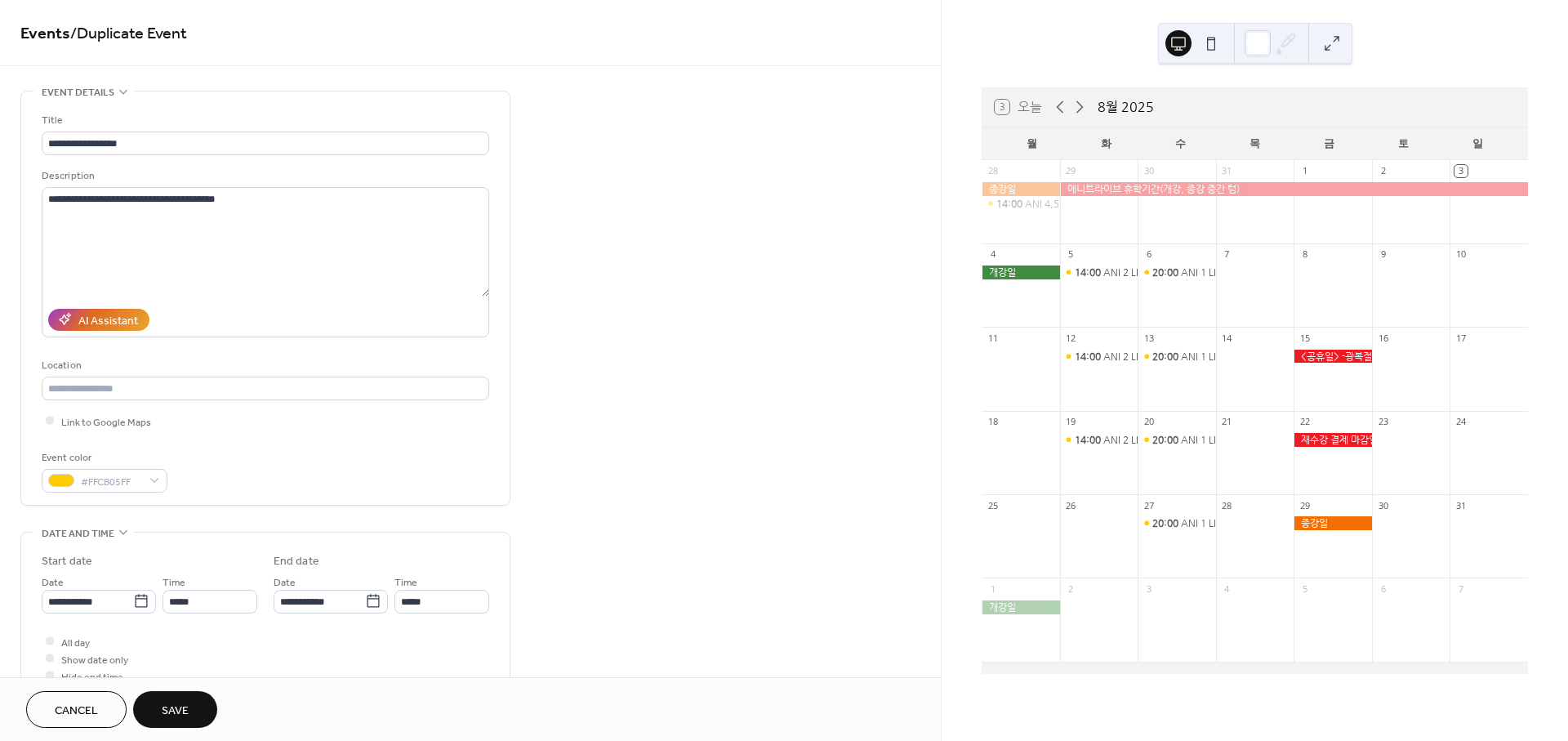 click on "Save" at bounding box center (175, 711) 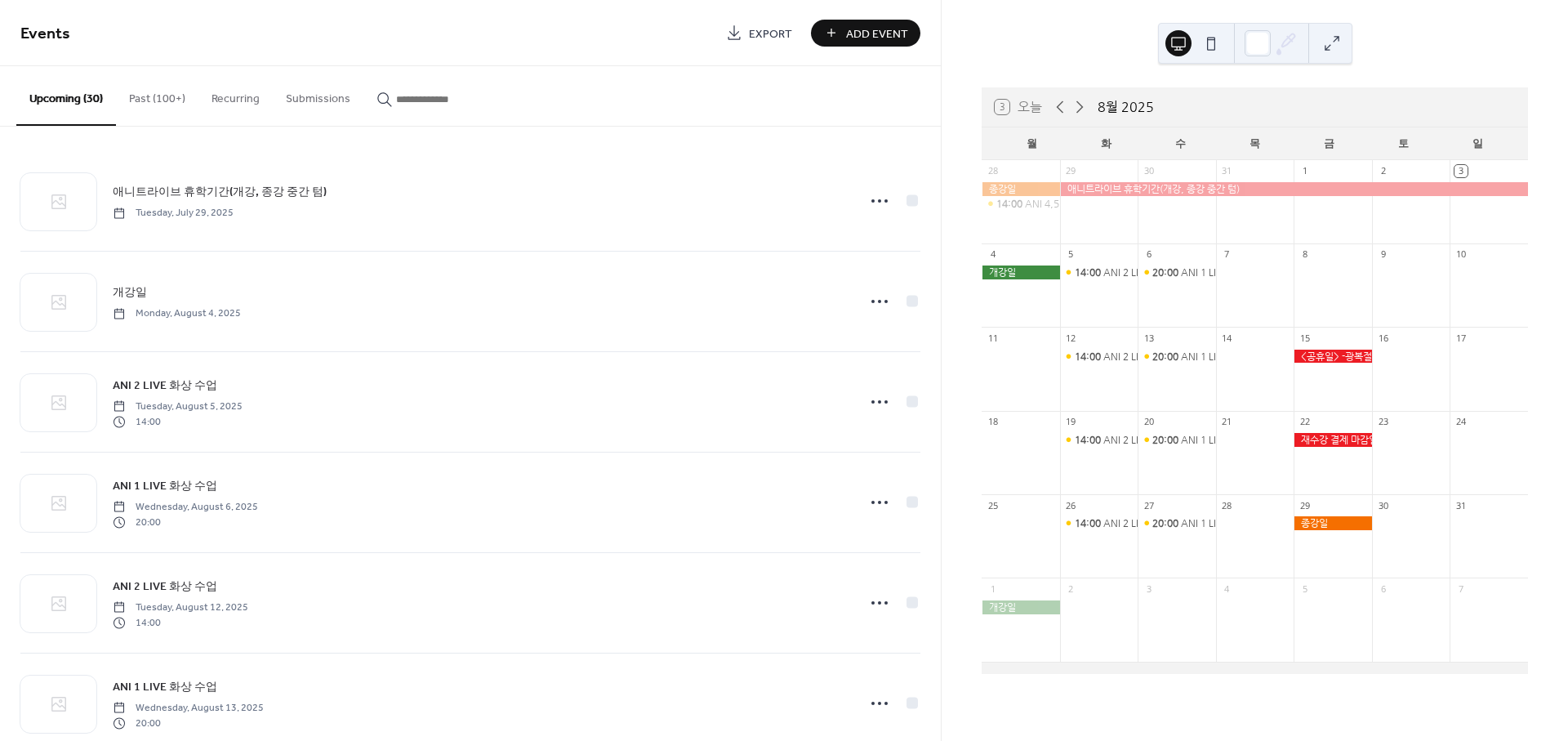 click on "Past (100+)" at bounding box center [157, 95] 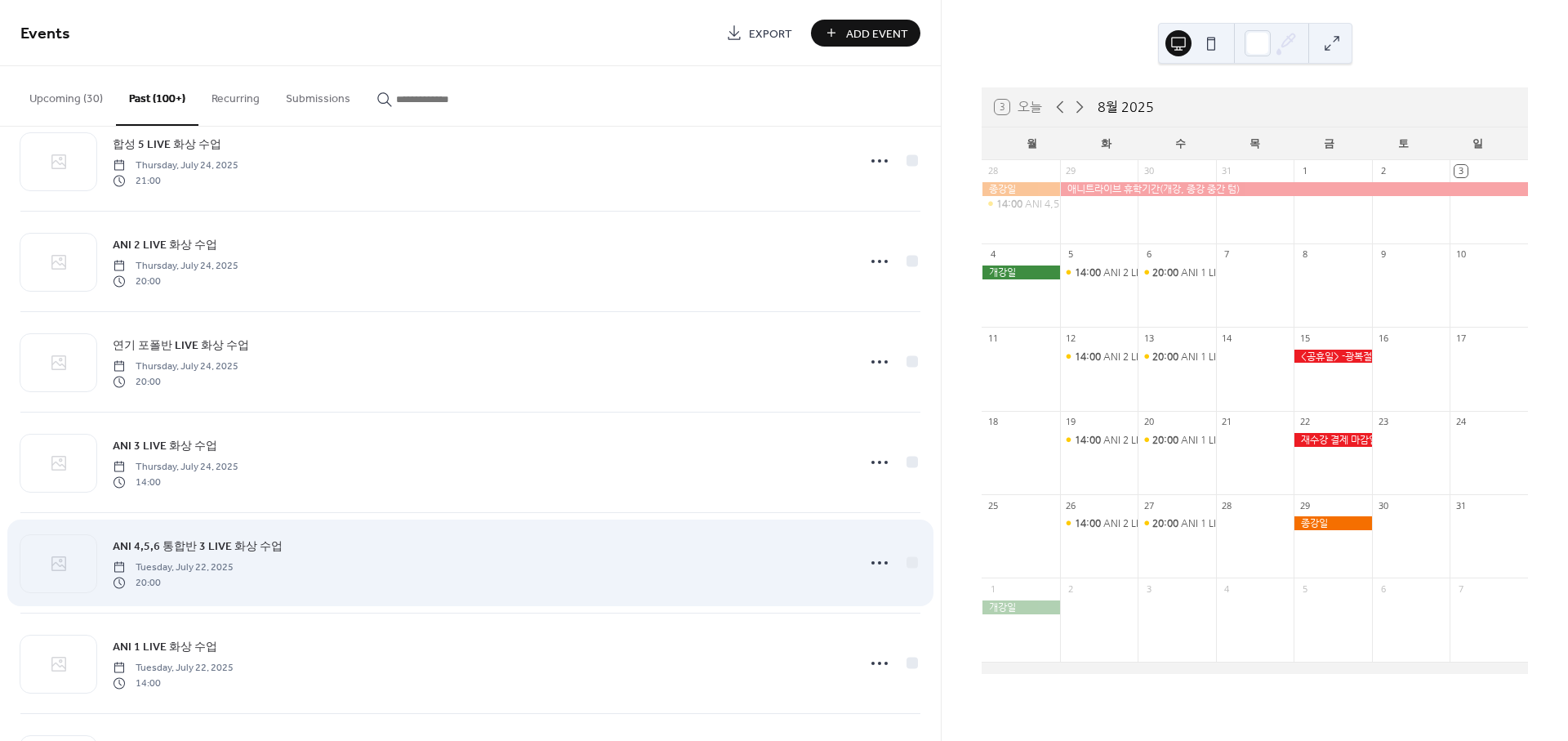 scroll, scrollTop: 544, scrollLeft: 0, axis: vertical 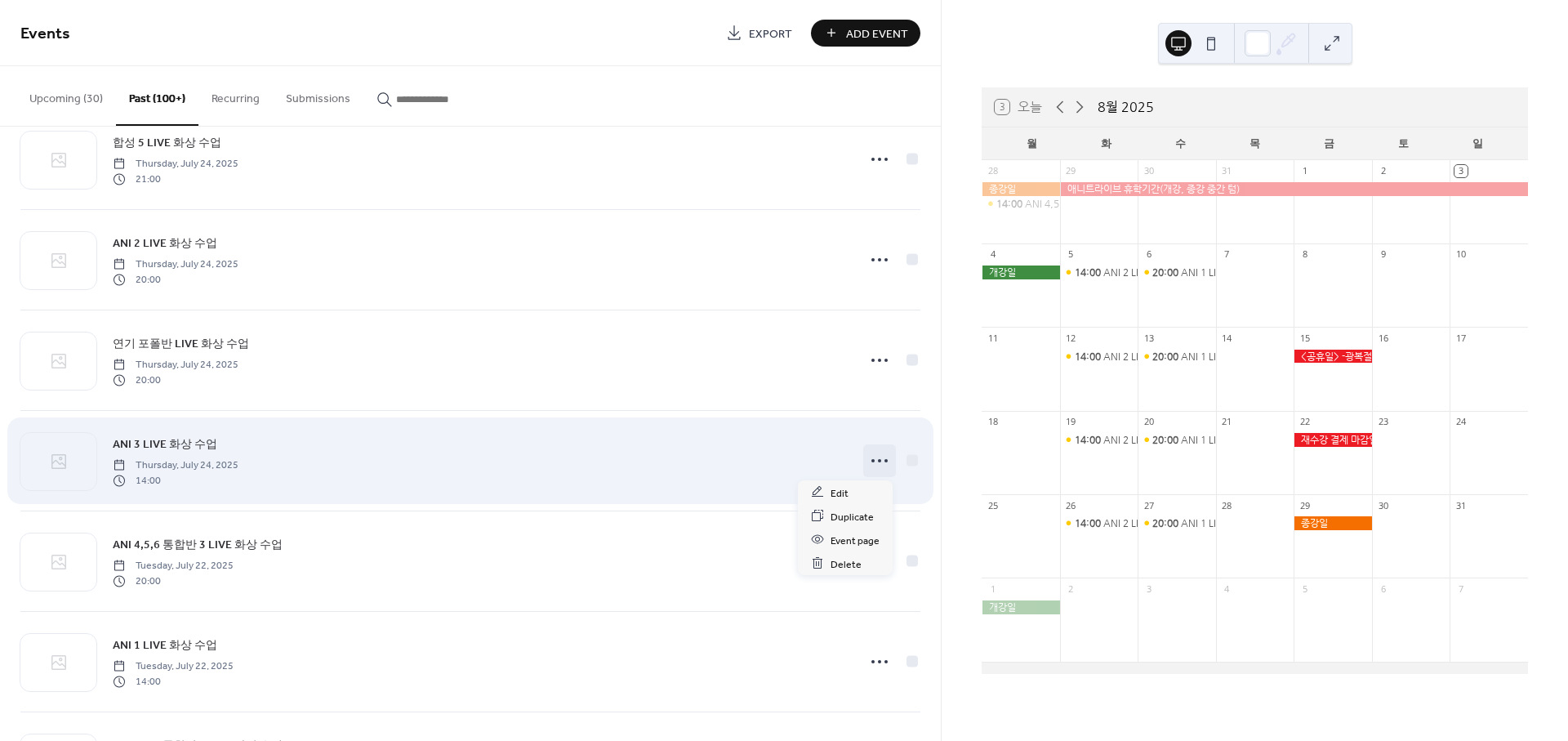 click 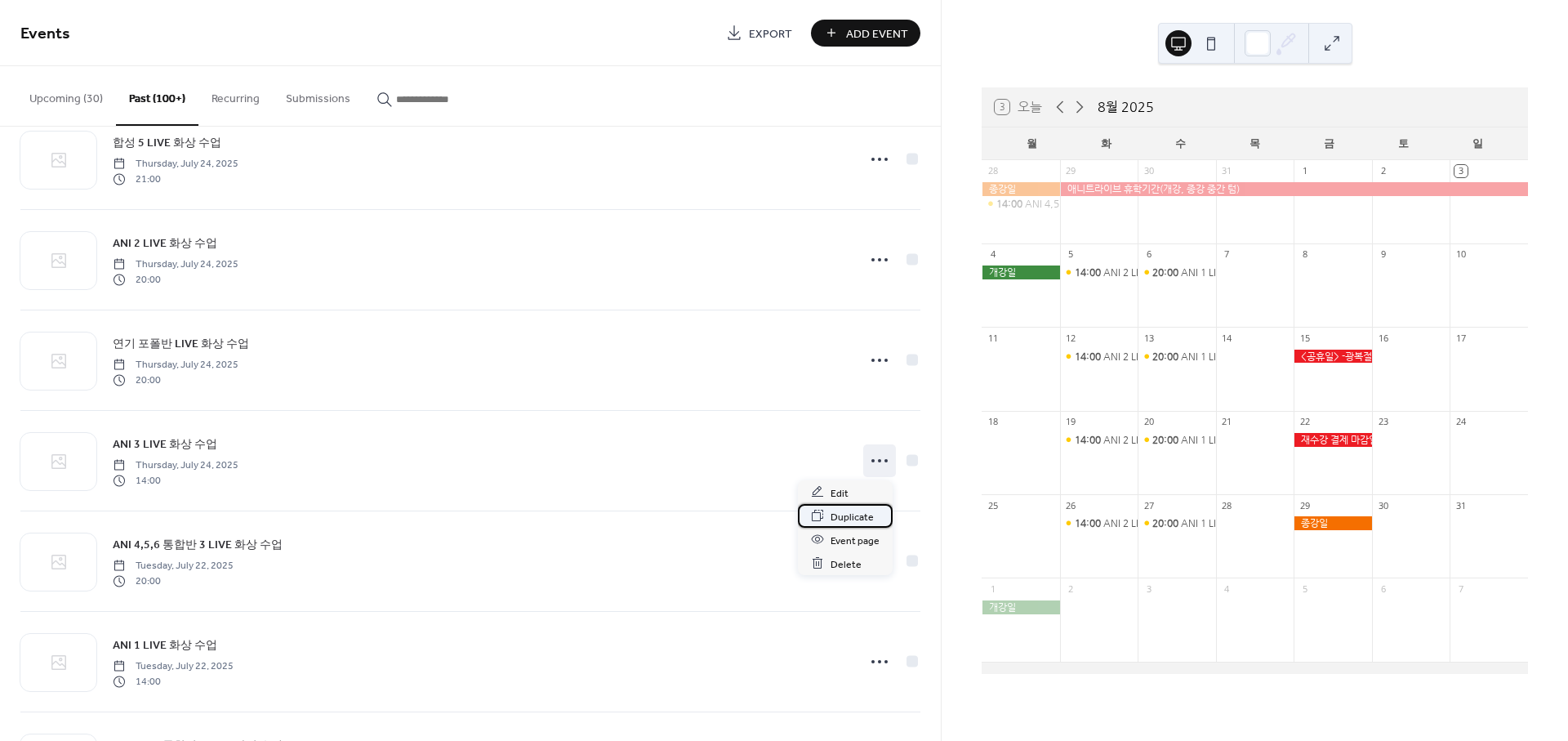 click on "Duplicate" at bounding box center [852, 516] 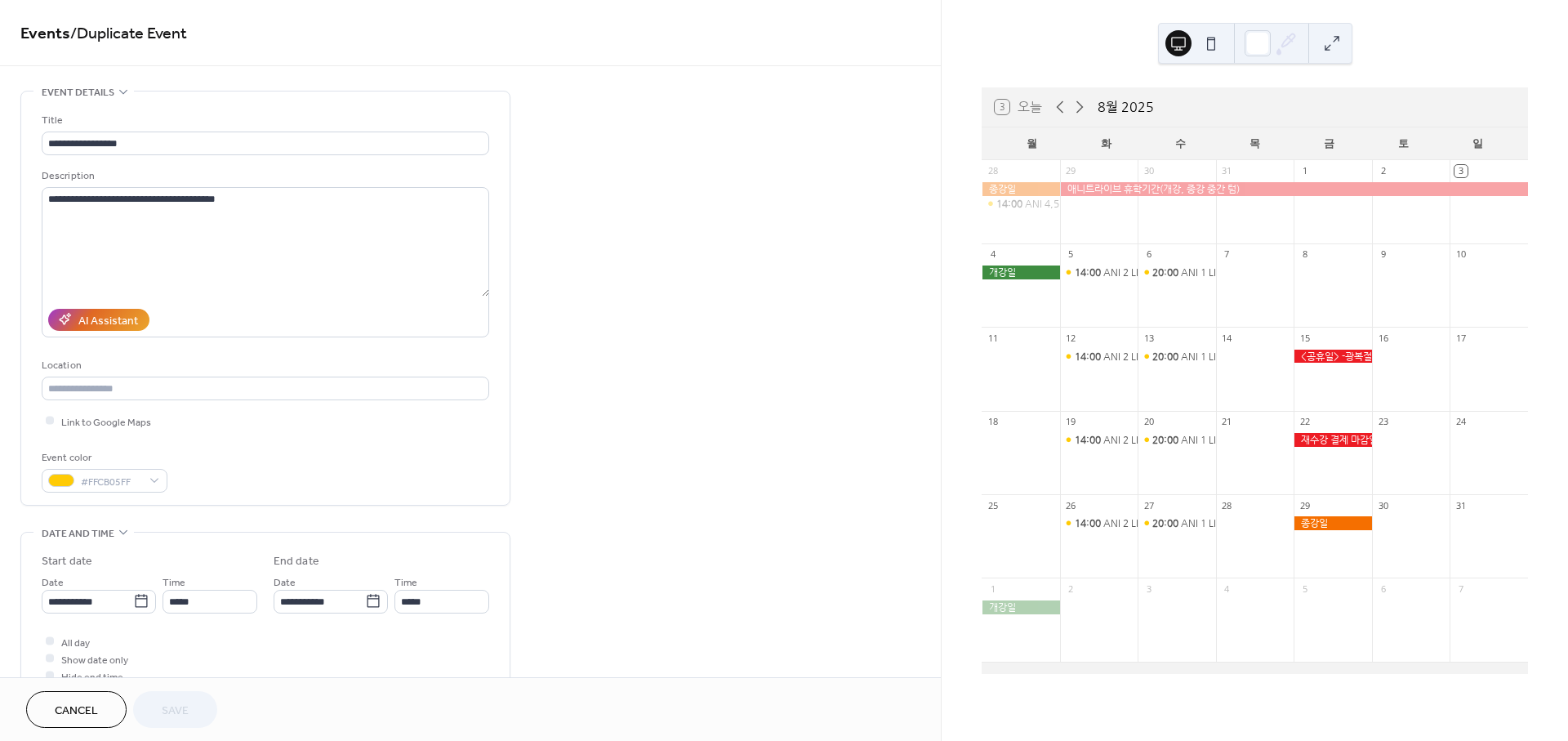 click on "**********" at bounding box center (149, 593) 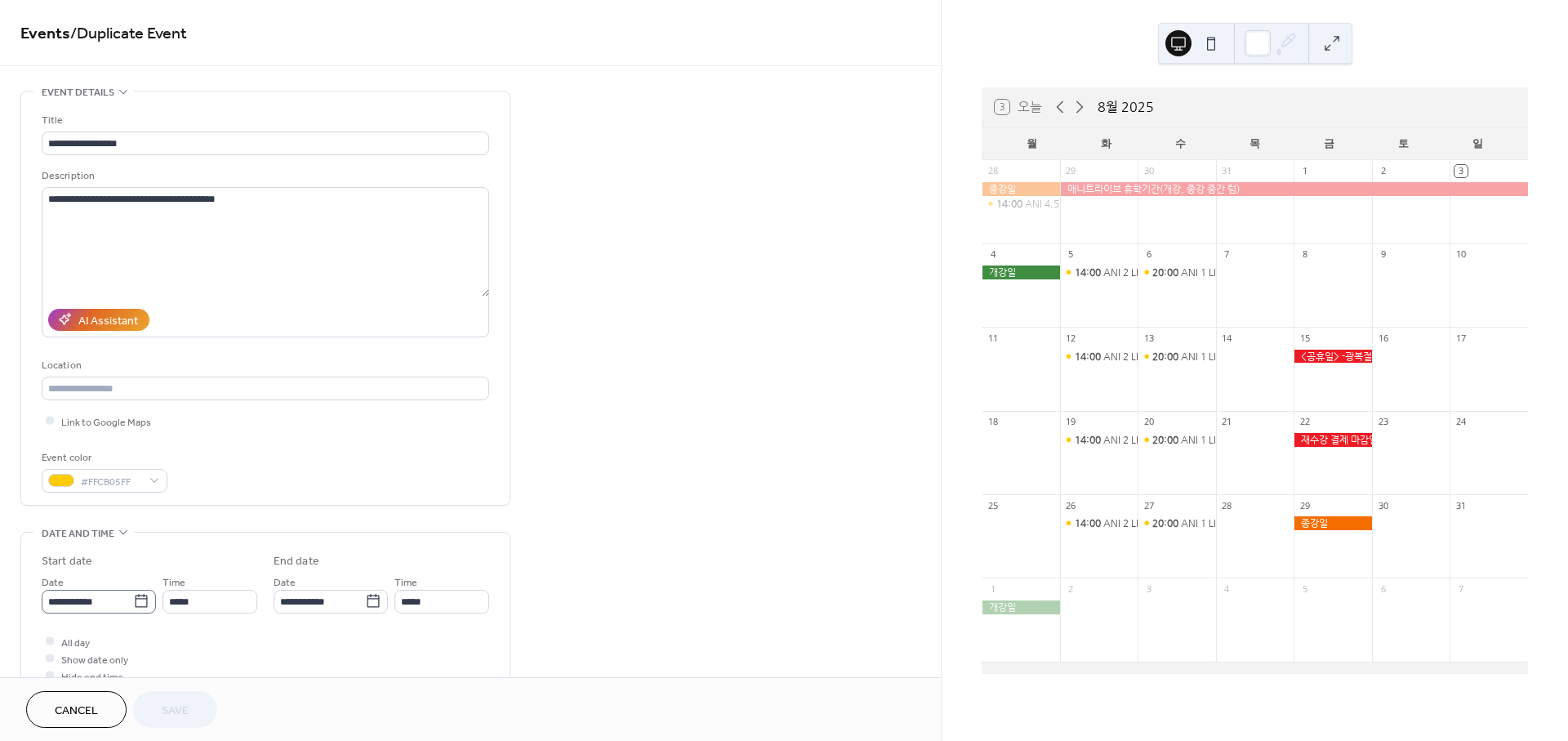 click 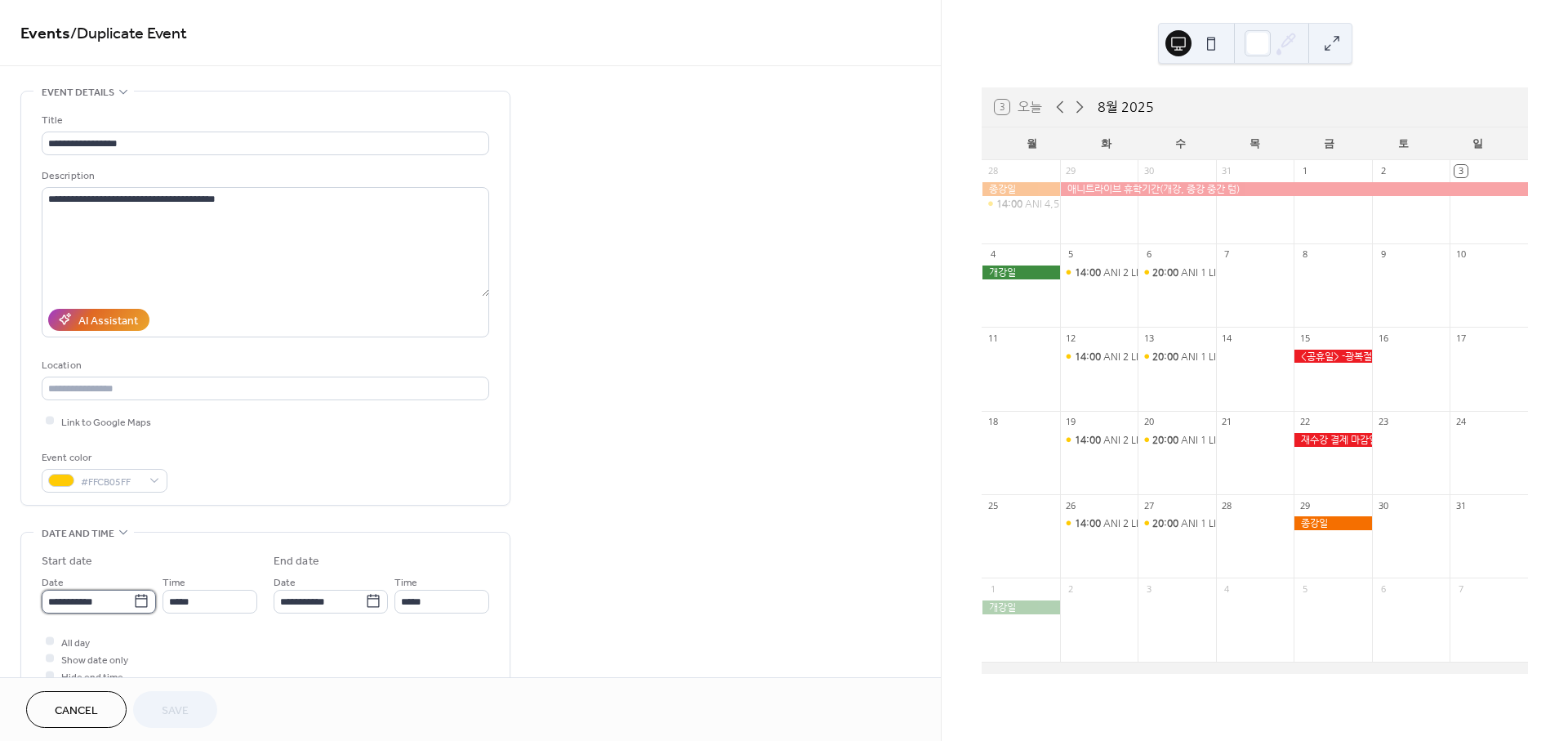 click on "**********" at bounding box center [87, 601] 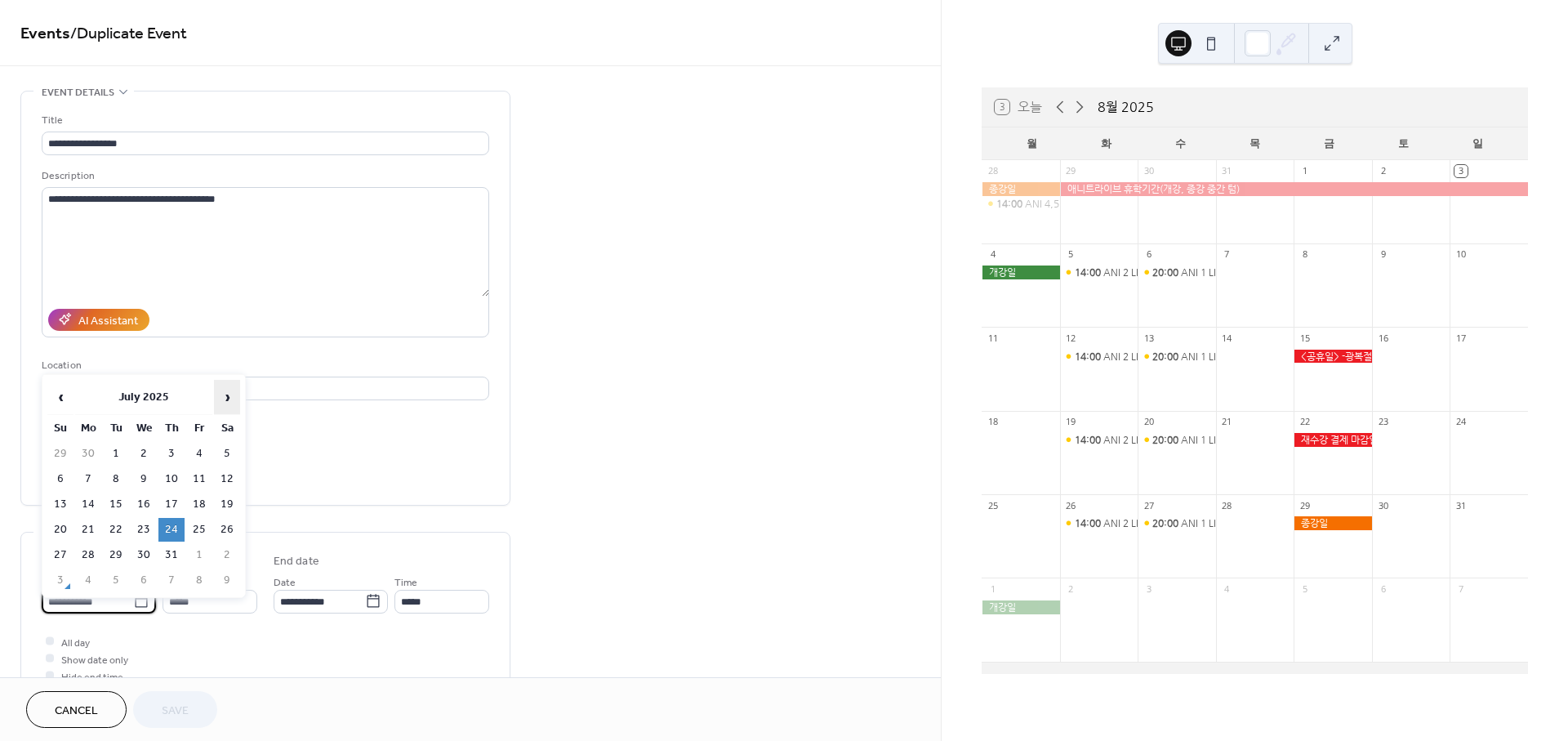 click on "›" at bounding box center (227, 397) 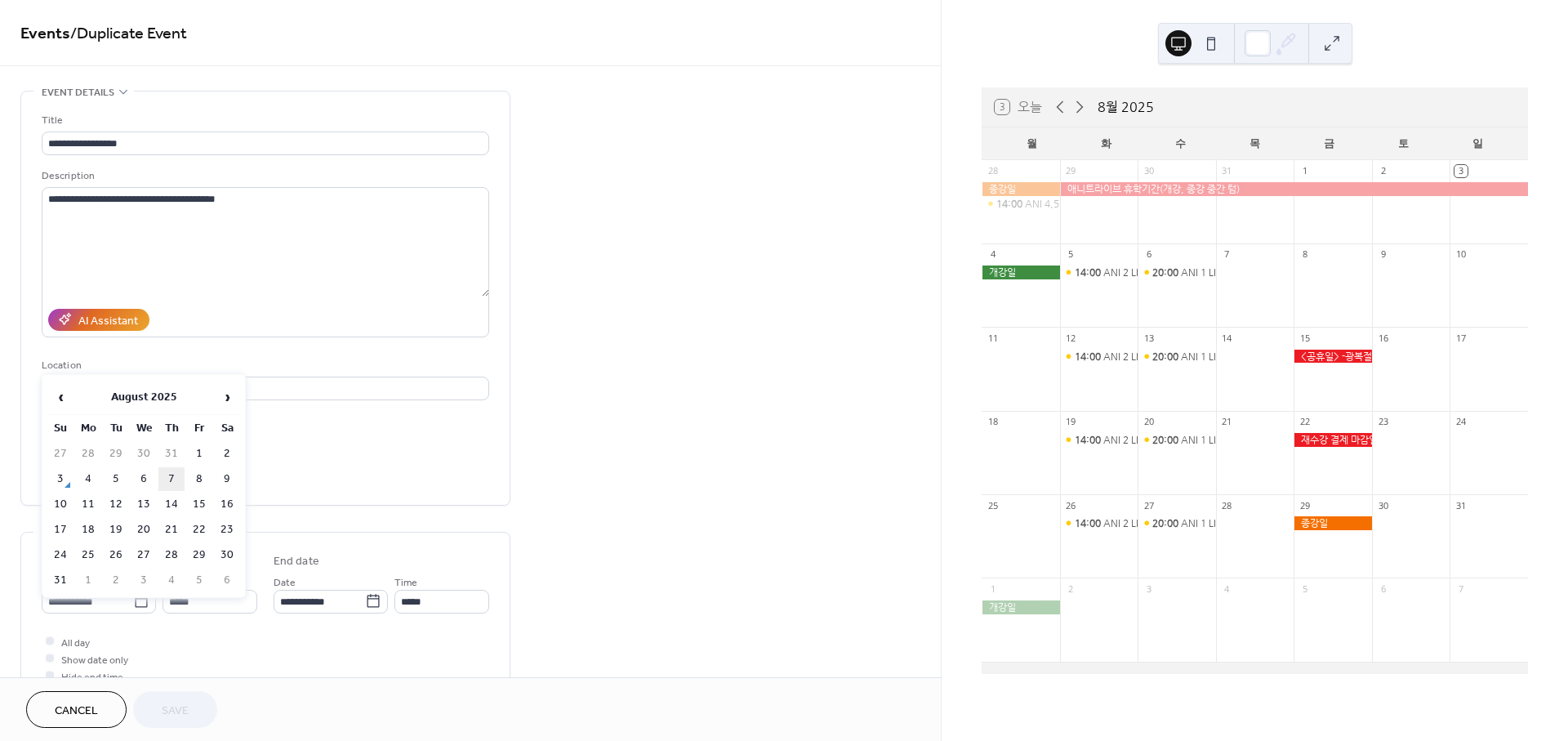 click on "7" at bounding box center [172, 479] 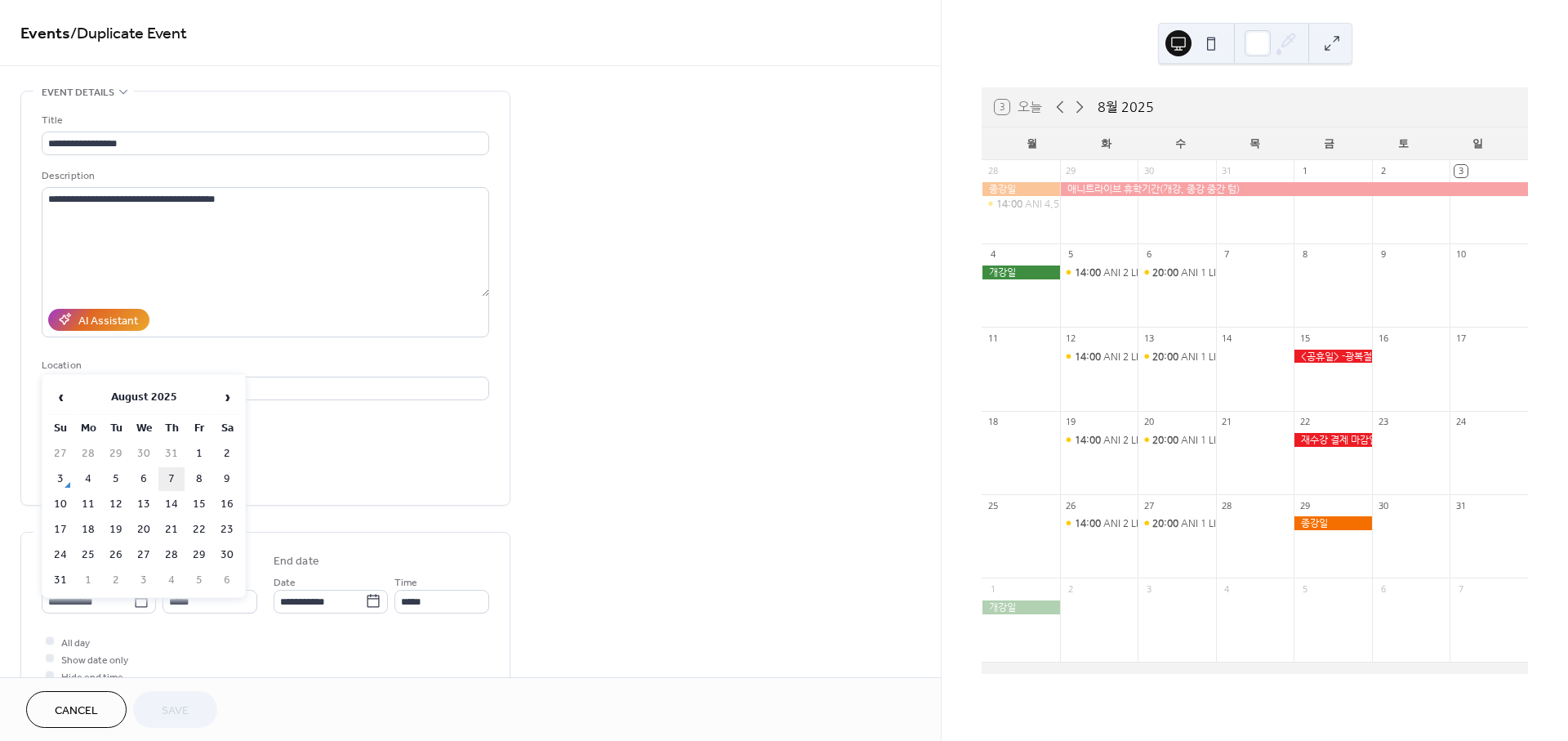 type on "**********" 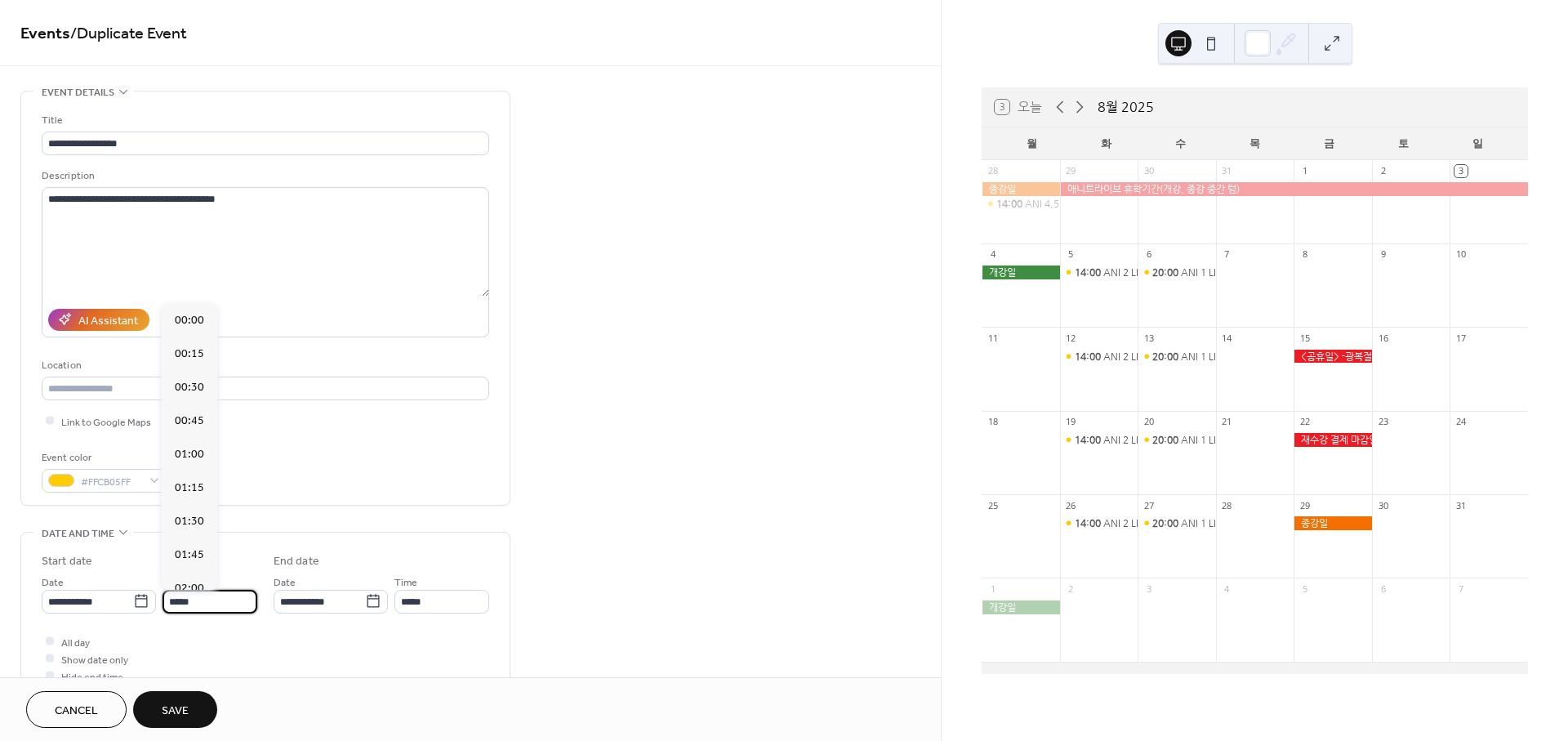 click on "*****" at bounding box center (210, 601) 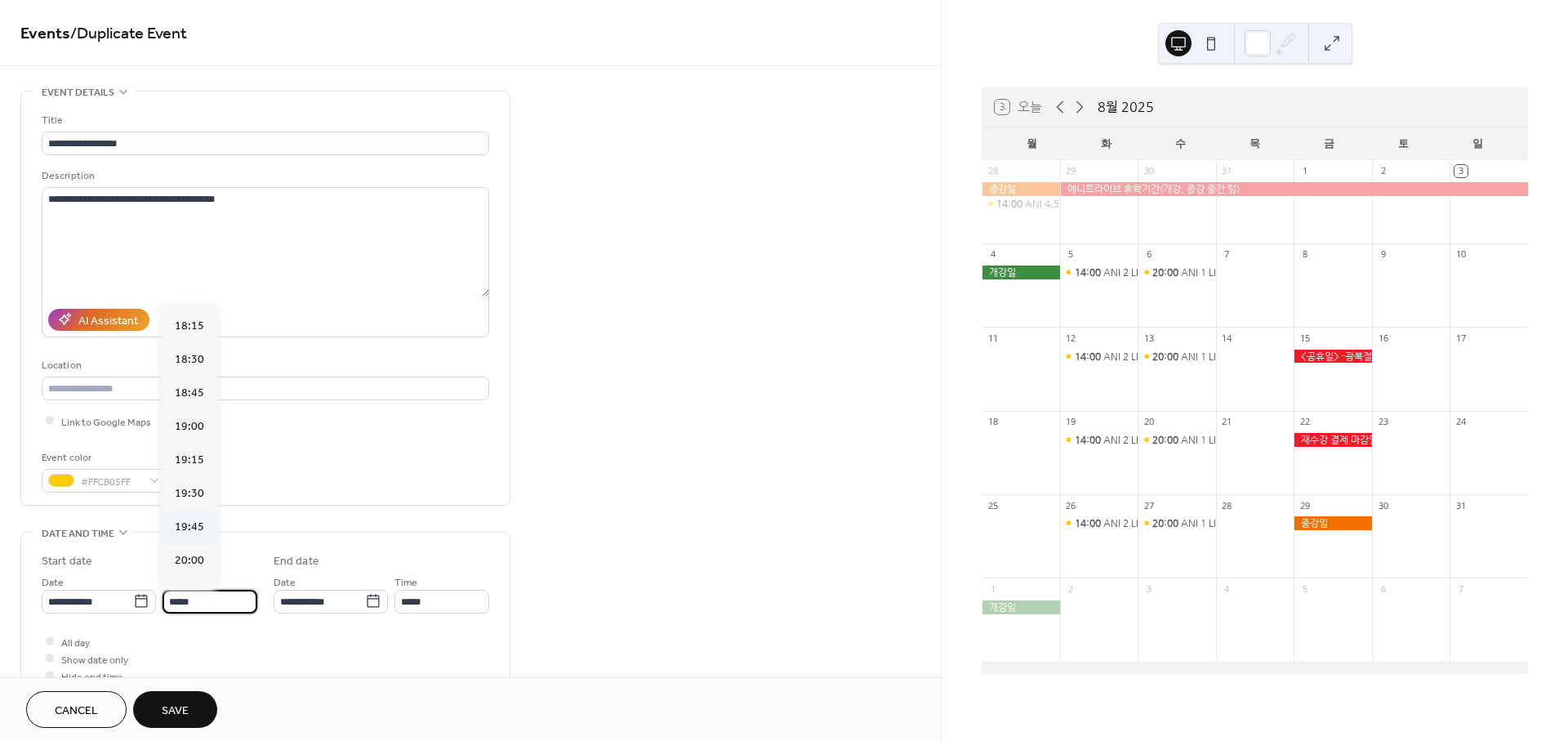 scroll, scrollTop: 2530, scrollLeft: 0, axis: vertical 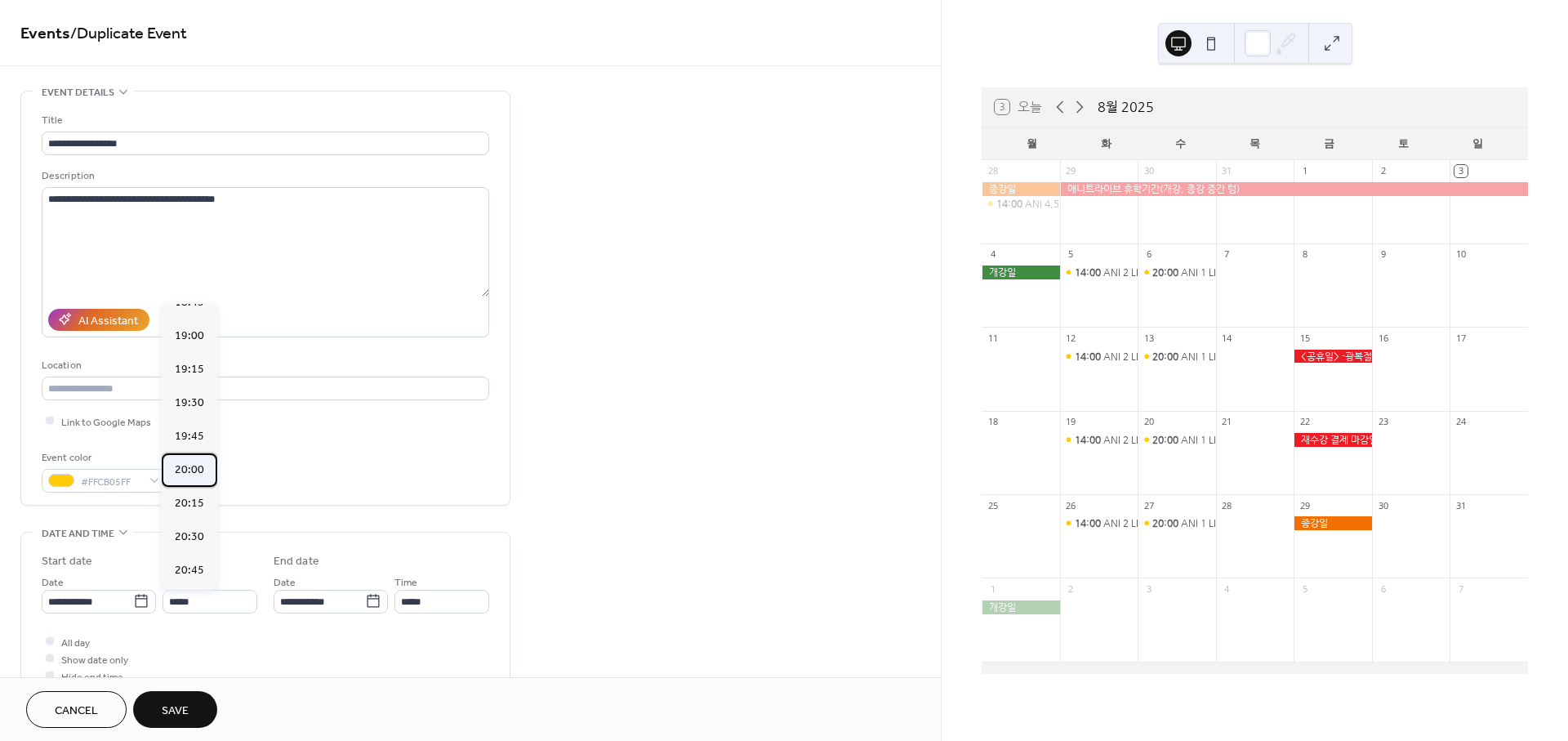 click on "20:00" at bounding box center (189, 470) 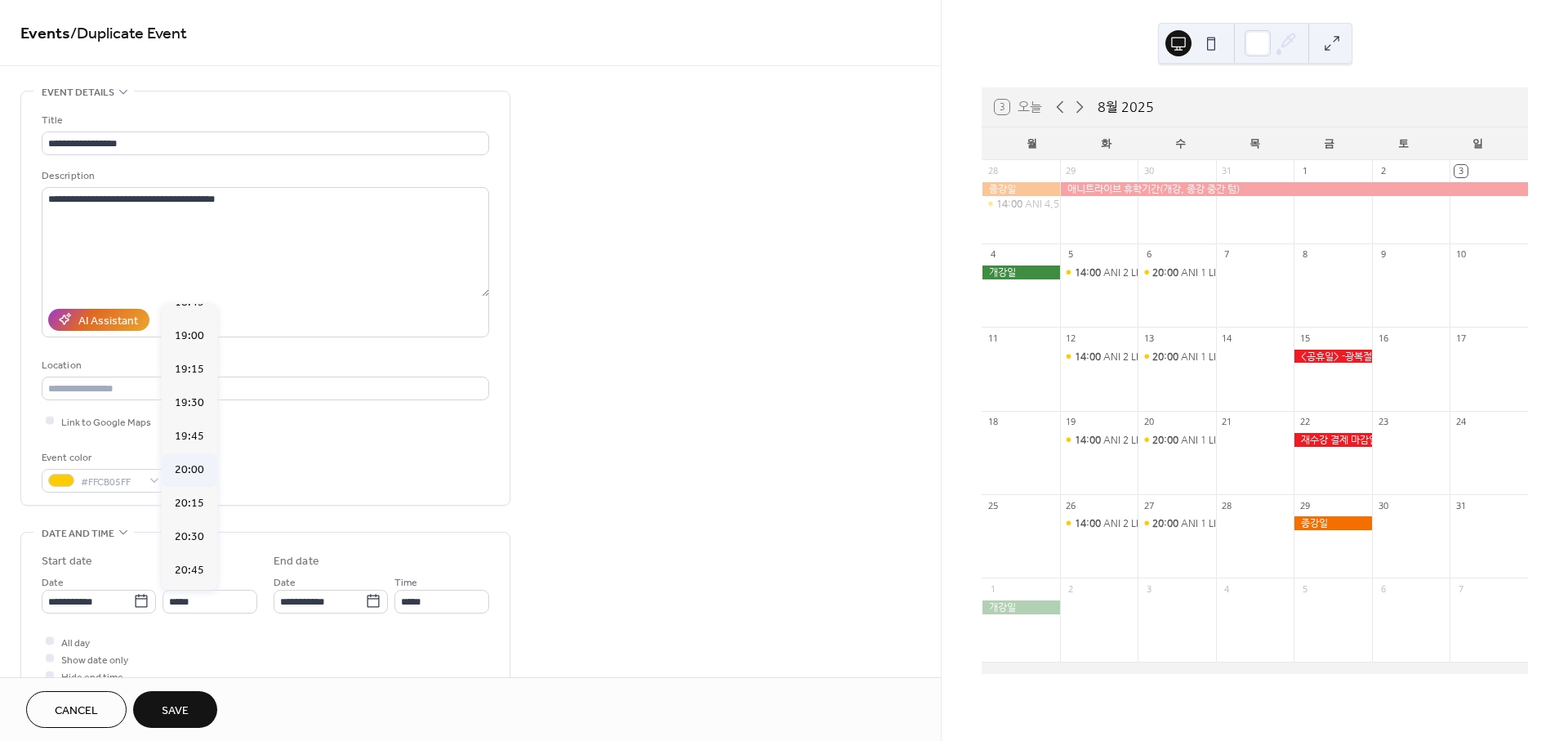 type on "*****" 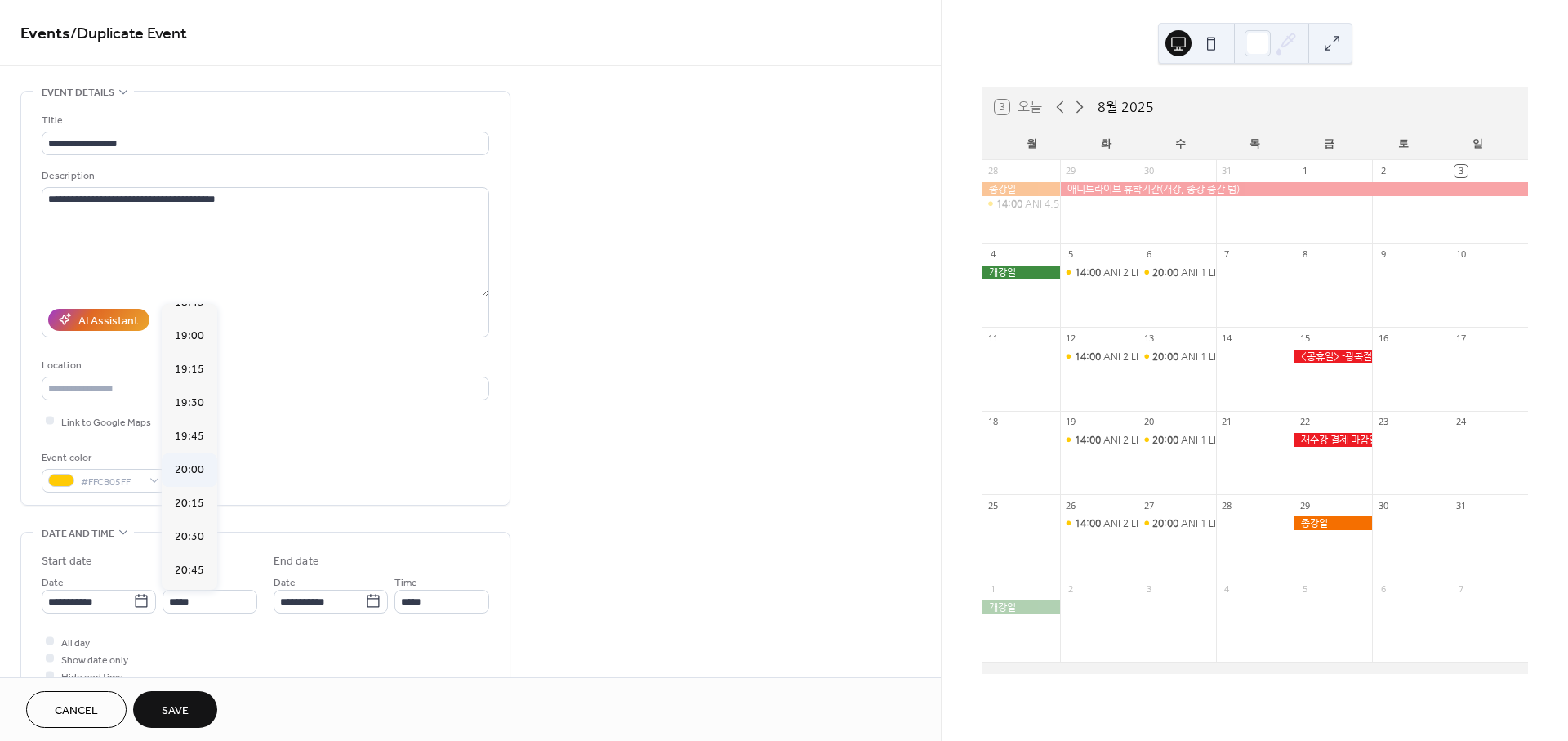type on "*****" 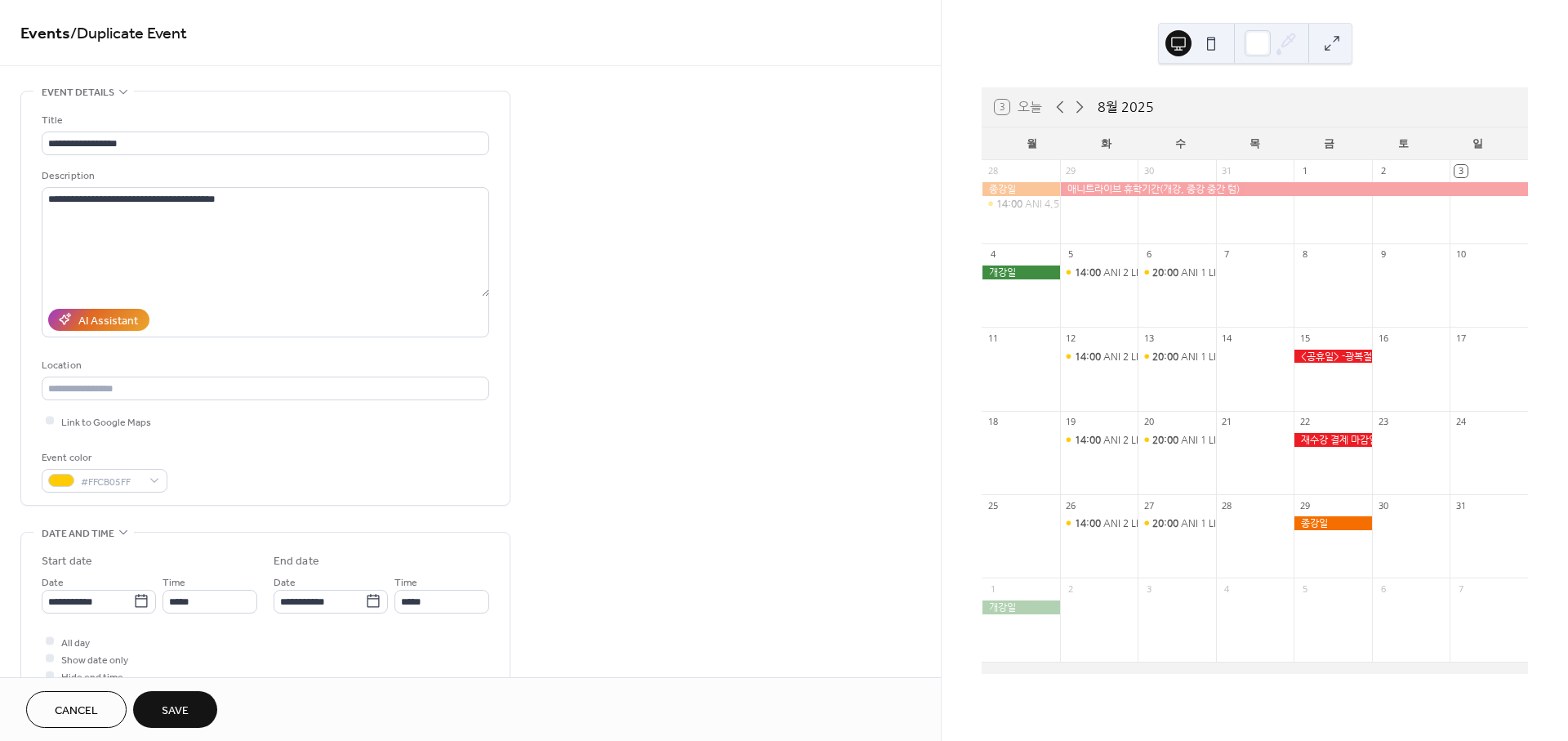 click on "Save" at bounding box center [175, 711] 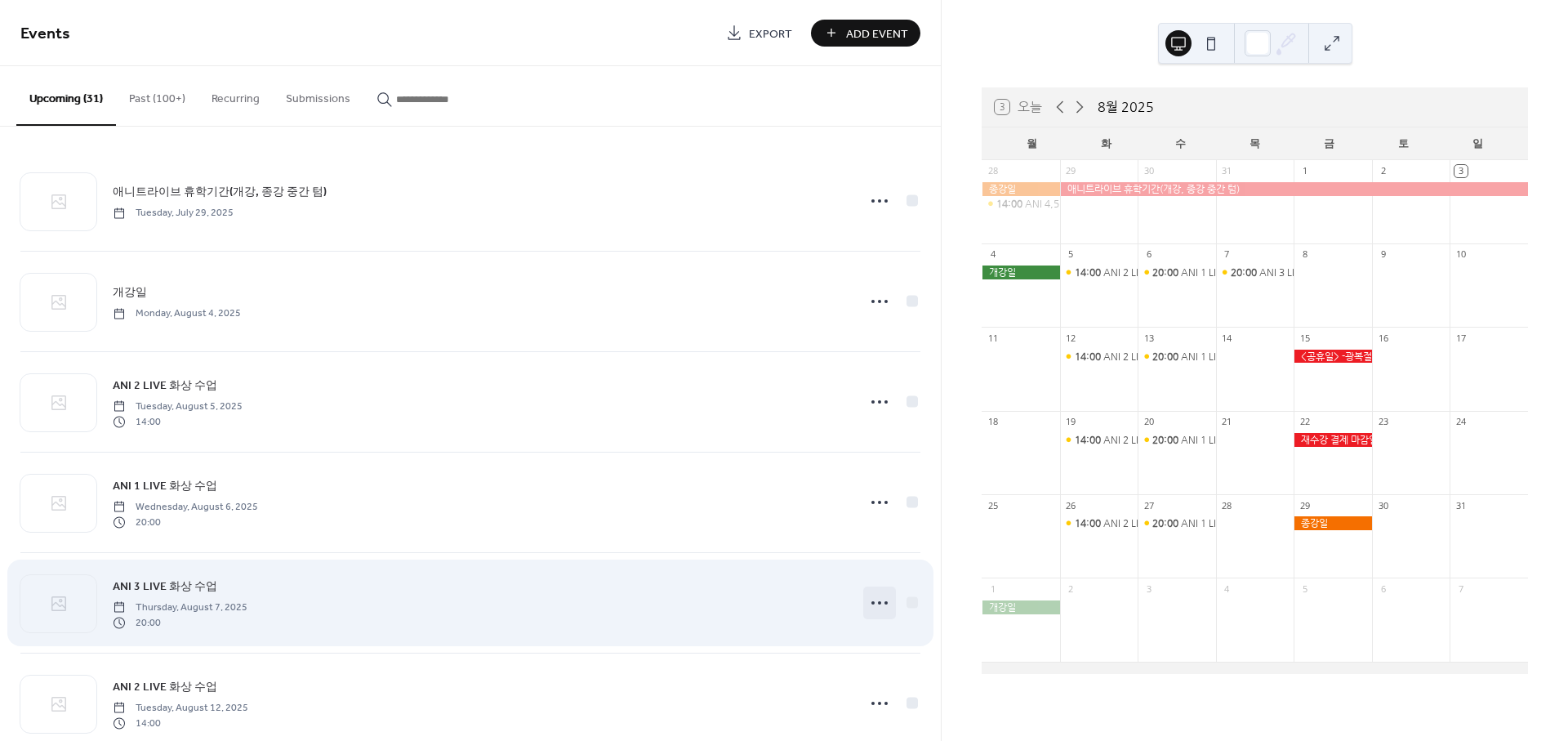 click 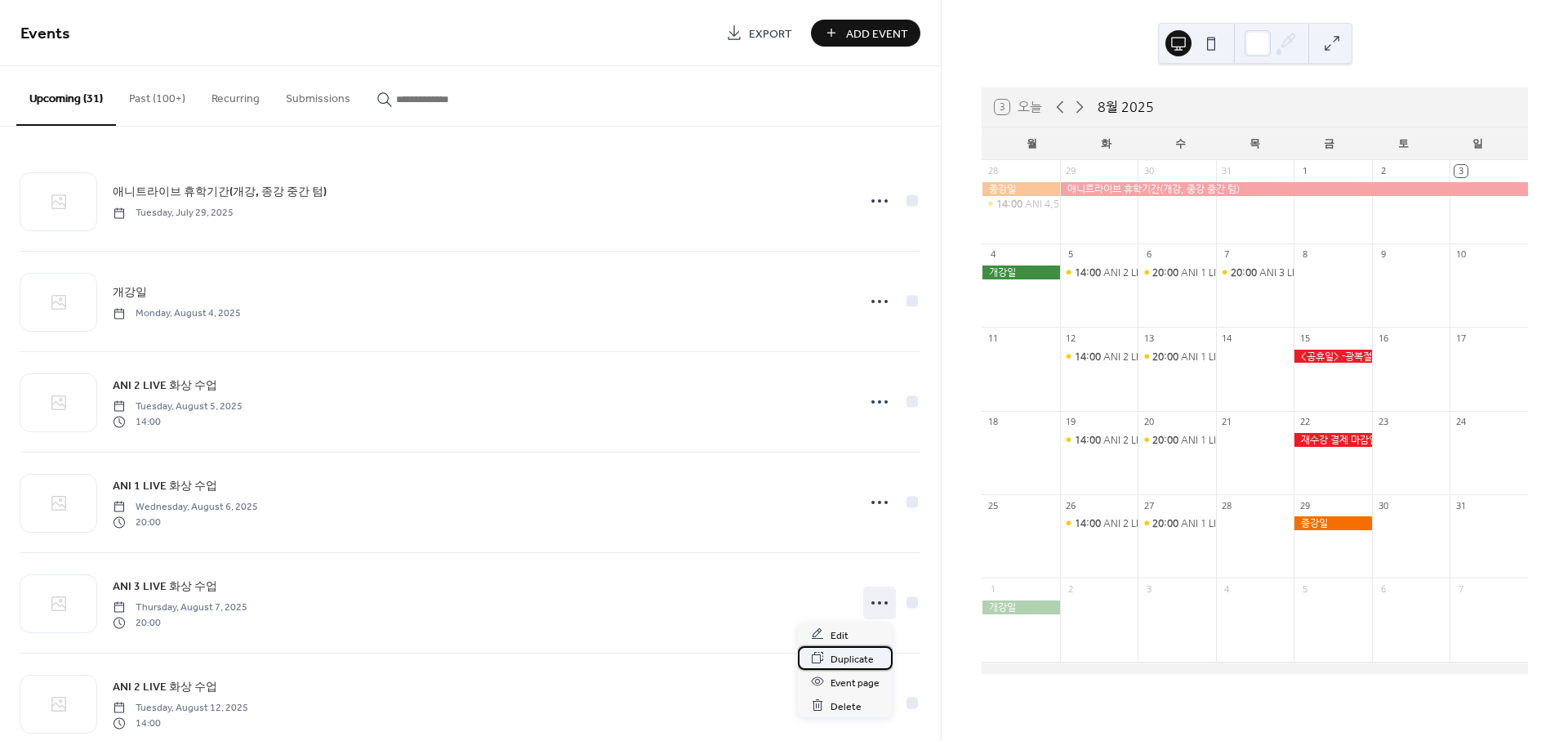 click on "Duplicate" at bounding box center [852, 658] 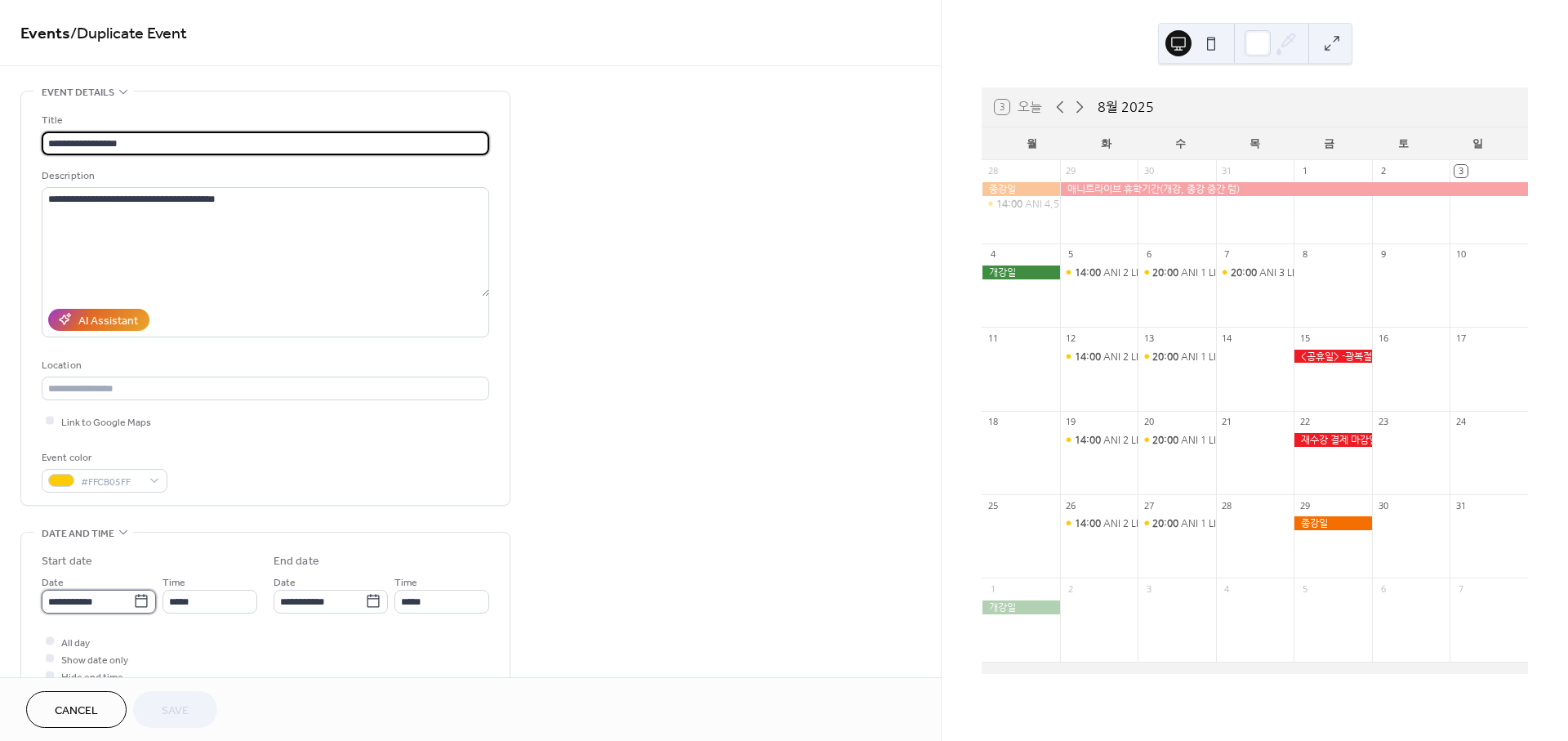 click on "**********" at bounding box center [99, 601] 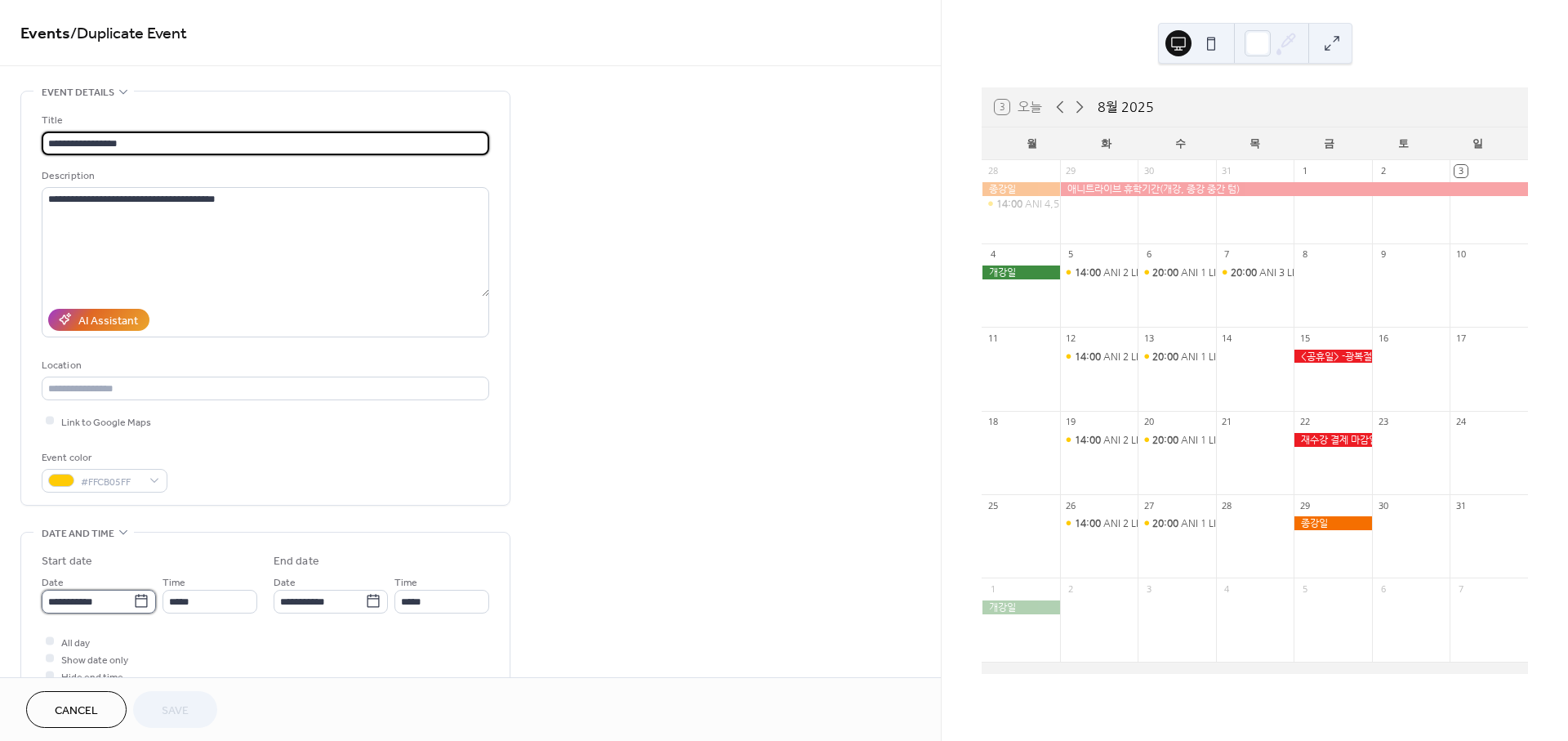 click on "**********" at bounding box center [87, 601] 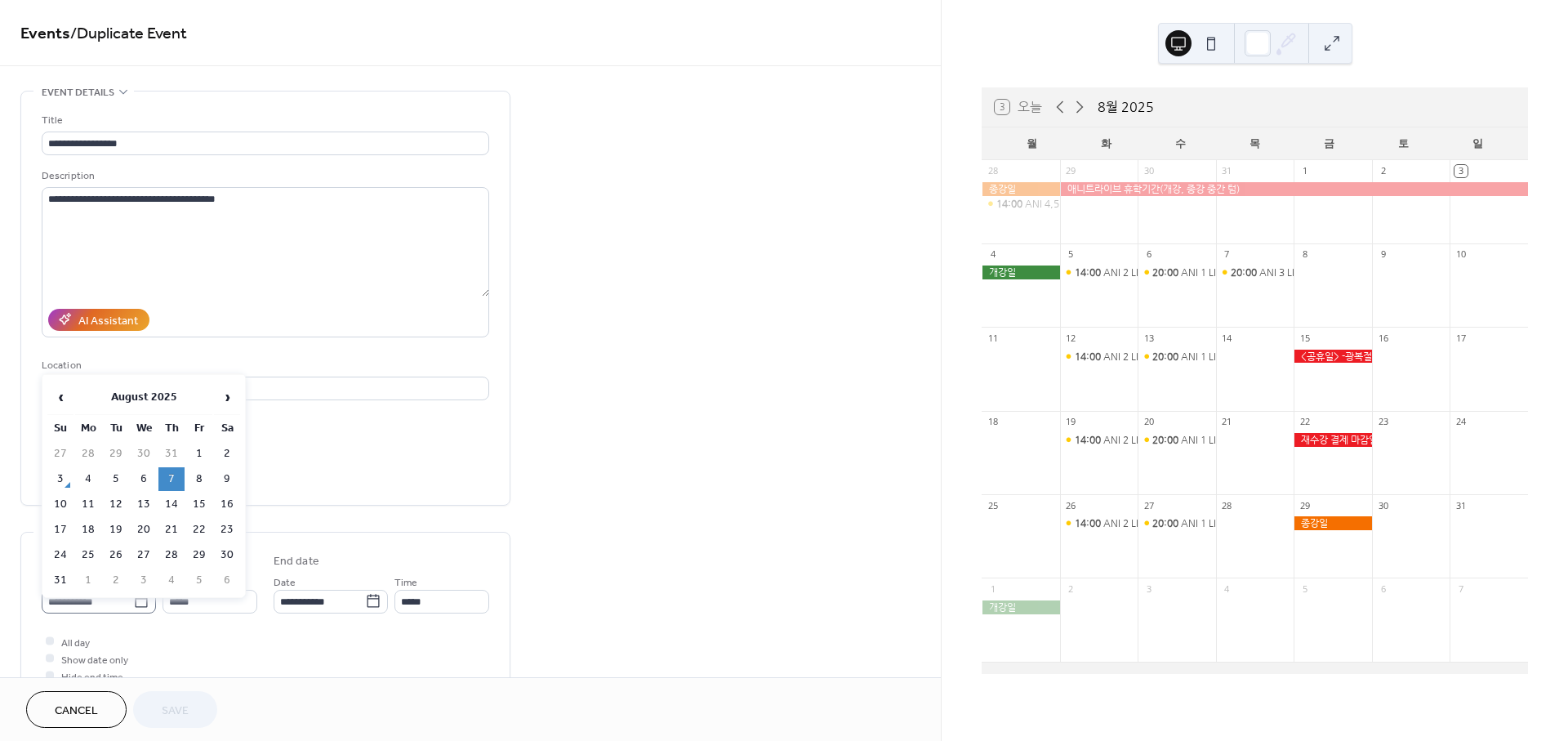 click 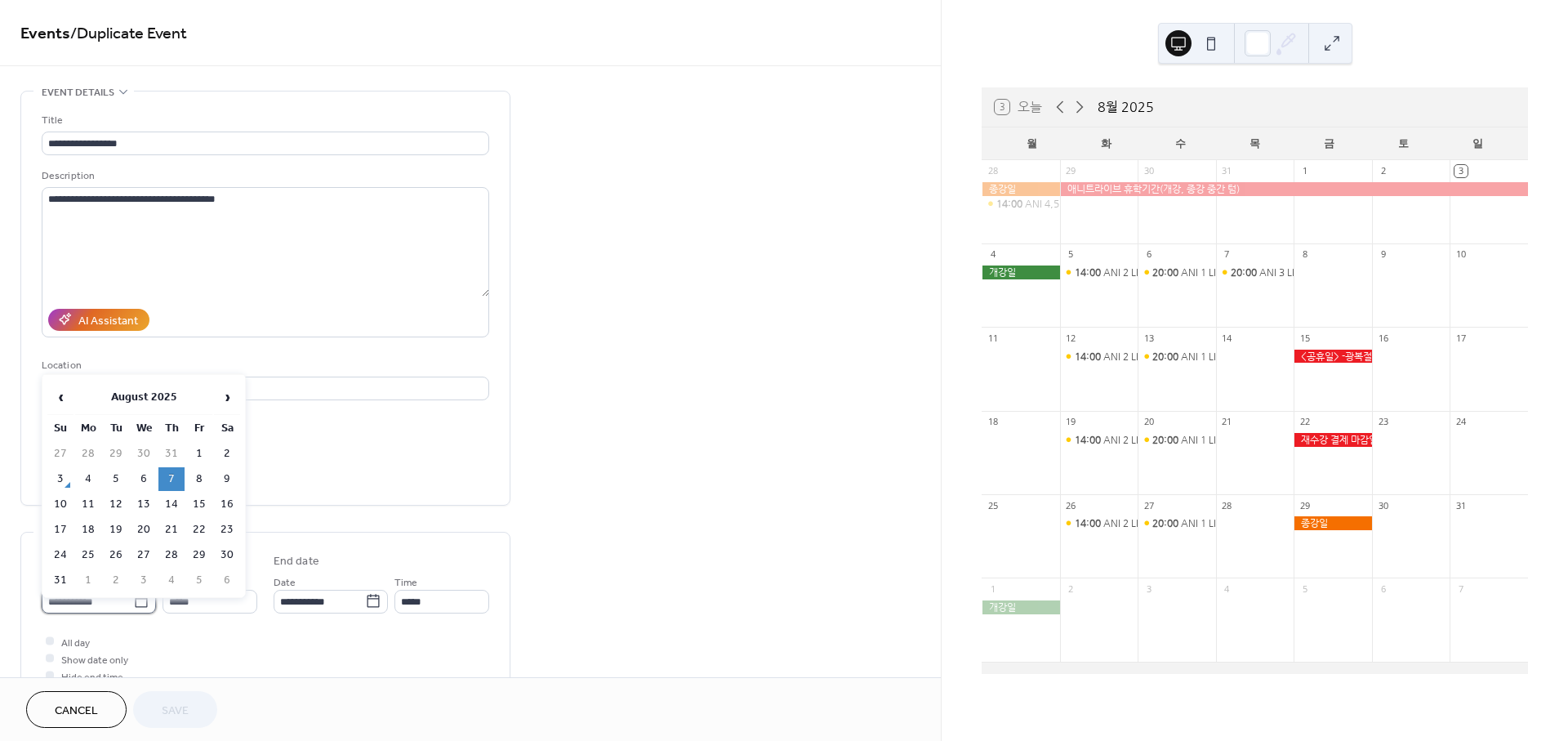 click on "**********" at bounding box center (87, 601) 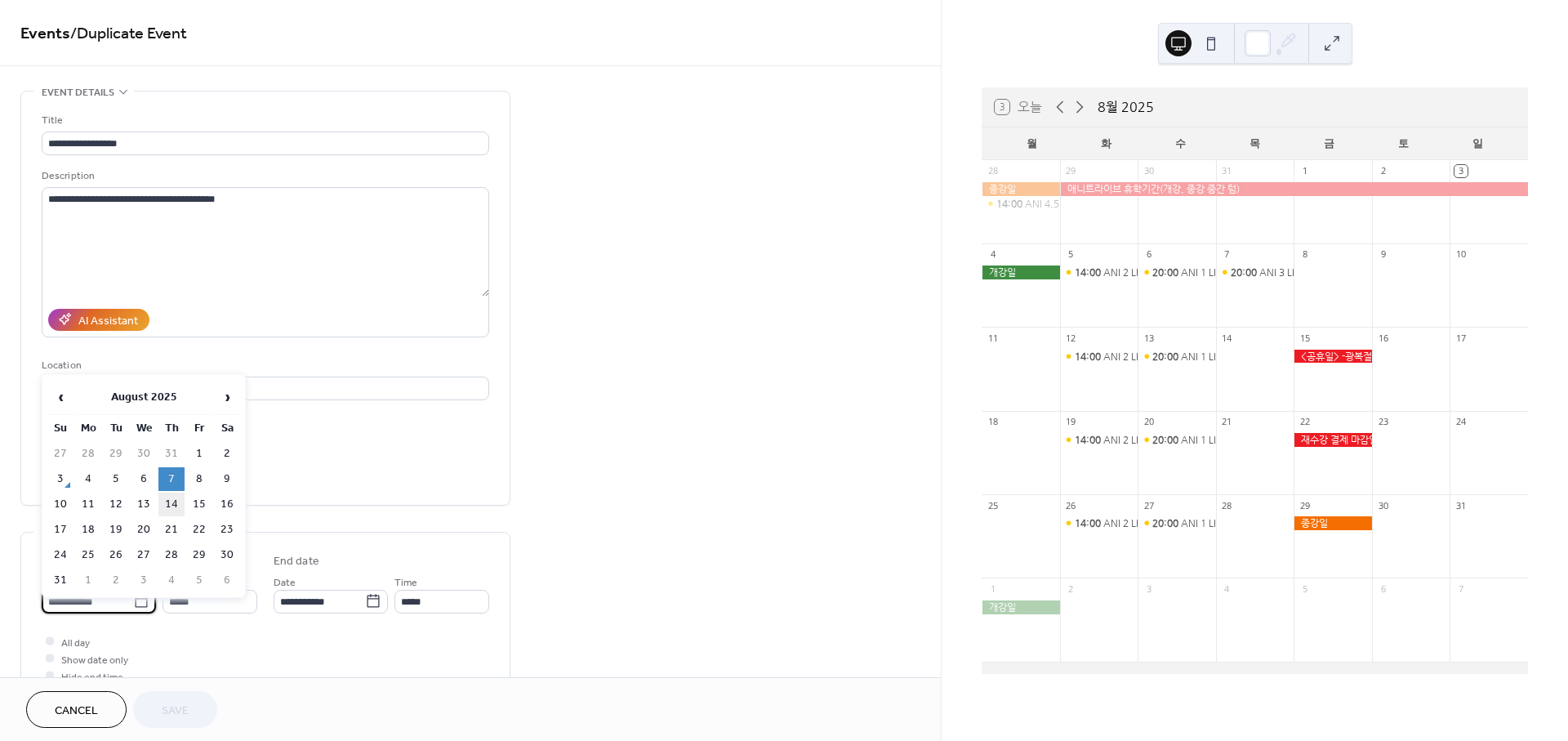 click on "14" at bounding box center (172, 504) 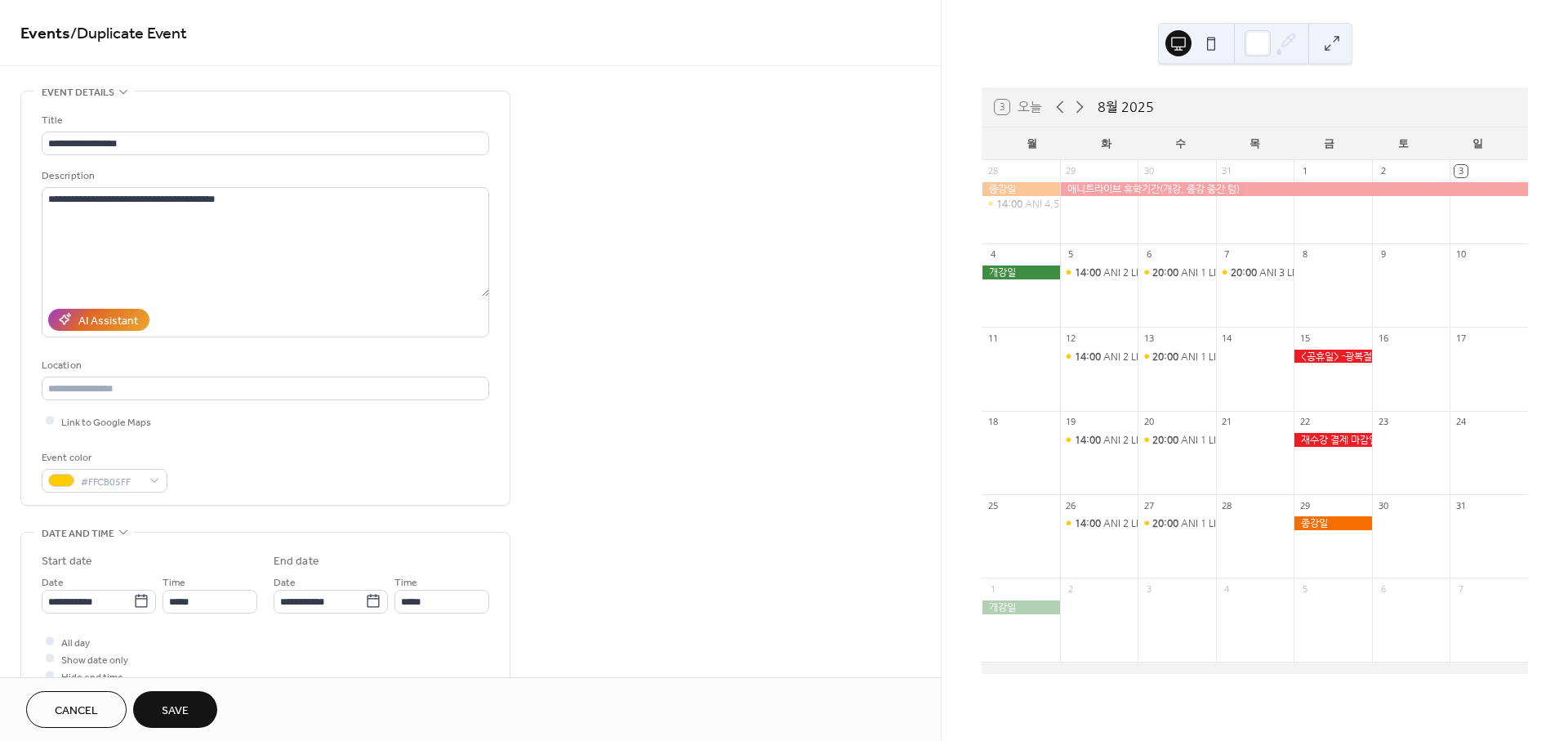 click on "Save" at bounding box center (175, 709) 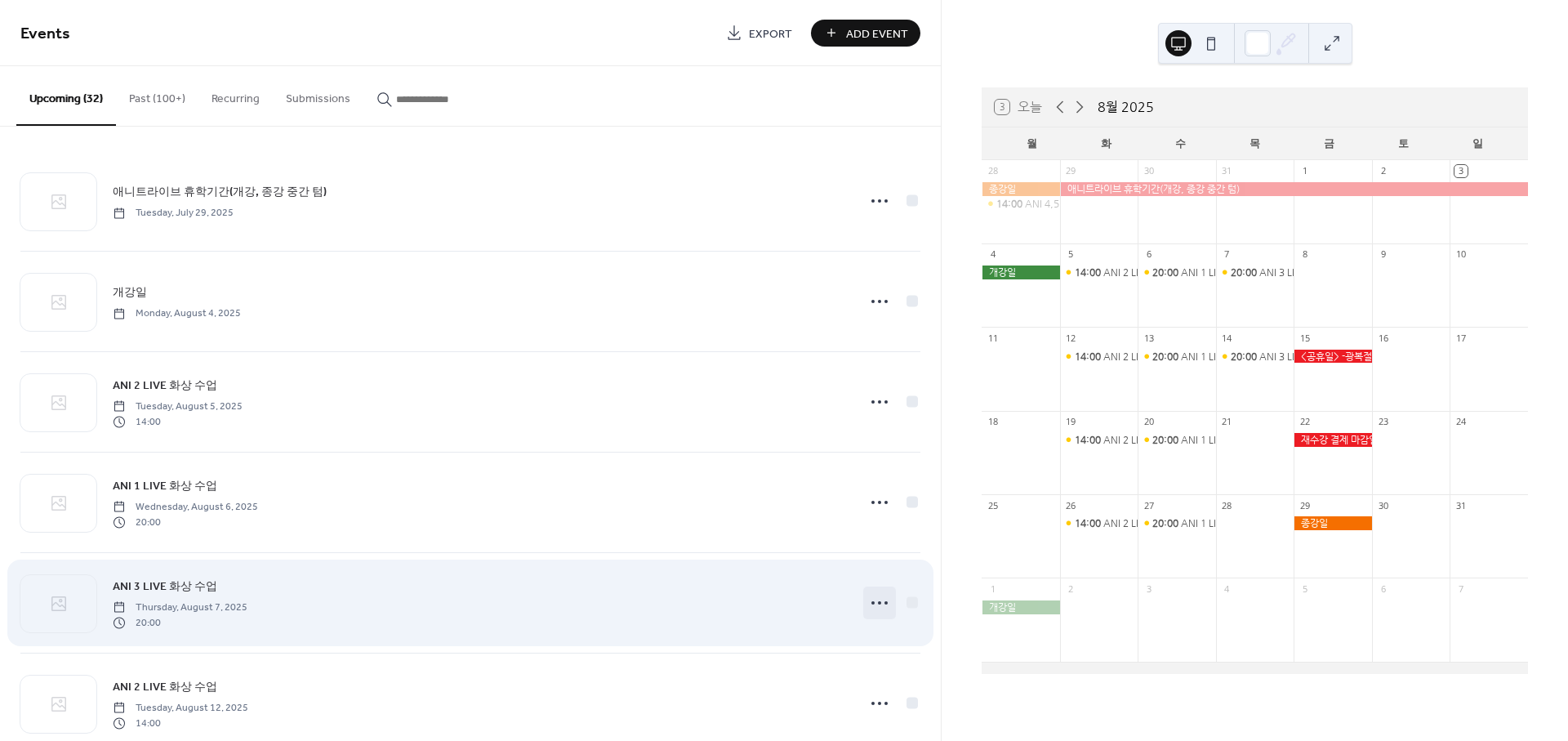 click 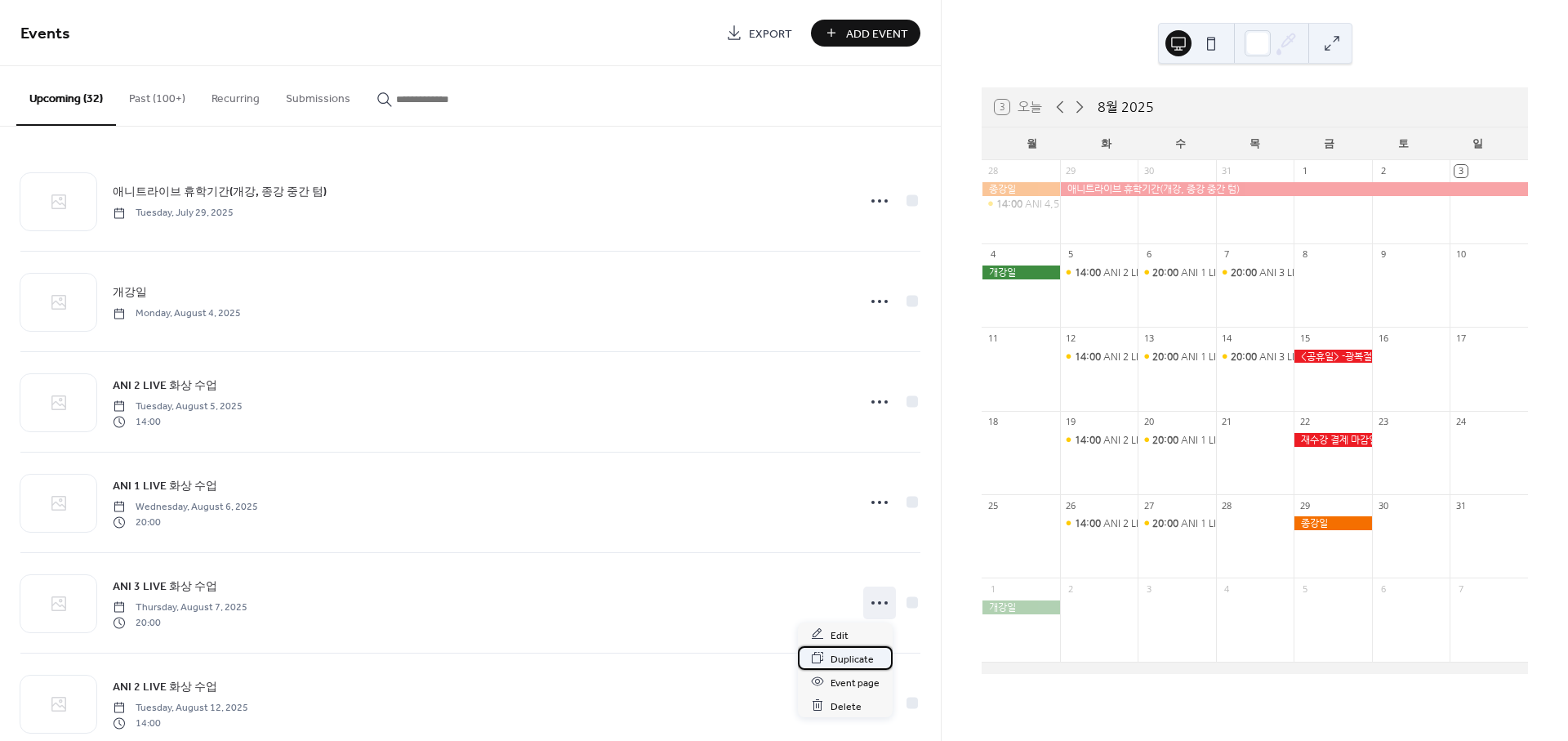 click on "Duplicate" at bounding box center [852, 658] 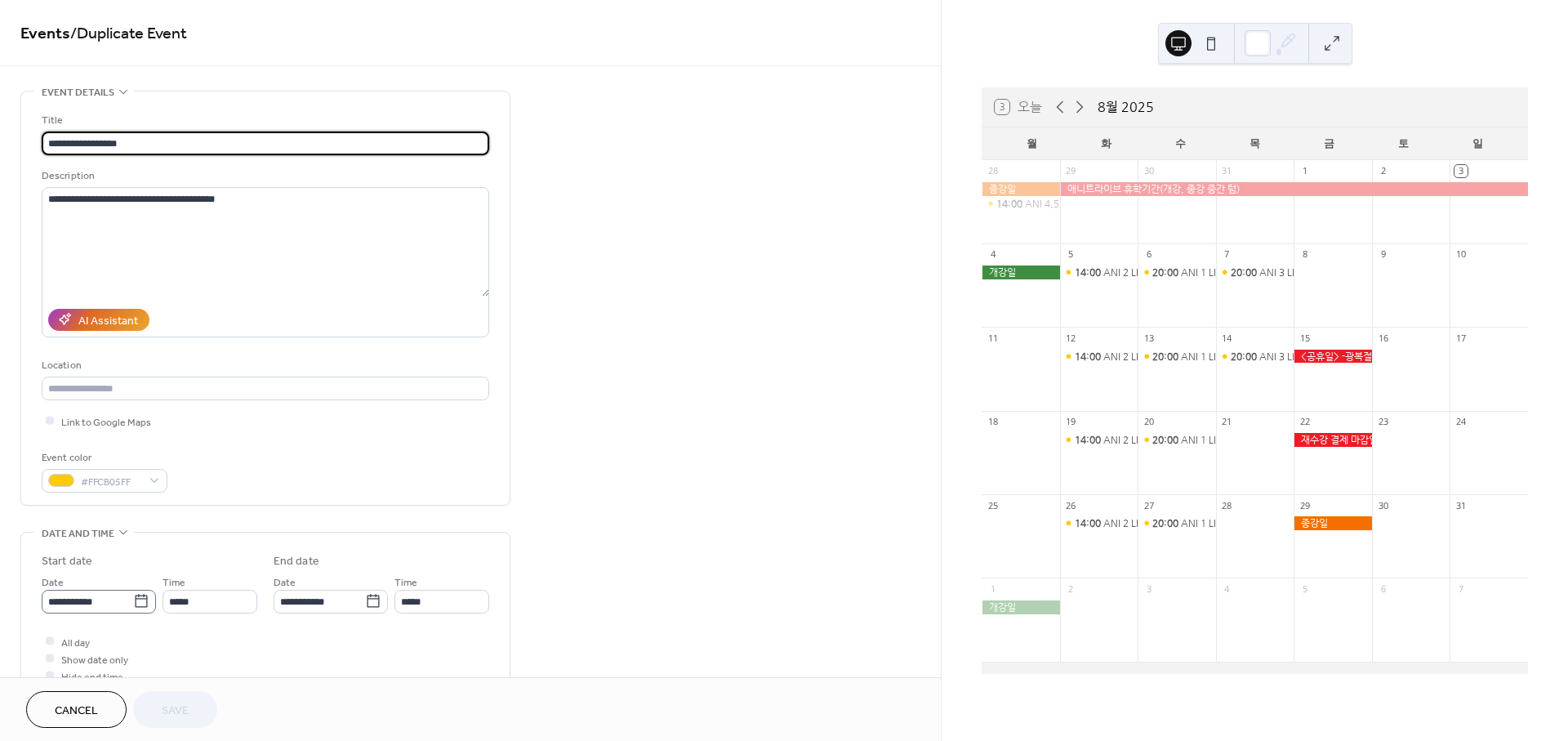 click 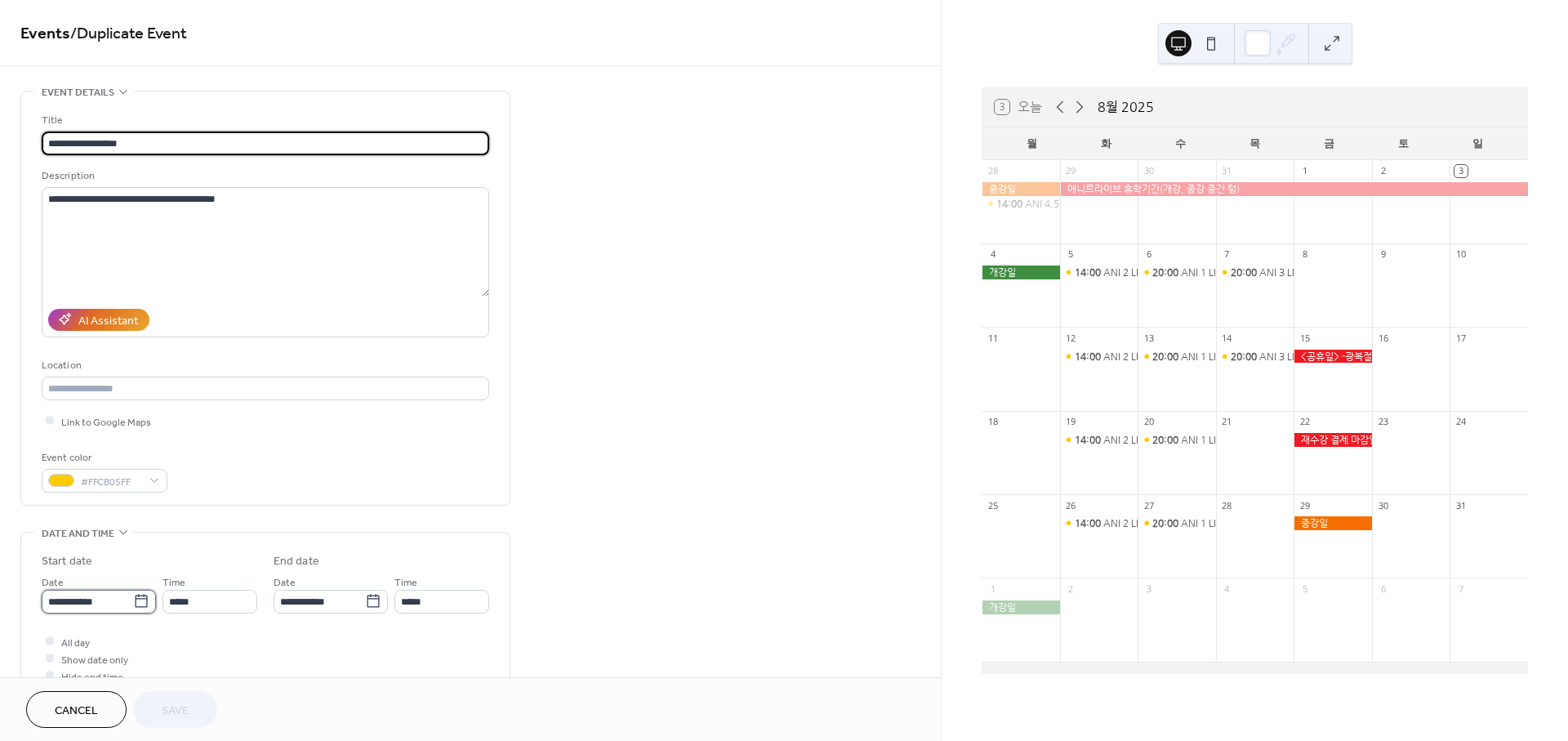 click on "**********" at bounding box center (87, 601) 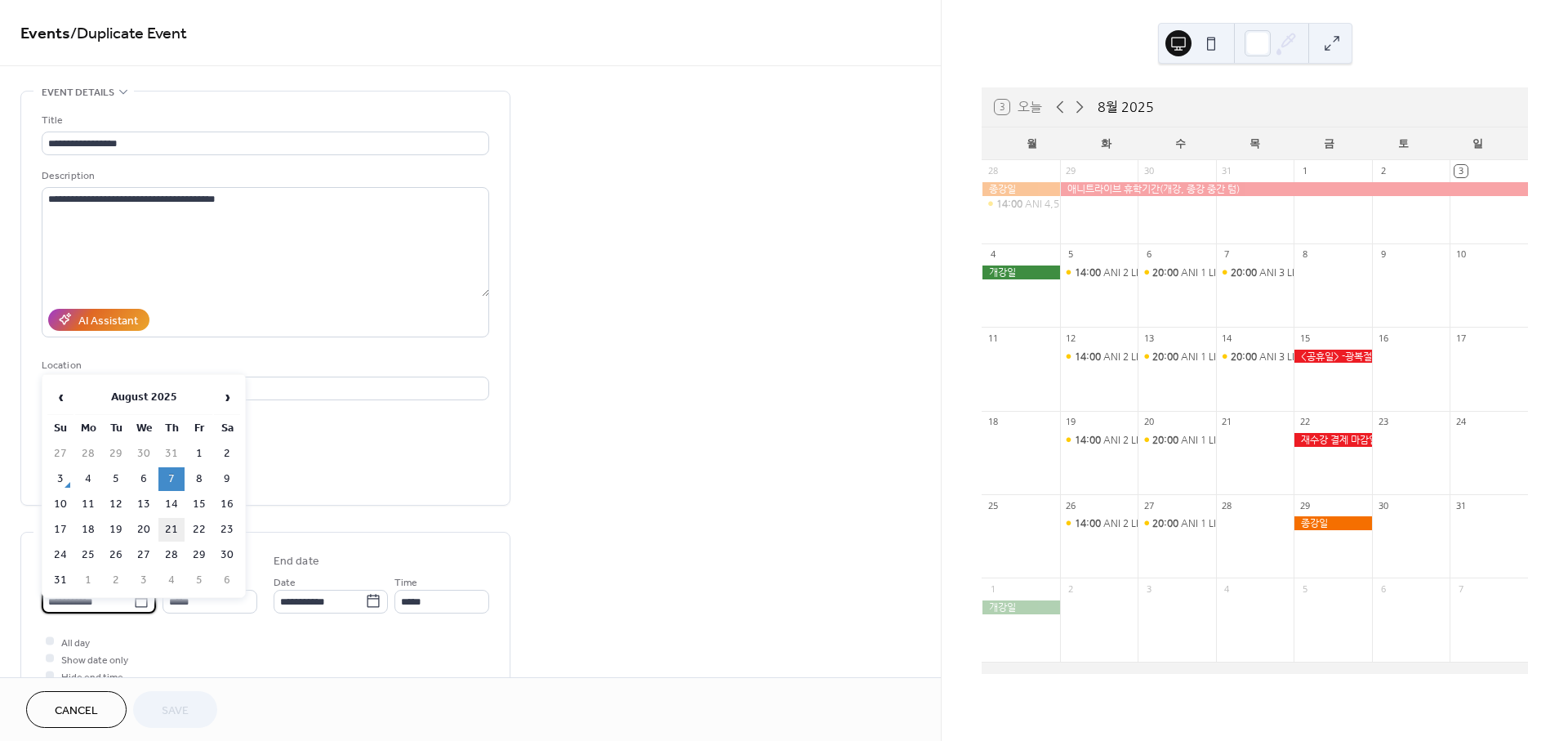 click on "21" at bounding box center [172, 529] 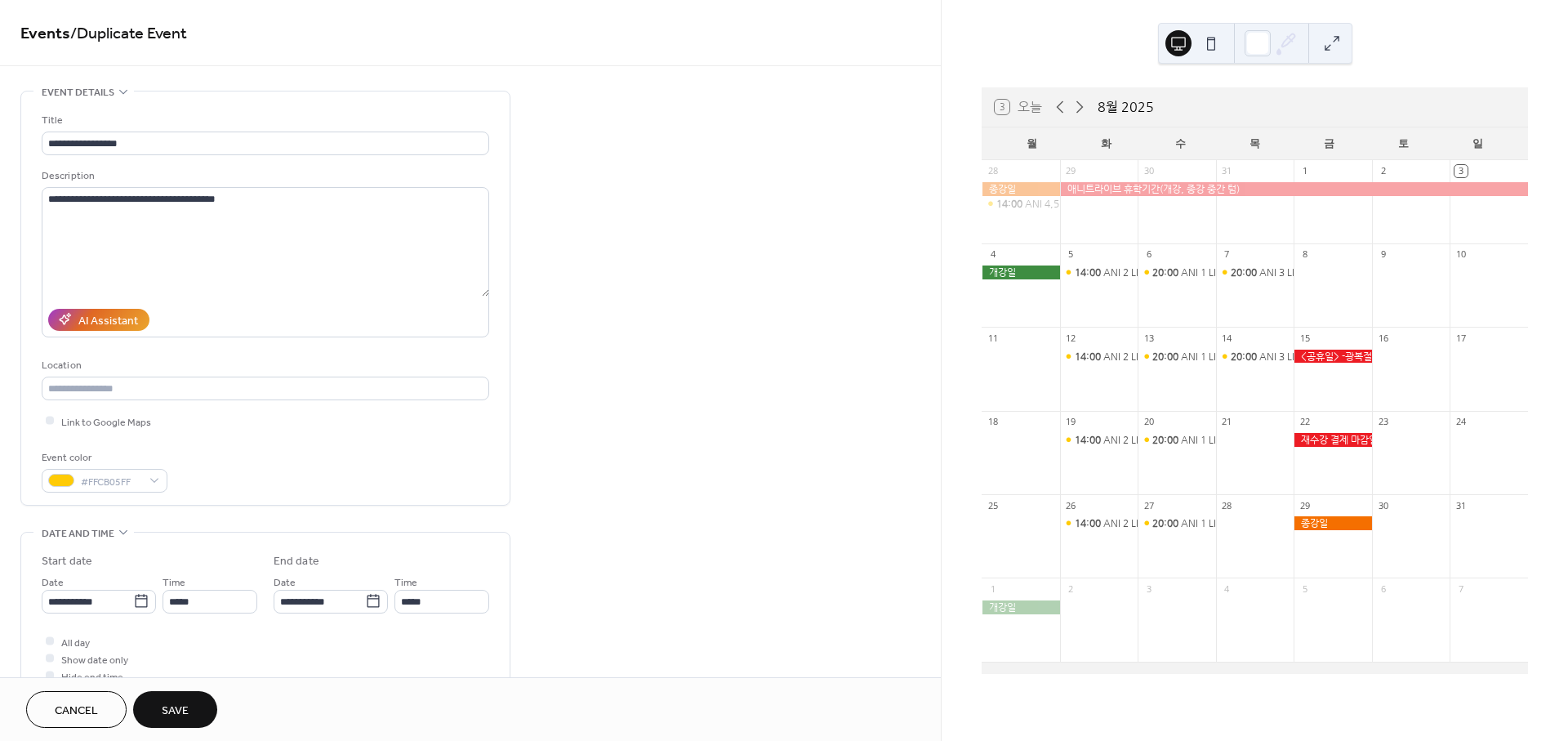 click on "Save" at bounding box center (175, 709) 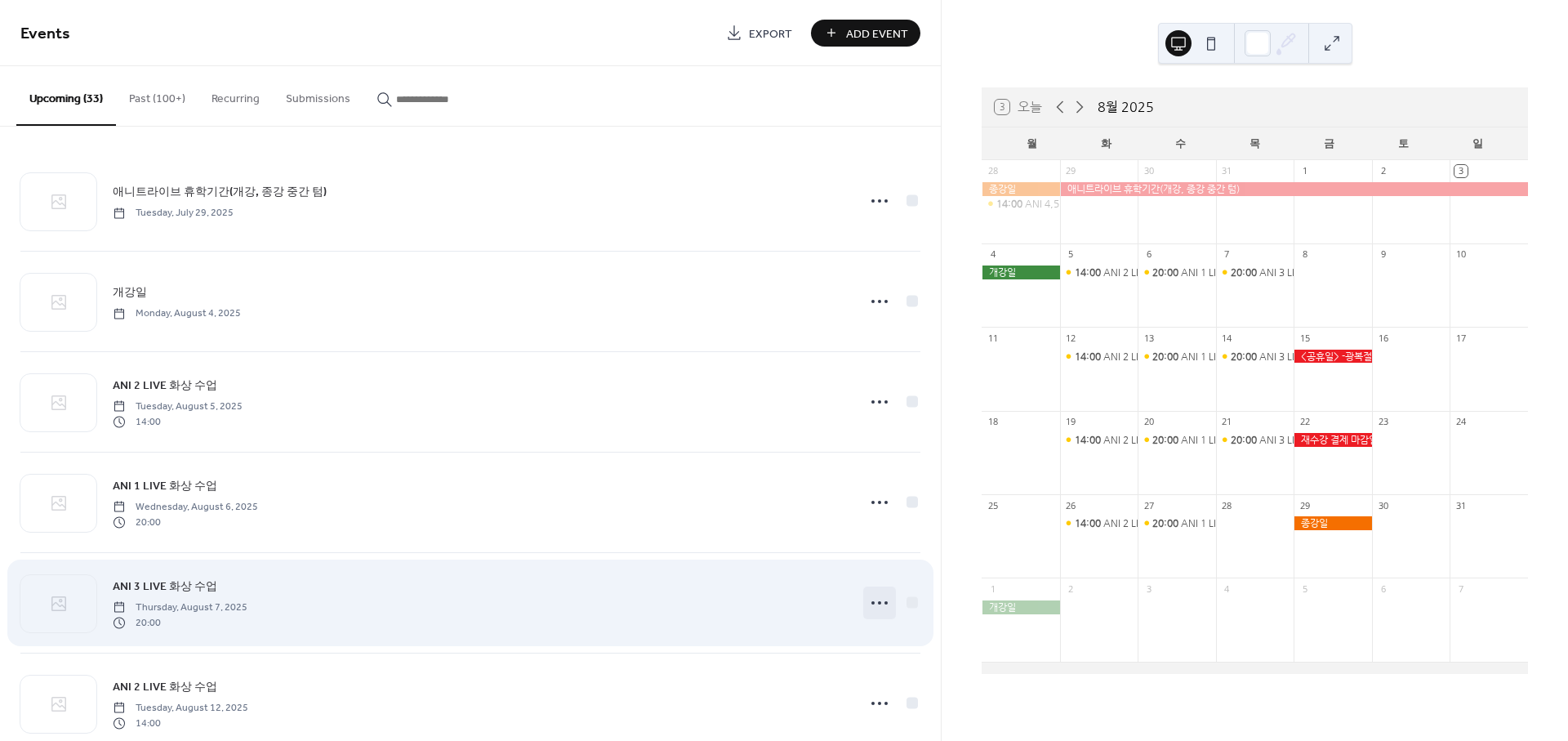 click 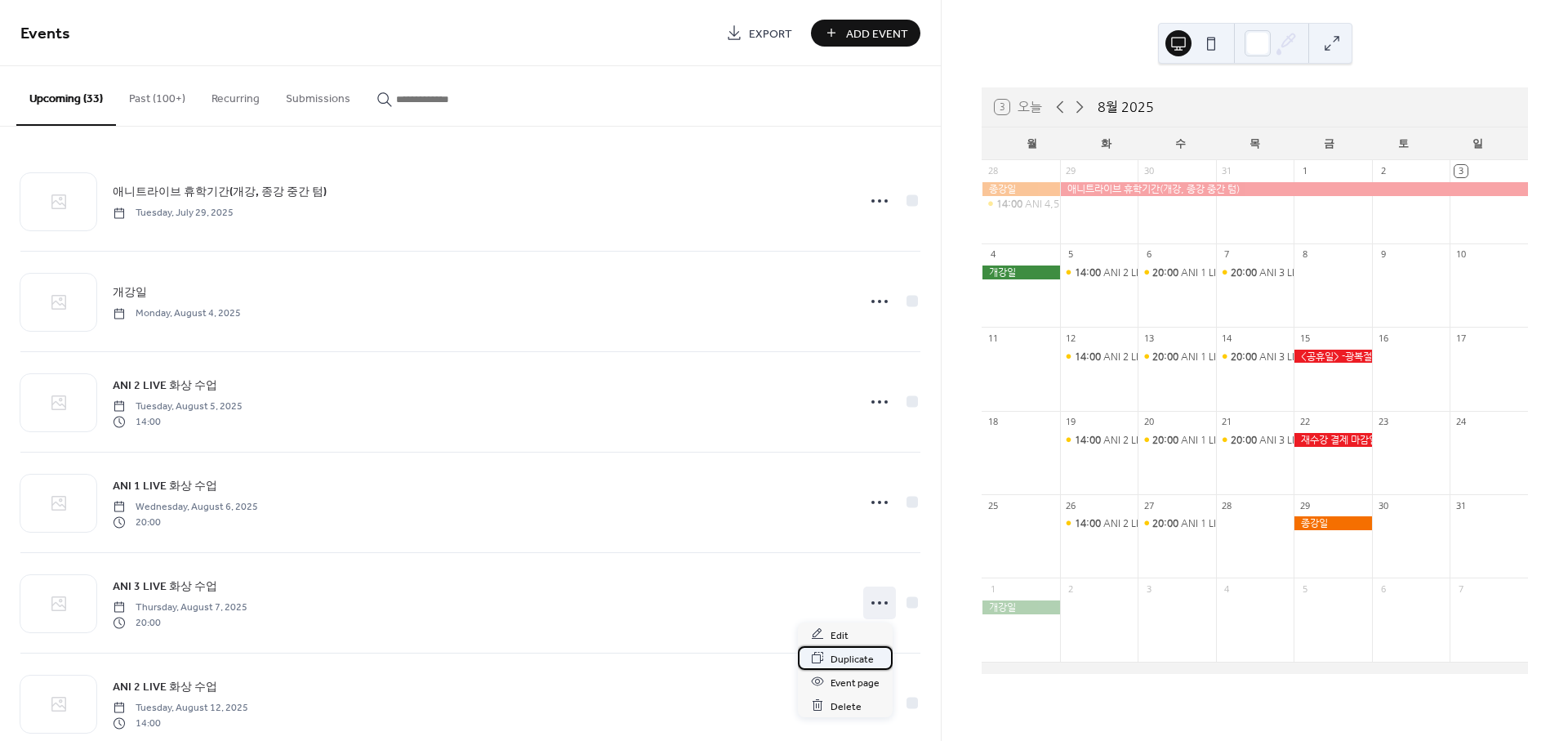 click on "Duplicate" at bounding box center (852, 658) 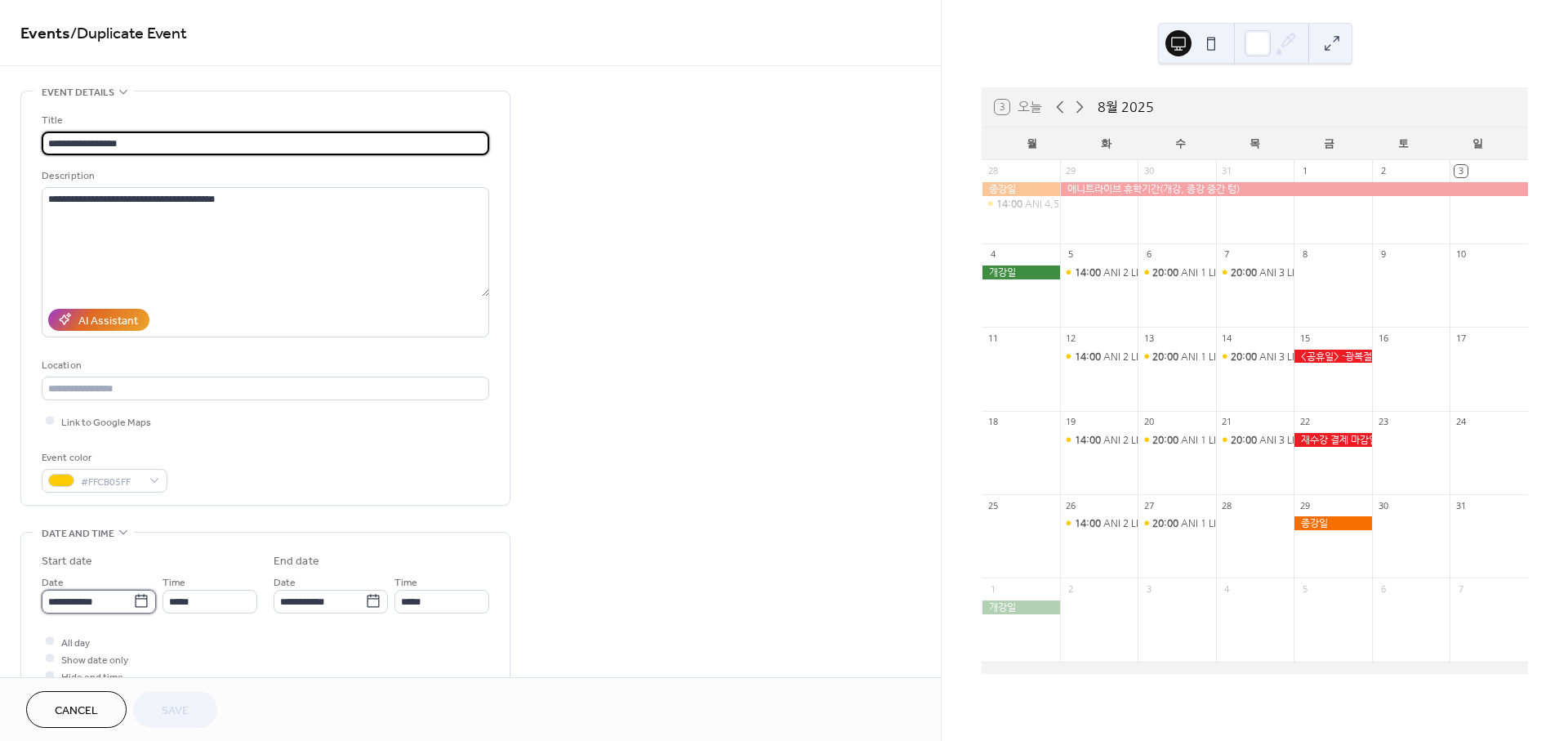 click on "**********" at bounding box center [99, 601] 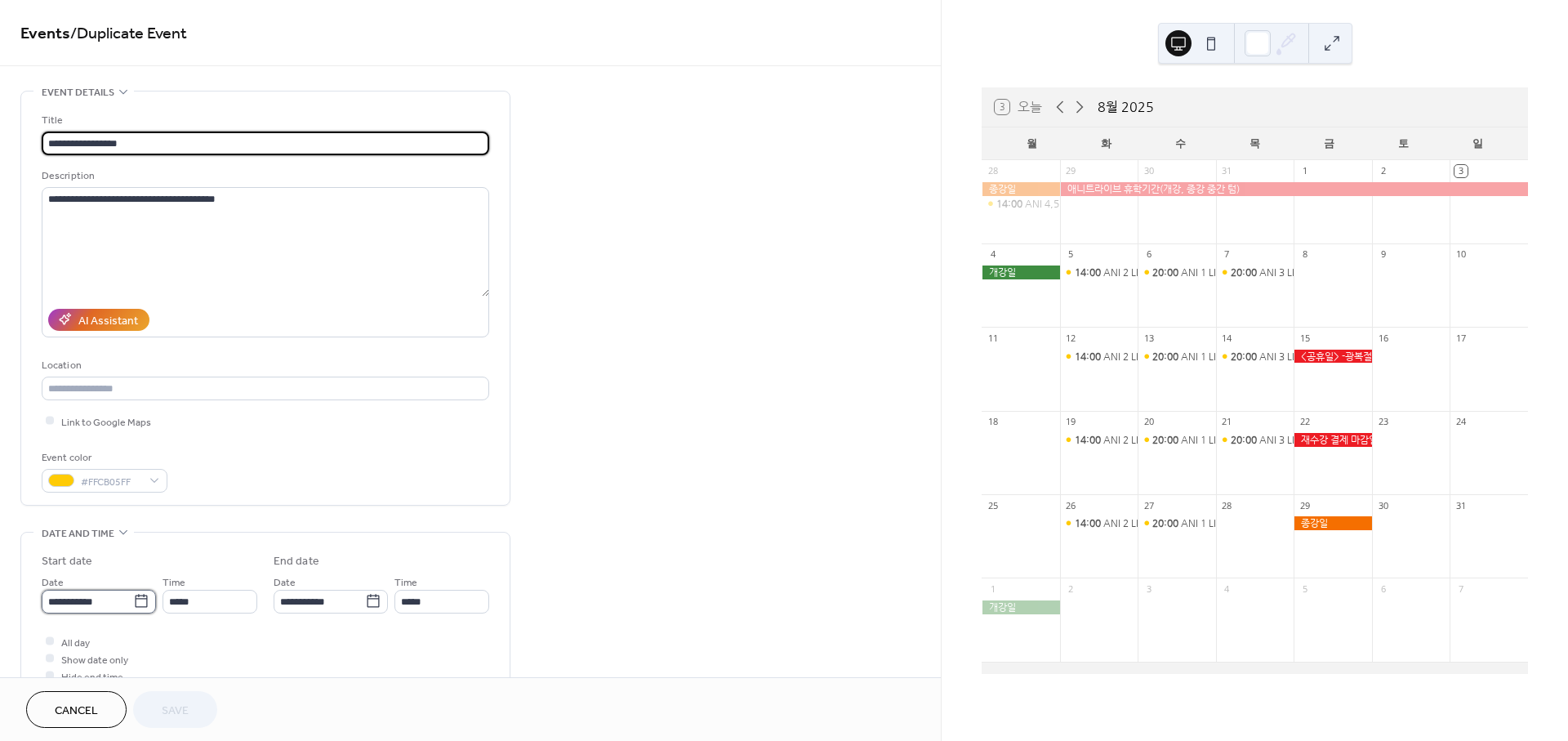 click on "**********" at bounding box center (87, 601) 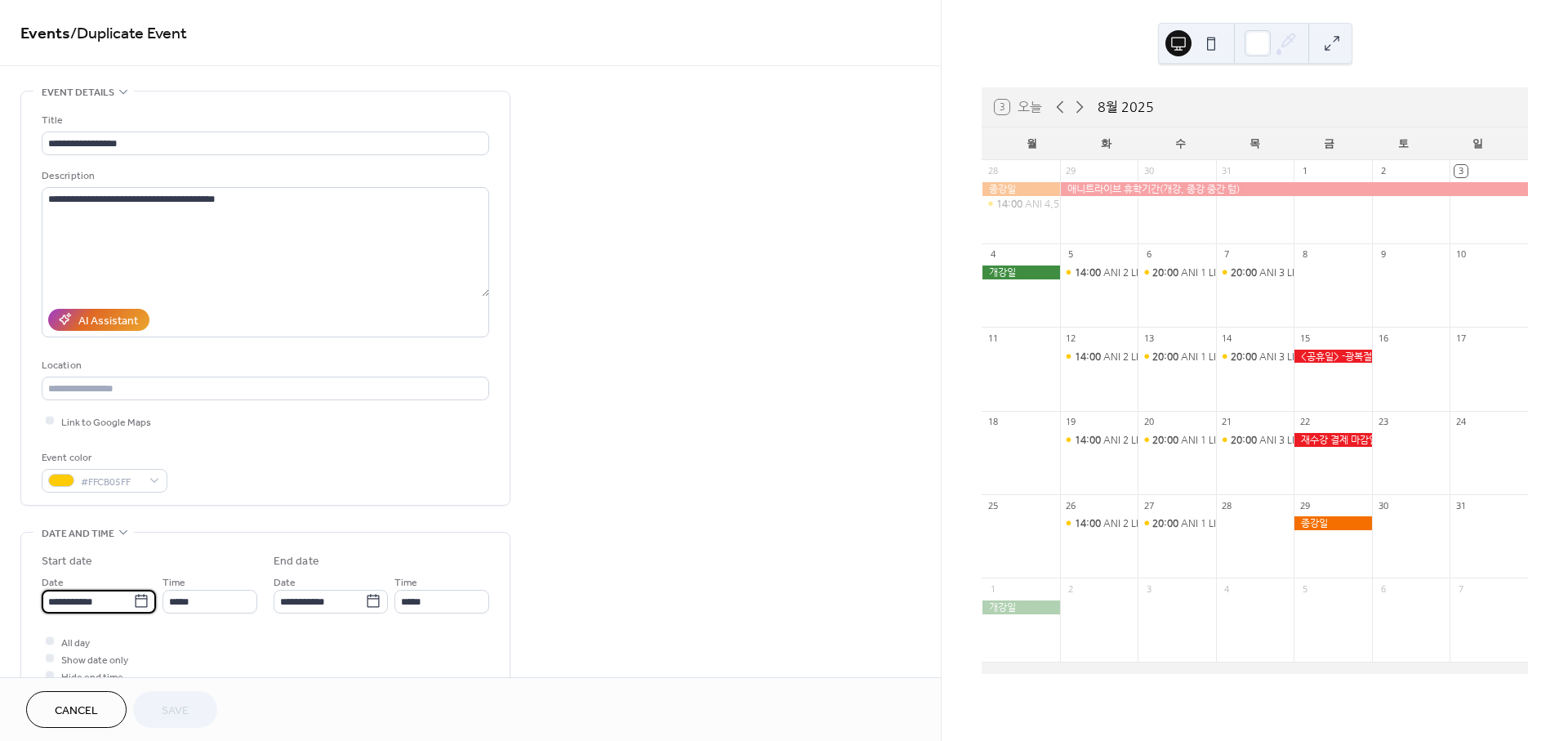 click 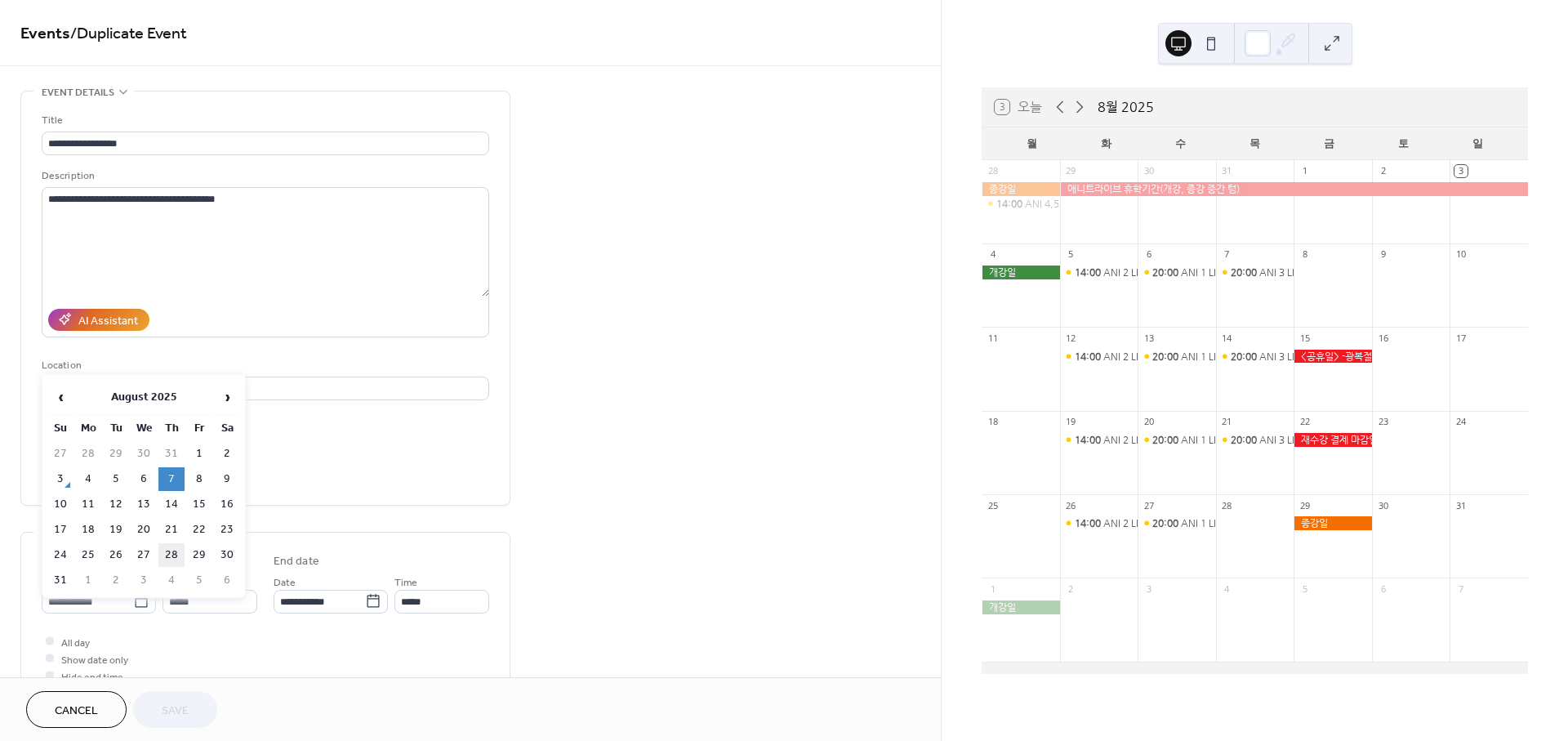 click on "28" at bounding box center (172, 555) 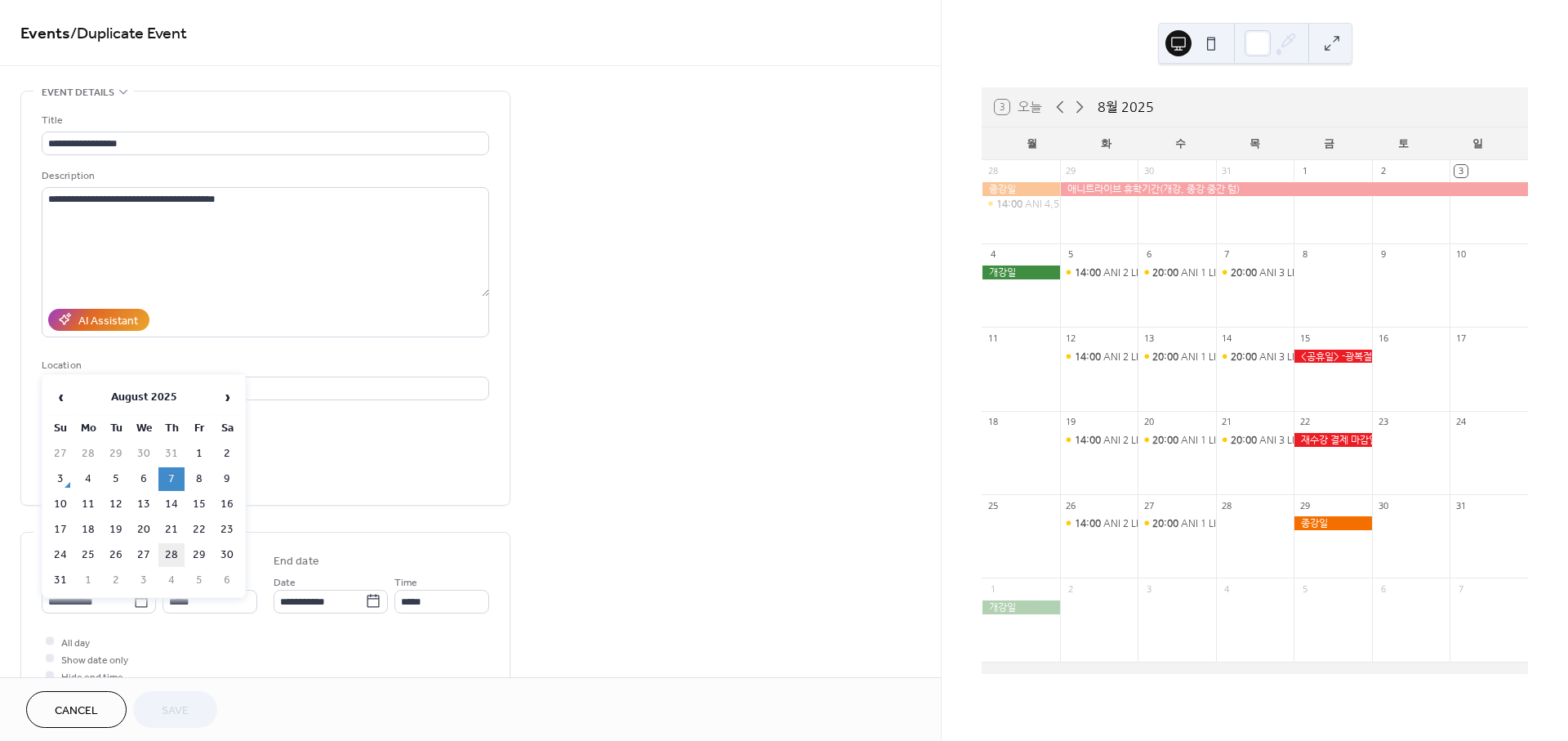 type on "**********" 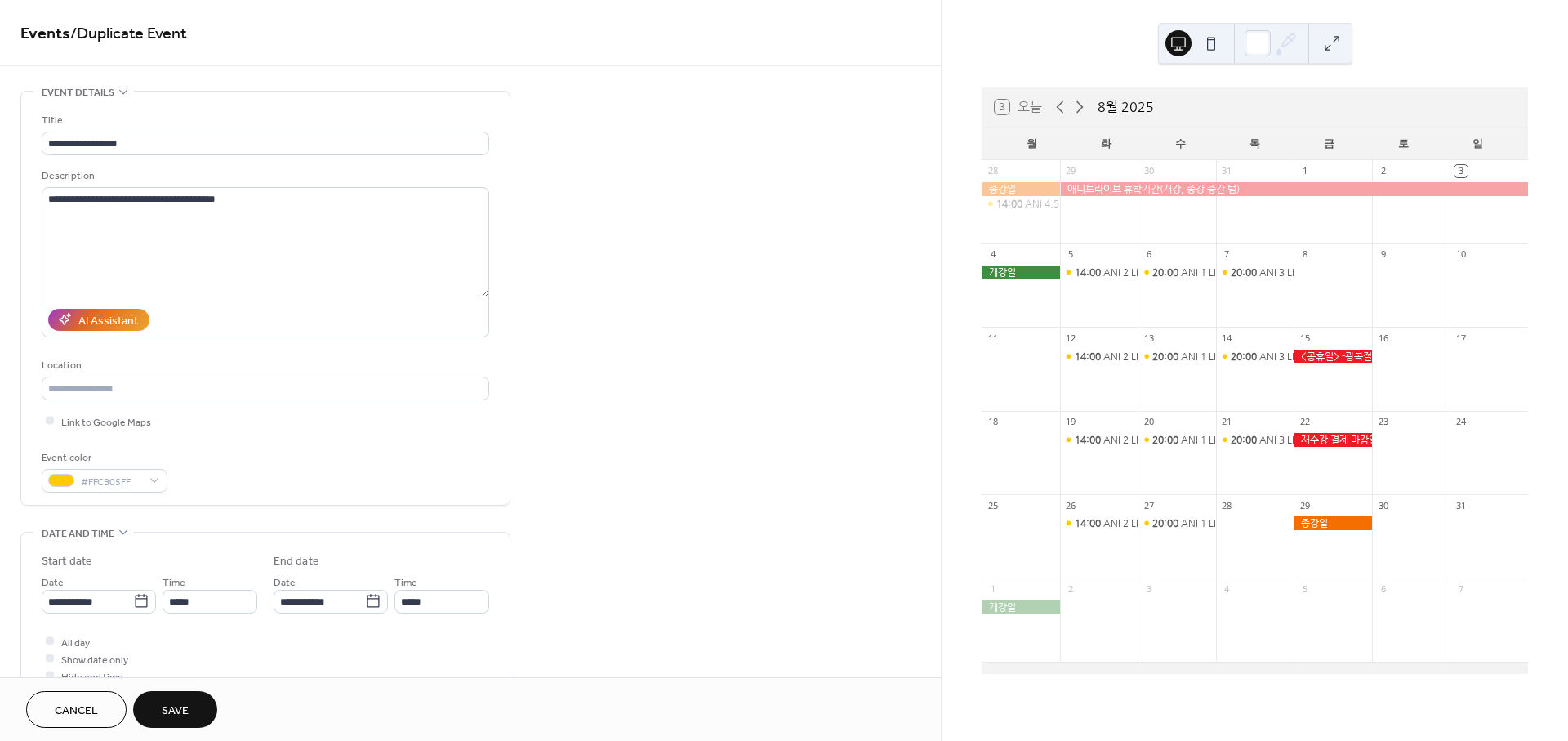 click on "Save" at bounding box center [175, 711] 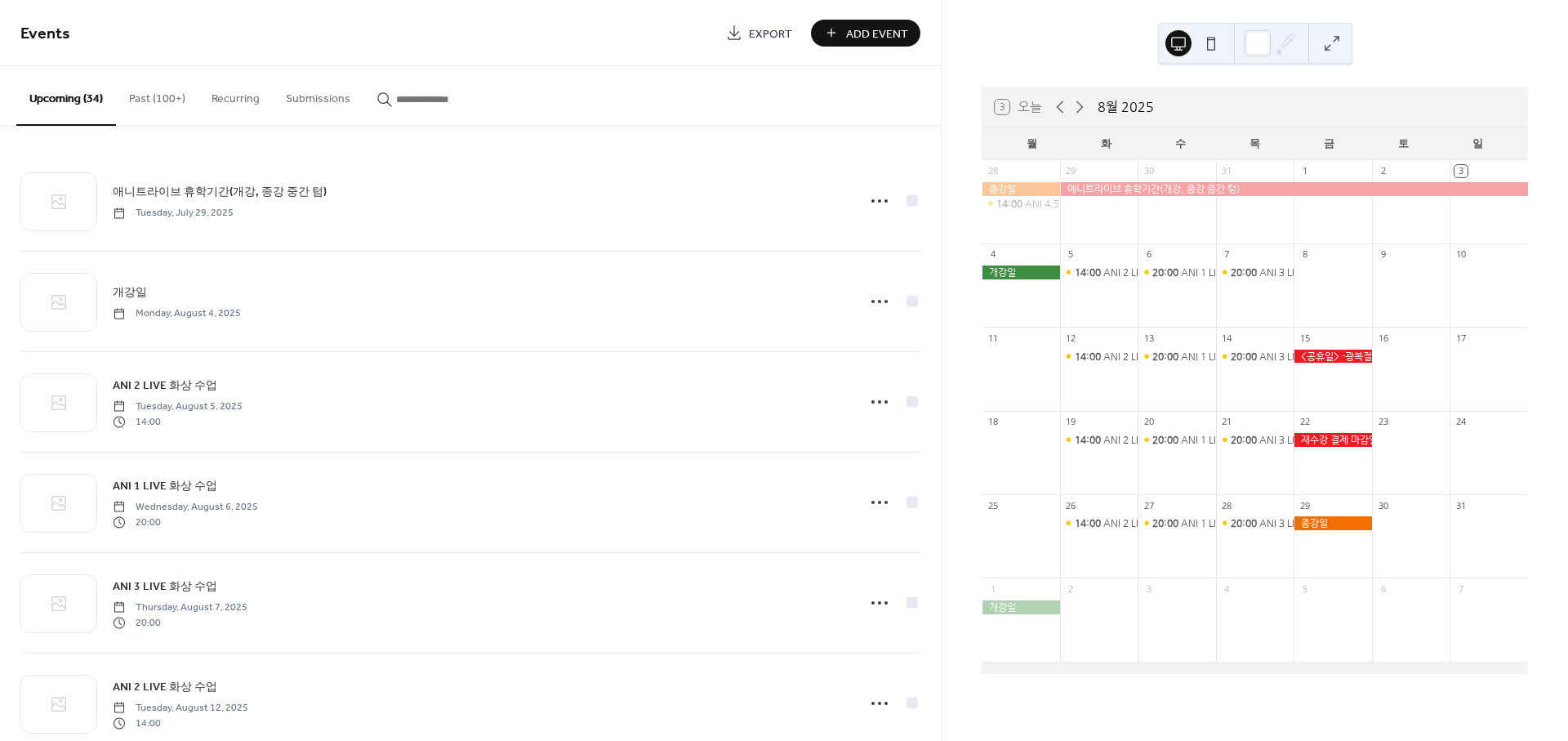 click on "Past (100+)" at bounding box center (157, 95) 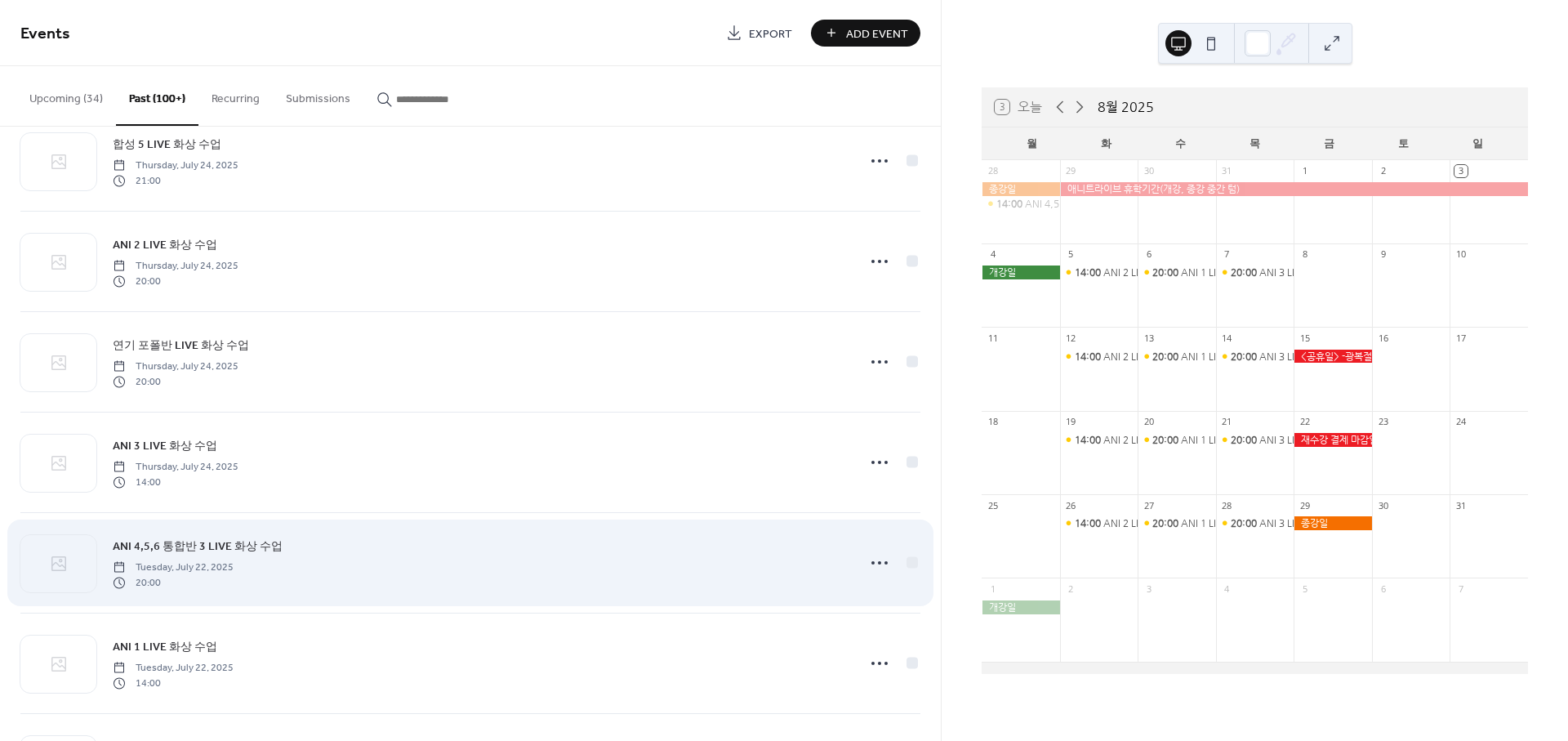 scroll, scrollTop: 544, scrollLeft: 0, axis: vertical 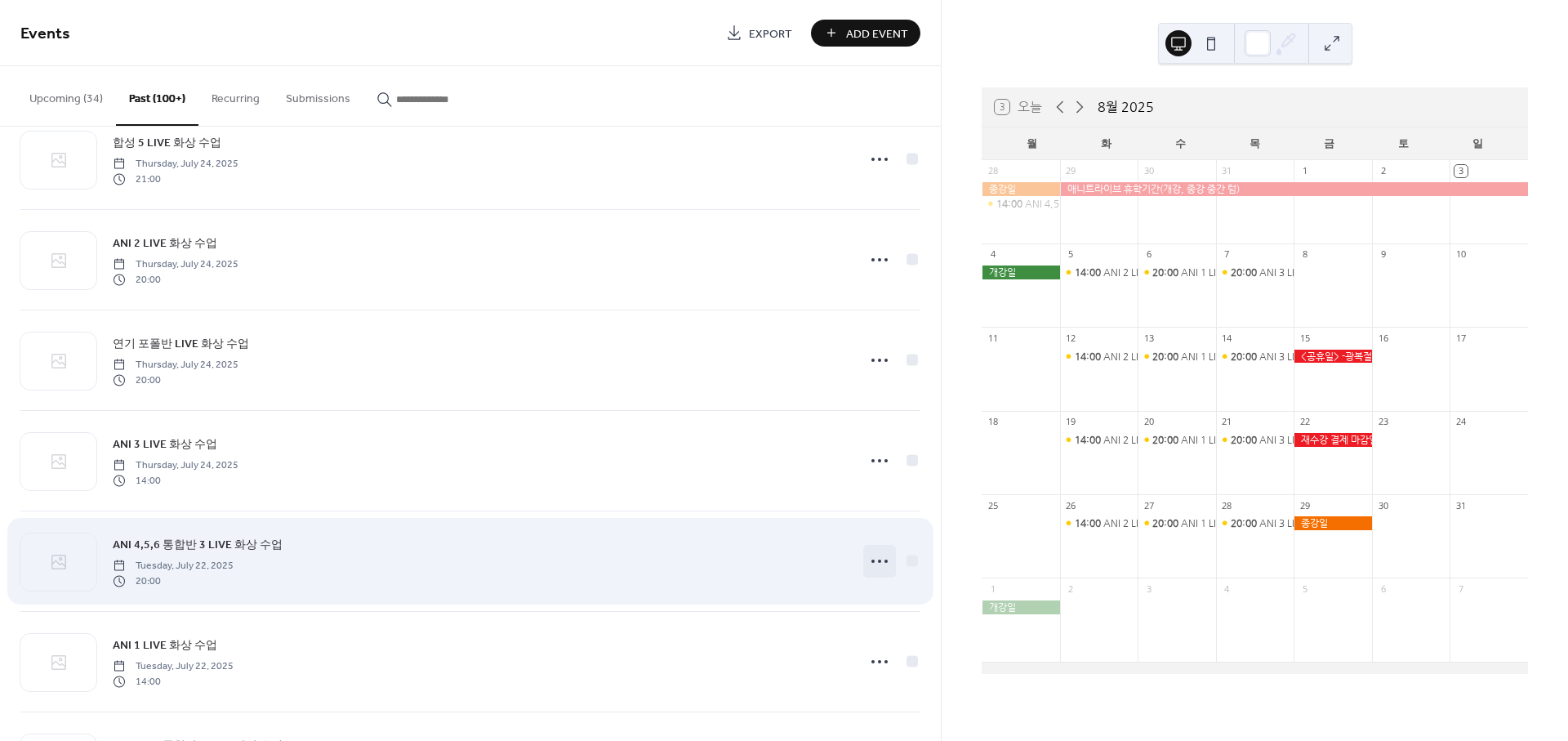 click 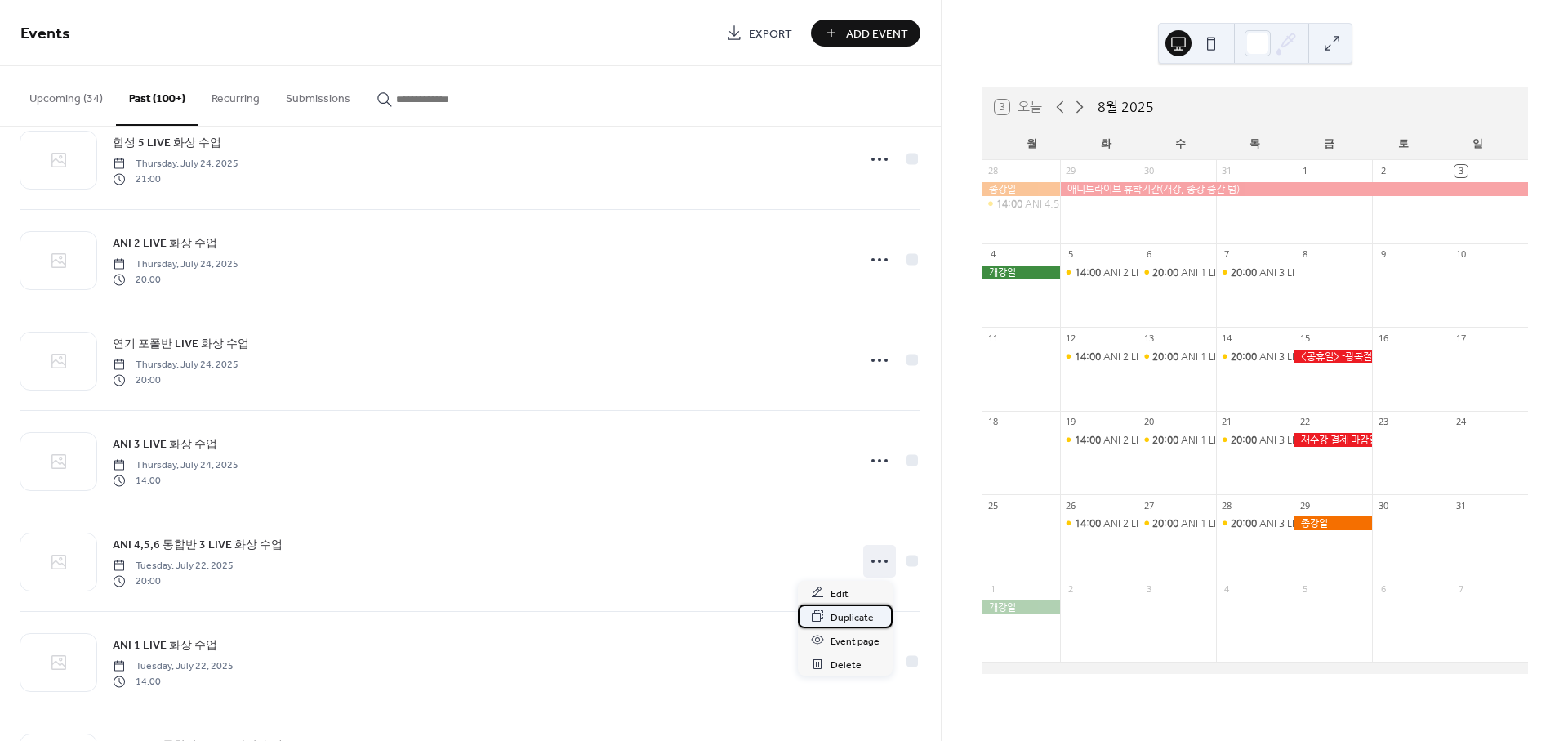 click on "Duplicate" at bounding box center (852, 617) 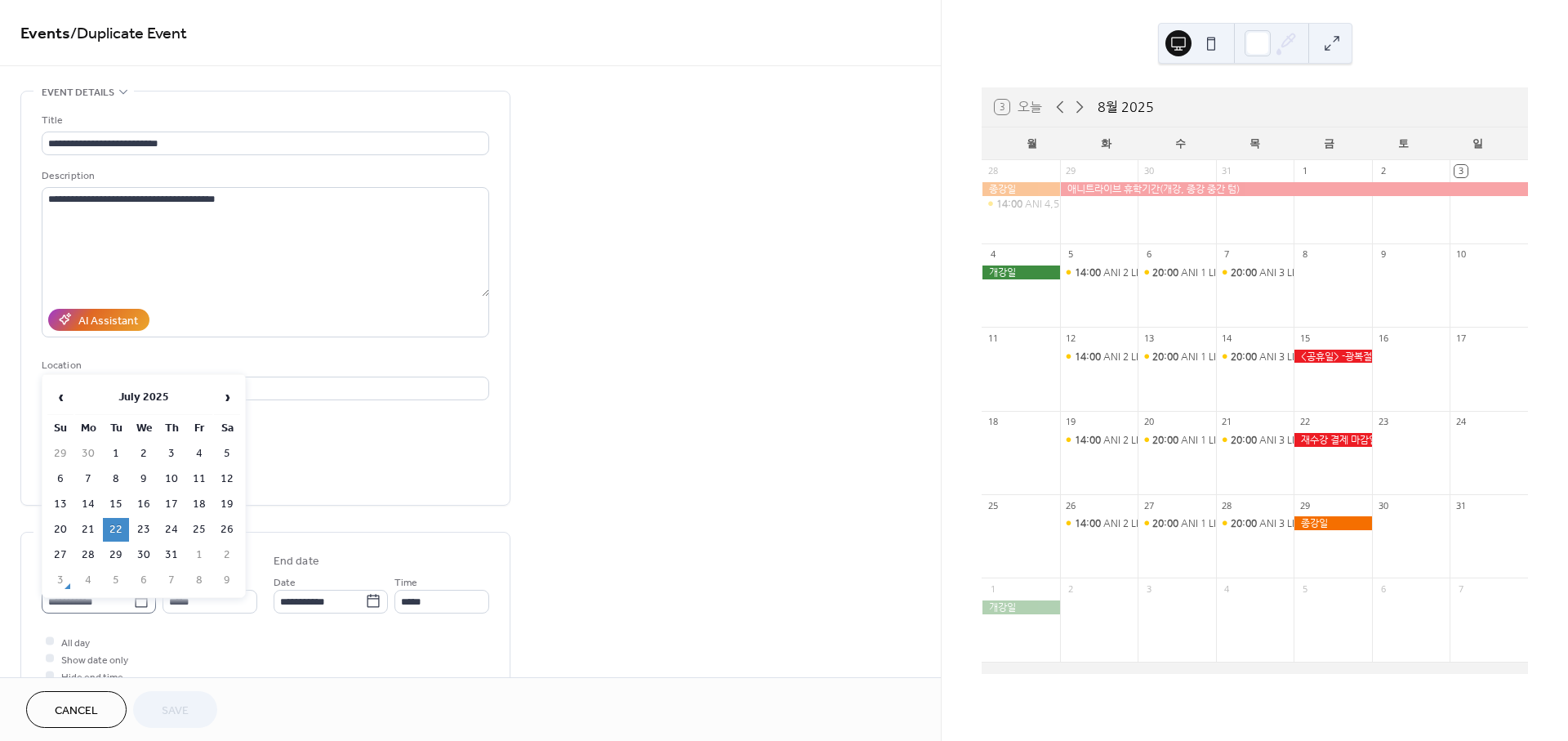 click 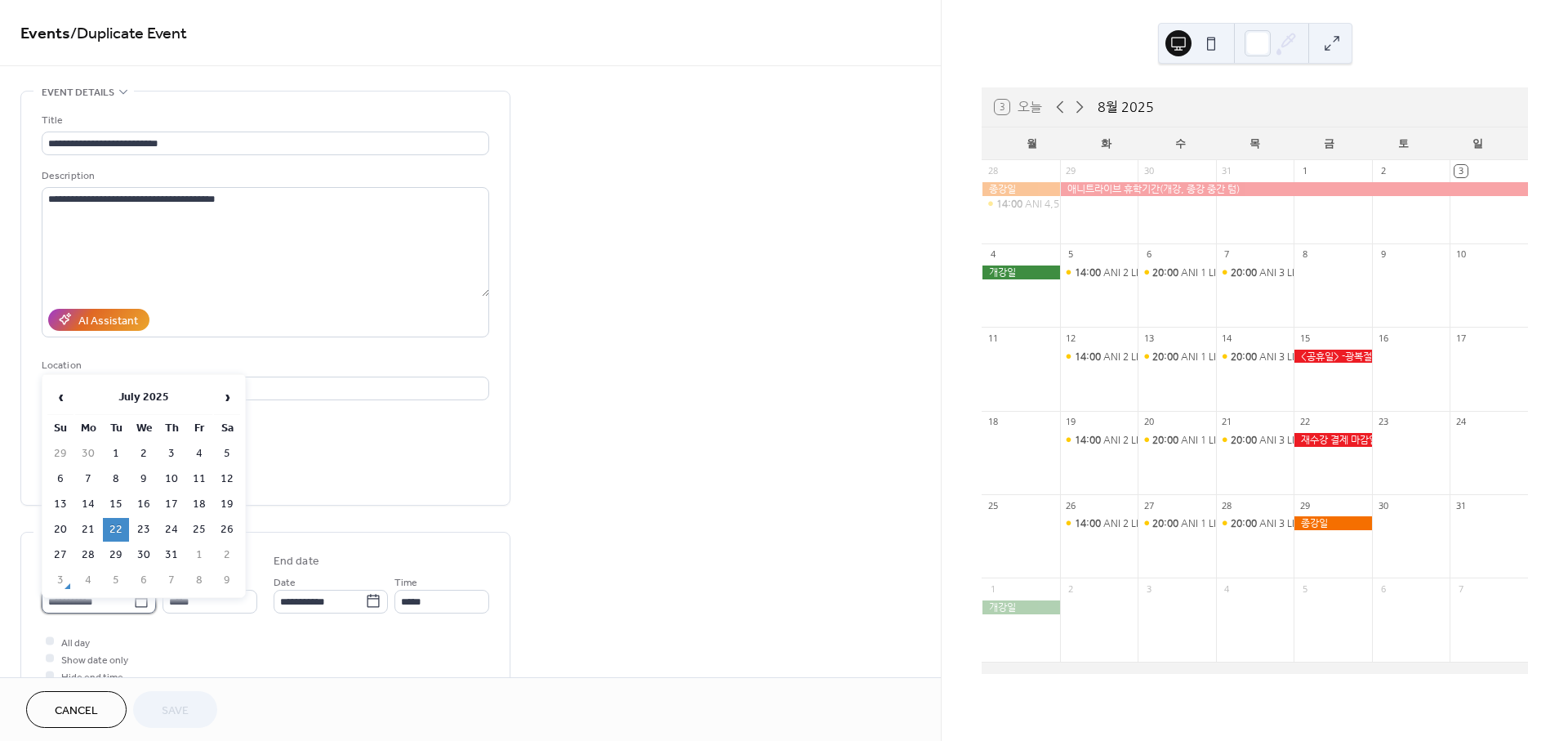 click on "**********" at bounding box center (87, 601) 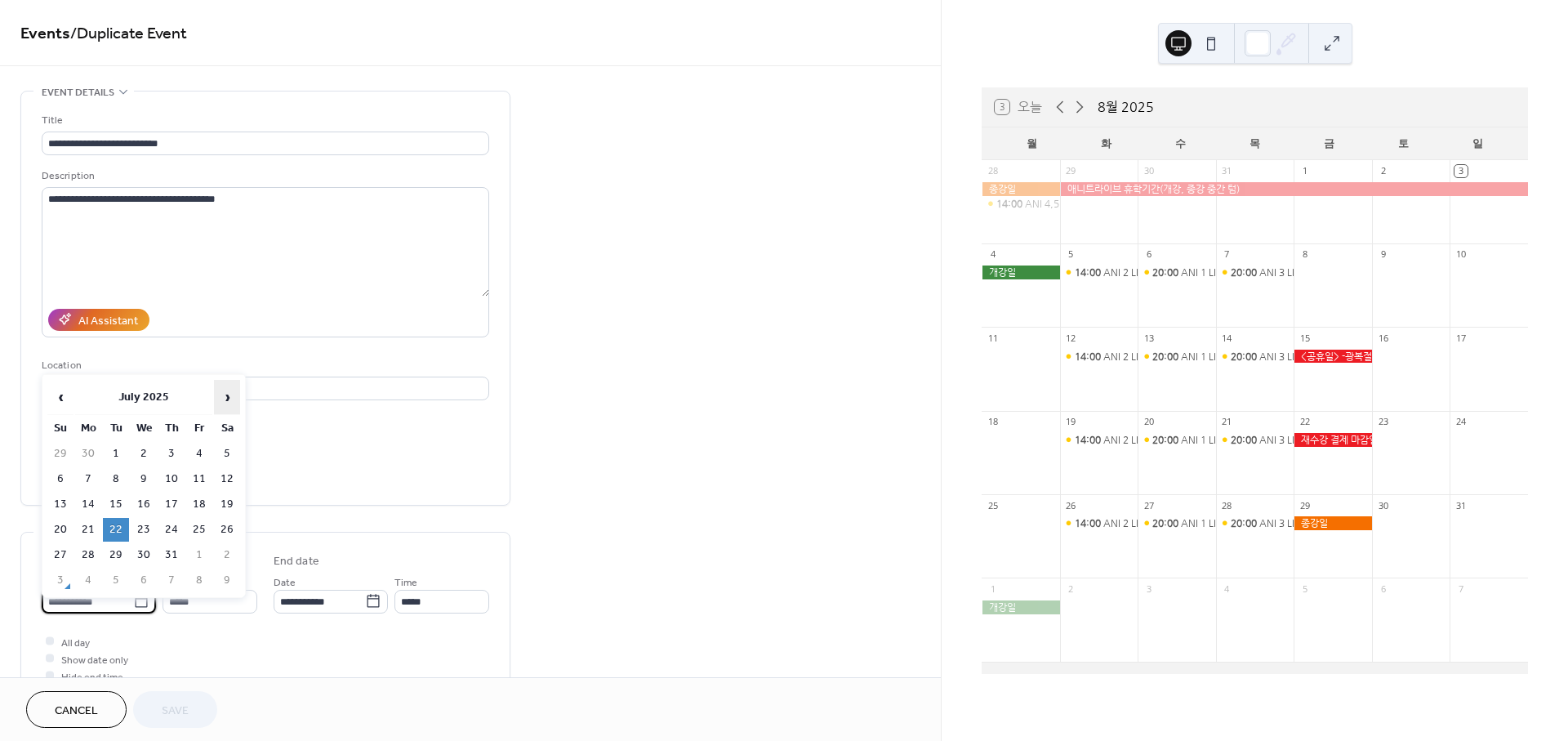 click on "›" at bounding box center (227, 397) 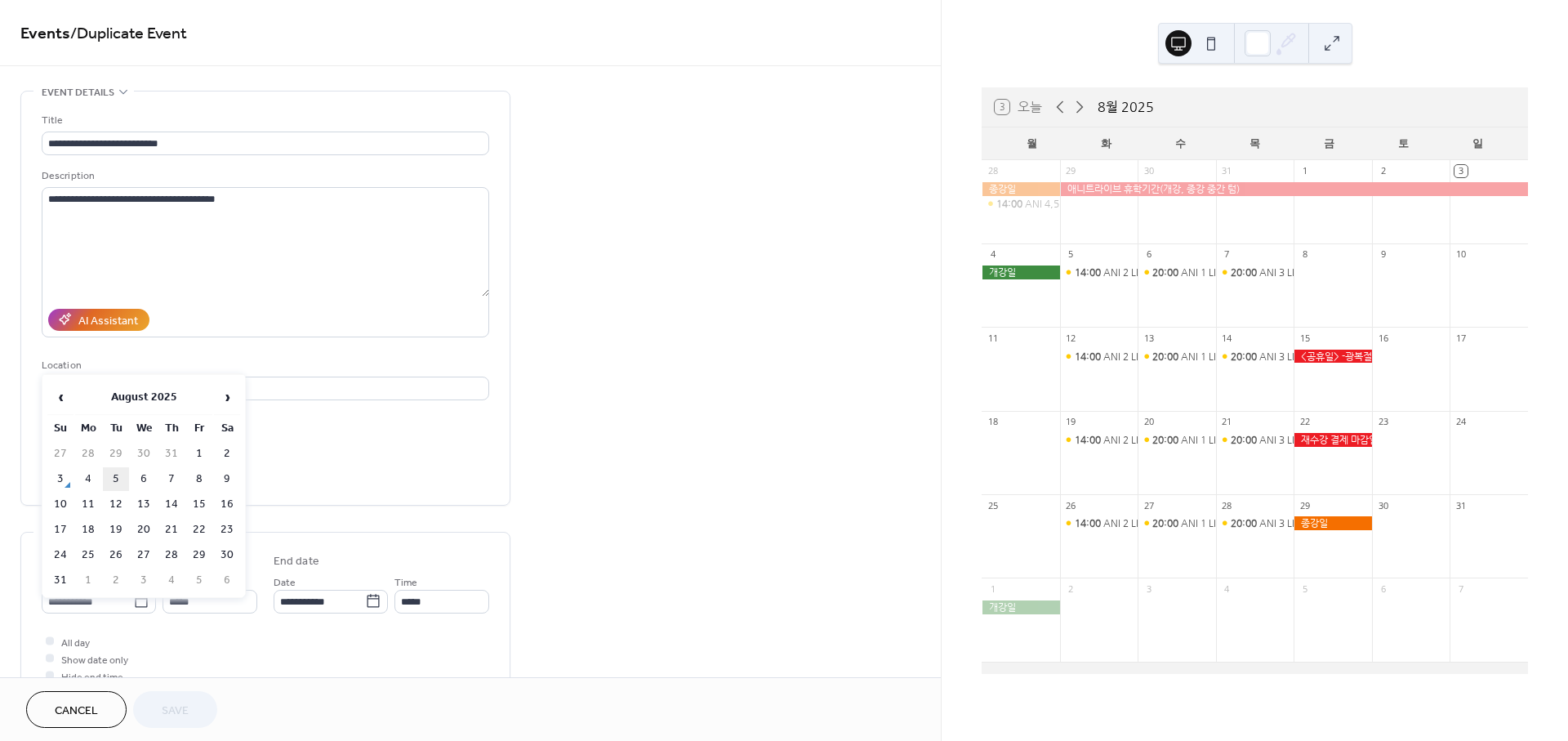 click on "5" at bounding box center [116, 479] 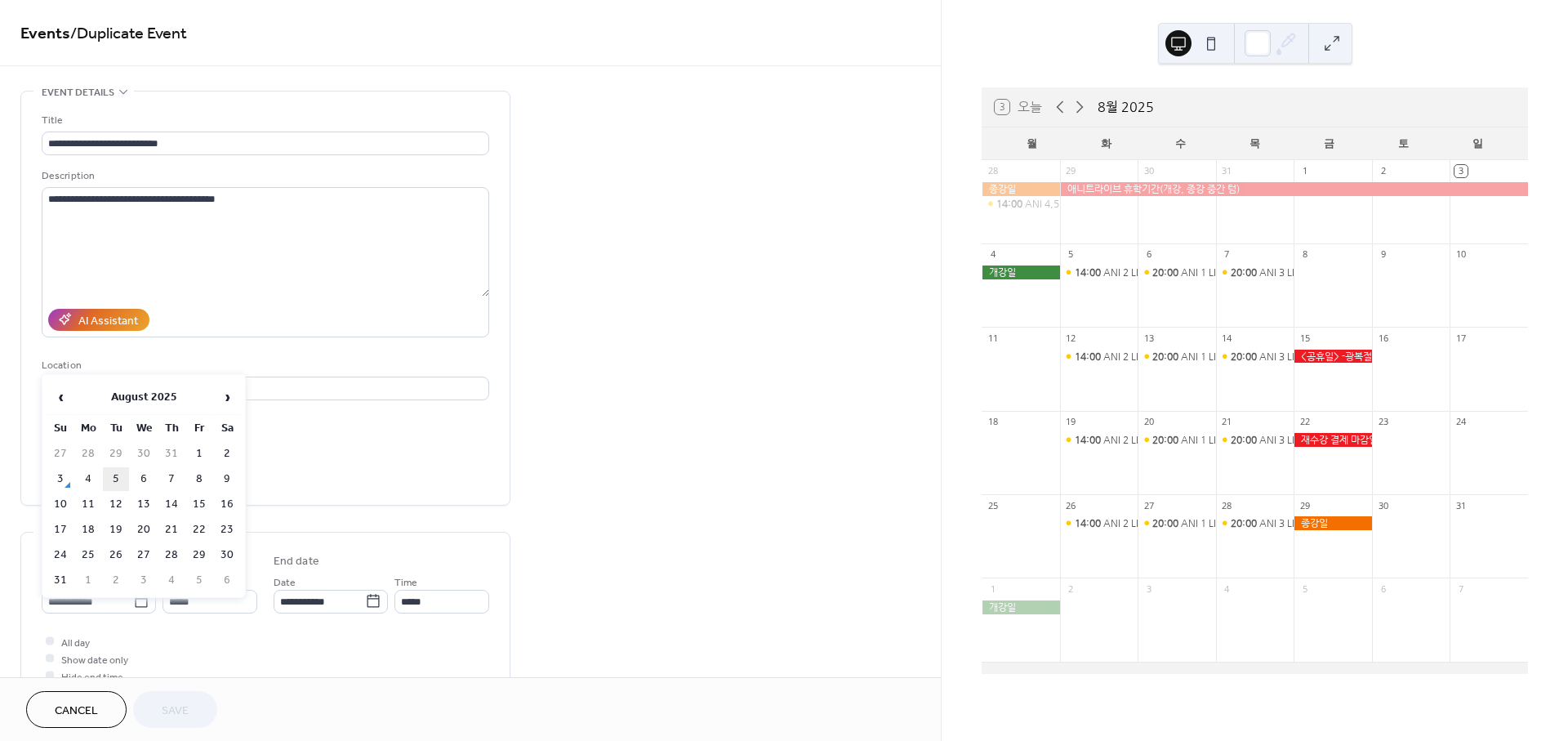 type on "**********" 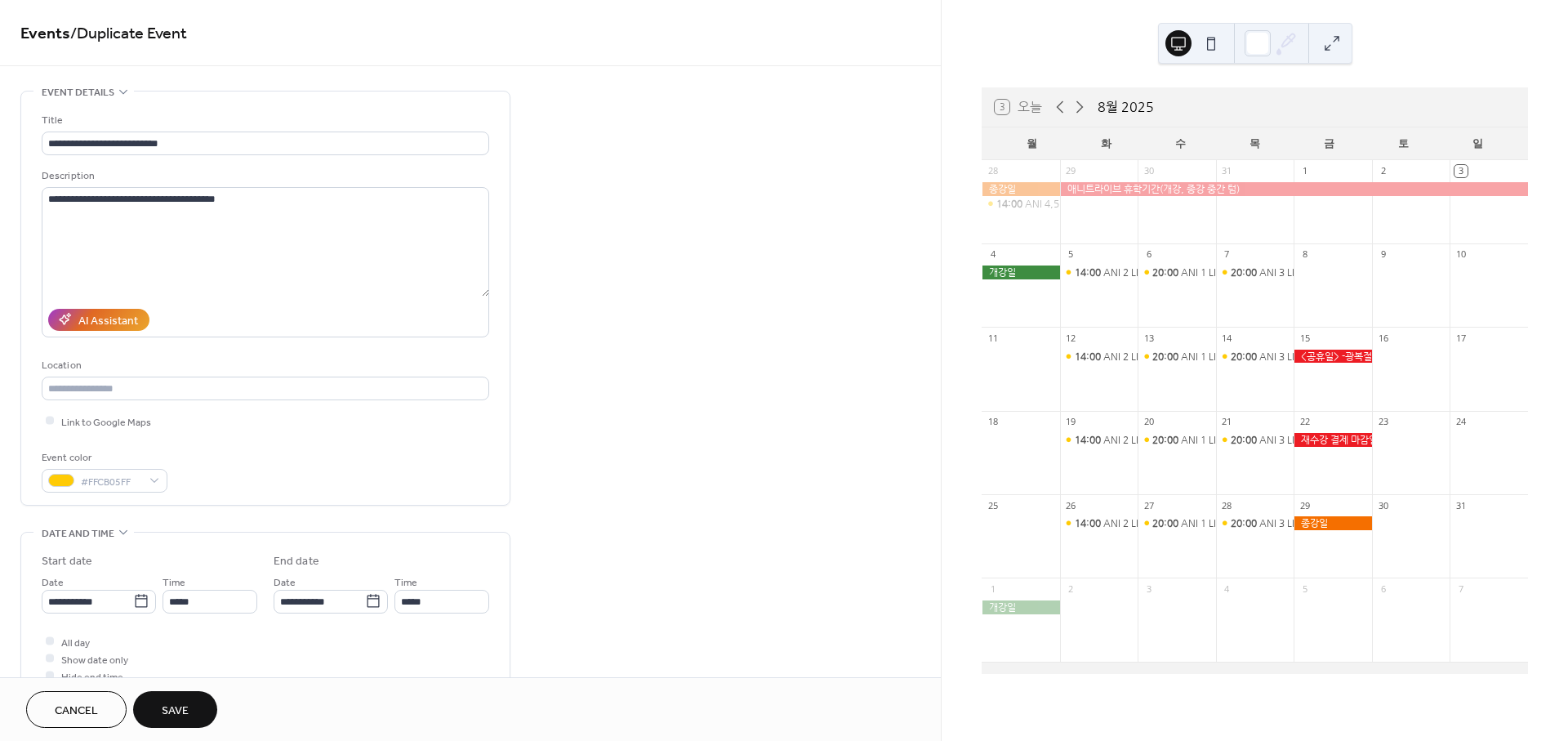 click on "Save" at bounding box center (175, 709) 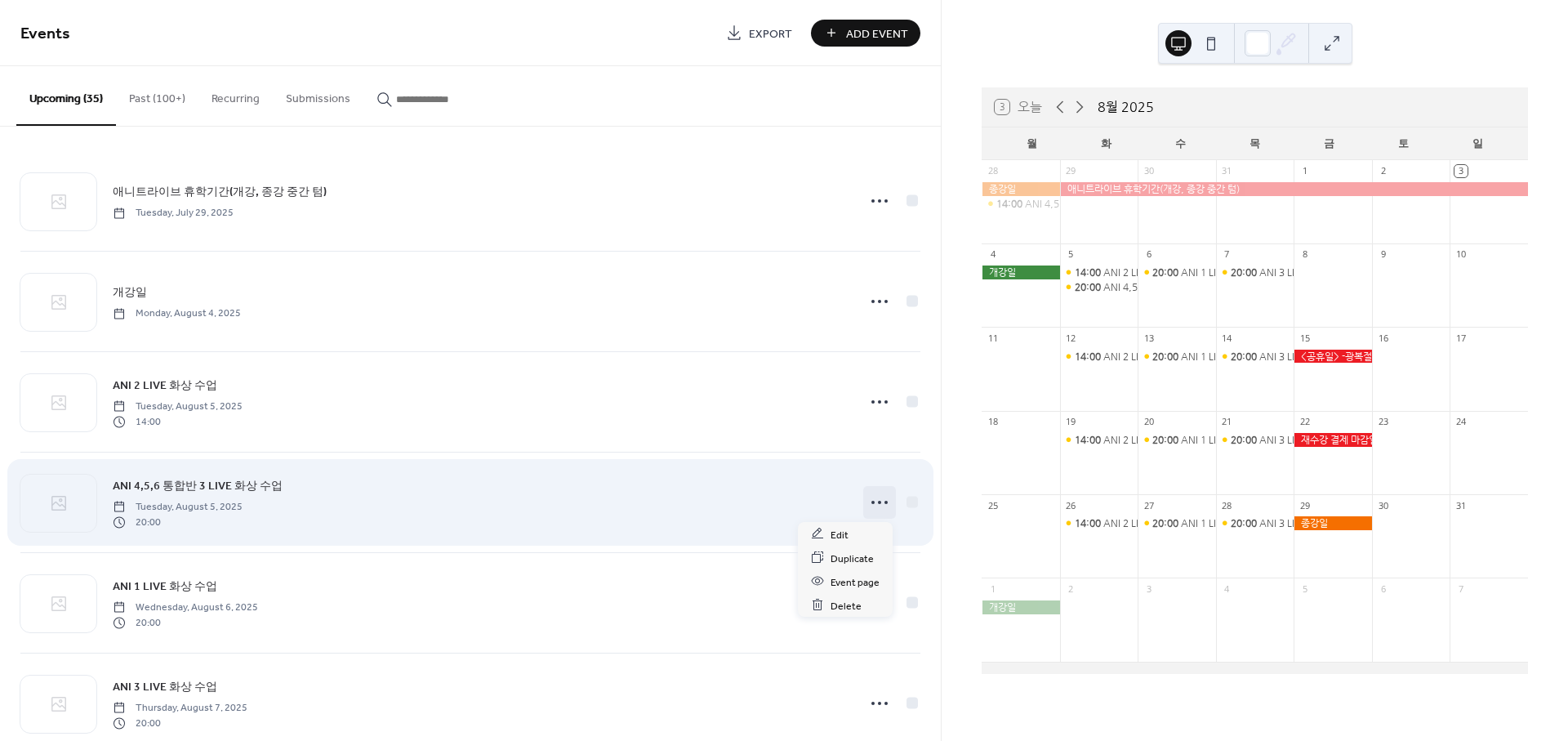 click 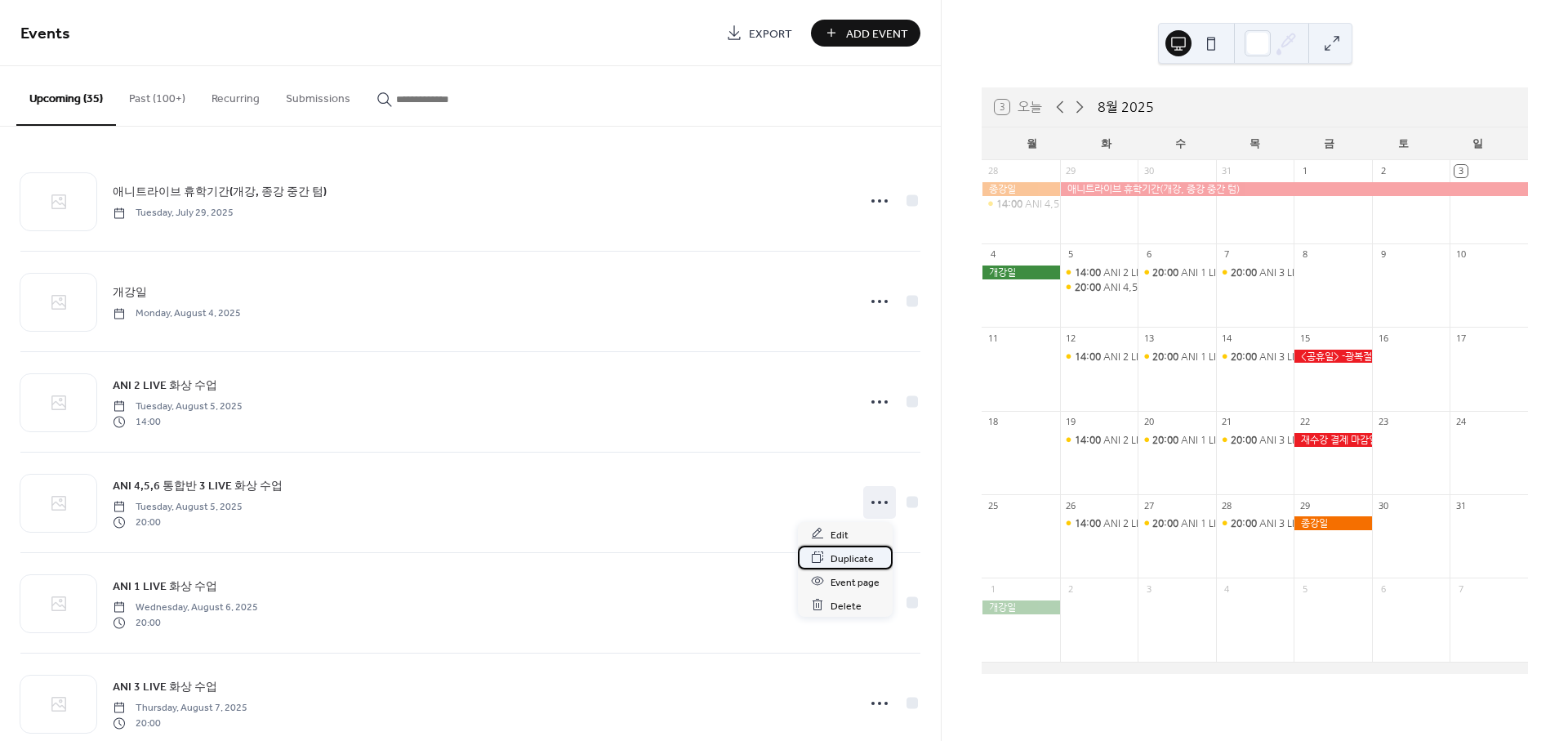click on "Duplicate" at bounding box center (852, 558) 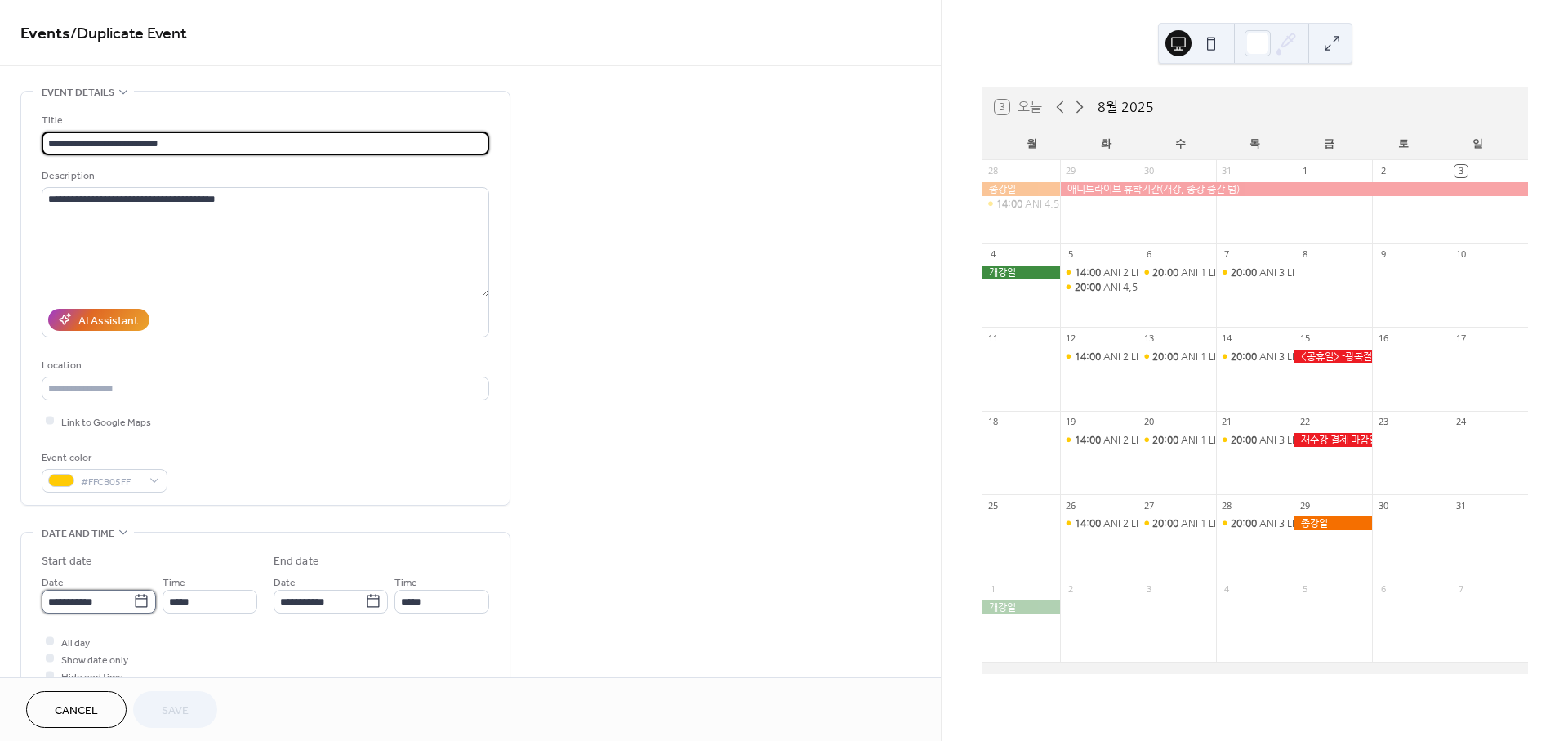 click on "**********" at bounding box center (99, 601) 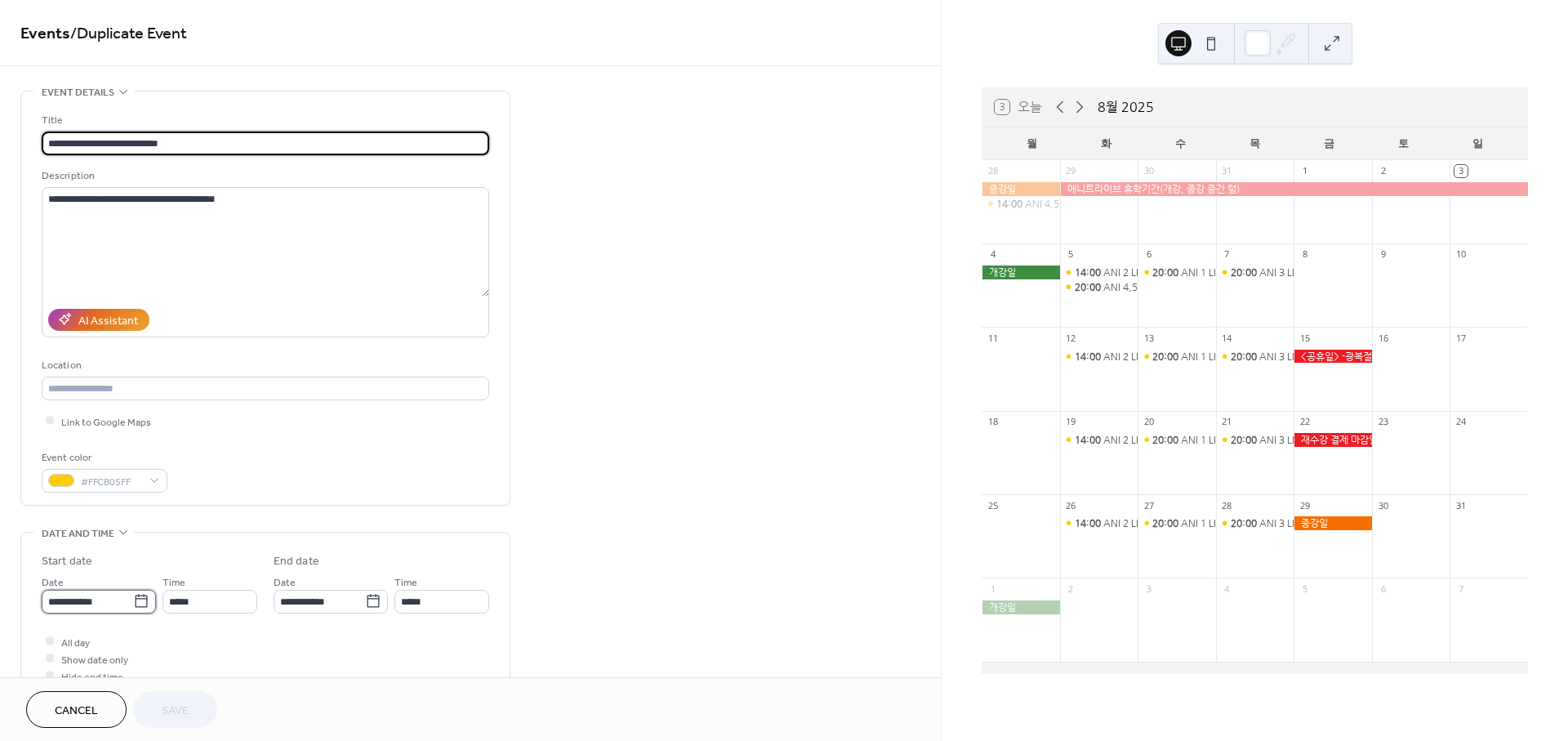 click on "**********" at bounding box center (87, 601) 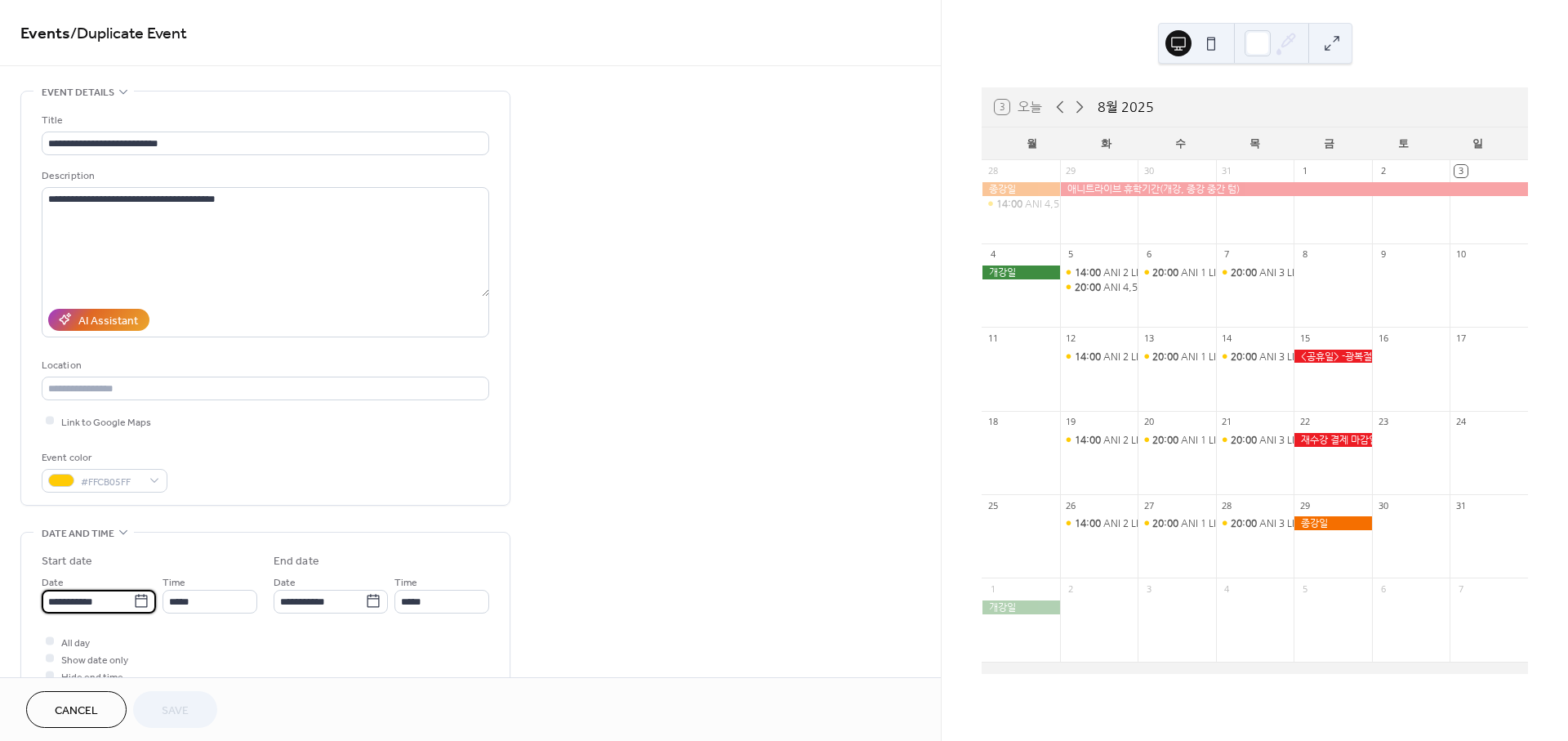 click 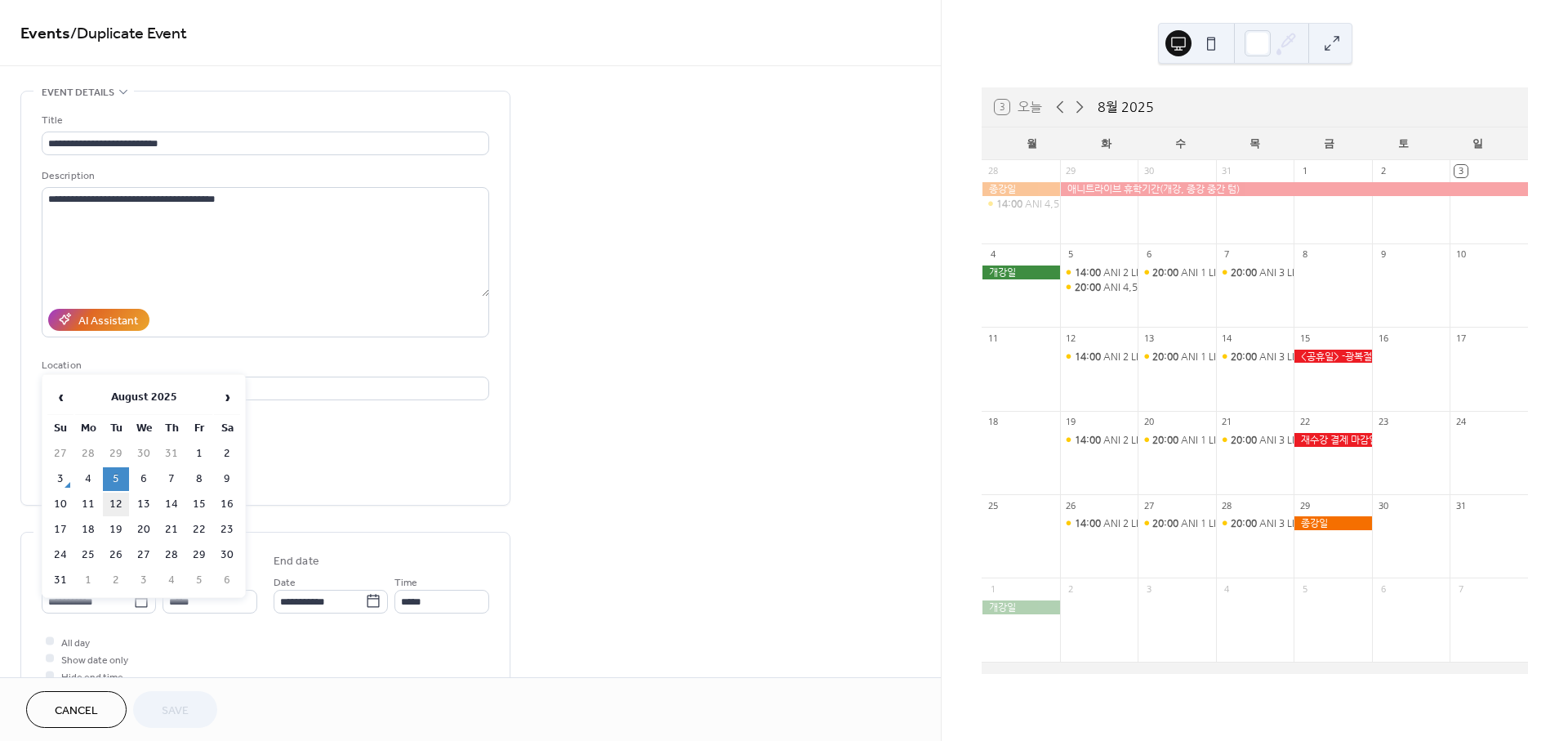 click on "12" at bounding box center [116, 504] 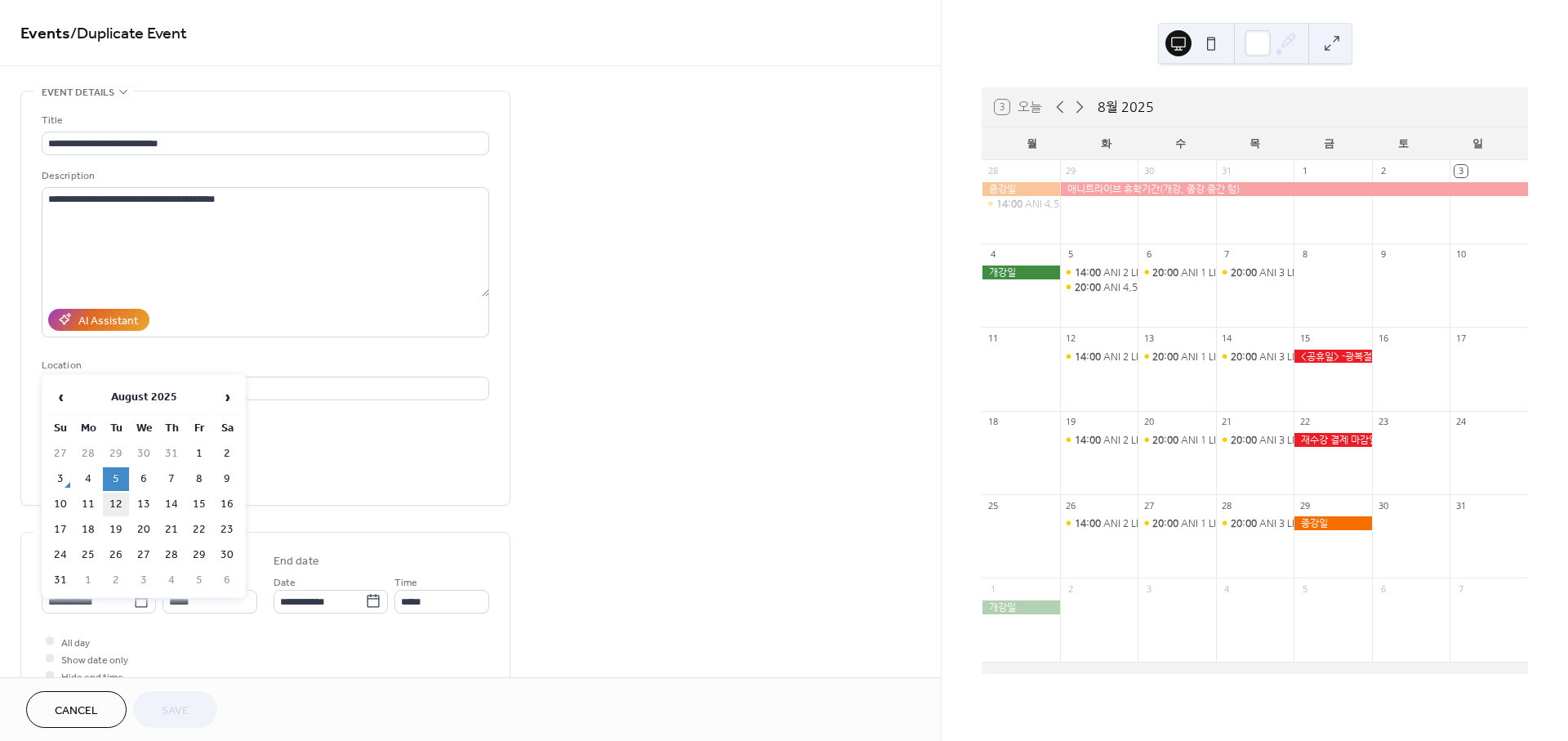 type on "**********" 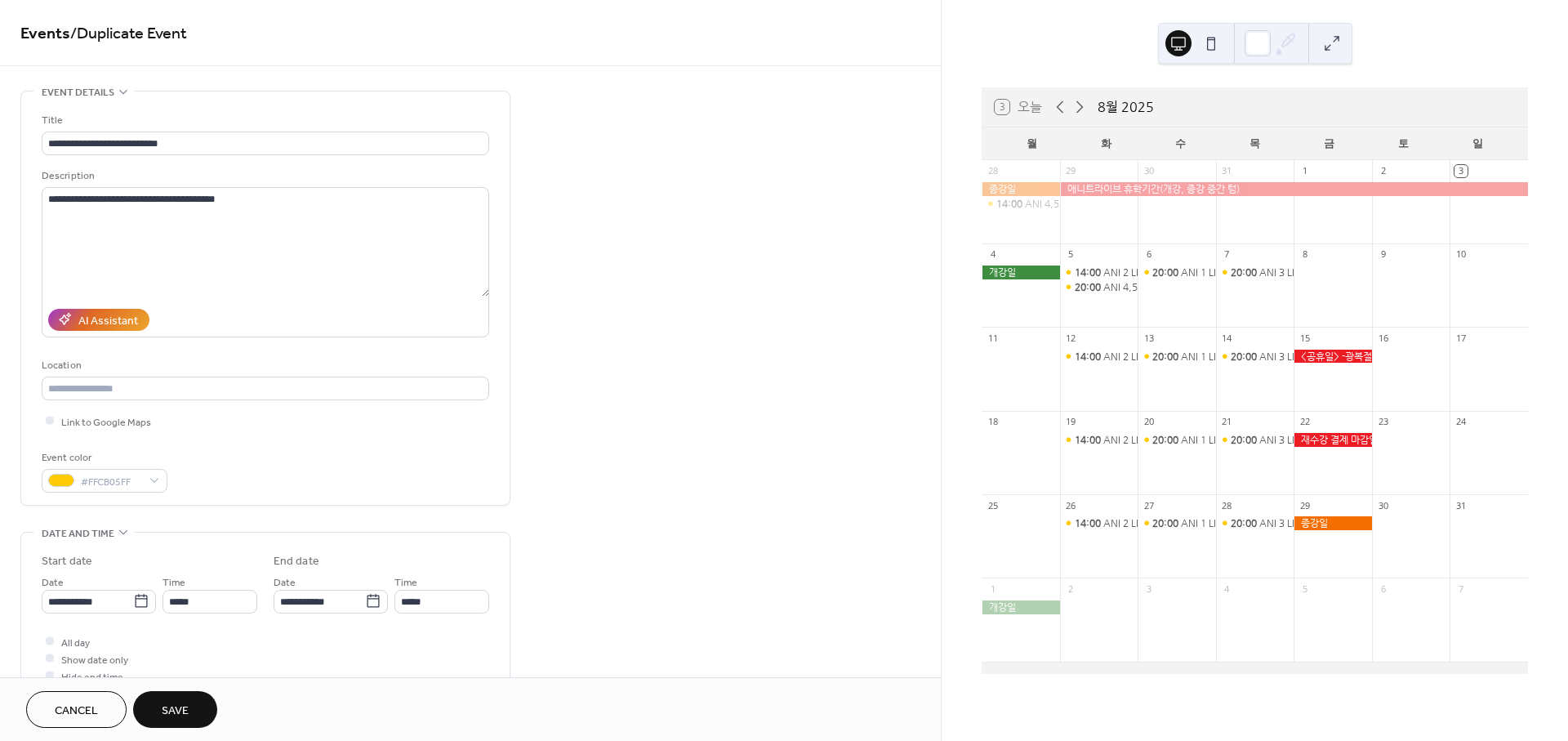 click on "Save" at bounding box center [175, 711] 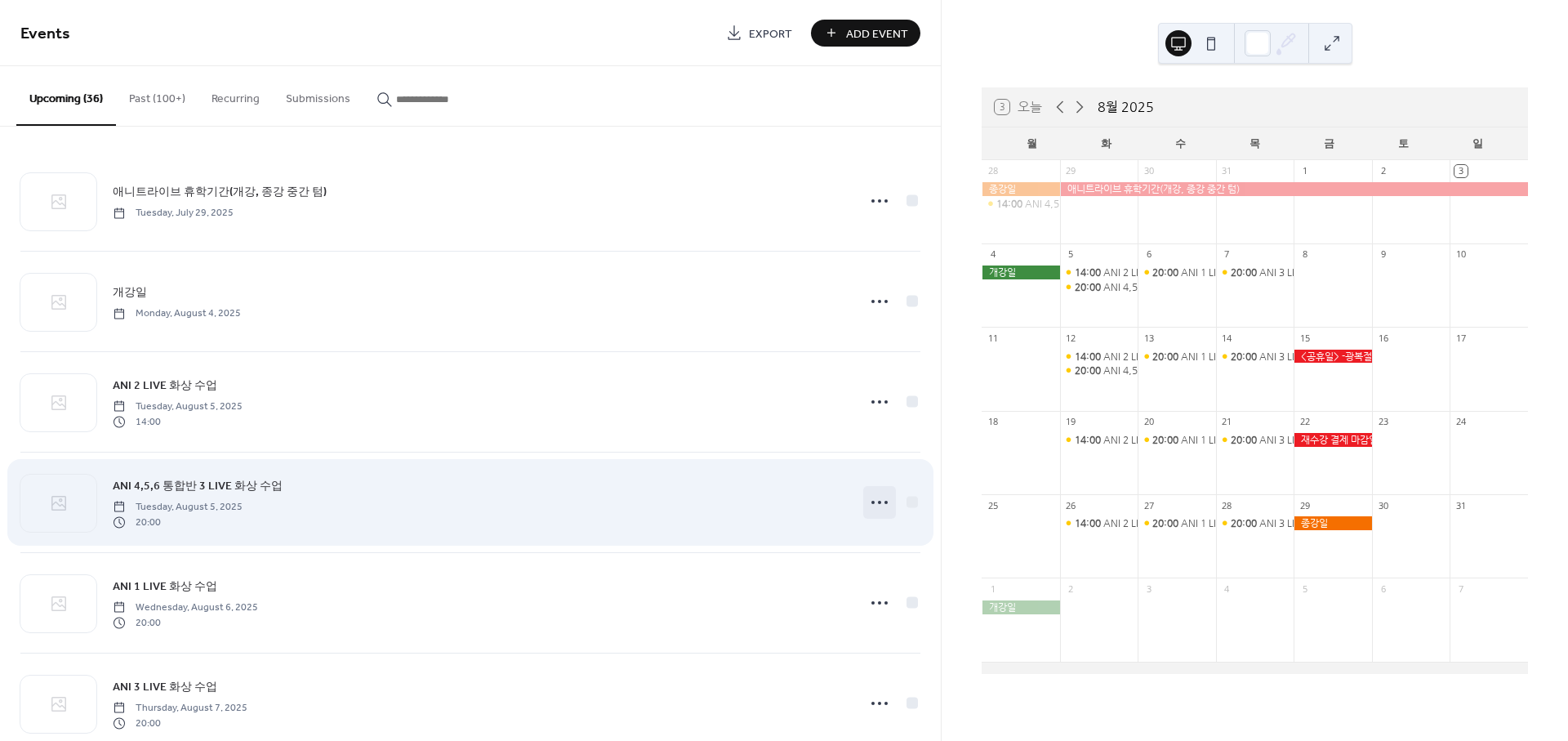 click 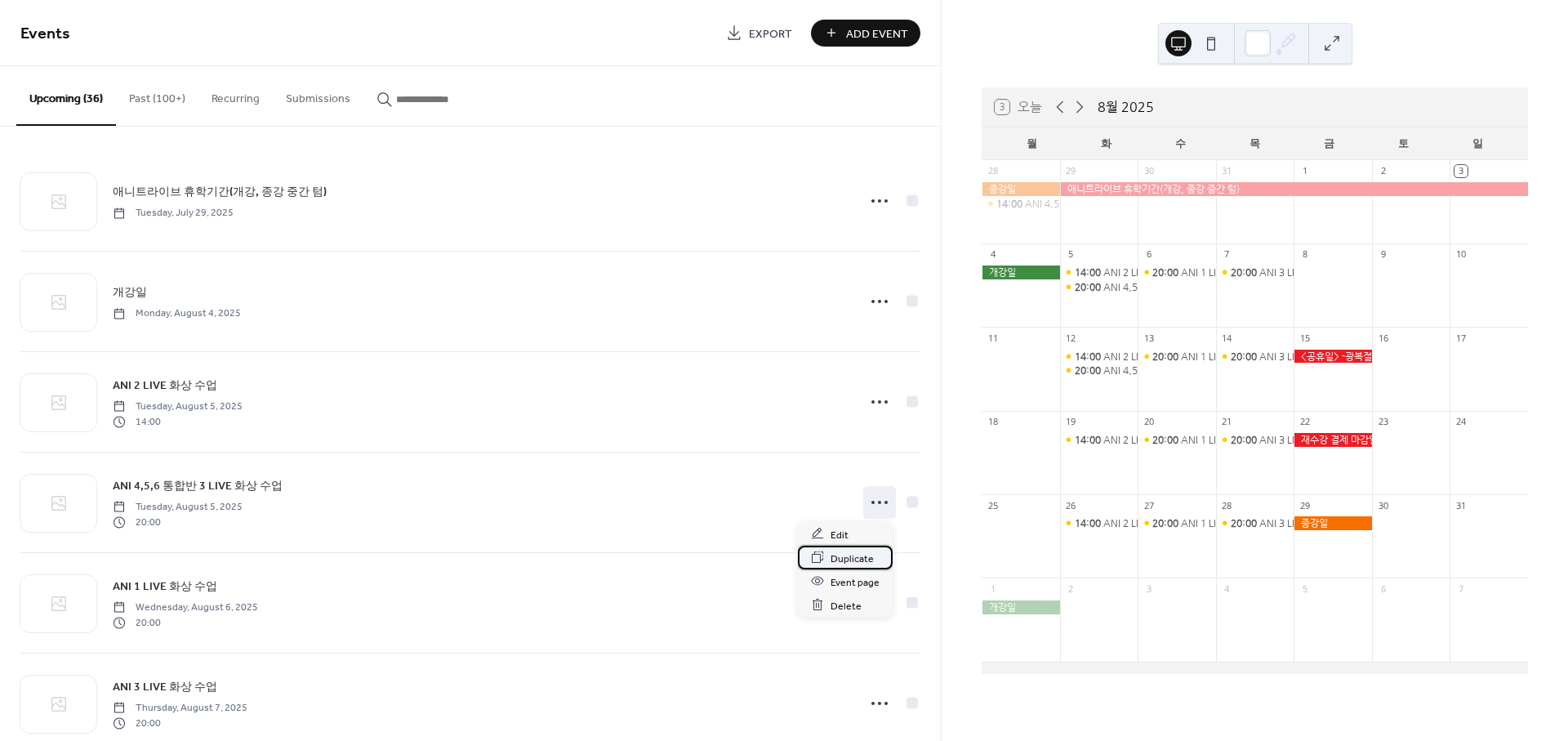 click on "Duplicate" at bounding box center [852, 558] 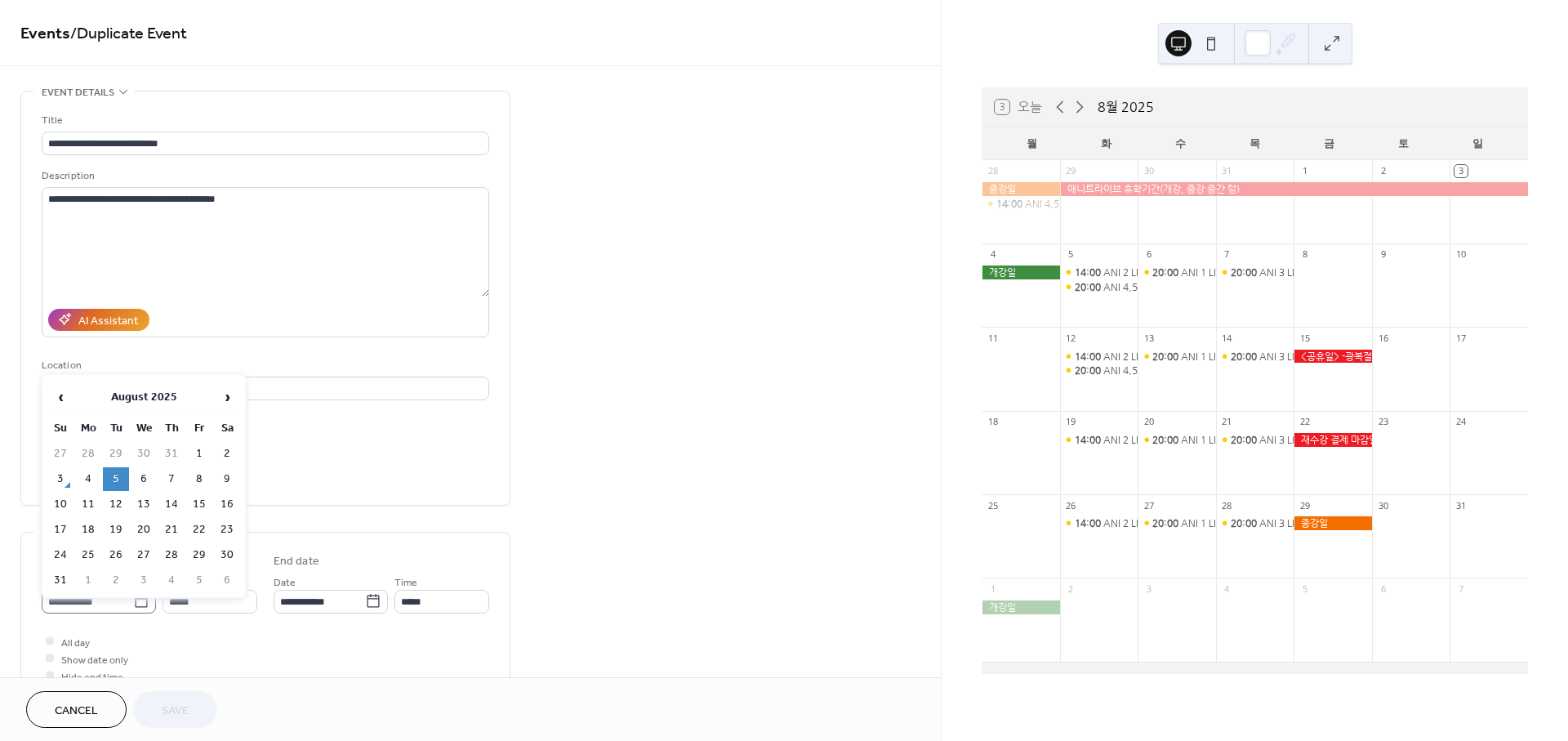 click 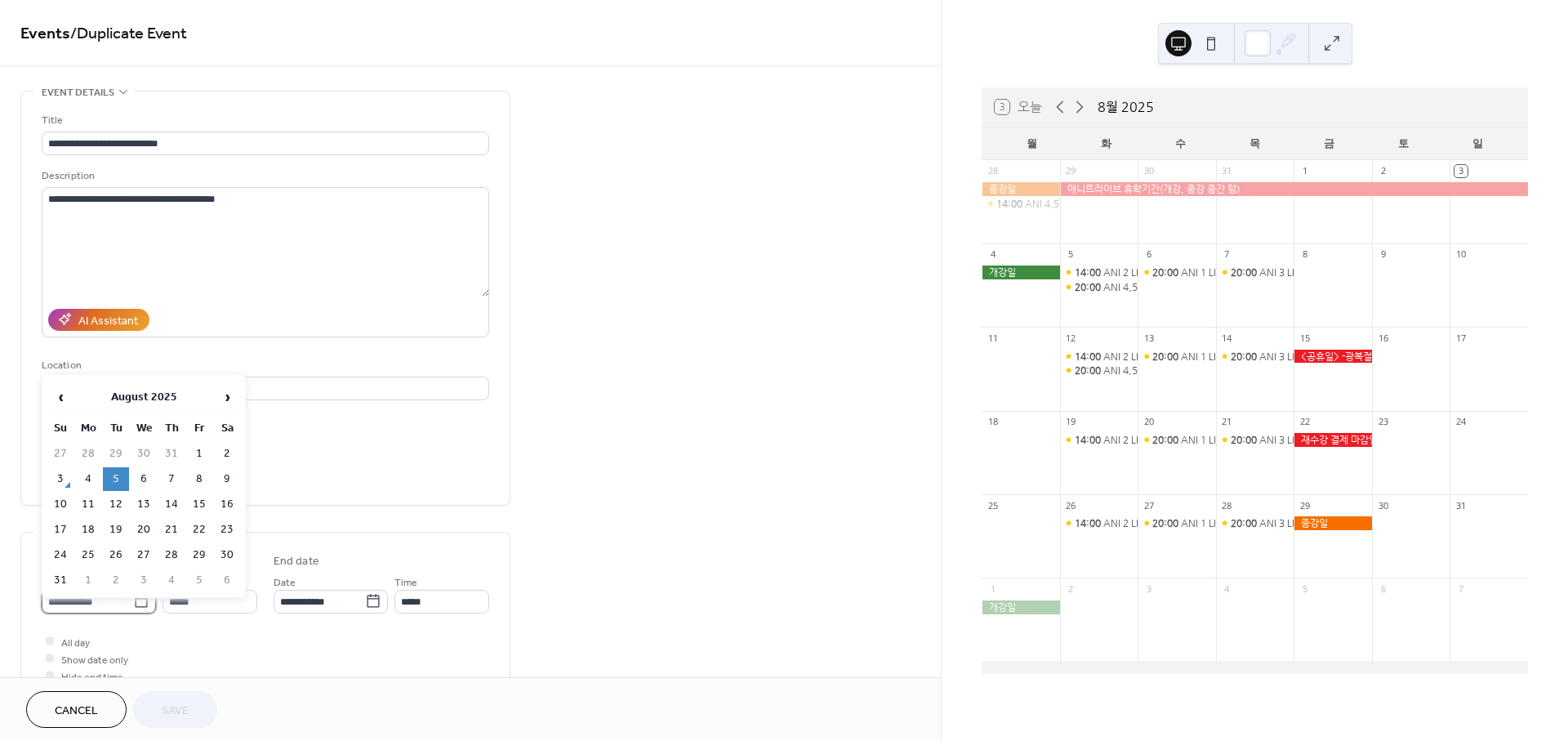 click on "**********" at bounding box center [87, 601] 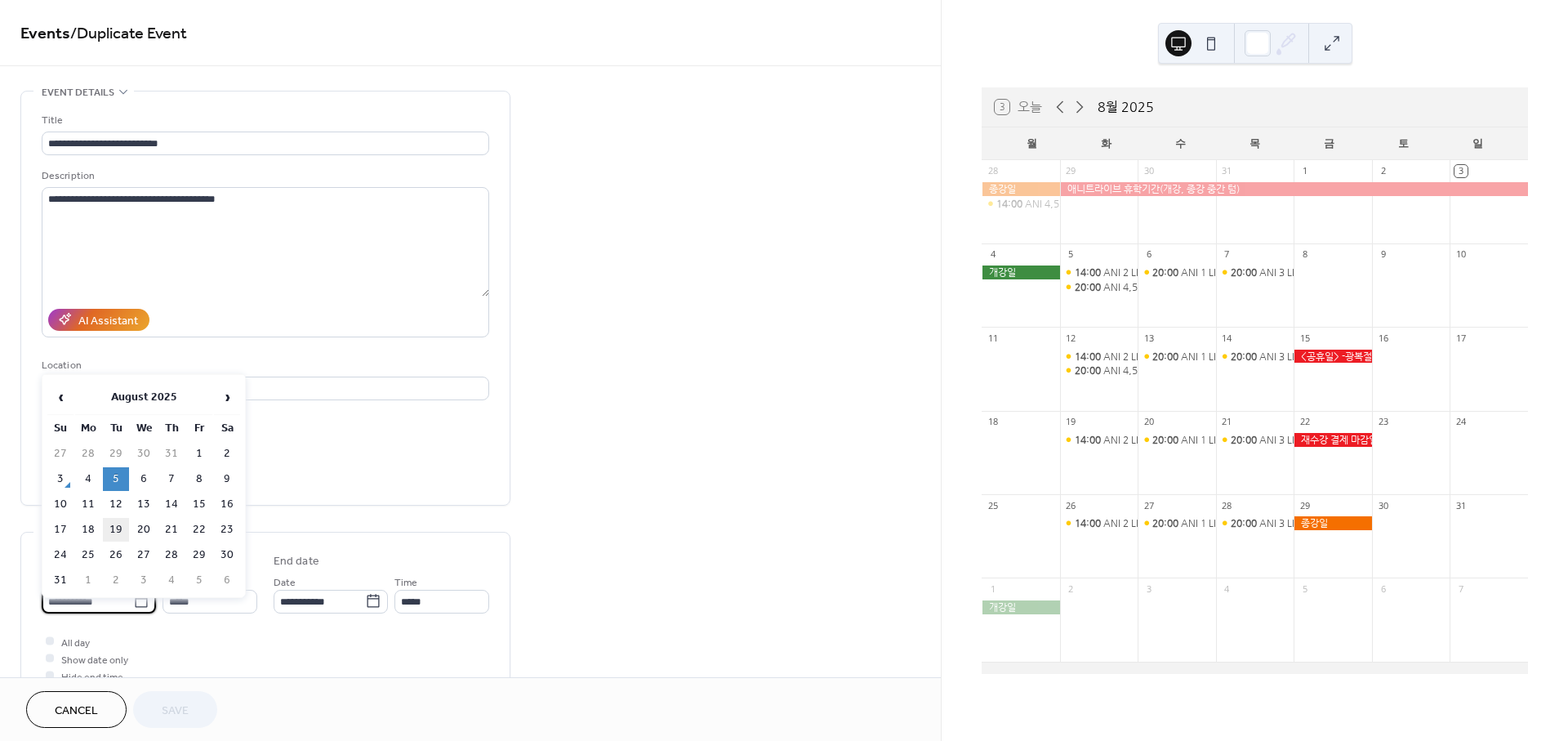click on "19" at bounding box center [116, 529] 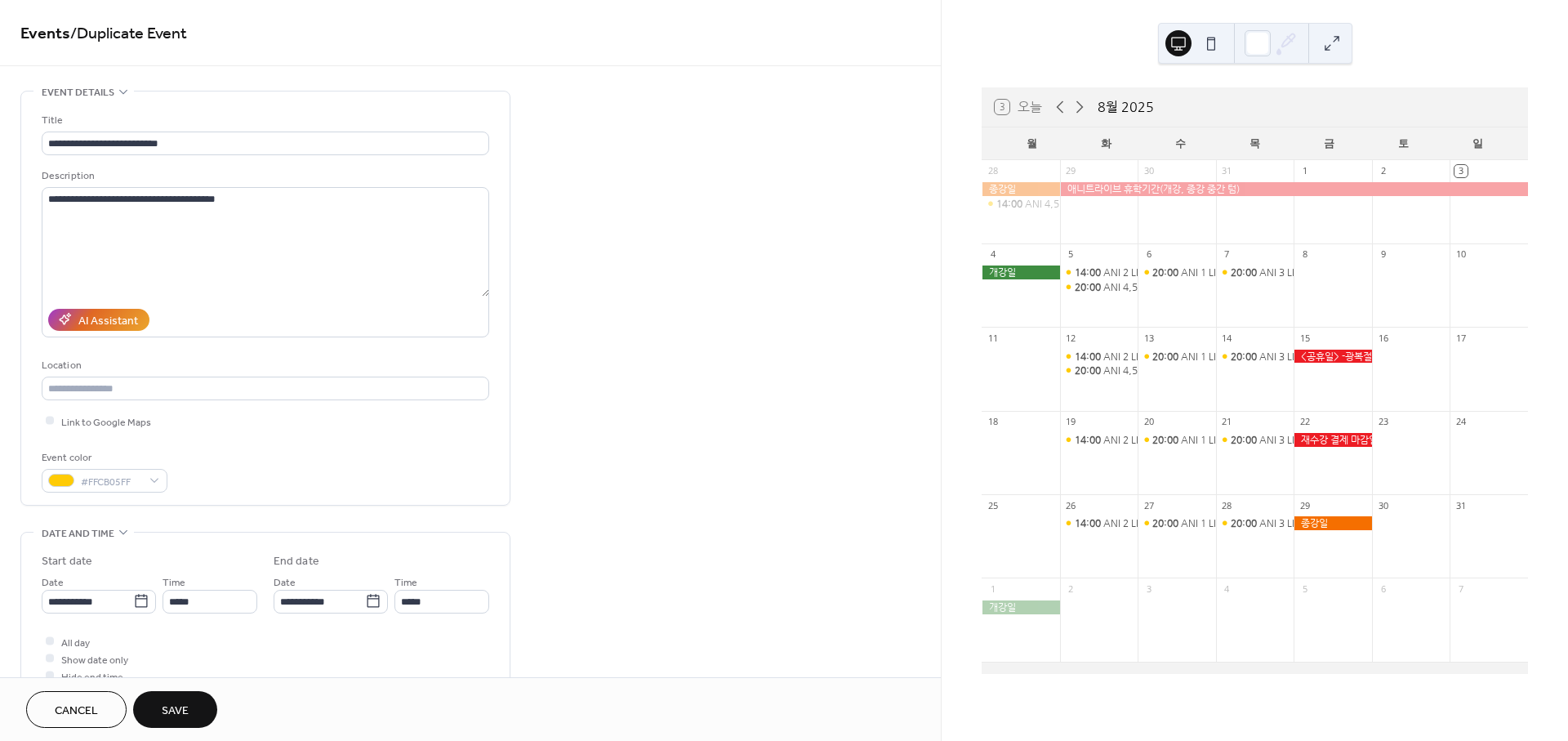 click on "Save" at bounding box center (175, 709) 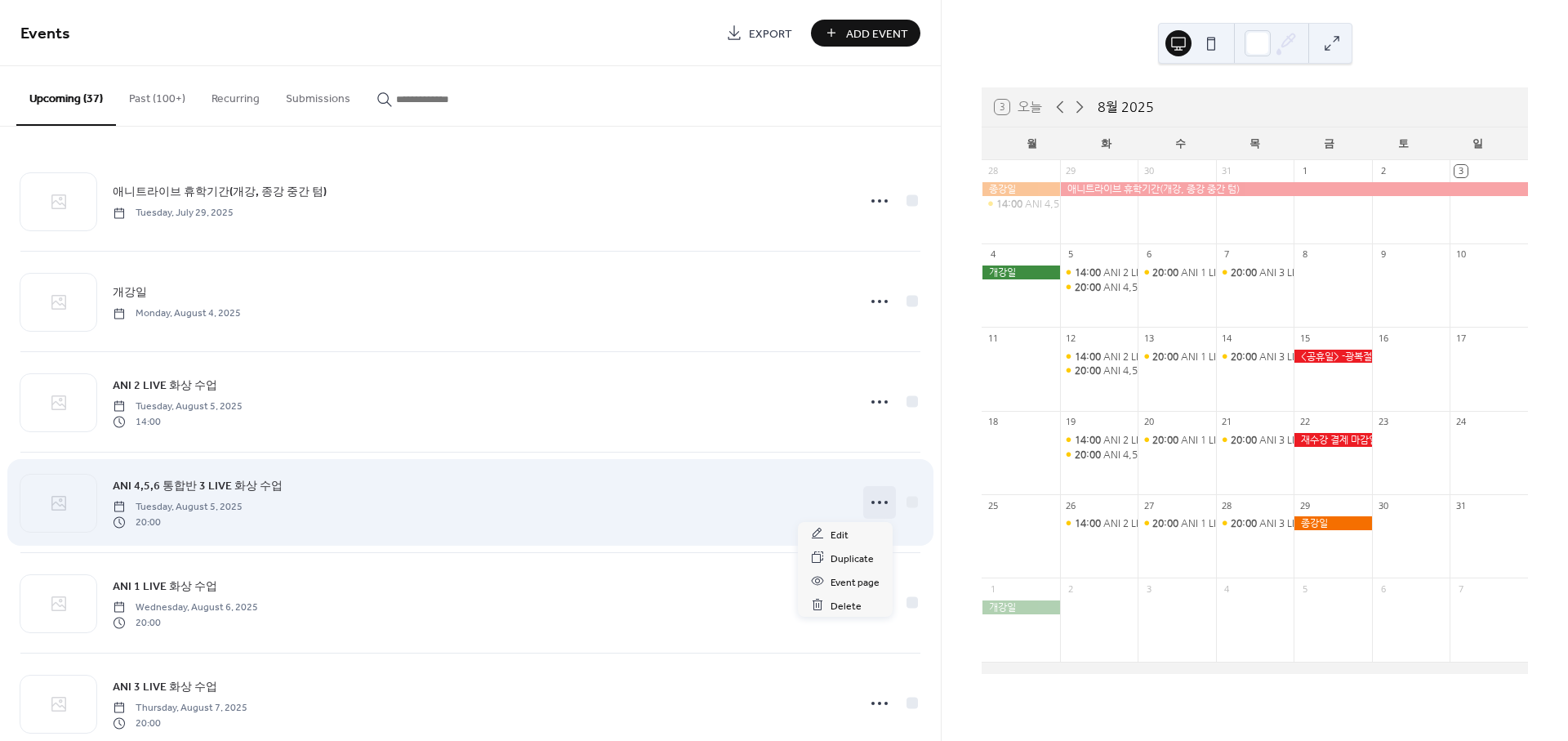 click 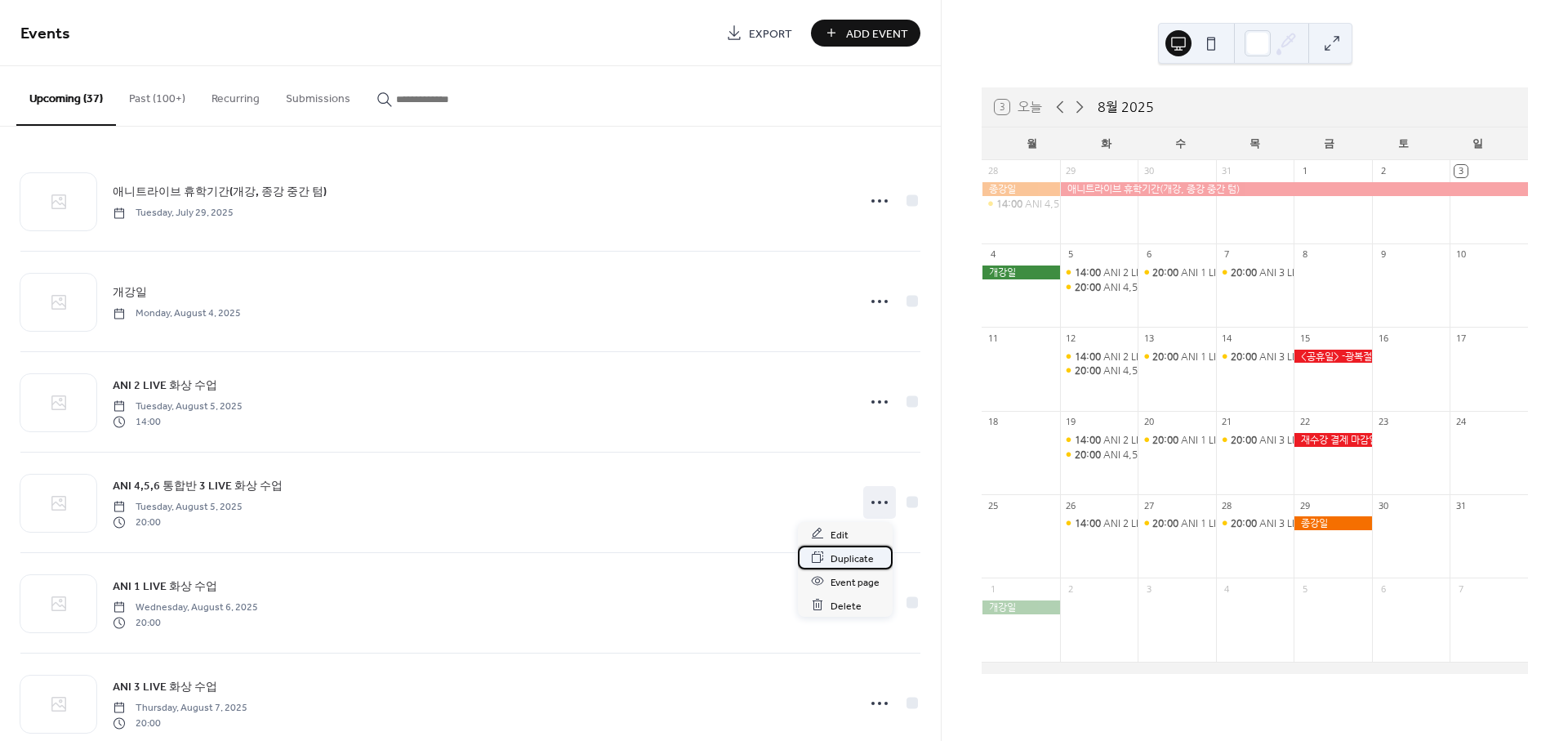 click on "Duplicate" at bounding box center [852, 558] 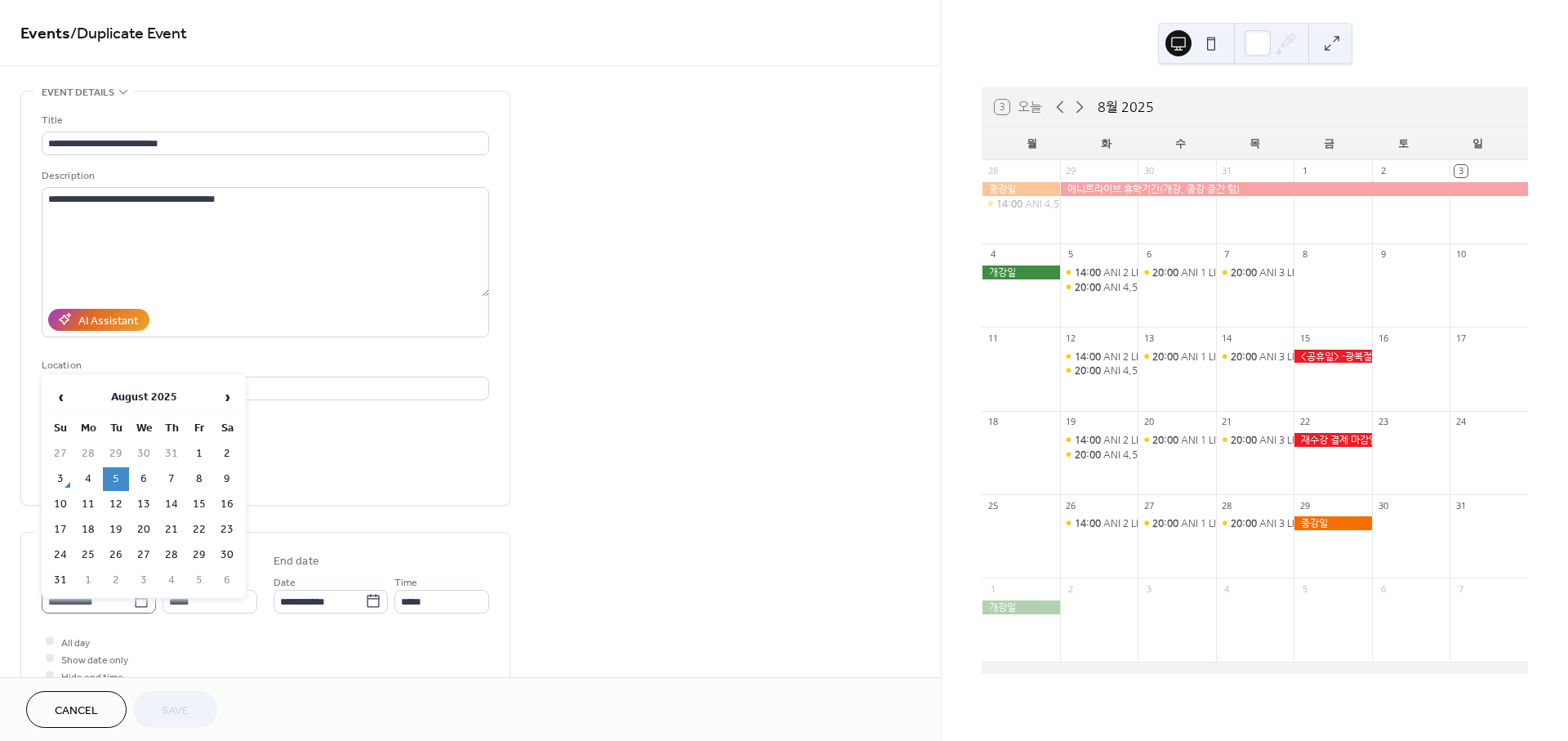 click 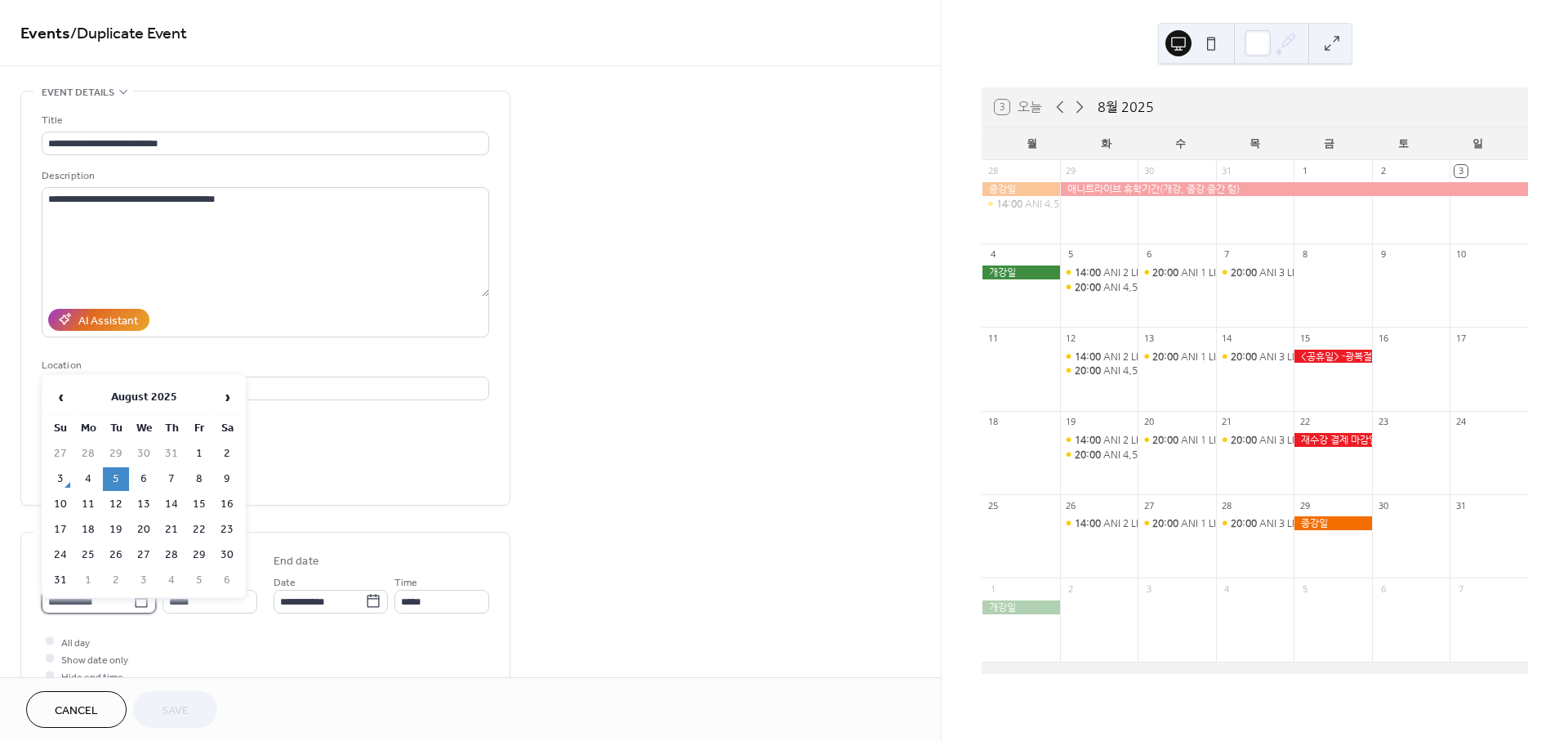 click on "**********" at bounding box center (87, 601) 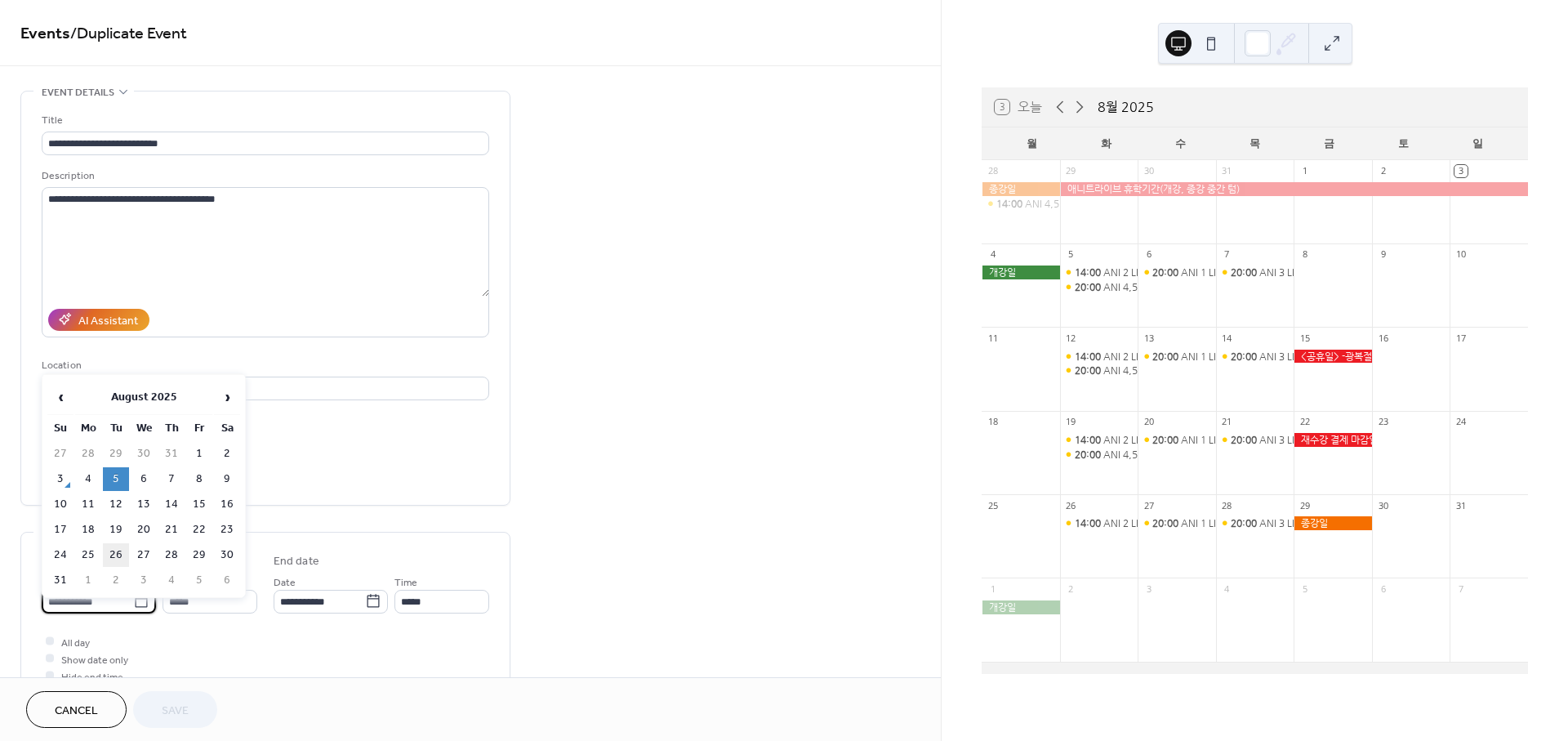 click on "26" at bounding box center (116, 555) 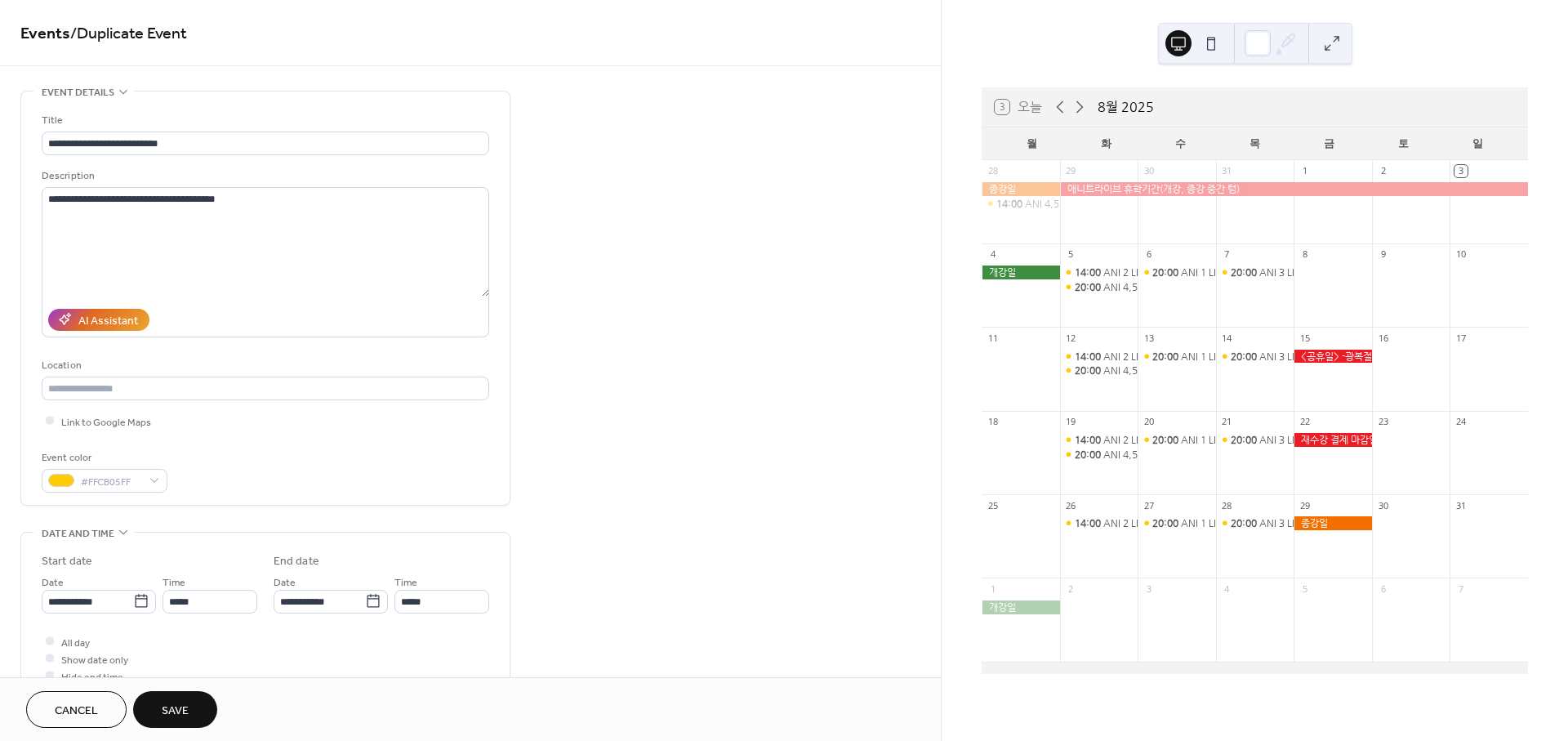 click on "Save" at bounding box center (175, 711) 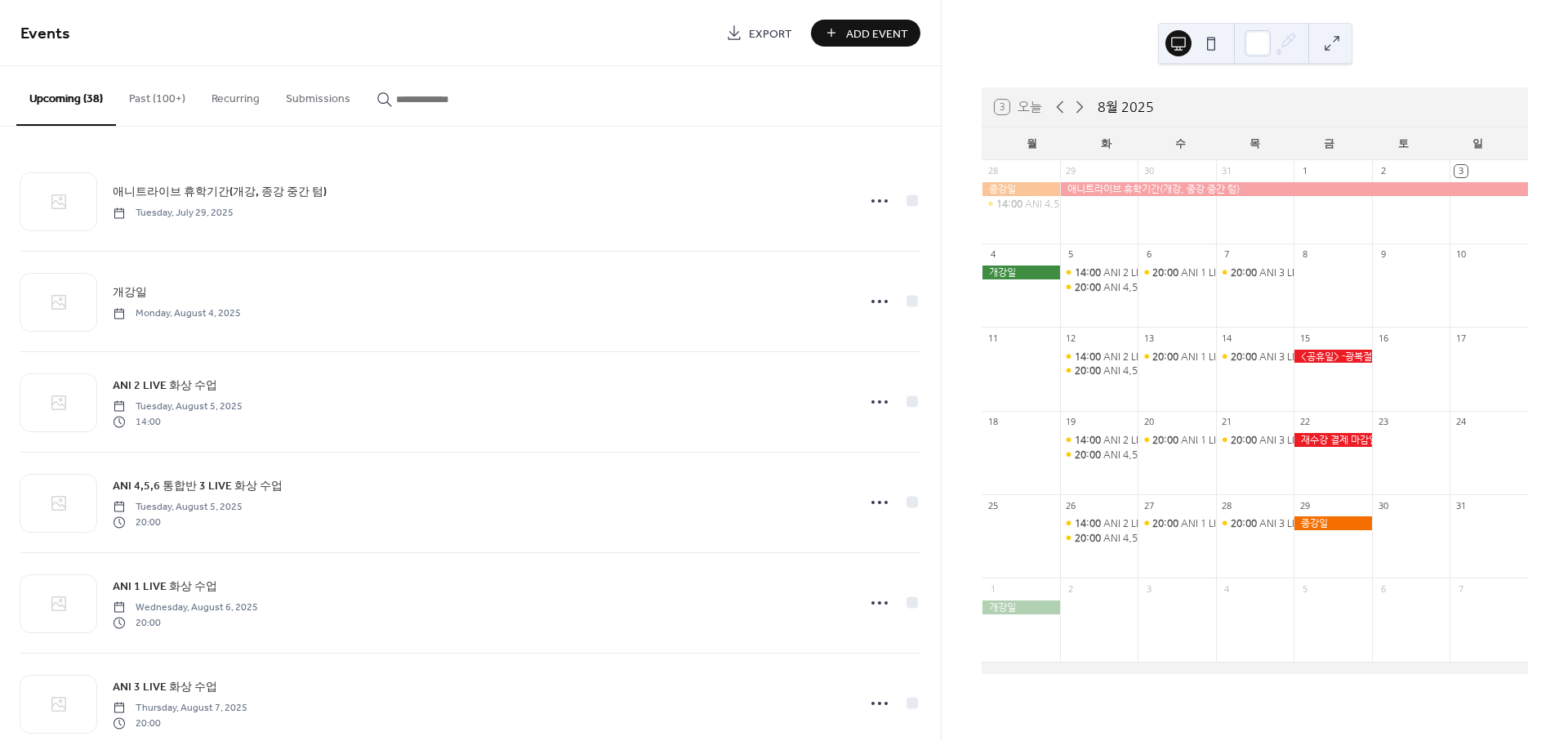 click on "Past (100+)" at bounding box center [157, 95] 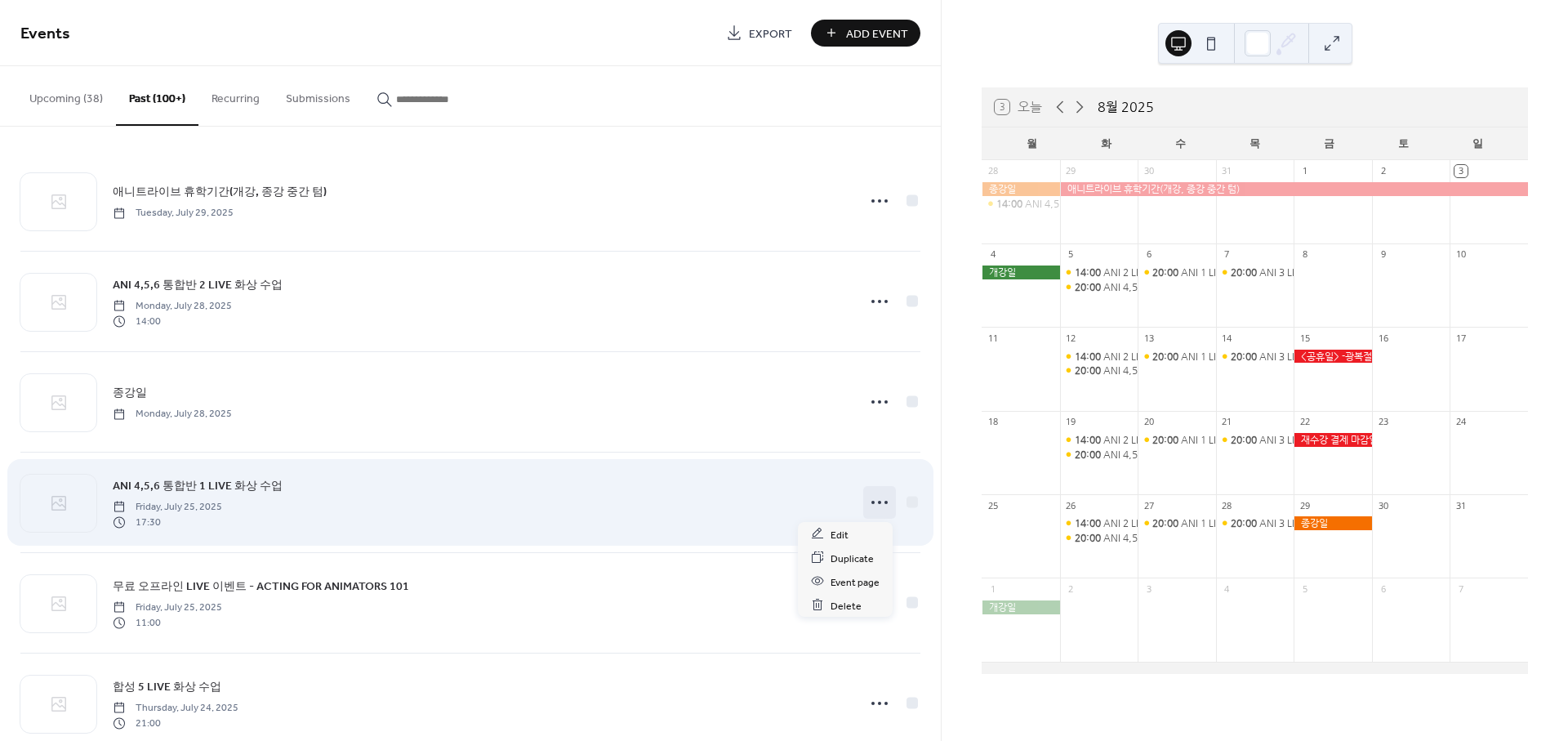 click 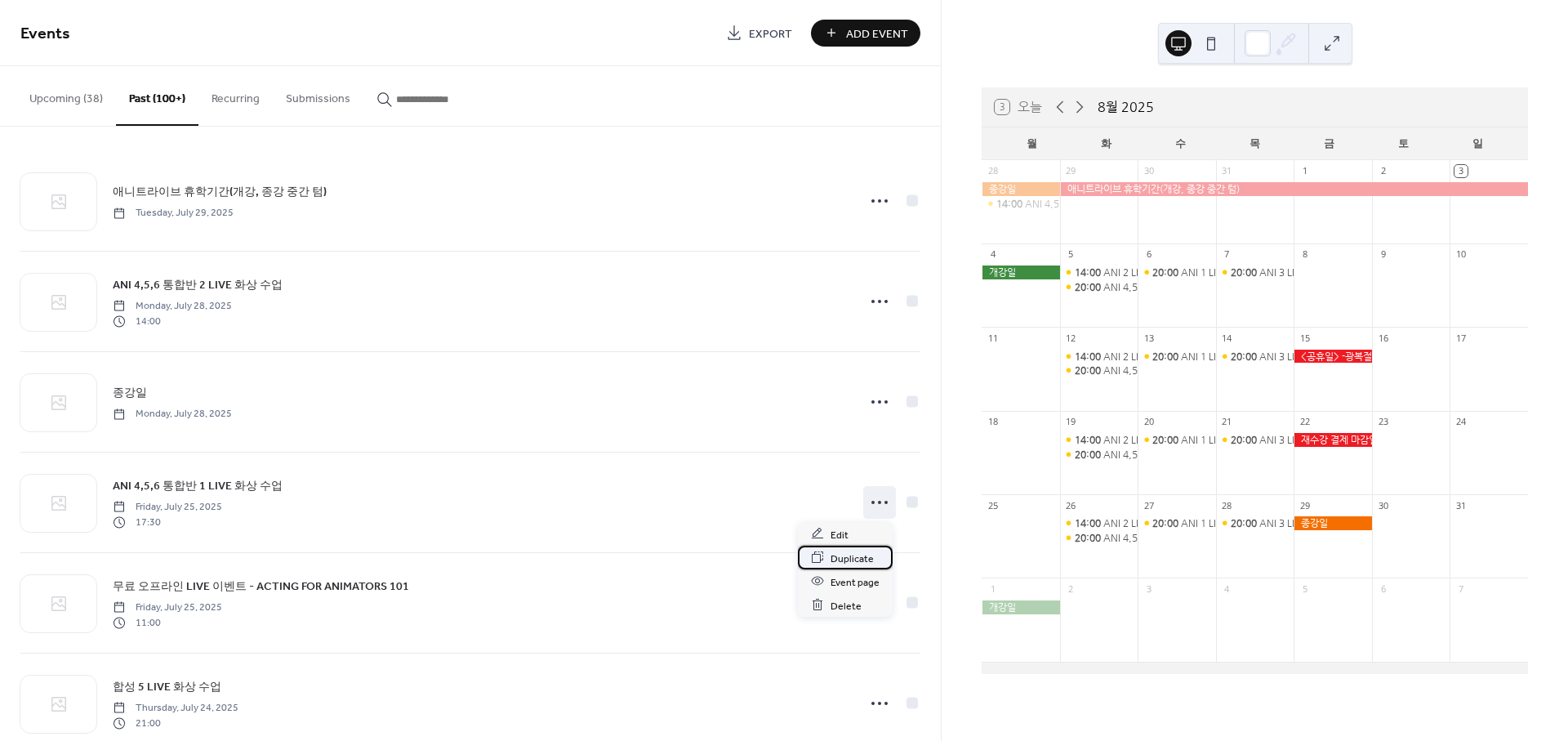 click on "Duplicate" at bounding box center (845, 557) 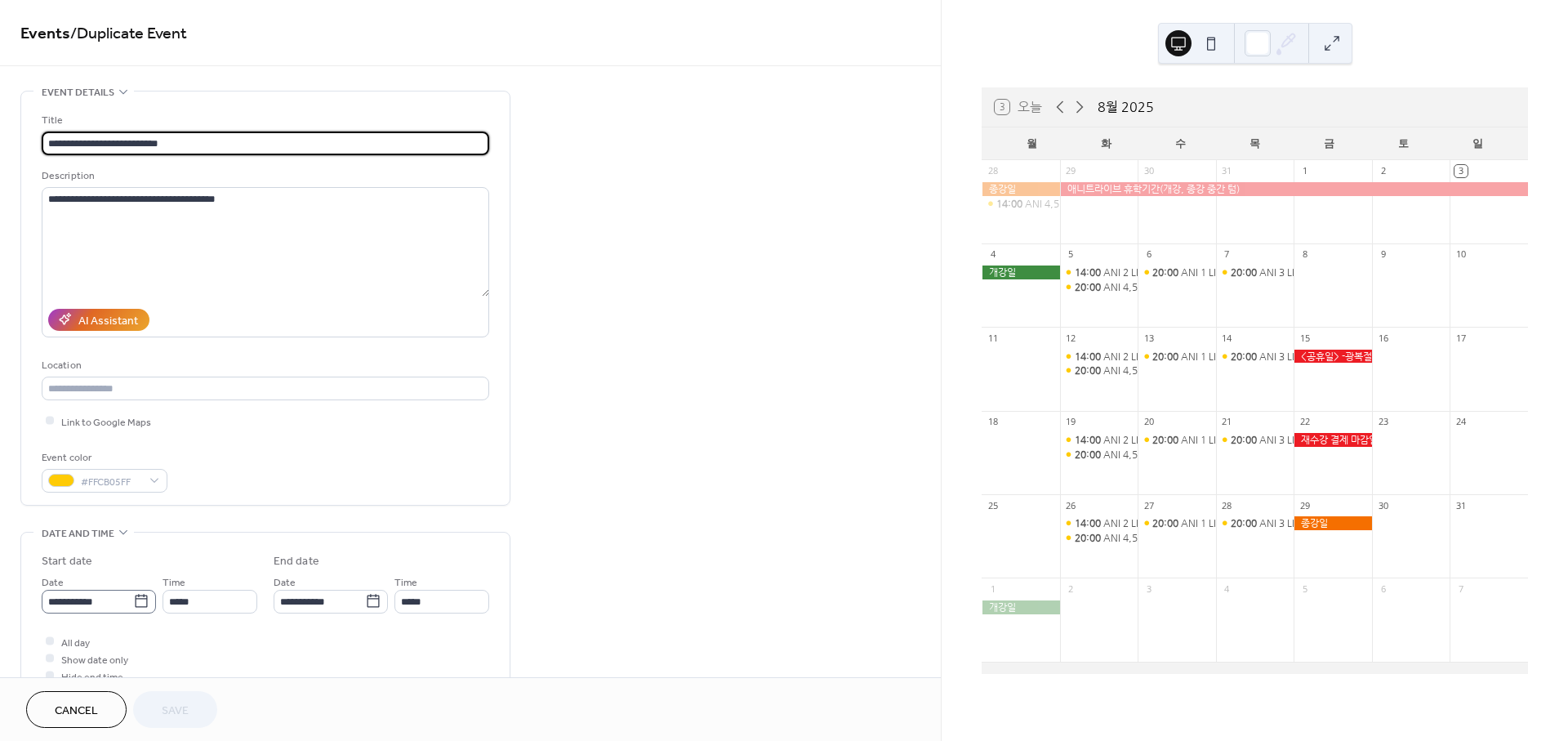 click 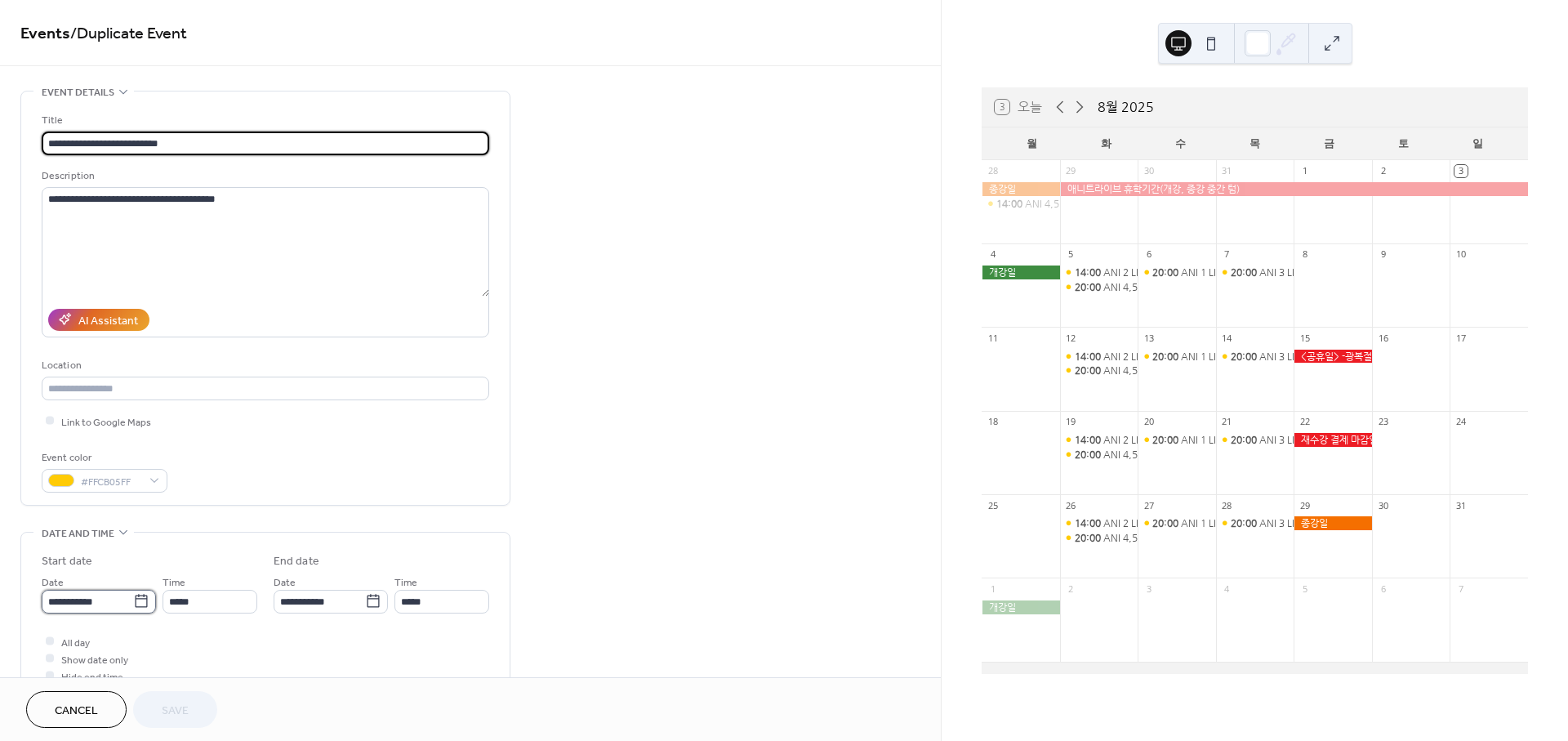 click on "**********" at bounding box center (87, 601) 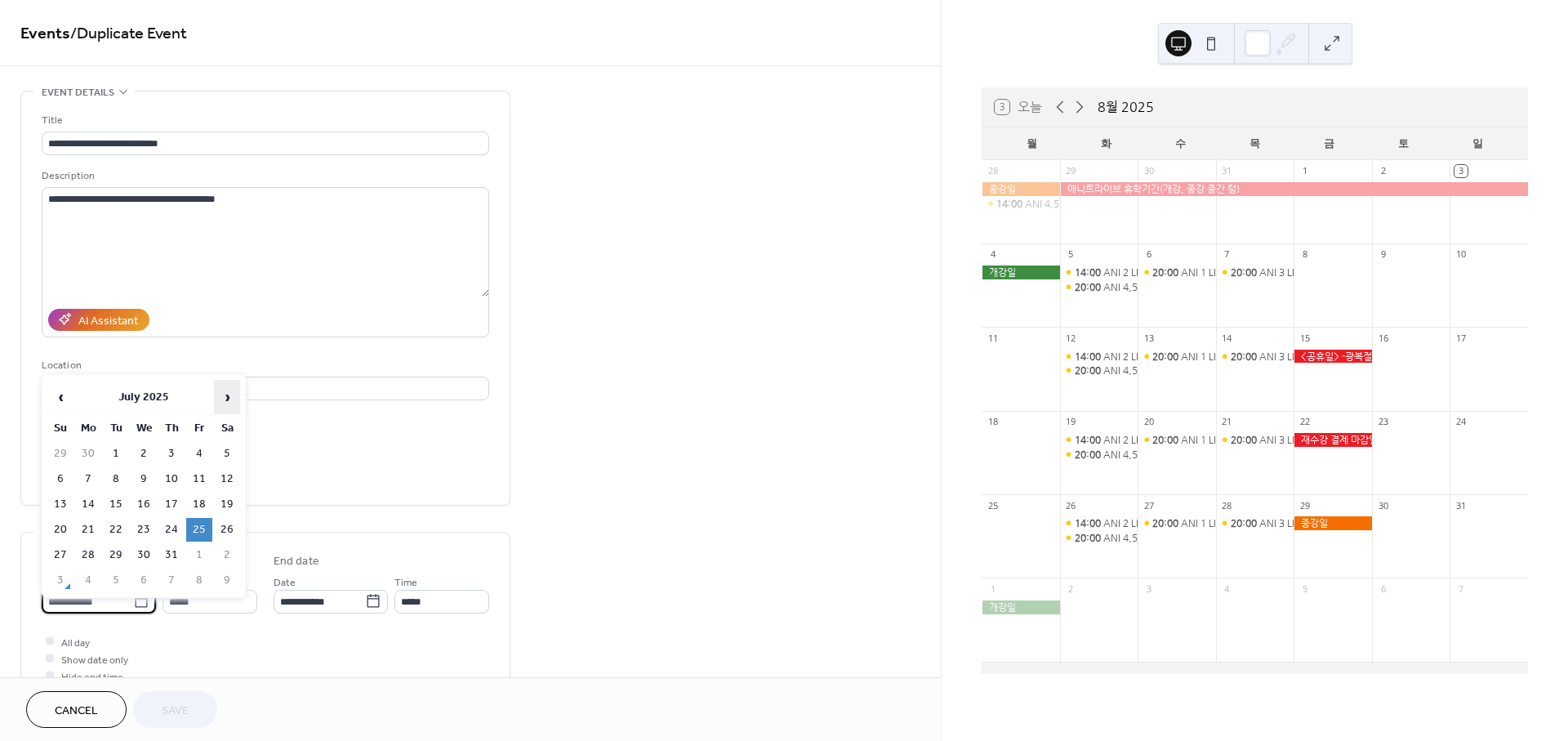 click on "›" at bounding box center (227, 397) 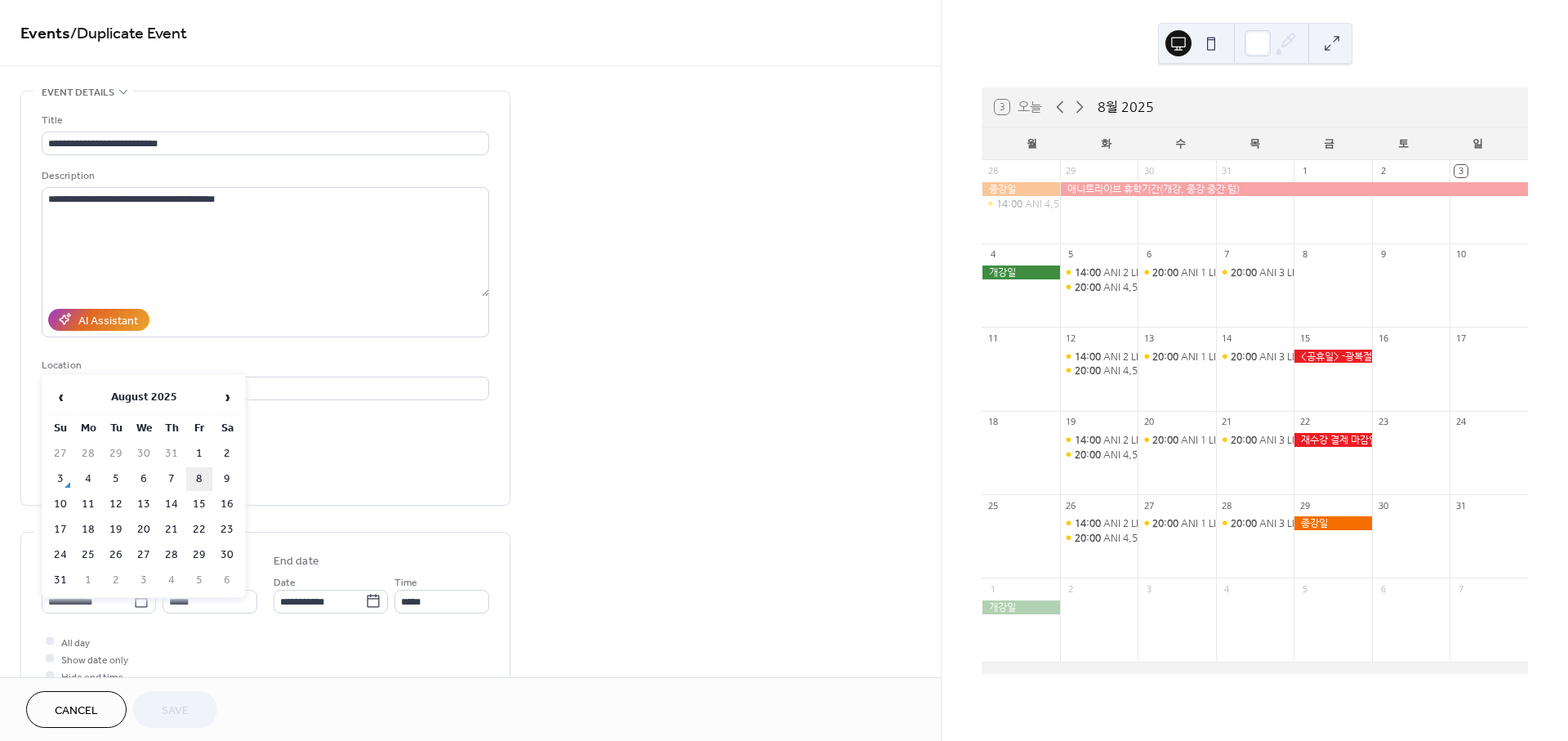 click on "8" at bounding box center [199, 479] 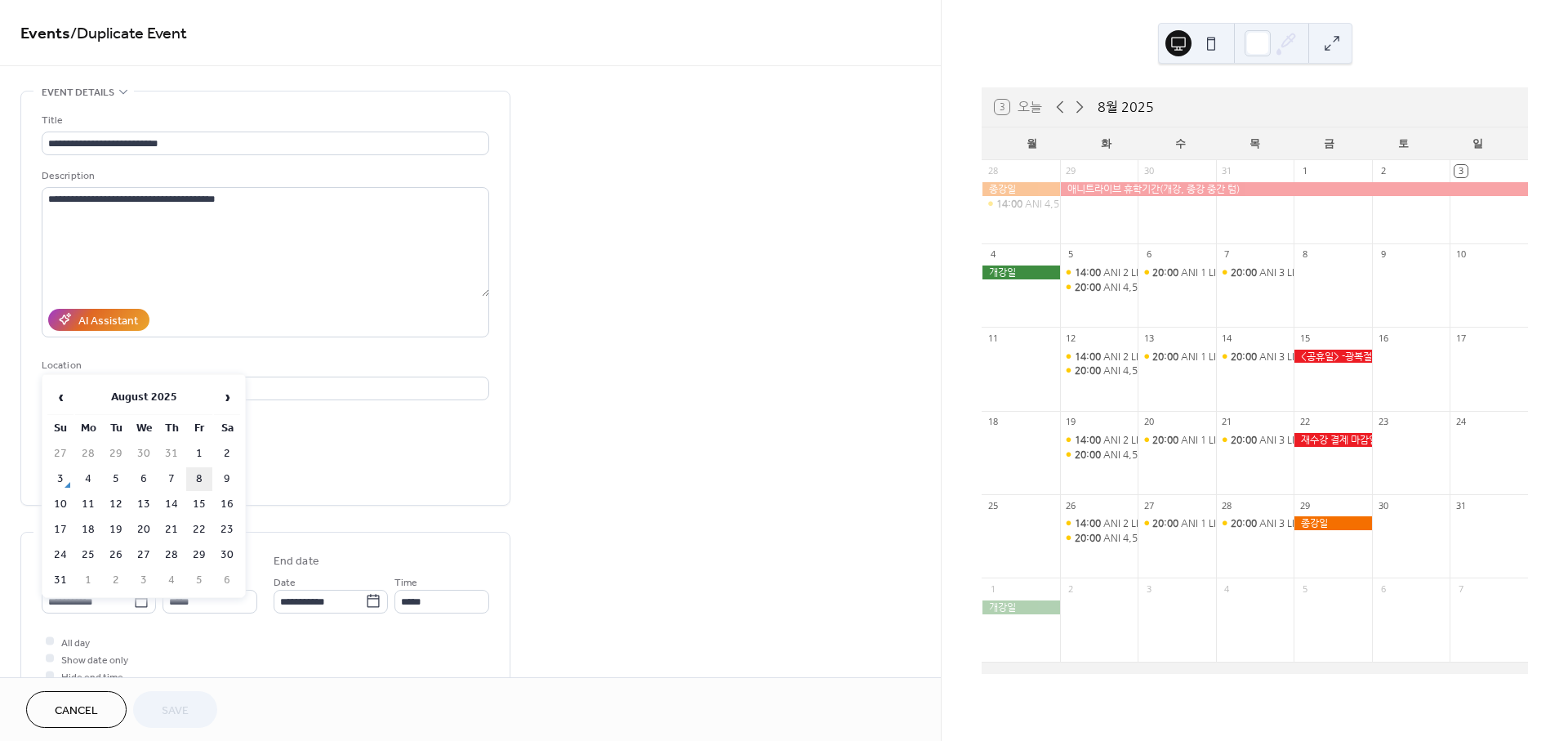type on "**********" 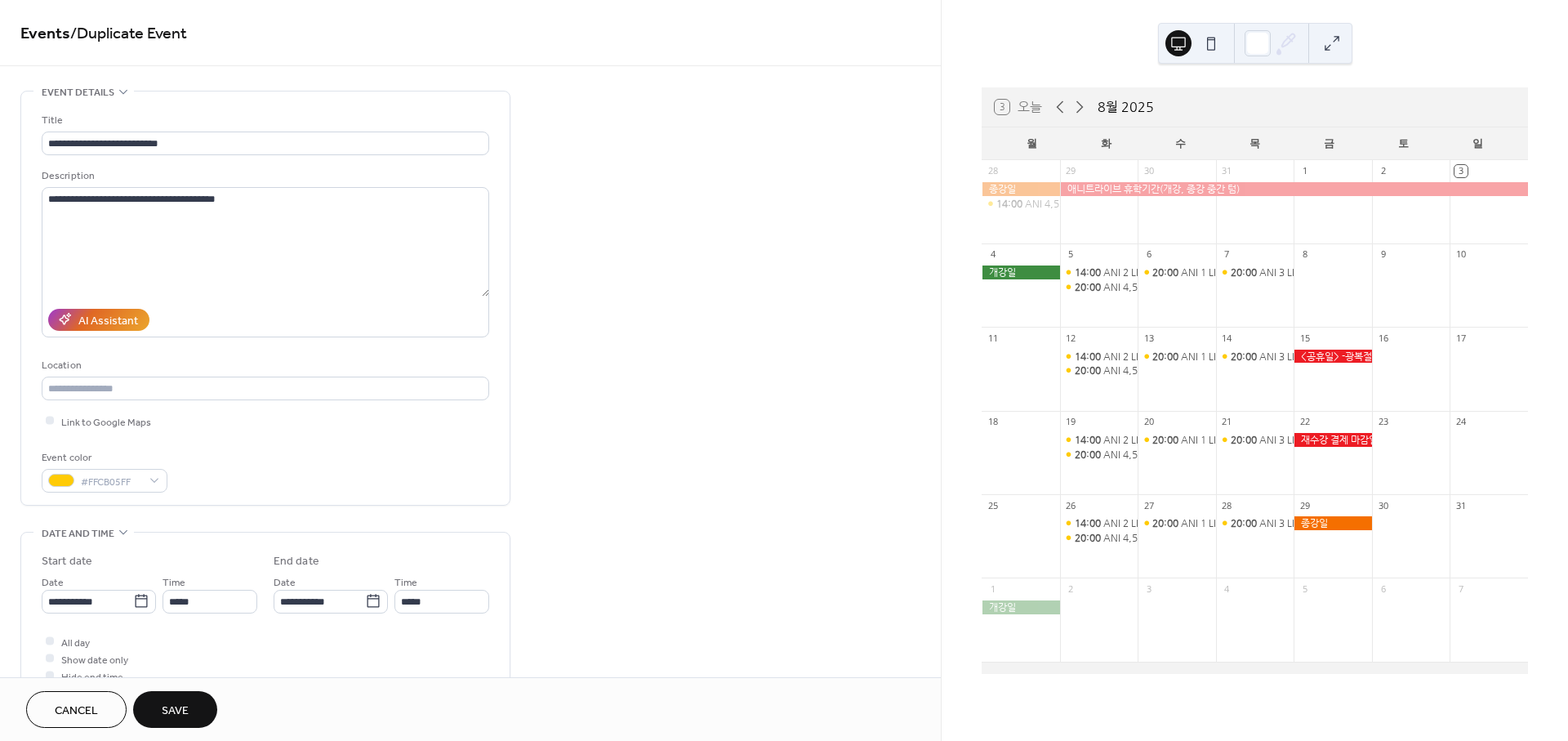 click on "Save" at bounding box center (175, 711) 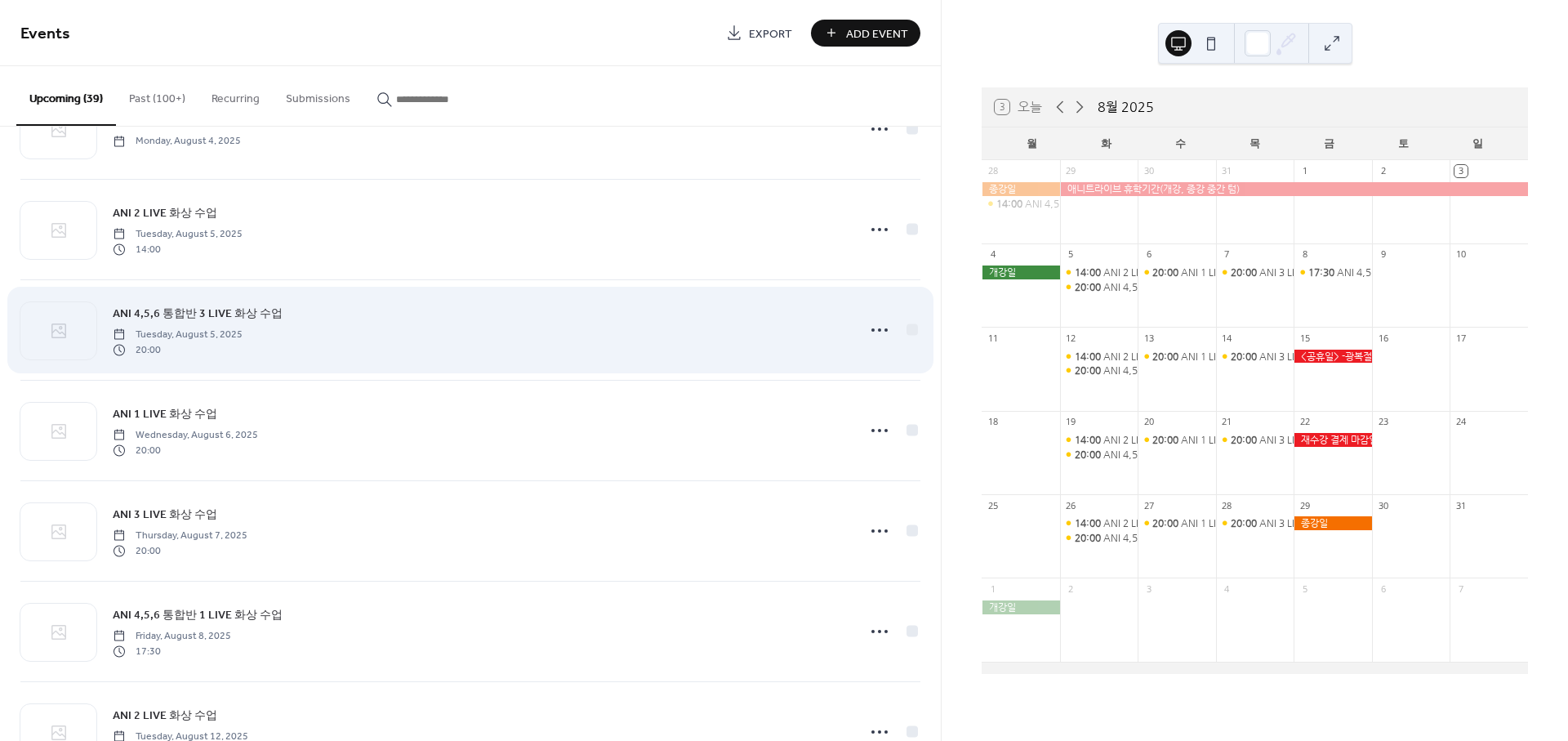 scroll, scrollTop: 181, scrollLeft: 0, axis: vertical 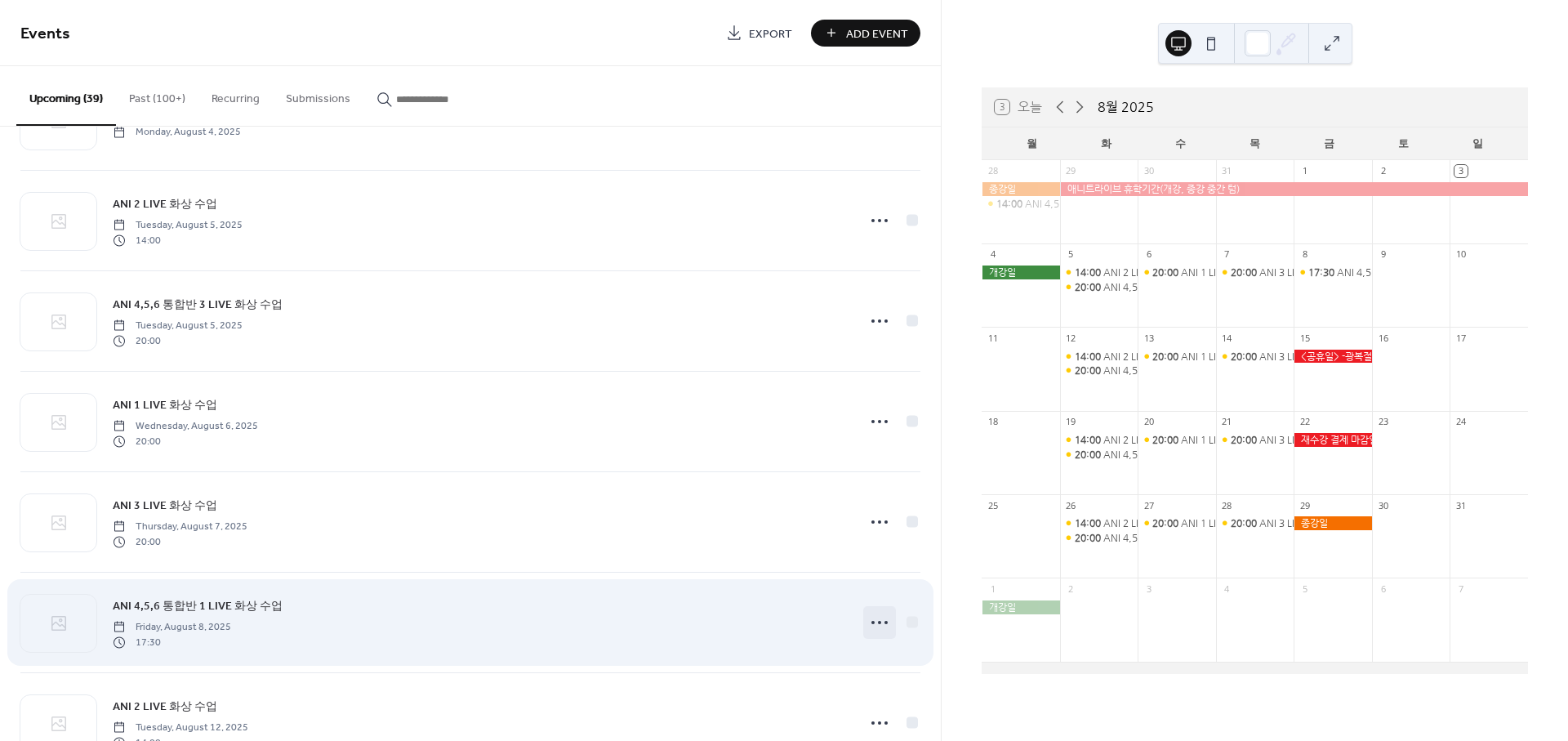 click 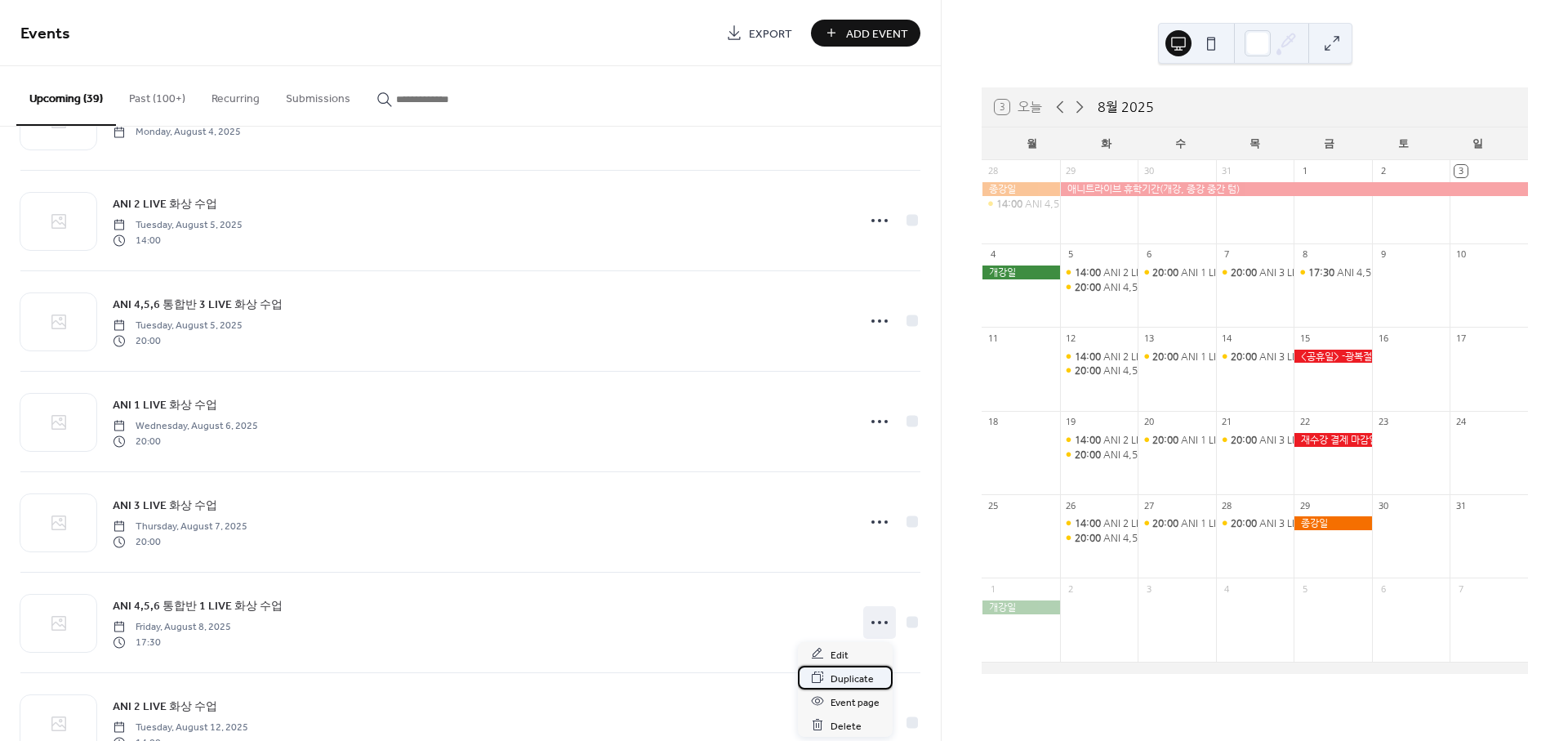 click on "Duplicate" at bounding box center [852, 678] 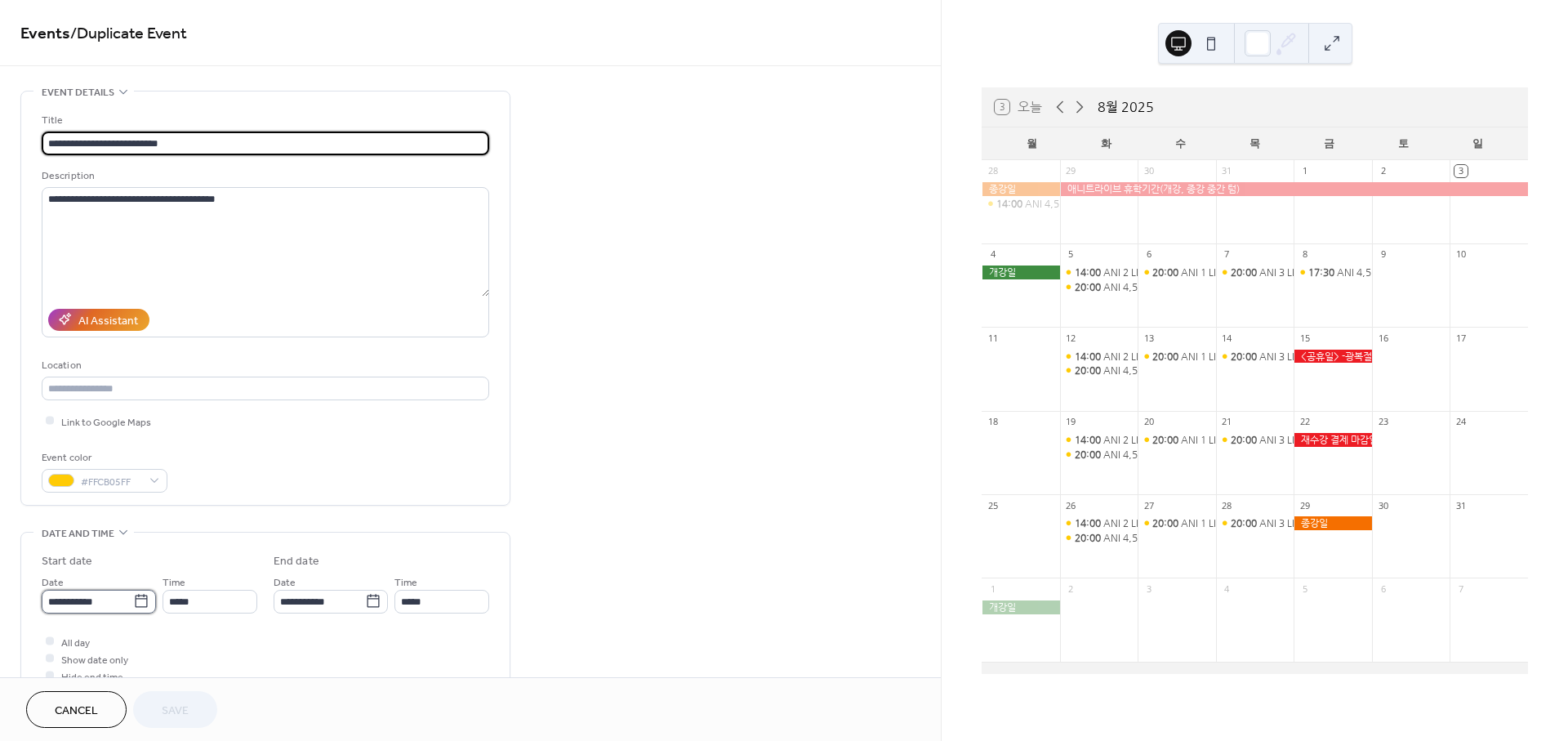 click on "**********" at bounding box center (87, 601) 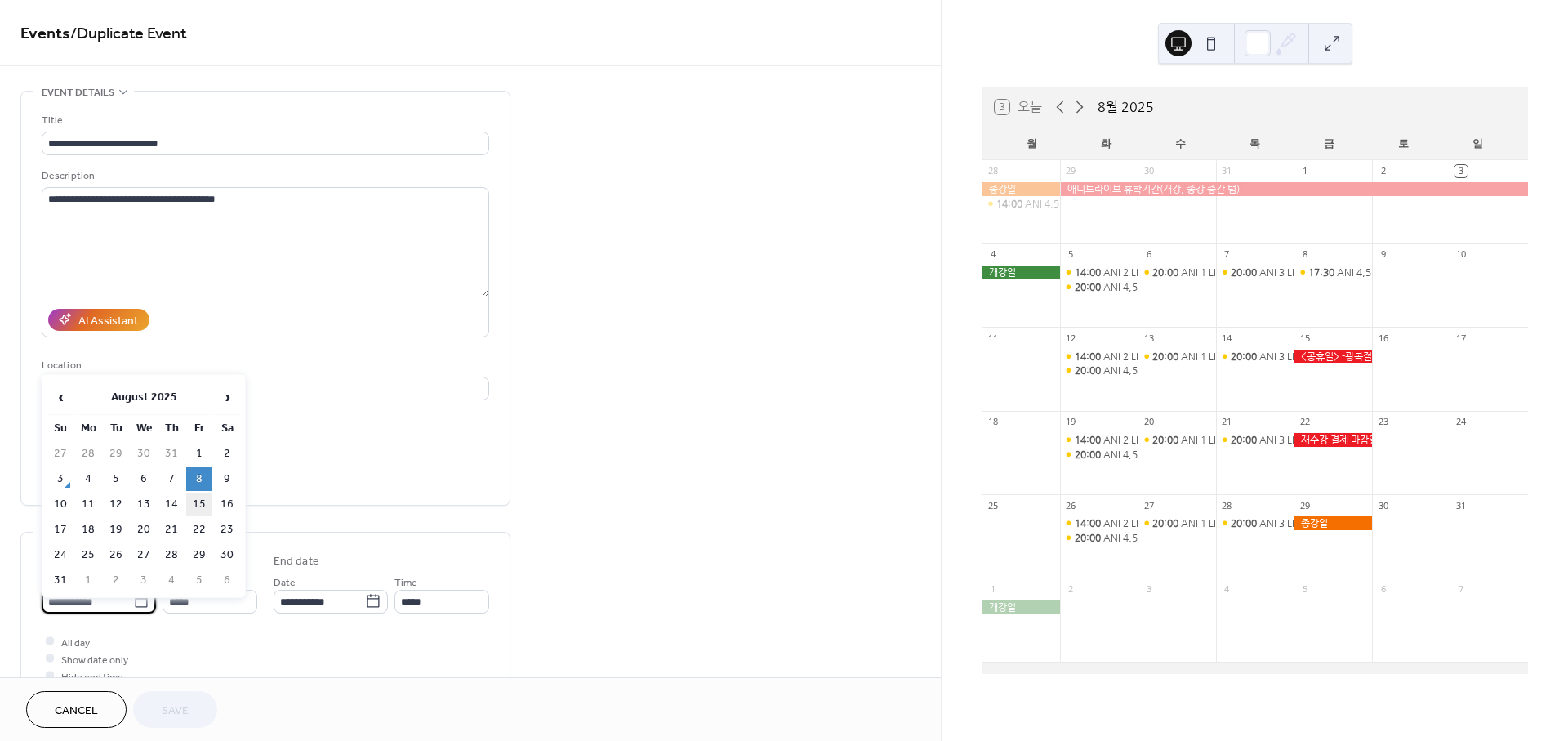 click on "15" at bounding box center [199, 504] 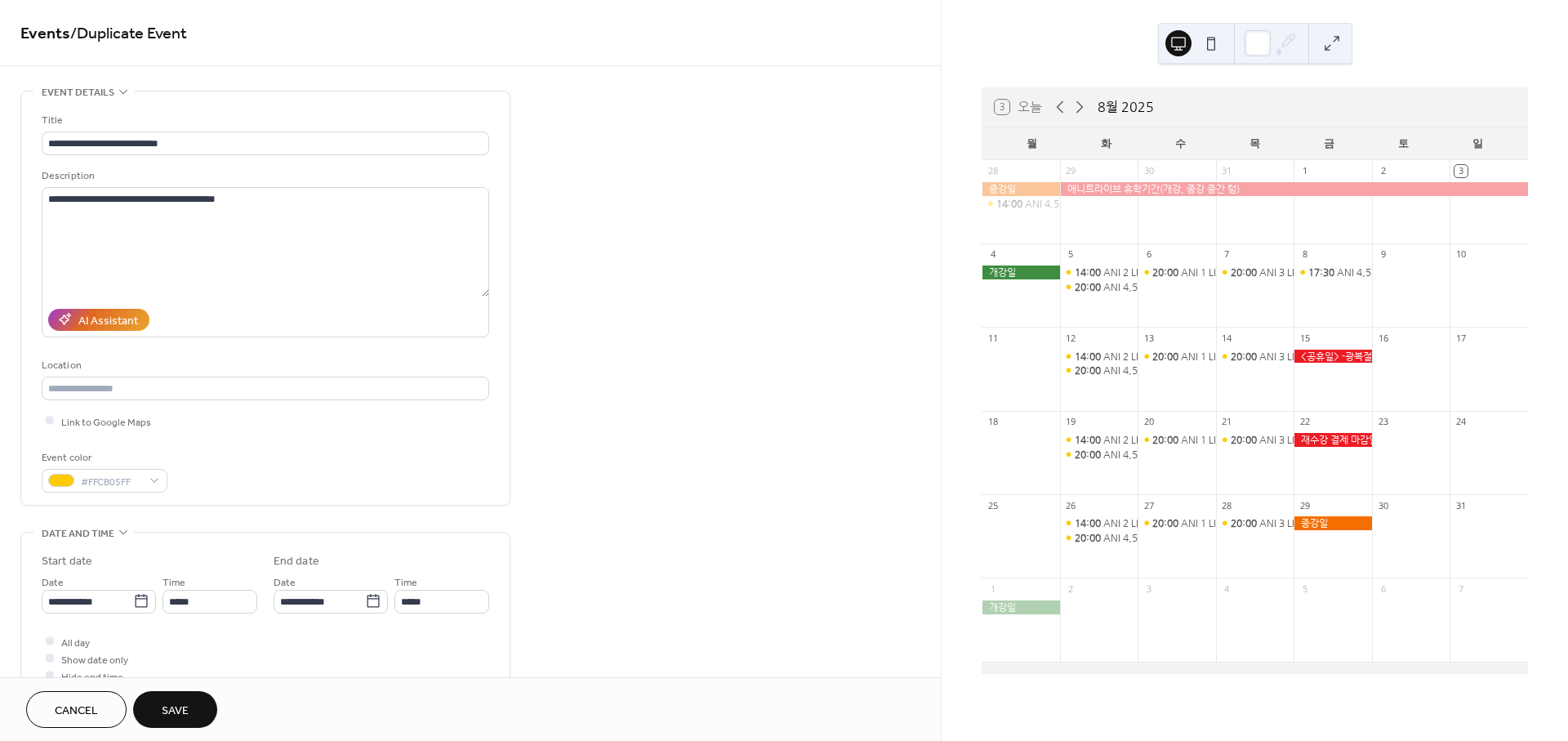 click on "Save" at bounding box center (175, 709) 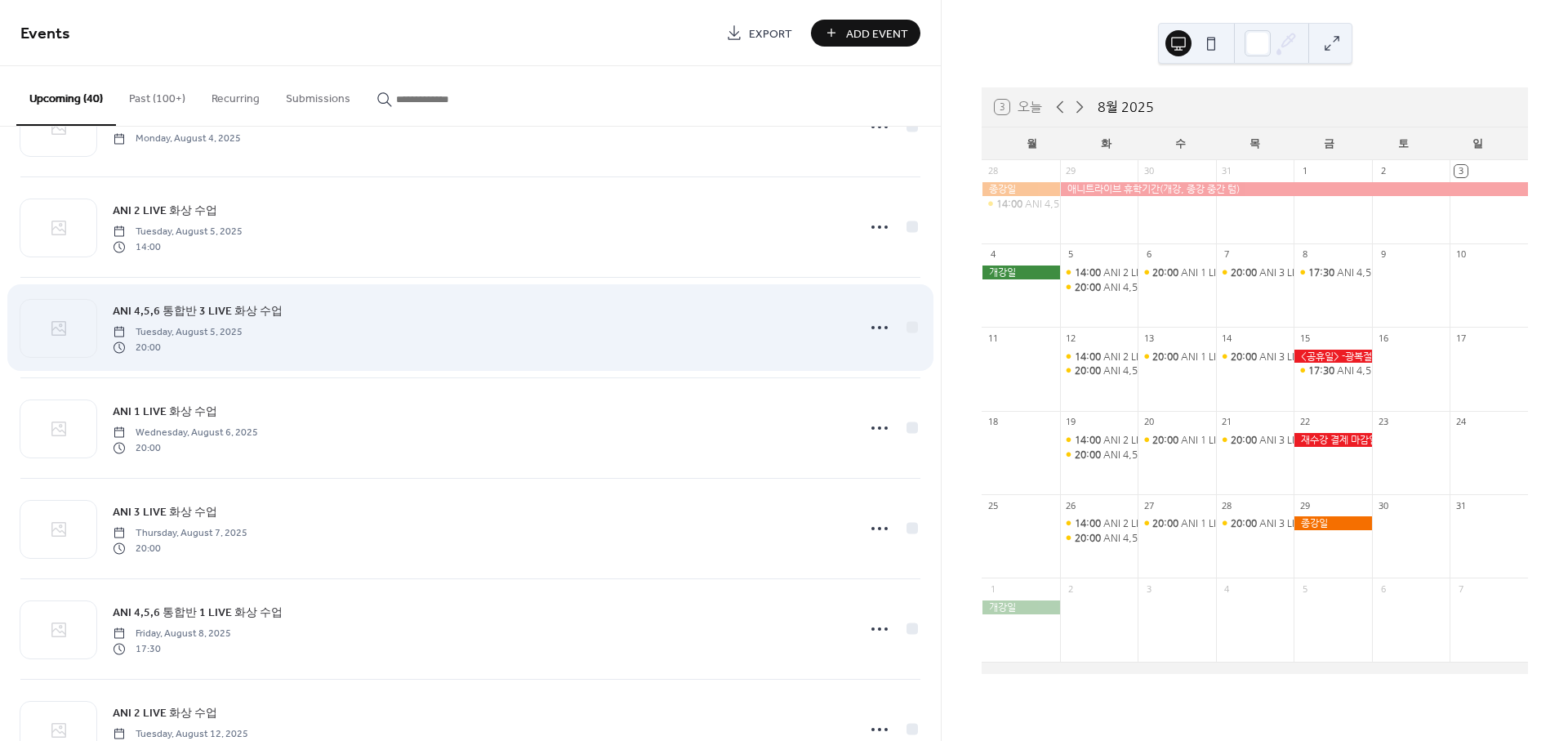 scroll, scrollTop: 181, scrollLeft: 0, axis: vertical 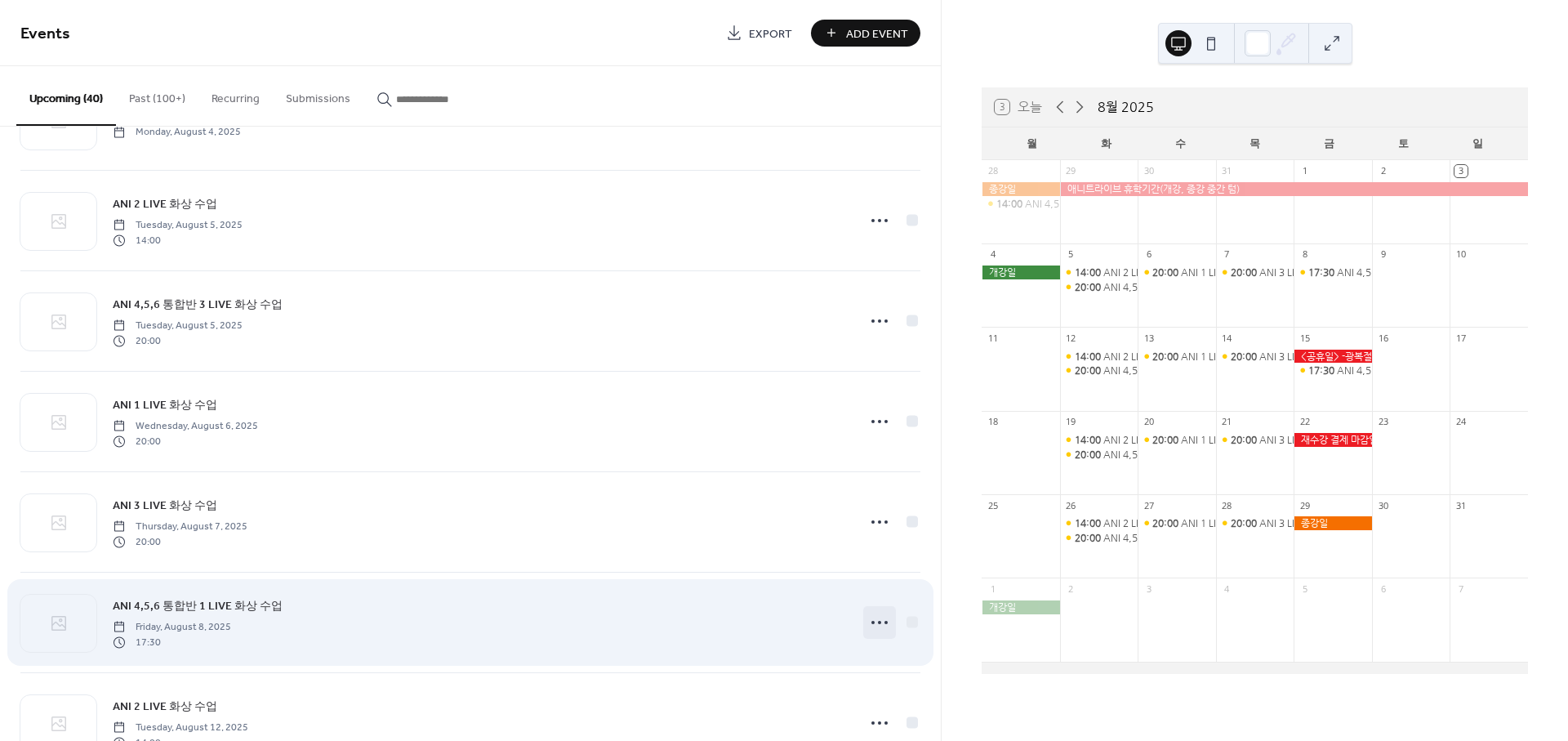 click 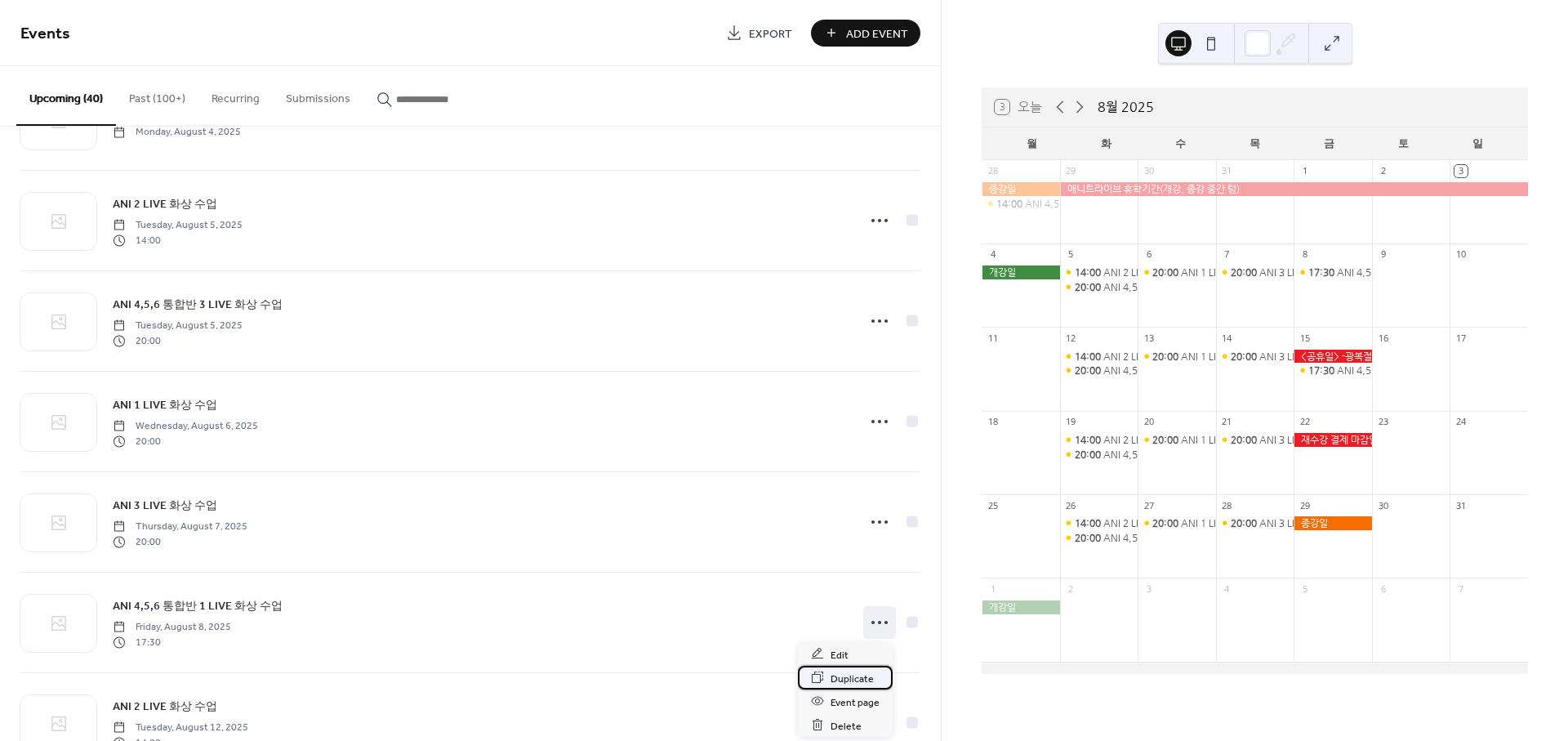 click on "Duplicate" at bounding box center [852, 678] 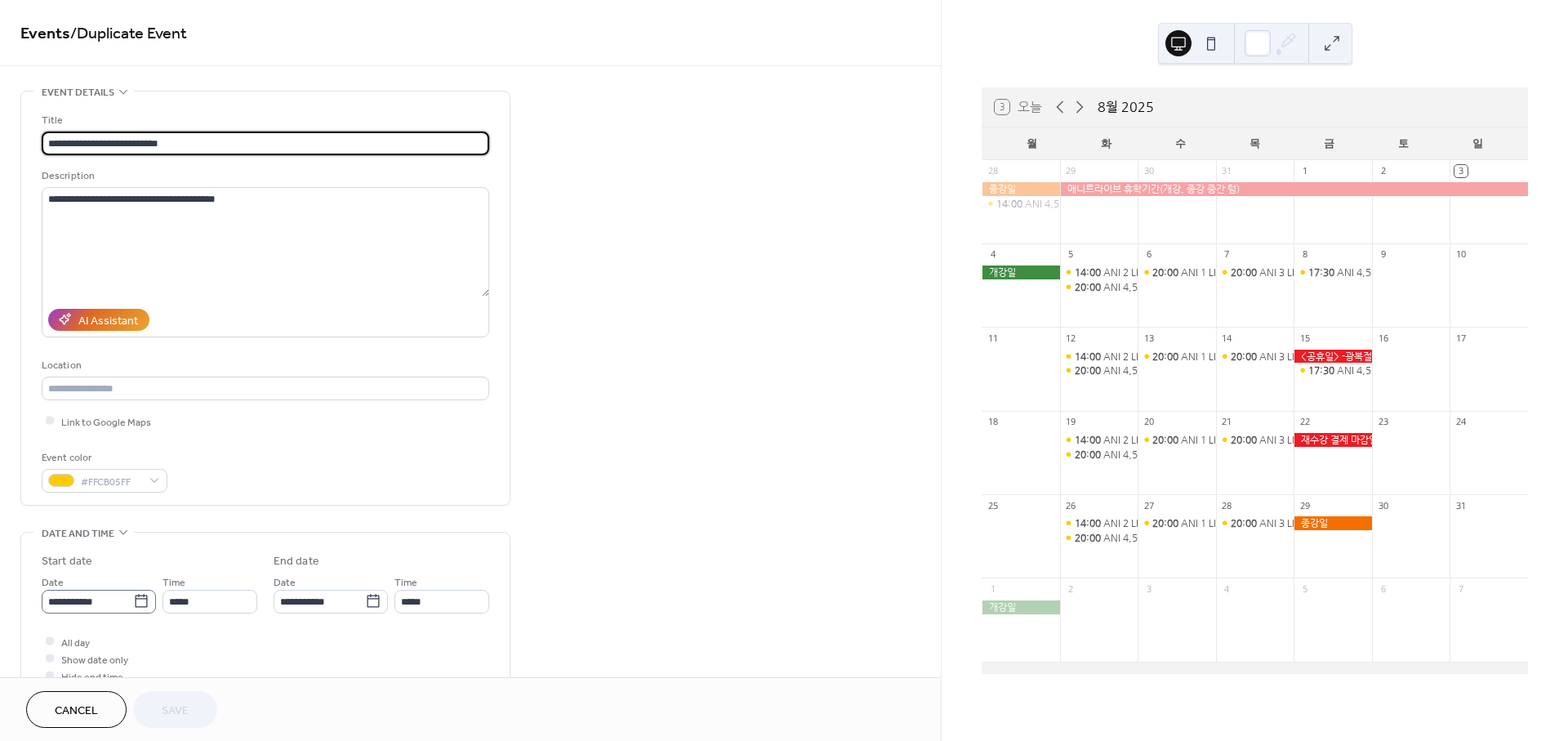 click 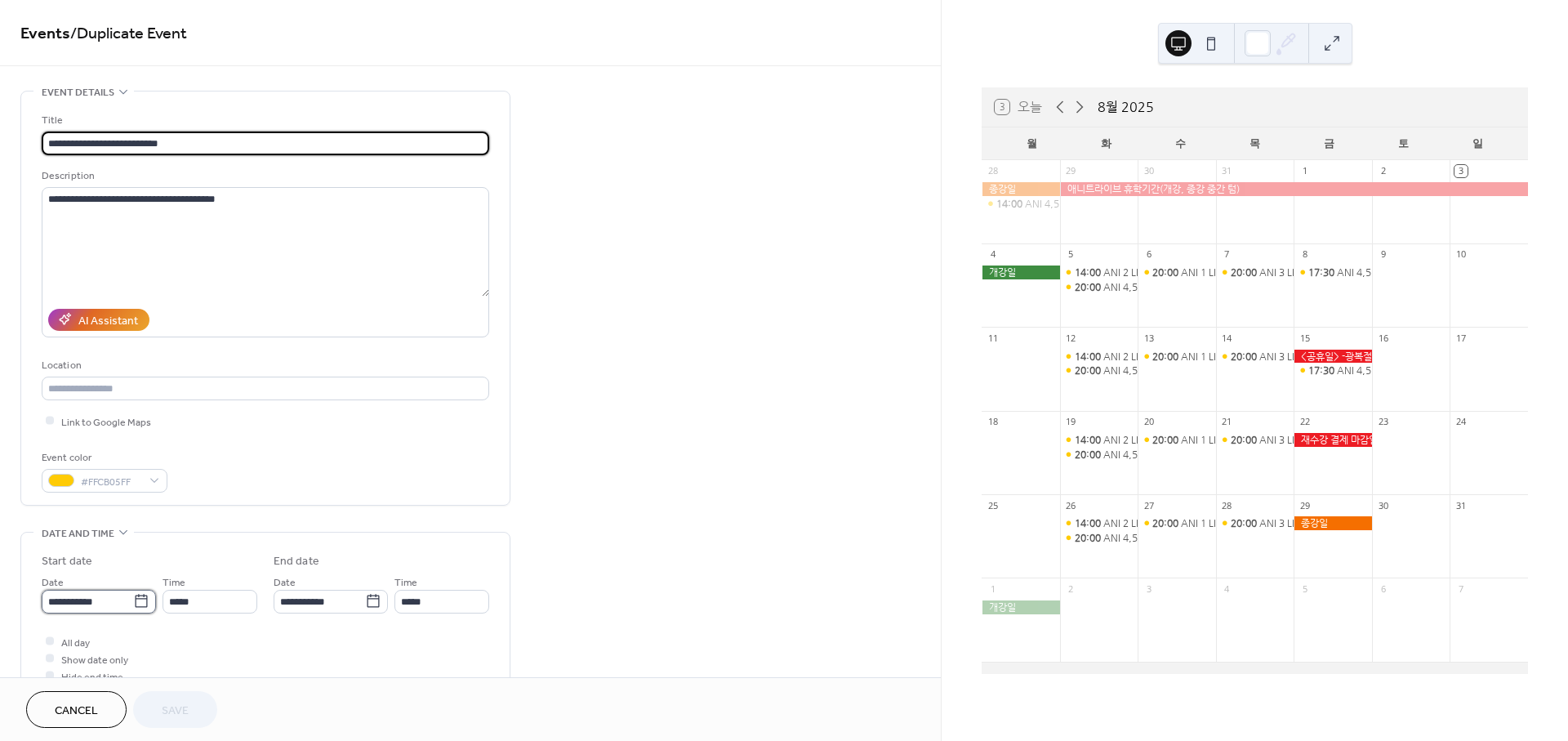 click on "**********" at bounding box center [87, 601] 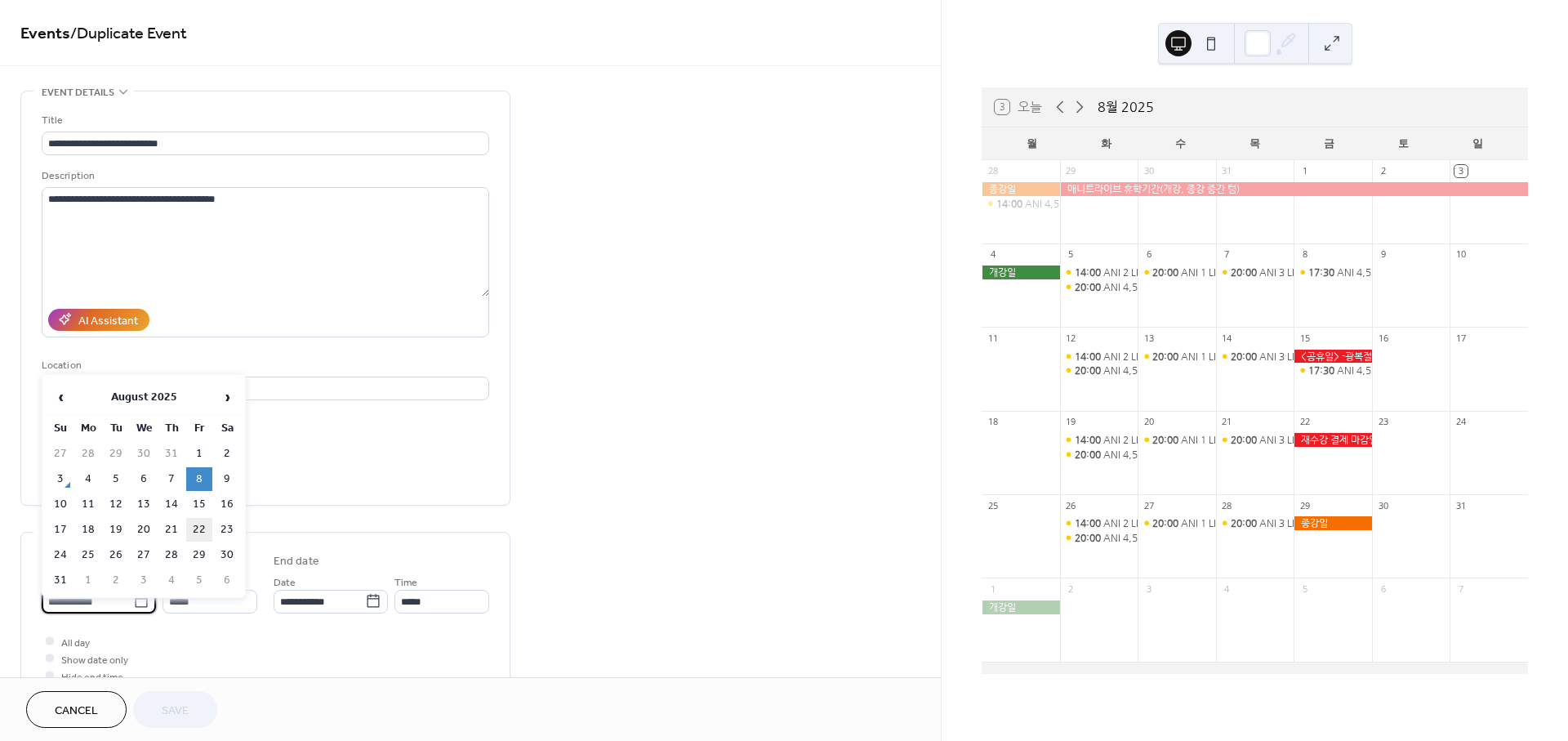 click on "22" at bounding box center [199, 529] 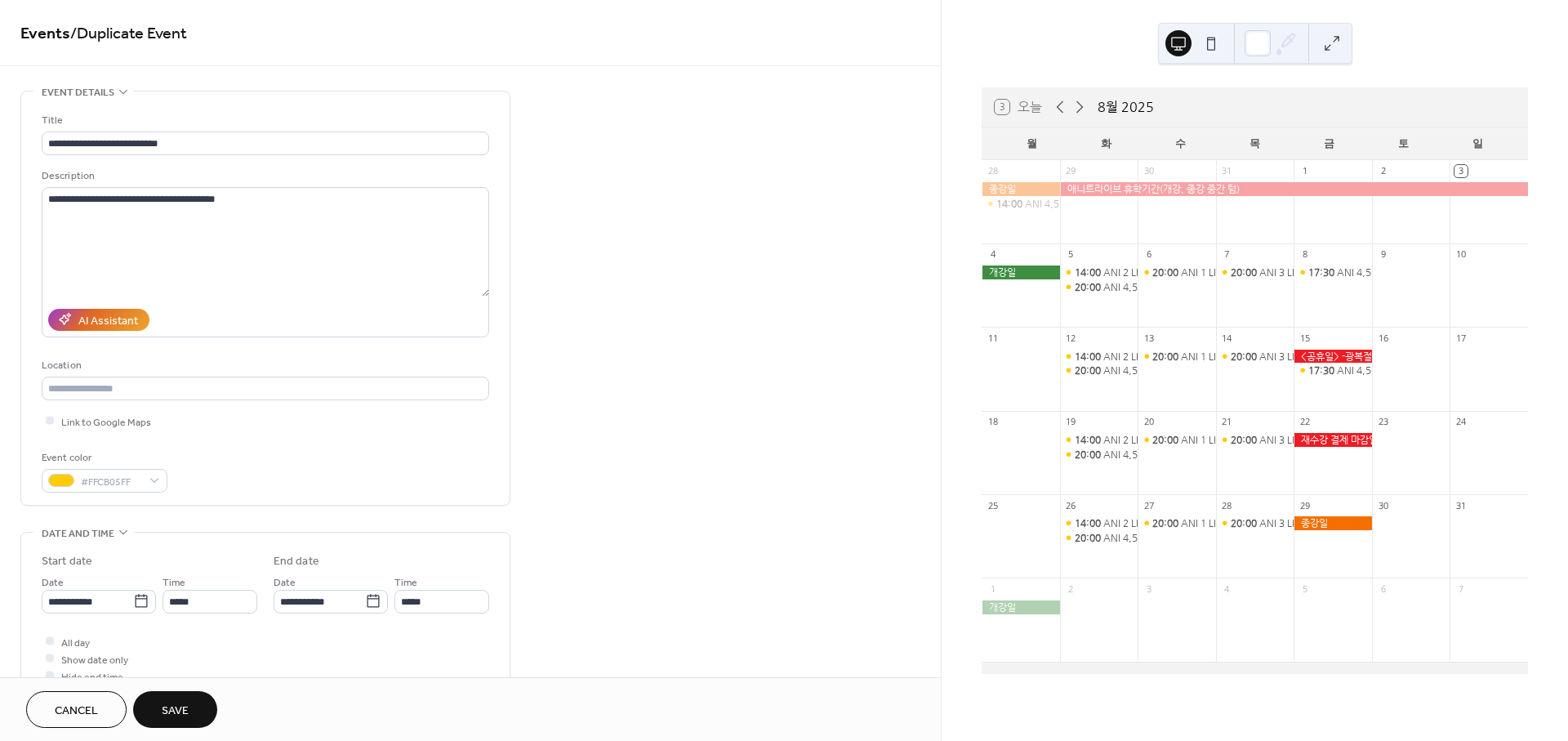 click on "Save" at bounding box center (175, 709) 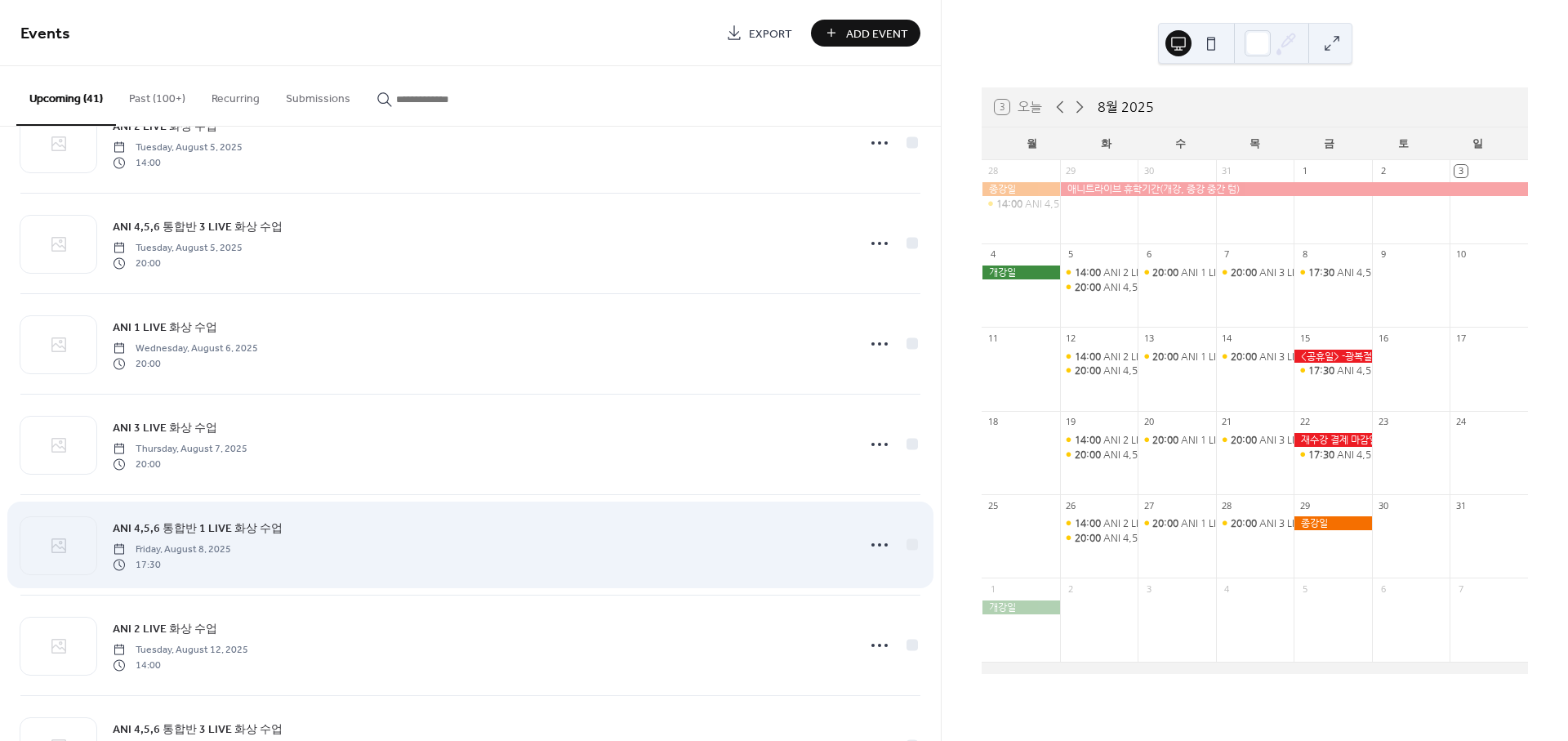 scroll, scrollTop: 272, scrollLeft: 0, axis: vertical 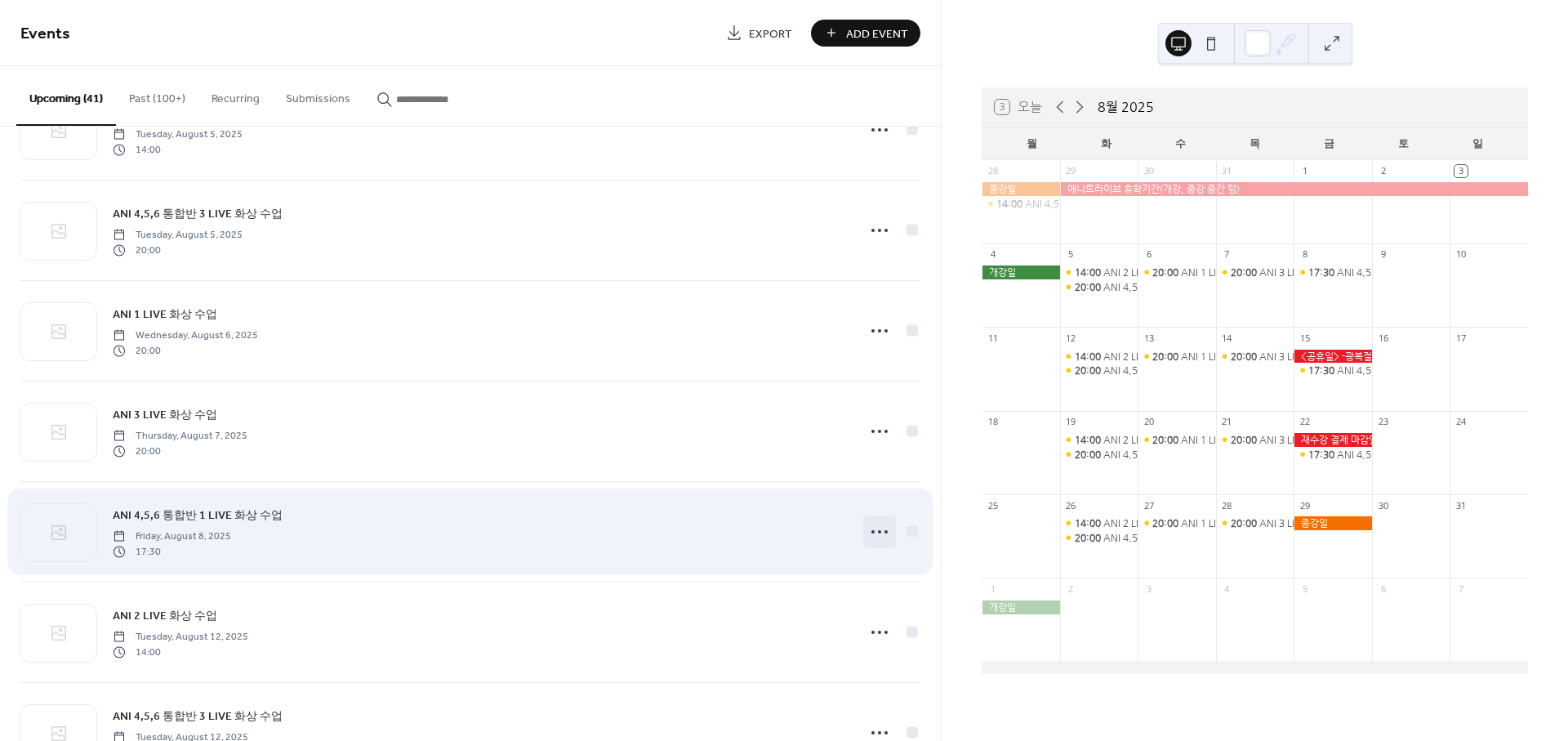 click 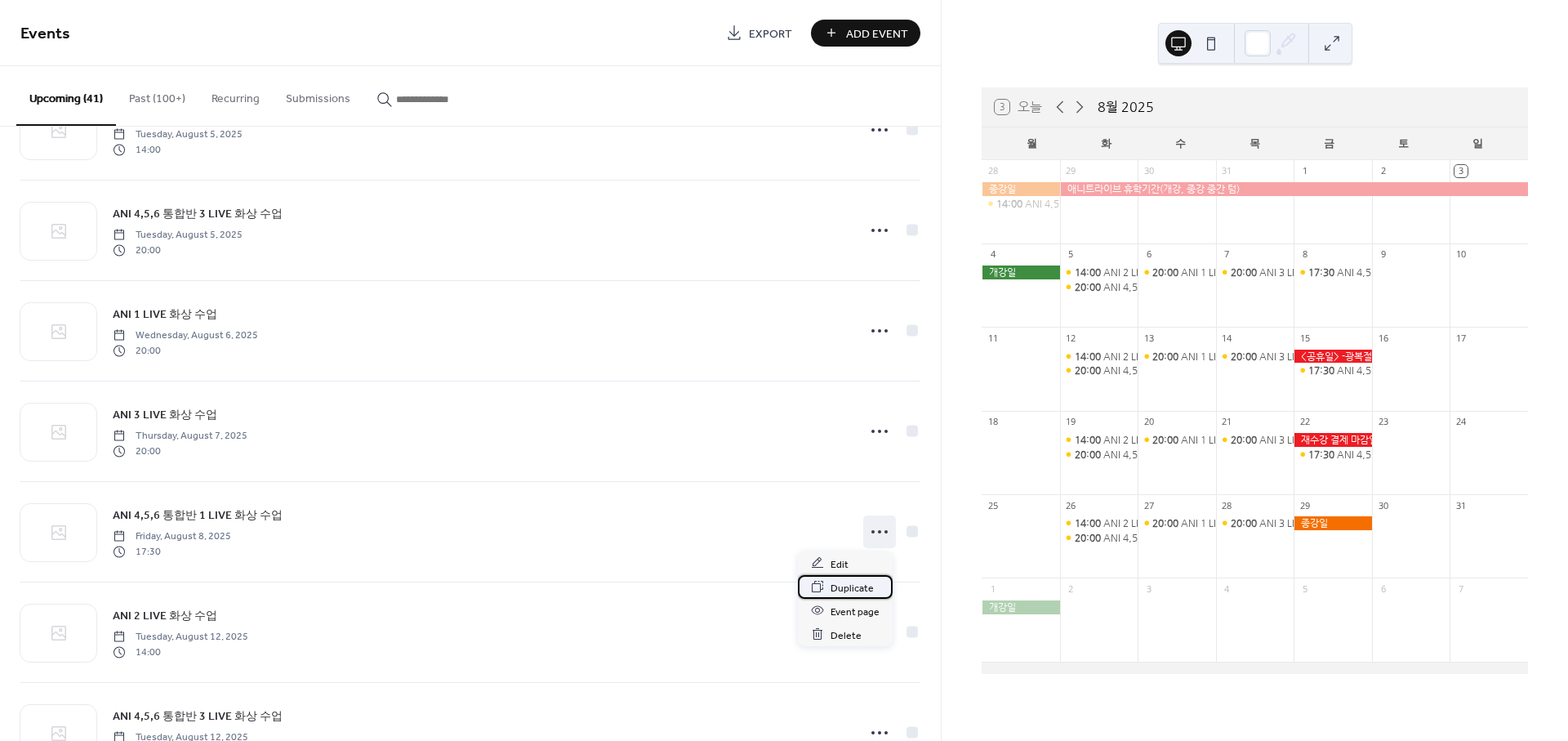 click on "Duplicate" at bounding box center (852, 587) 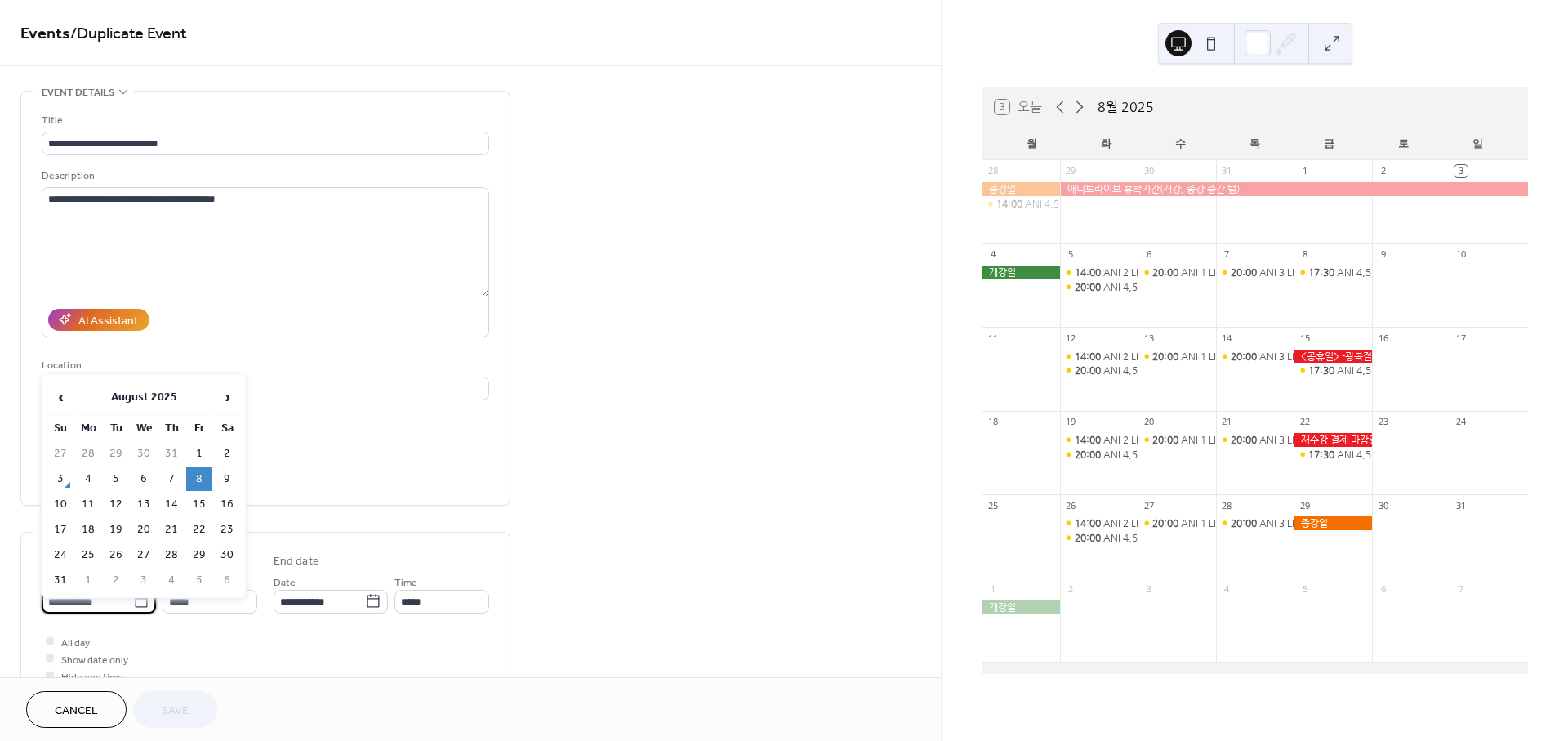 click on "**********" at bounding box center [87, 601] 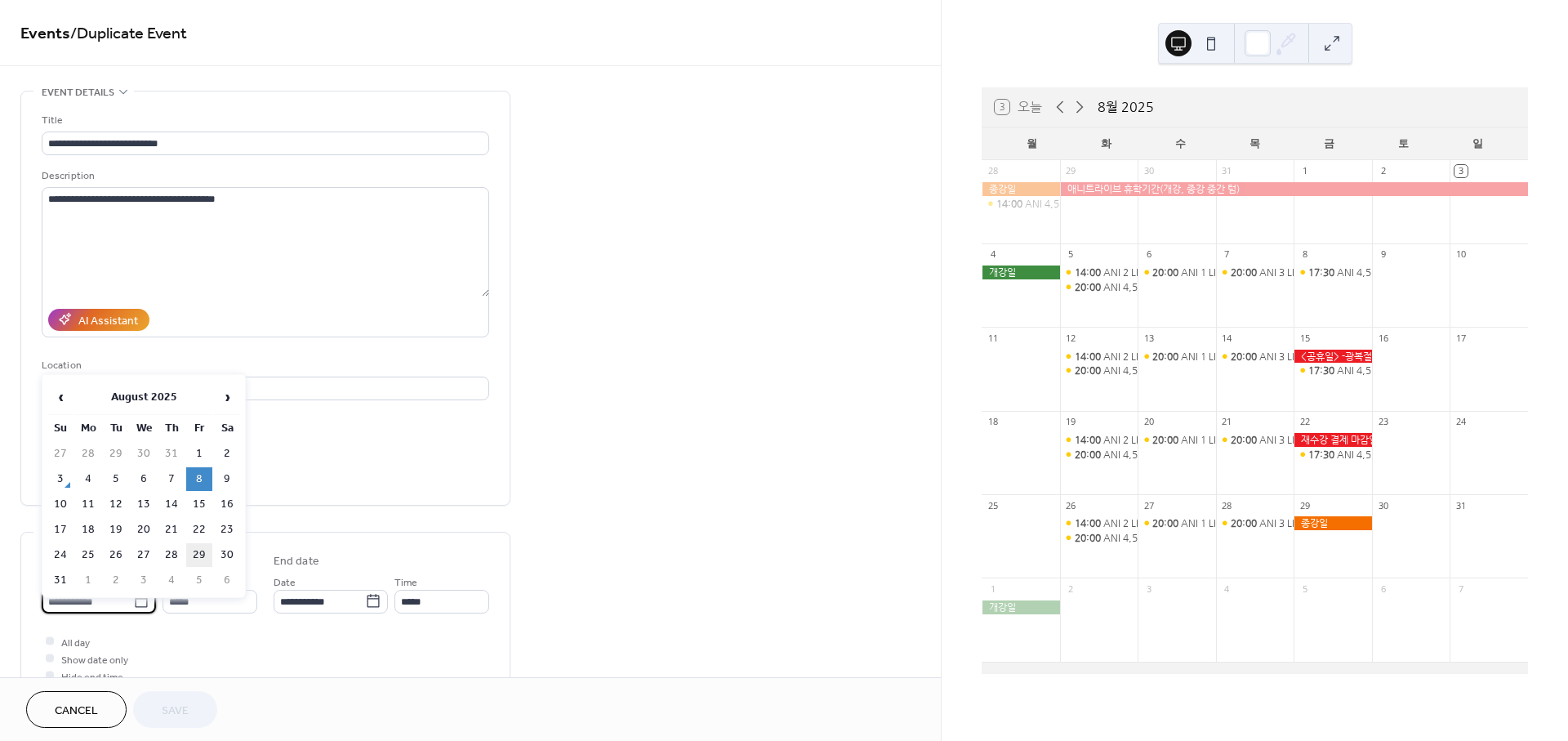 click on "29" at bounding box center (199, 555) 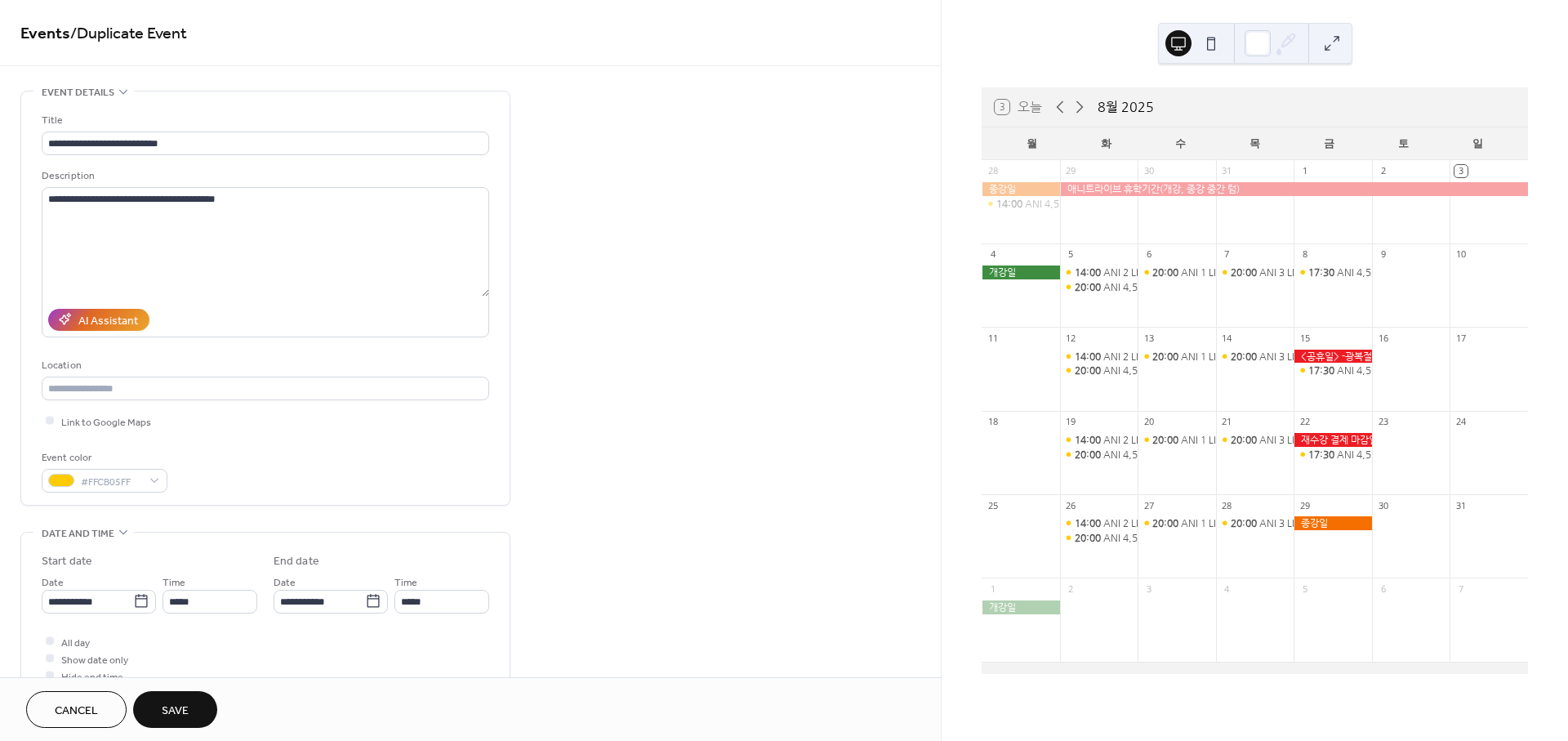 click on "Save" at bounding box center (175, 711) 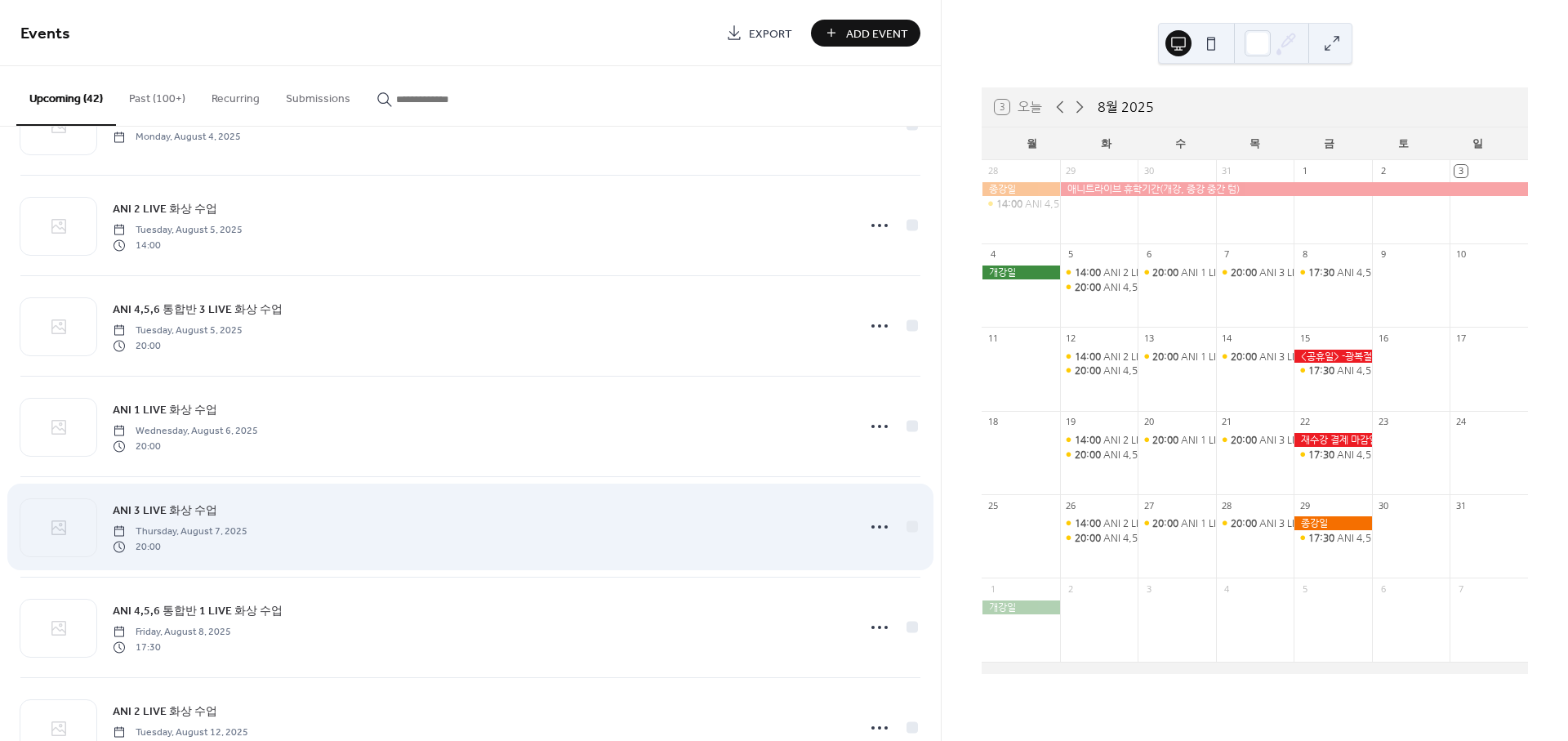scroll, scrollTop: 91, scrollLeft: 0, axis: vertical 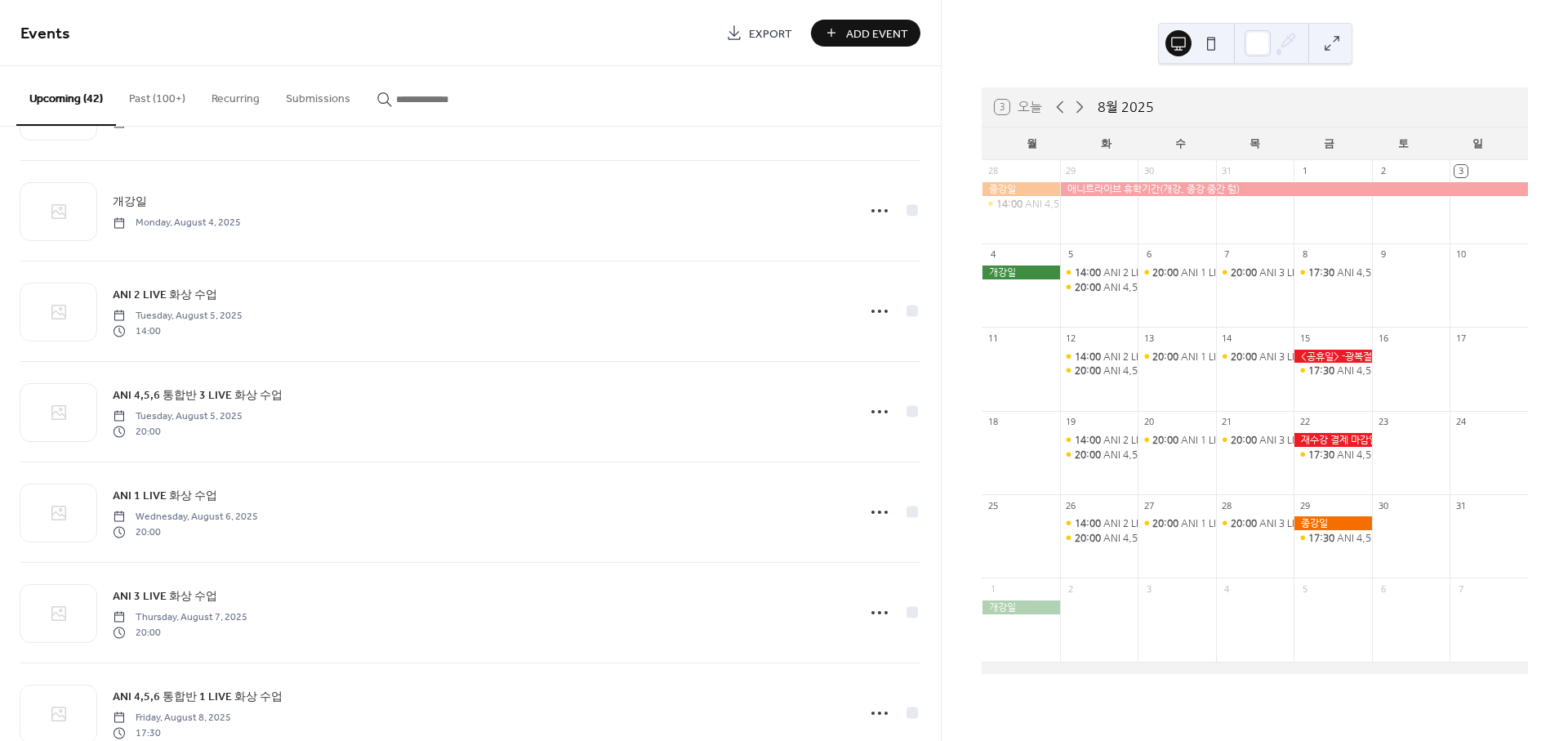click on "Past (100+)" at bounding box center [157, 95] 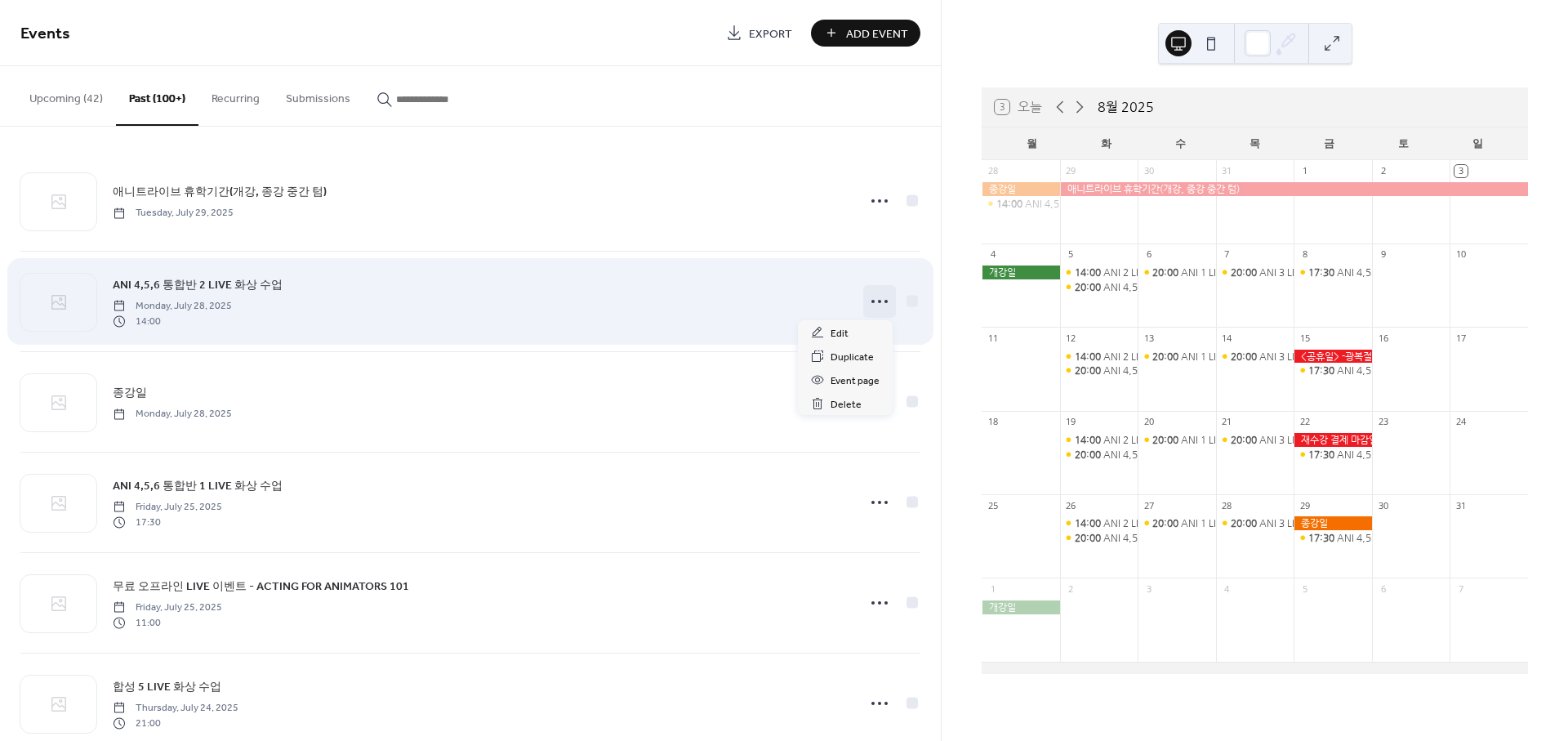 click 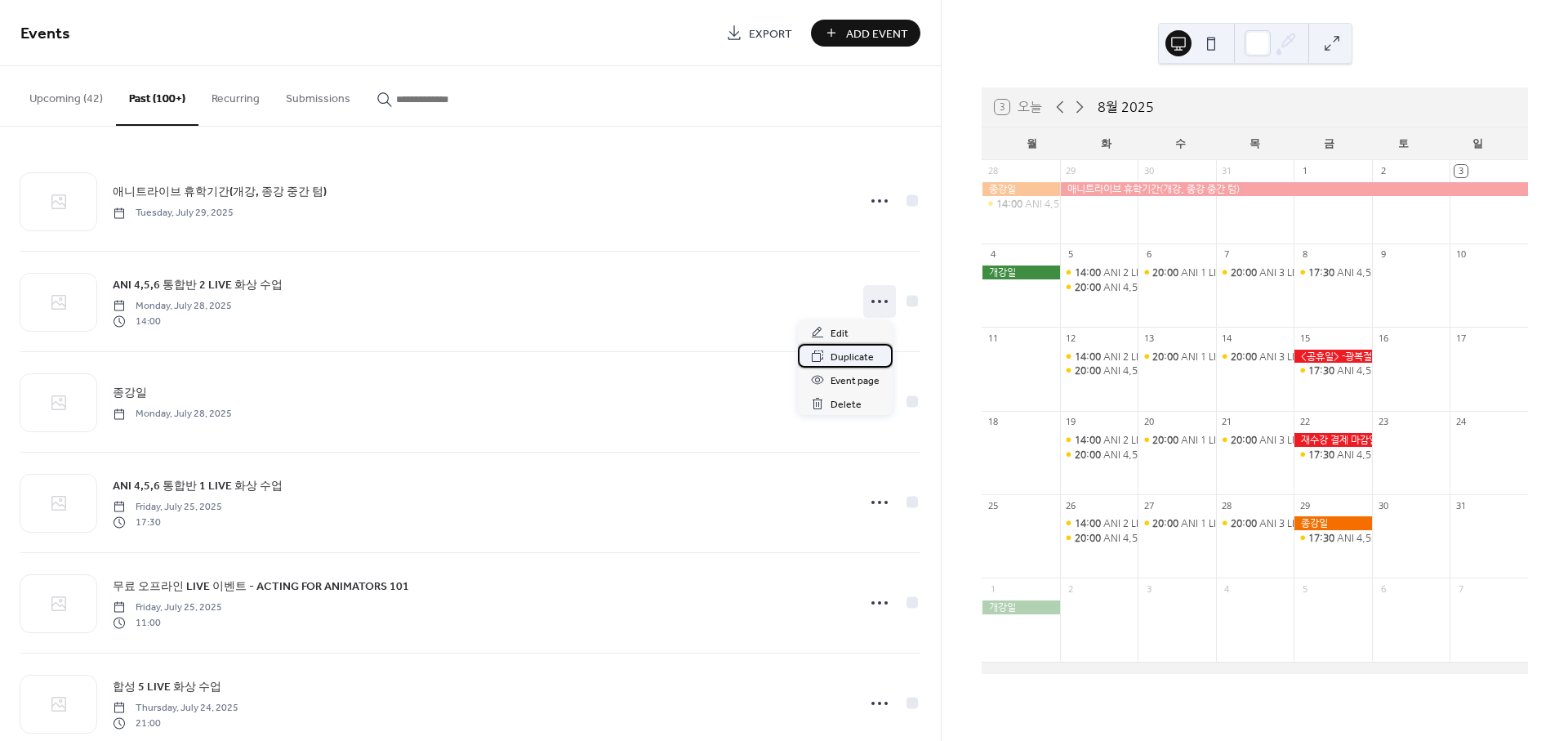 click on "Duplicate" at bounding box center (852, 357) 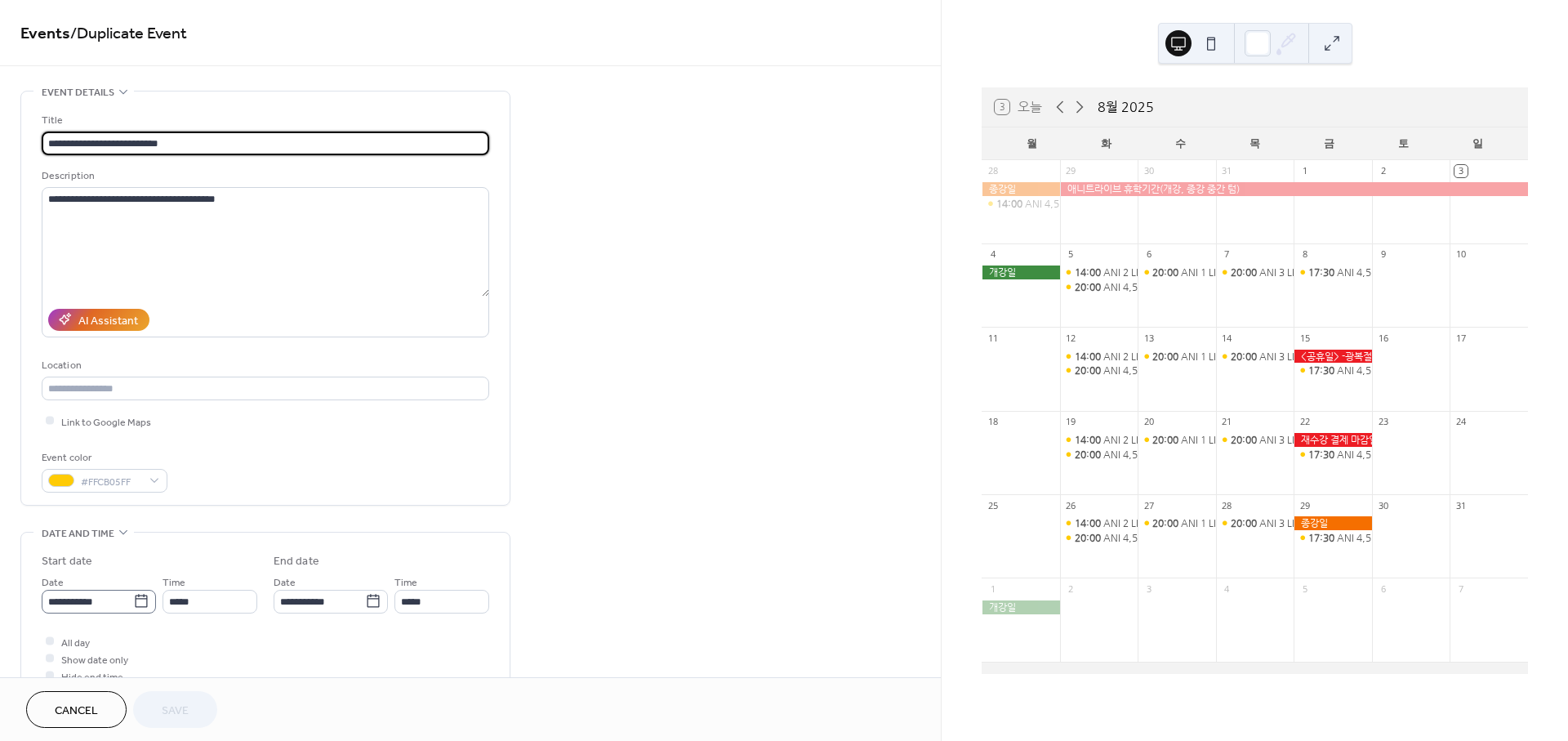 click 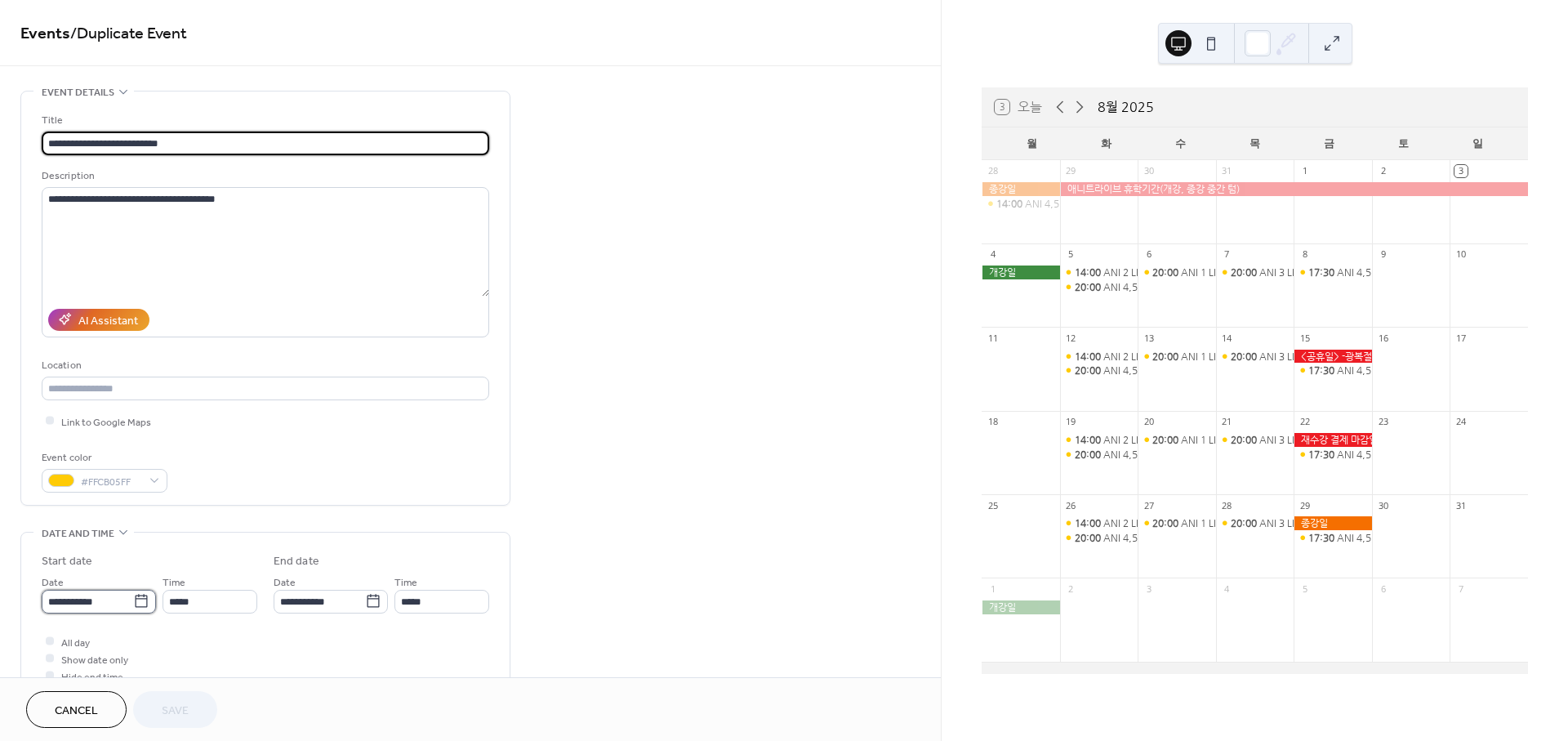 click on "**********" at bounding box center (87, 601) 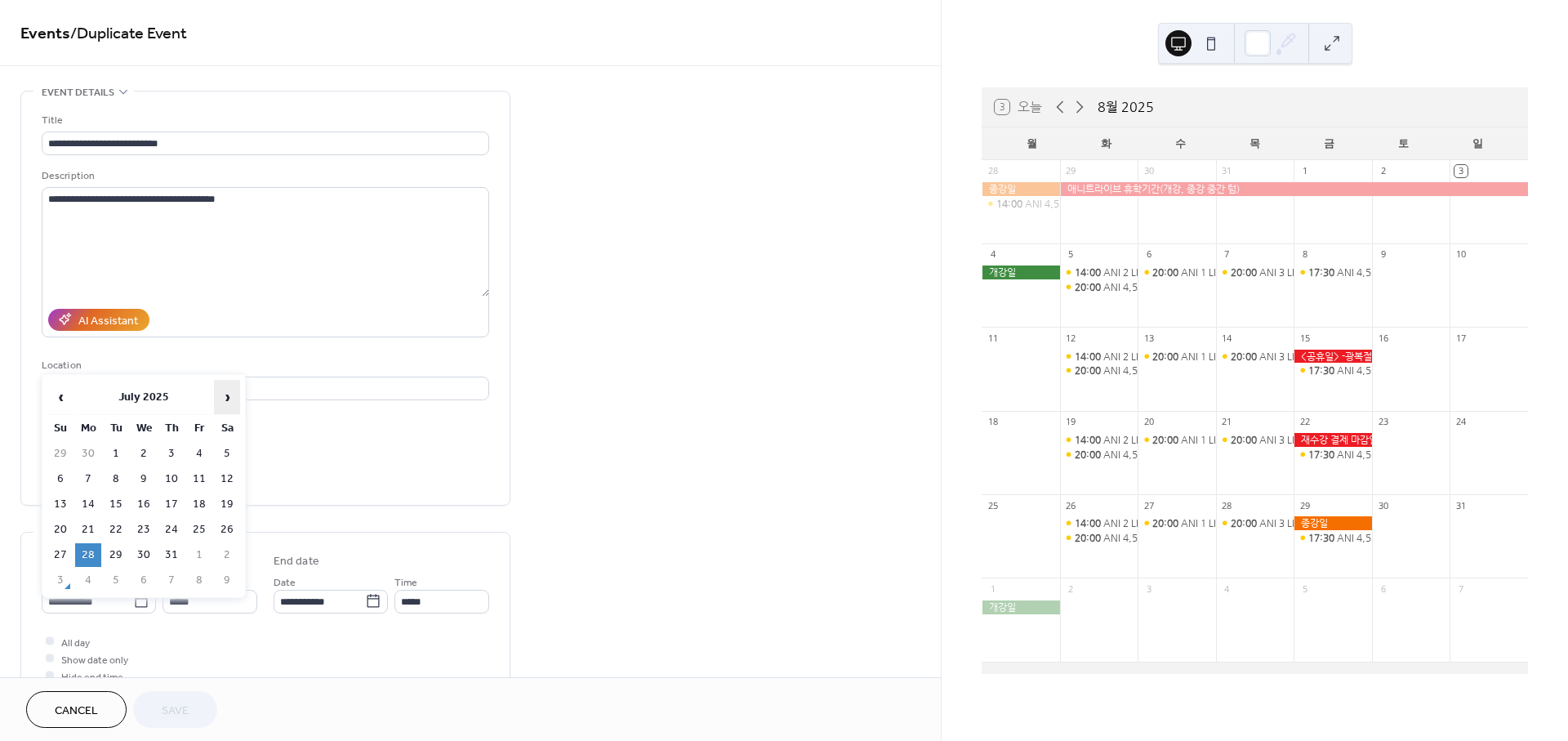 click on "›" at bounding box center (227, 397) 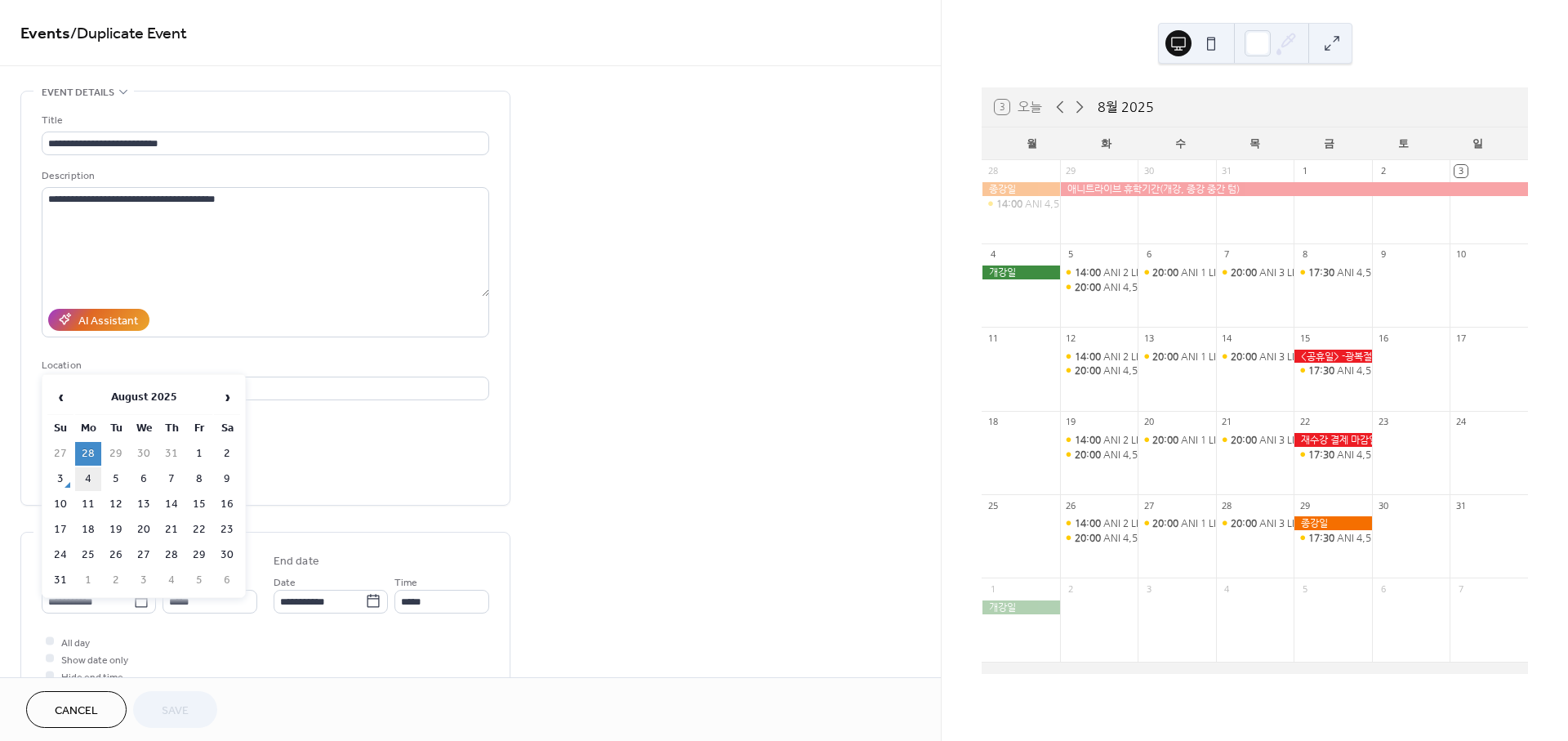 click on "4" at bounding box center [88, 479] 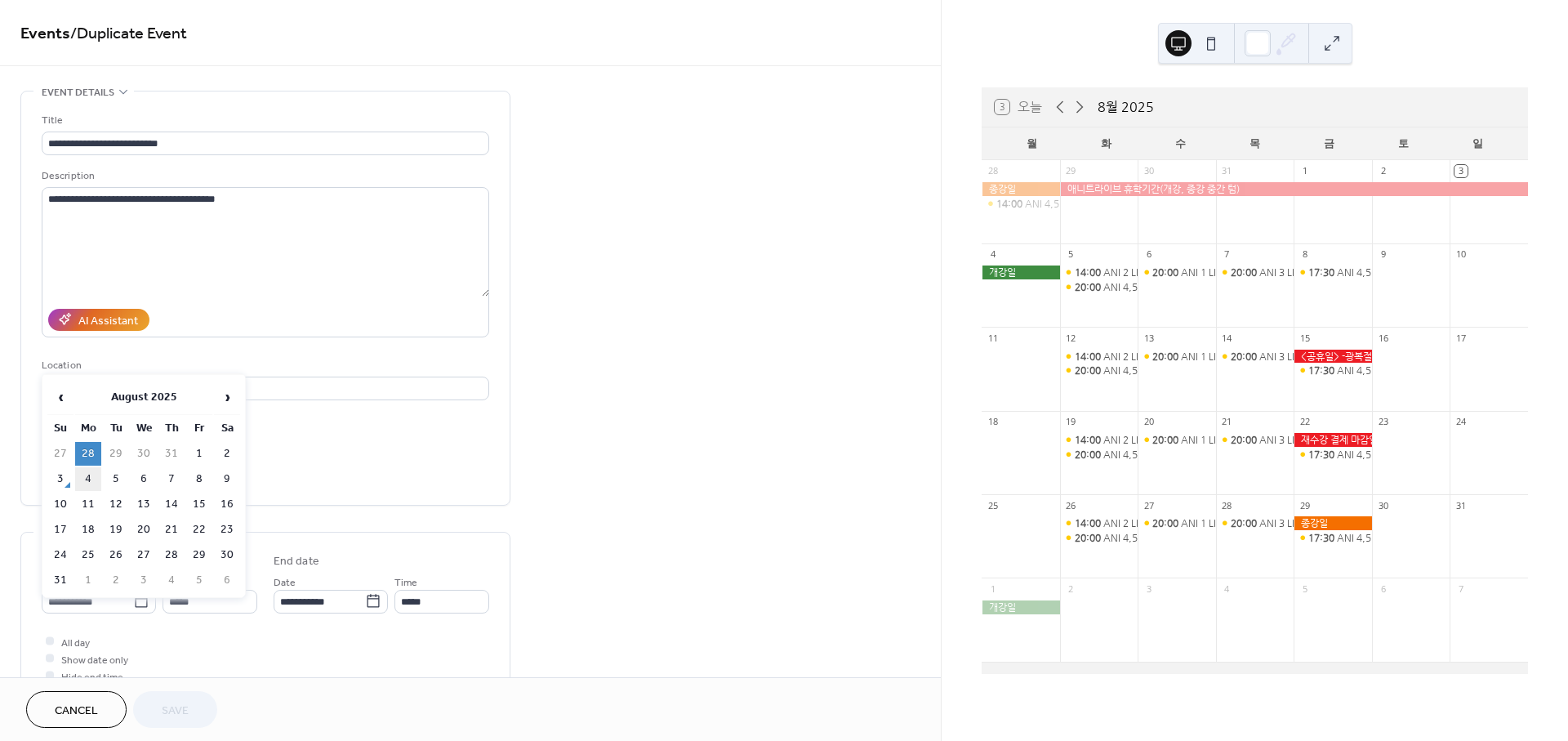 type on "**********" 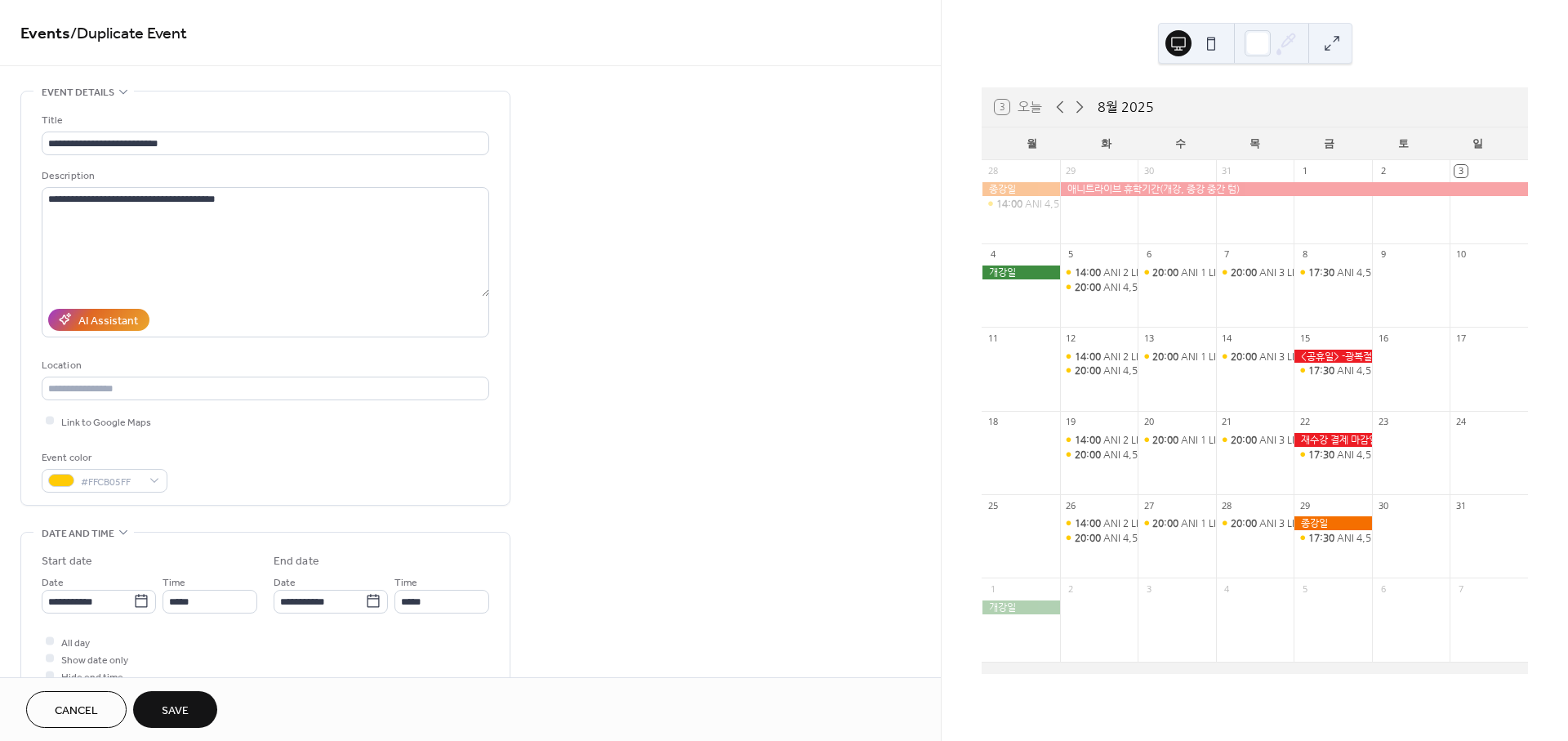 click on "Save" at bounding box center (175, 709) 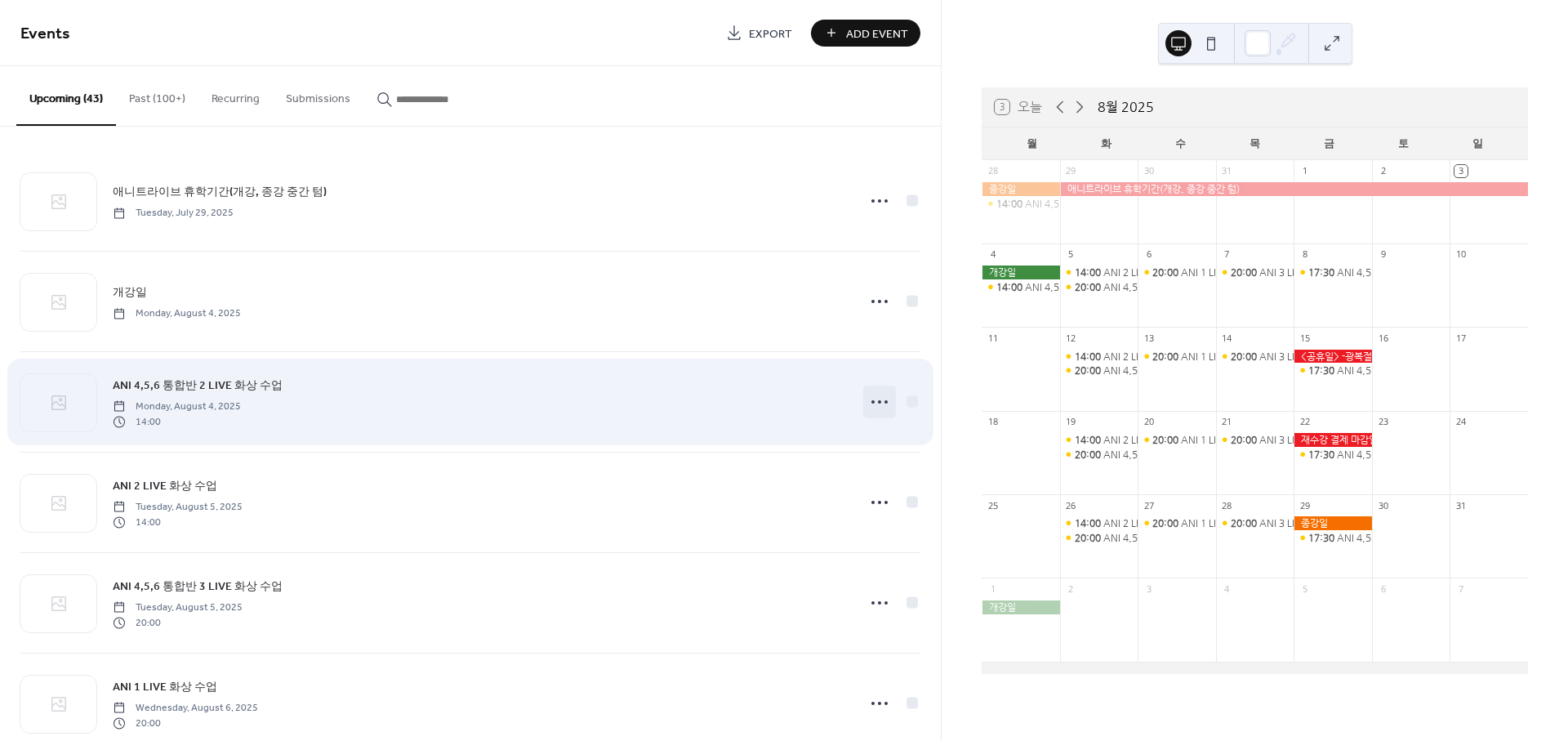 click 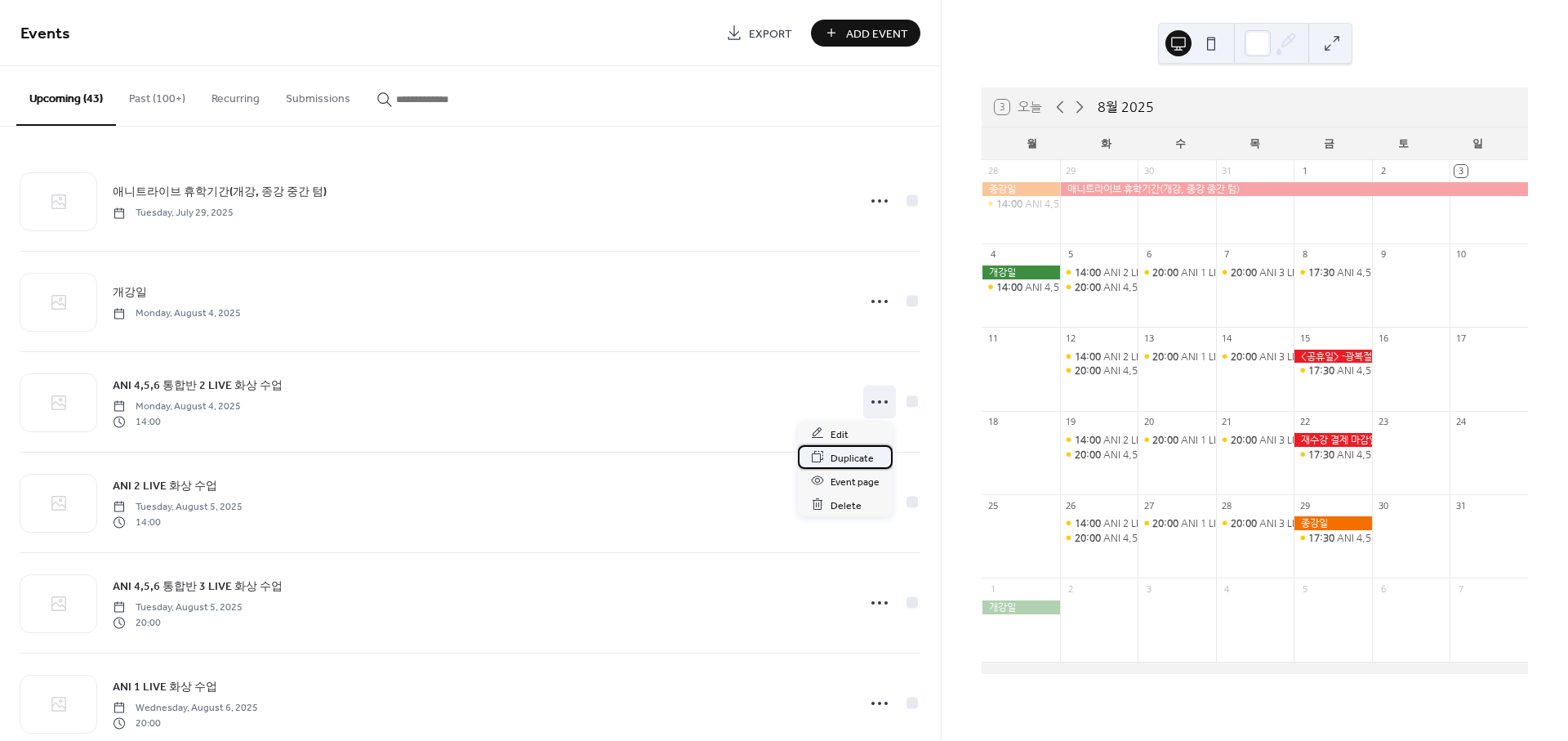 click on "Duplicate" at bounding box center [852, 458] 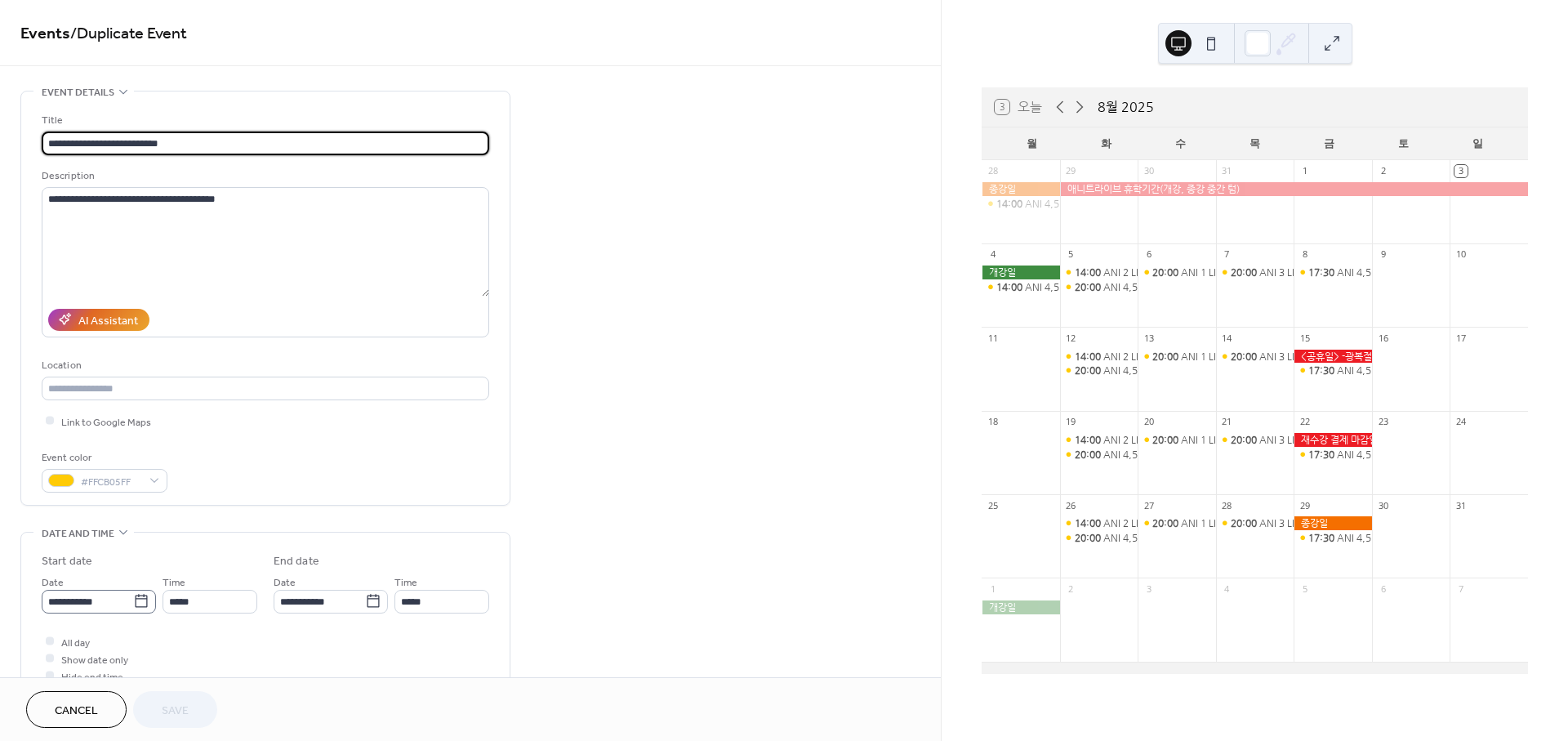 click 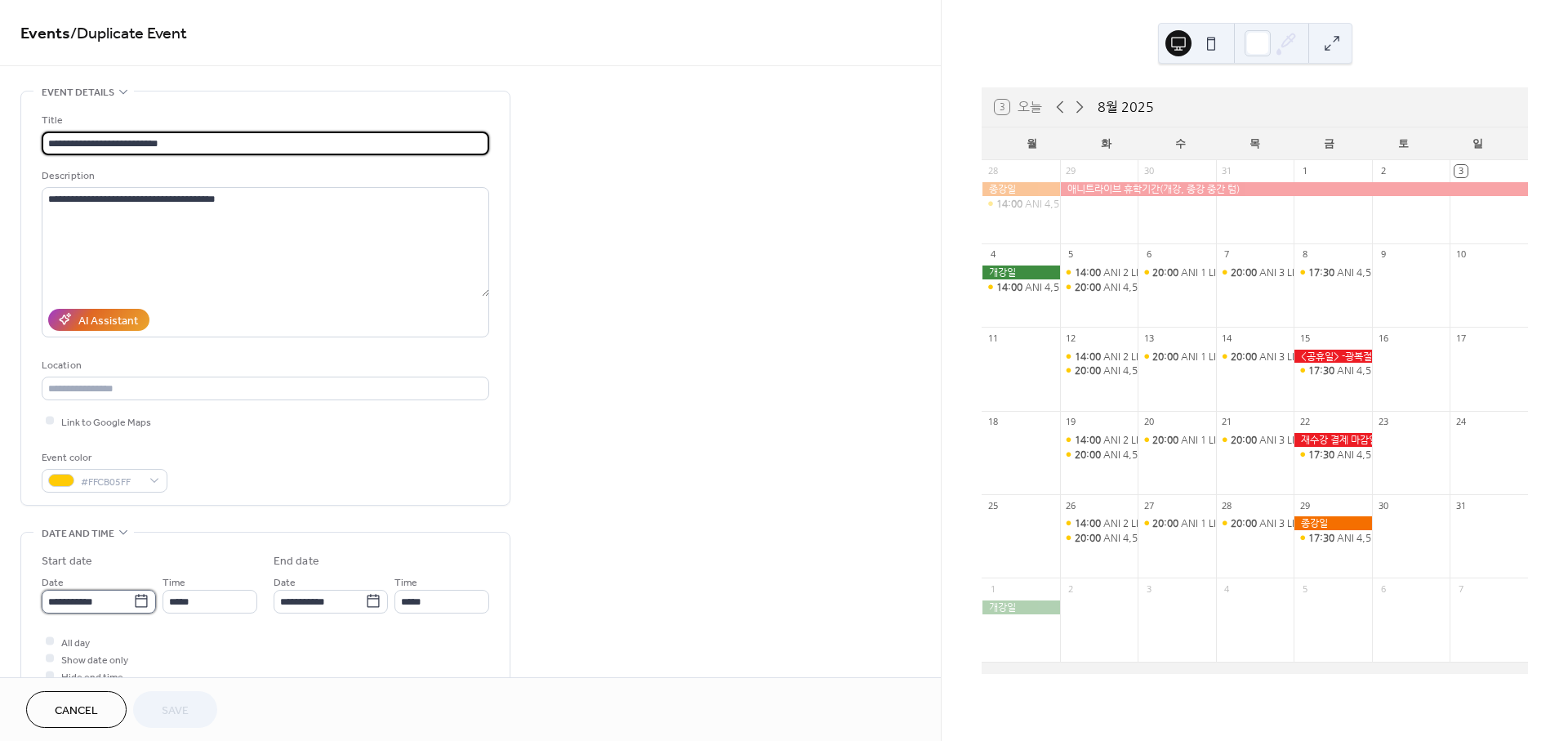 click on "**********" at bounding box center [87, 601] 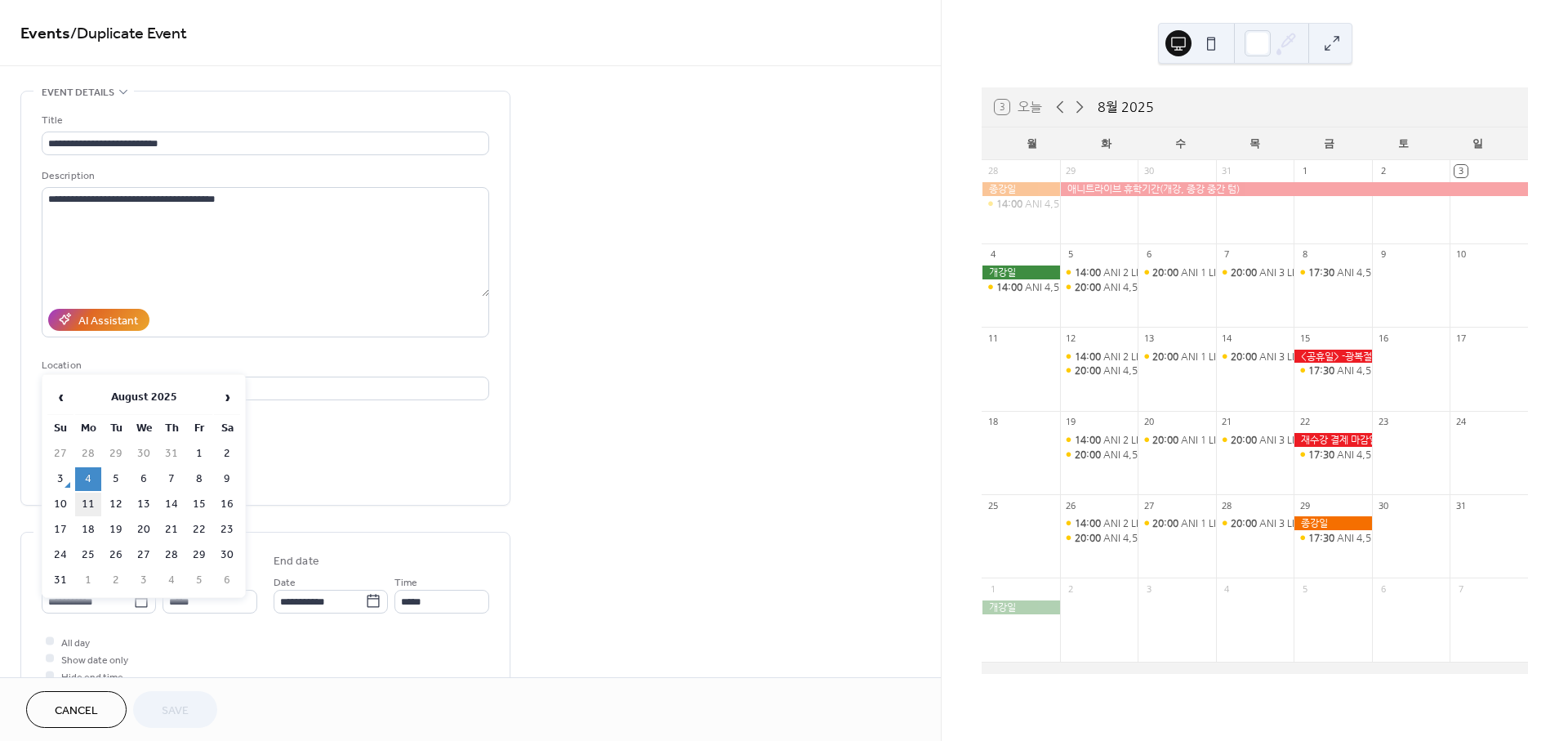 click on "11" at bounding box center (88, 504) 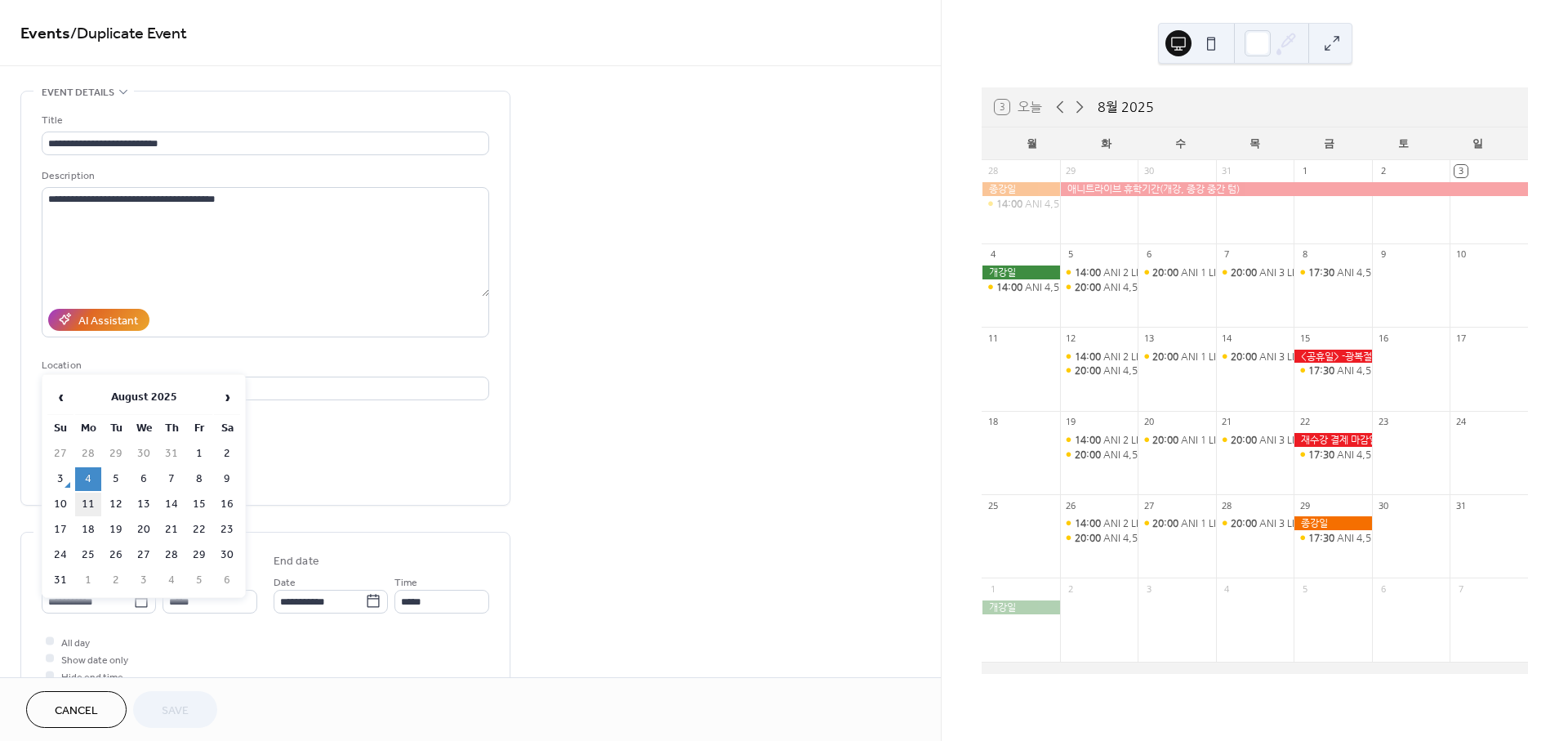 type on "**********" 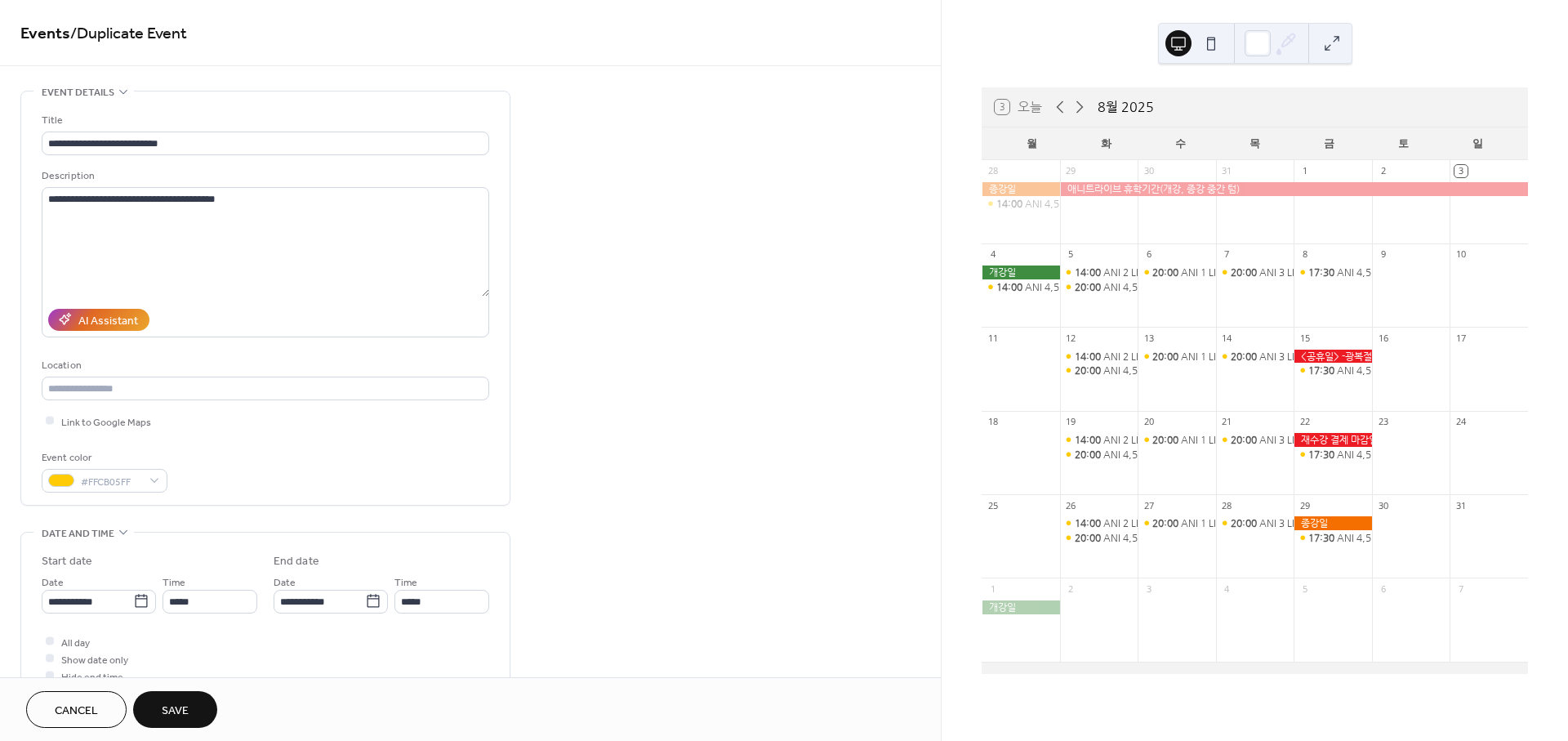 click on "Save" at bounding box center (175, 711) 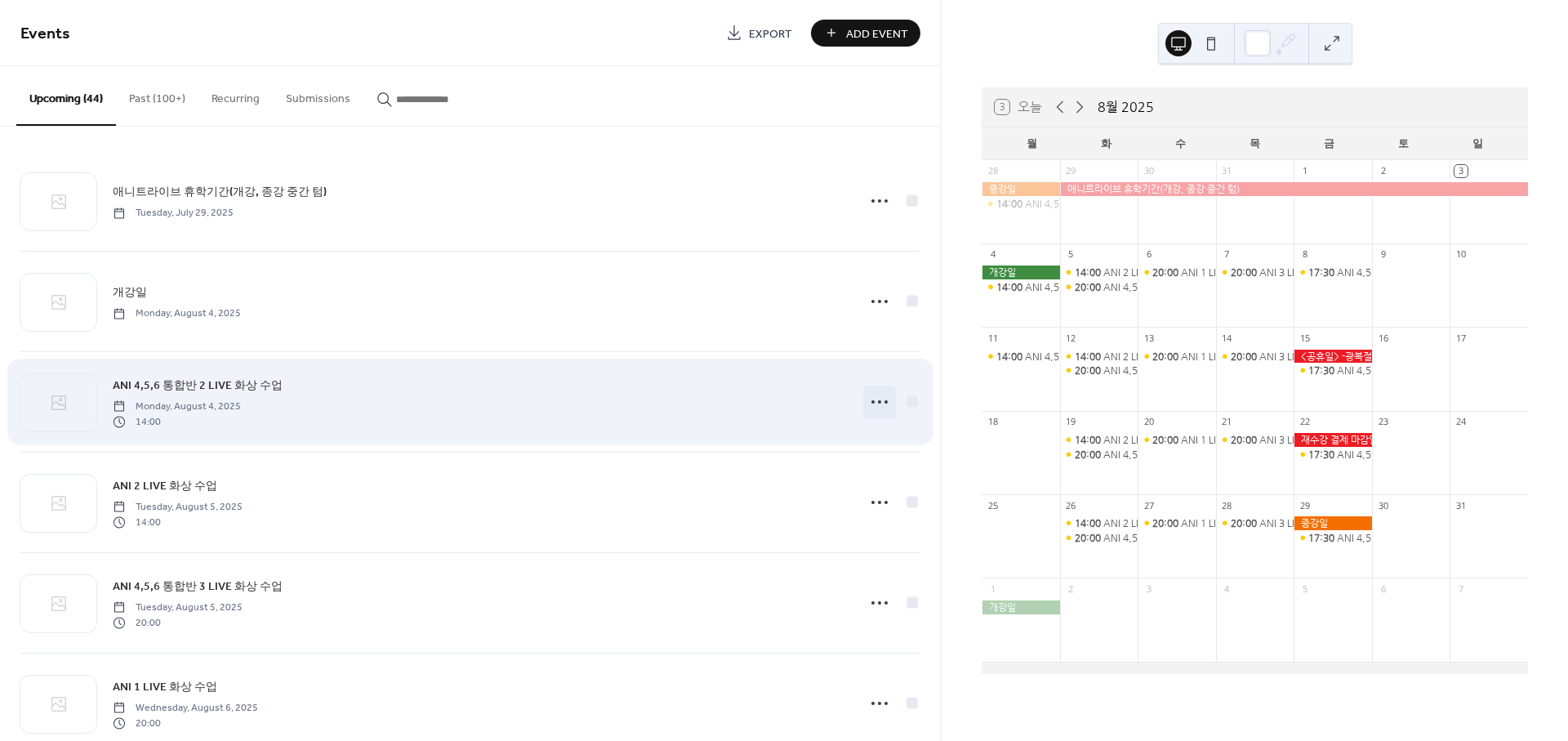 click 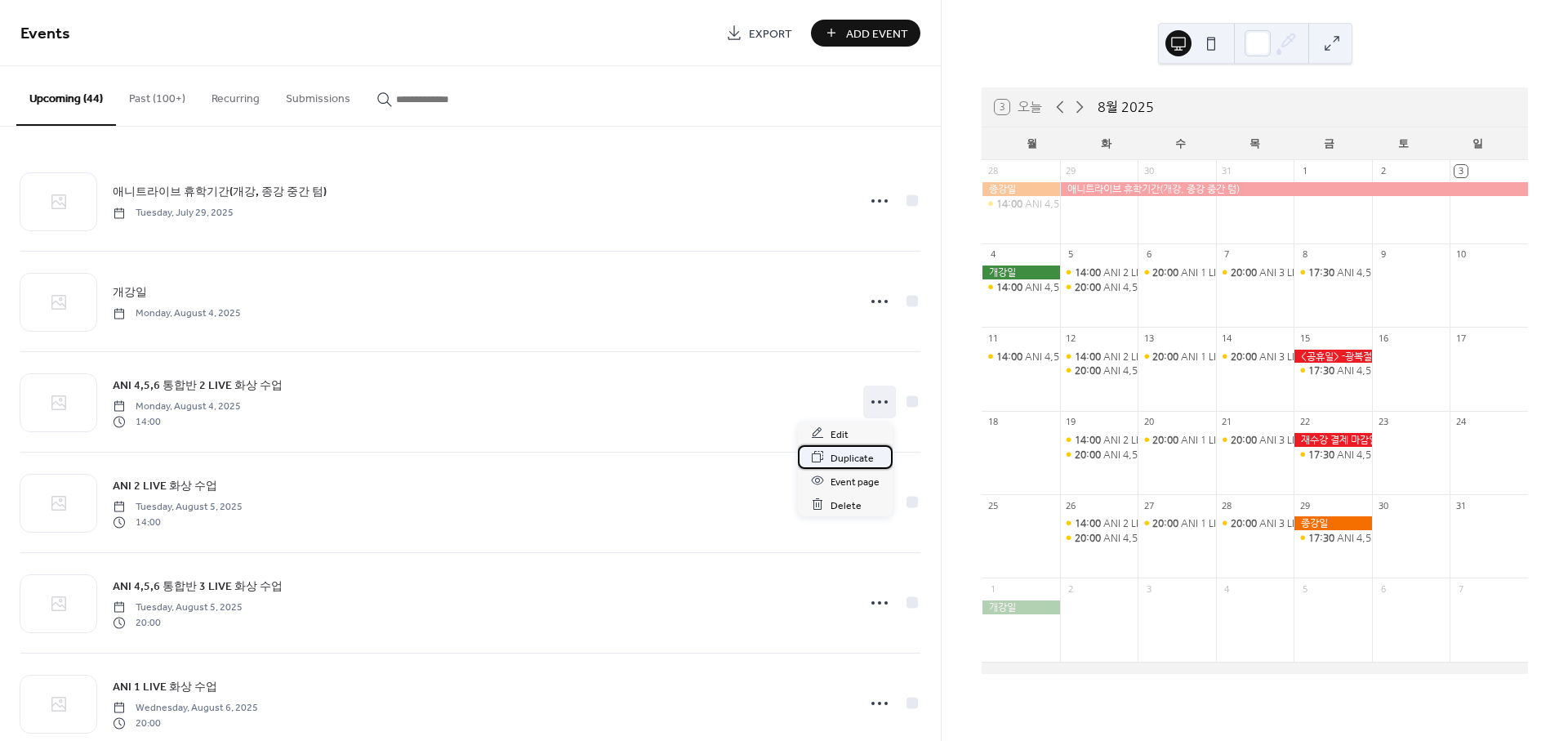 click on "Duplicate" at bounding box center (852, 458) 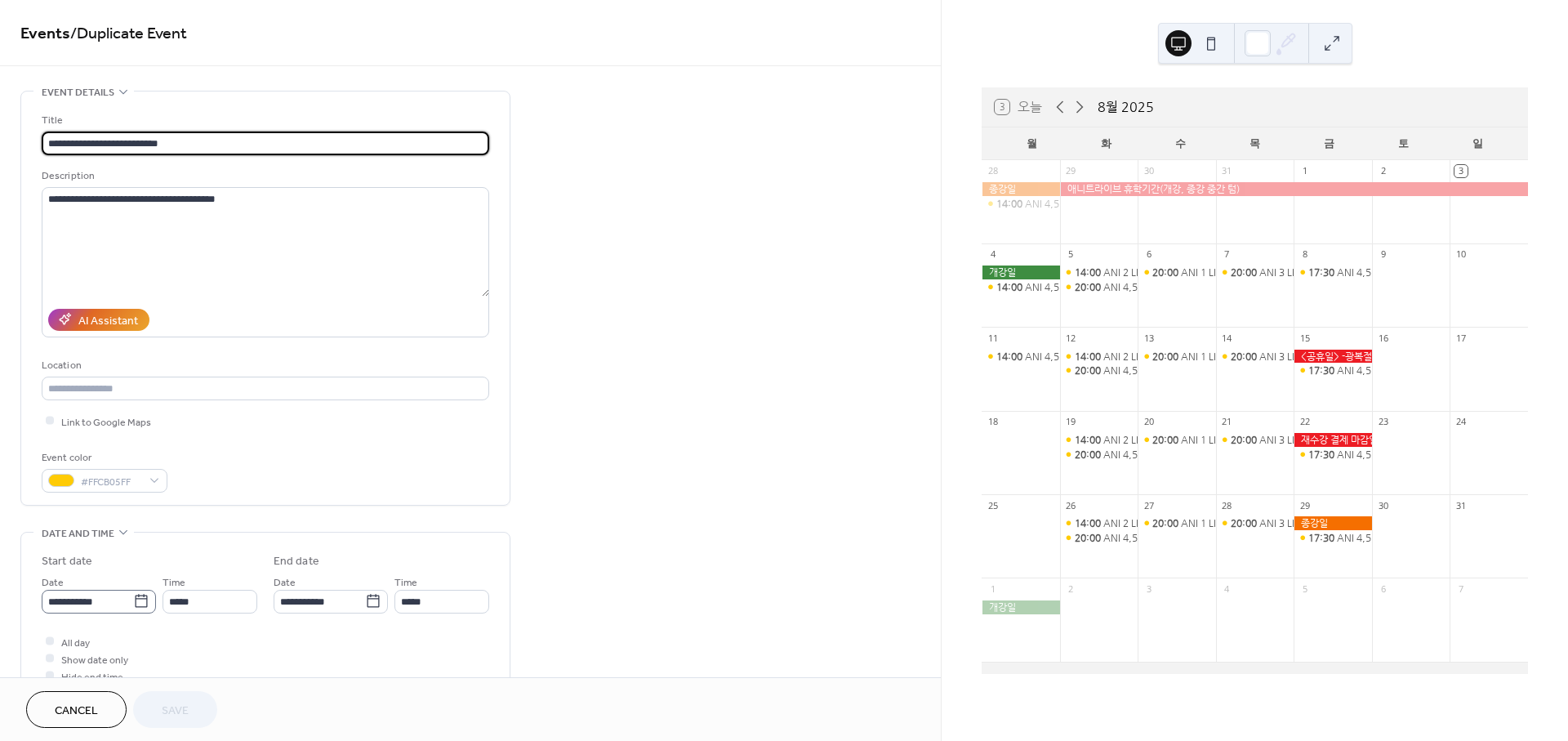 click 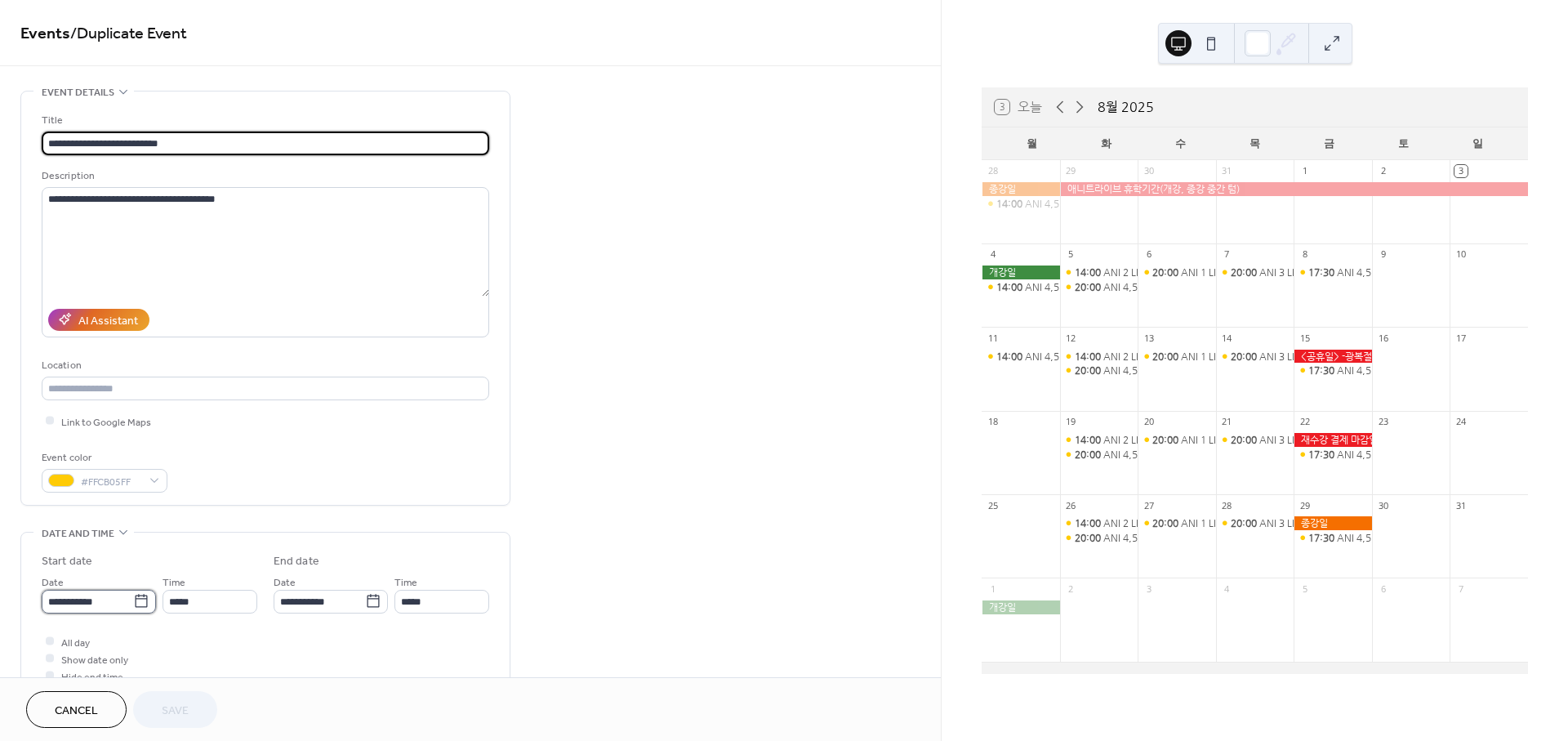 click on "**********" at bounding box center (87, 601) 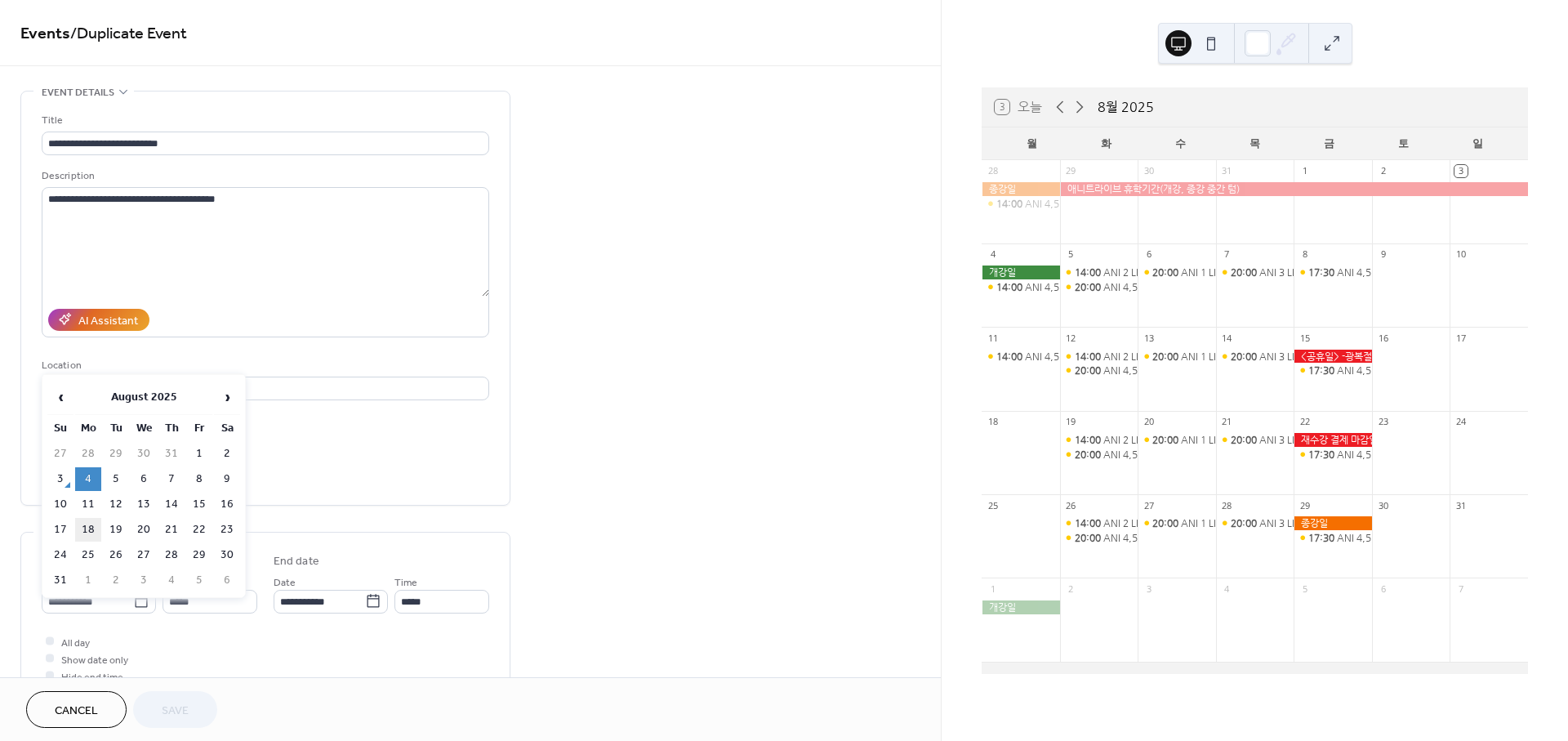 click on "18" at bounding box center [88, 529] 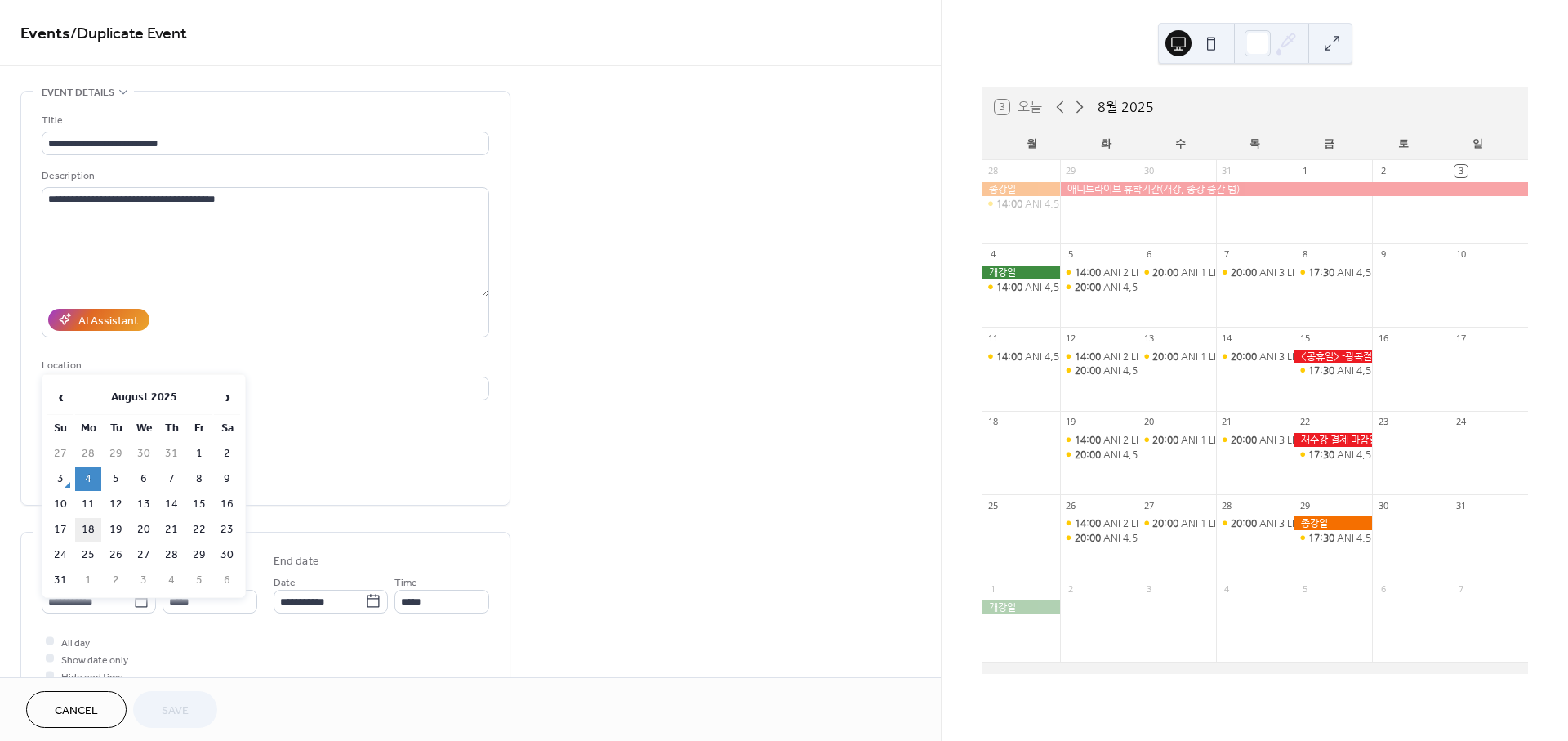 type on "**********" 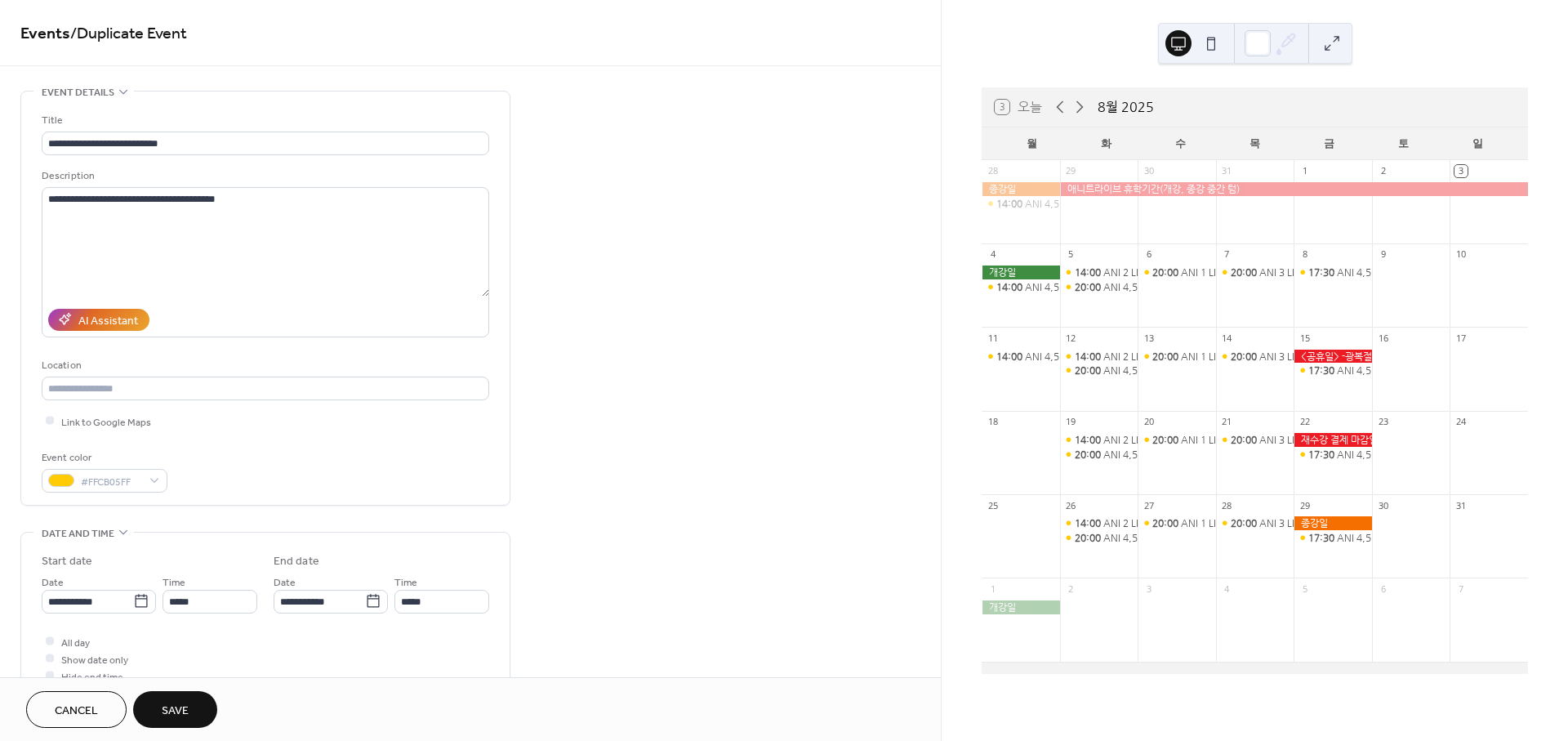 click on "Save" at bounding box center [175, 711] 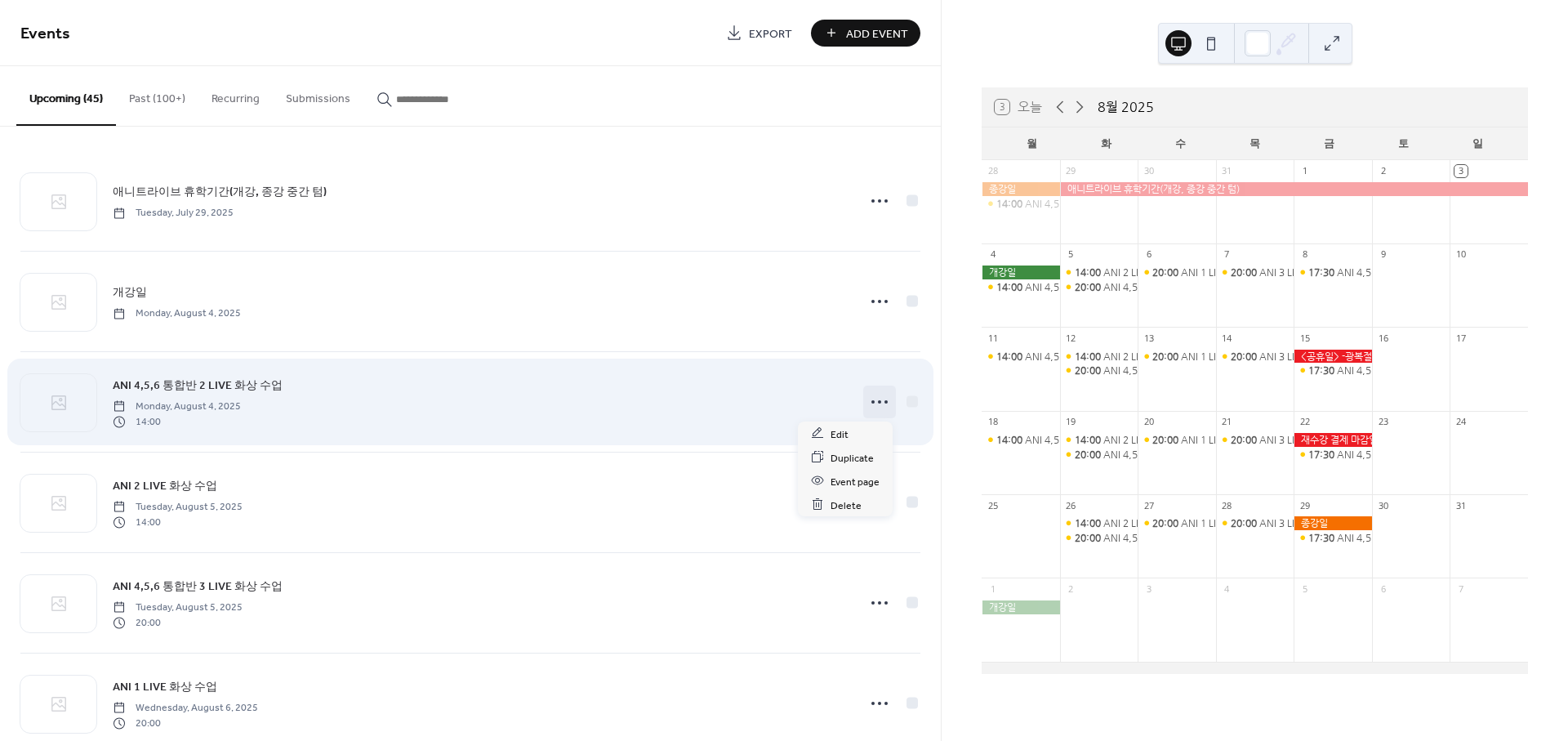 click 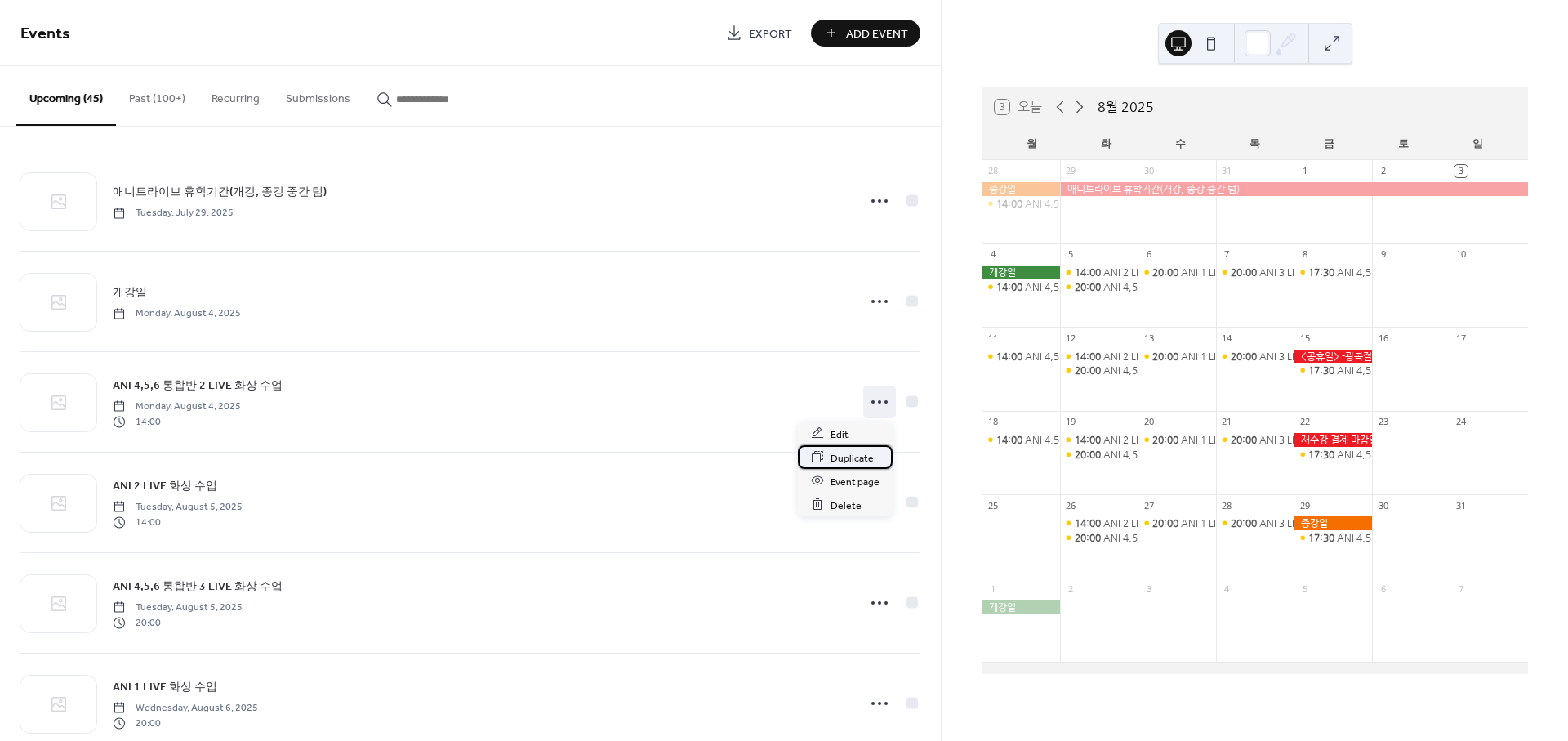 click on "Duplicate" at bounding box center [852, 458] 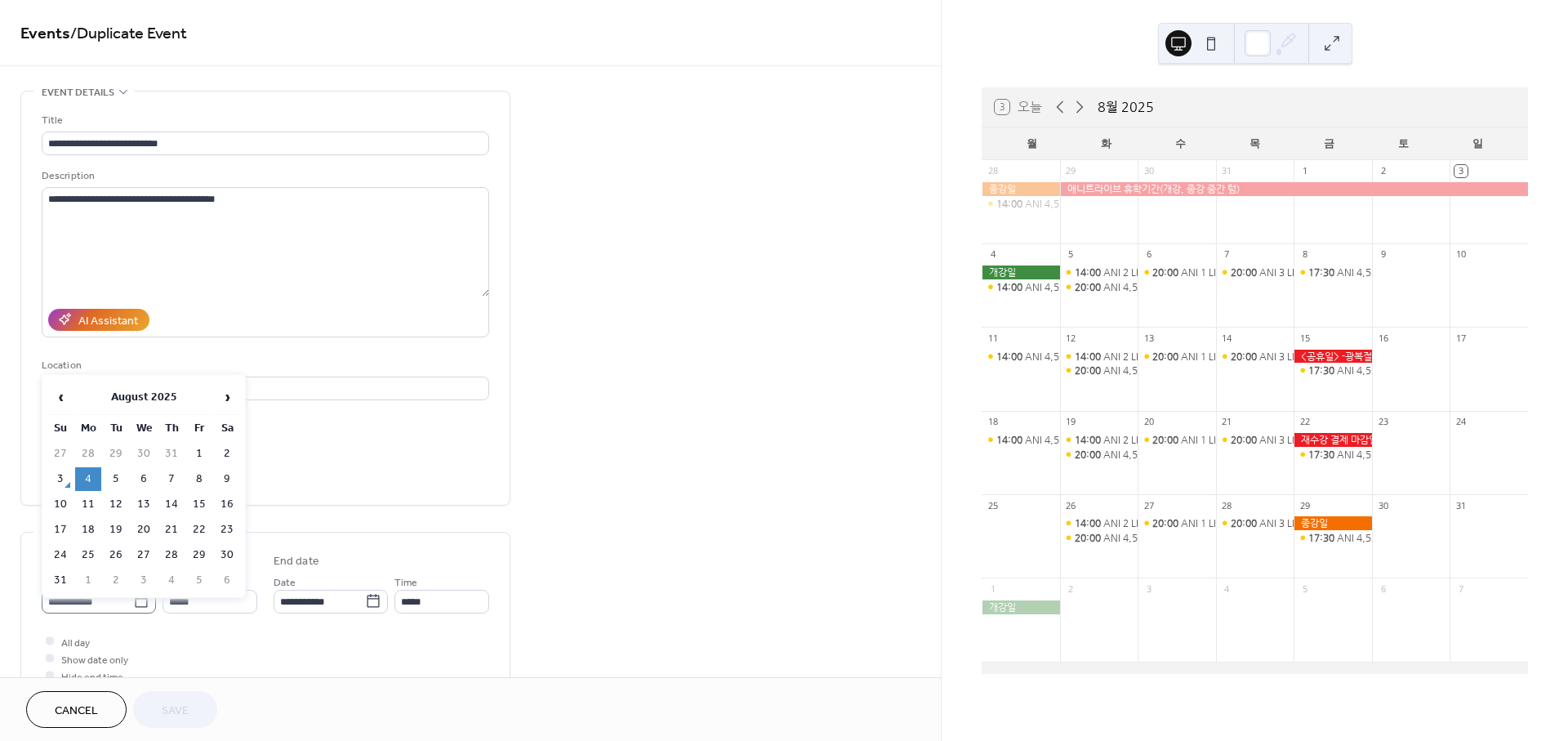 drag, startPoint x: 154, startPoint y: 609, endPoint x: 136, endPoint y: 610, distance: 18.027756 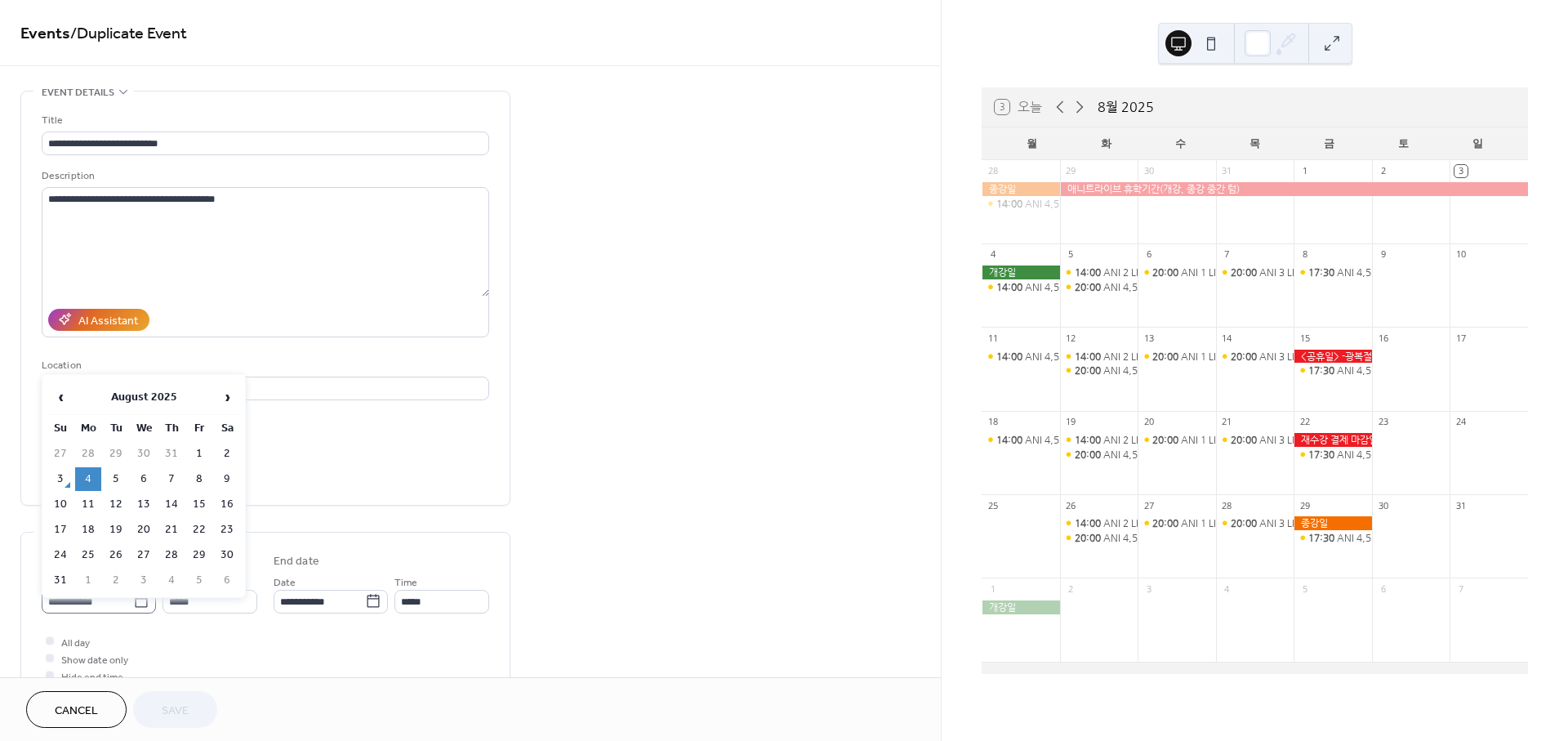click on "**********" at bounding box center (99, 601) 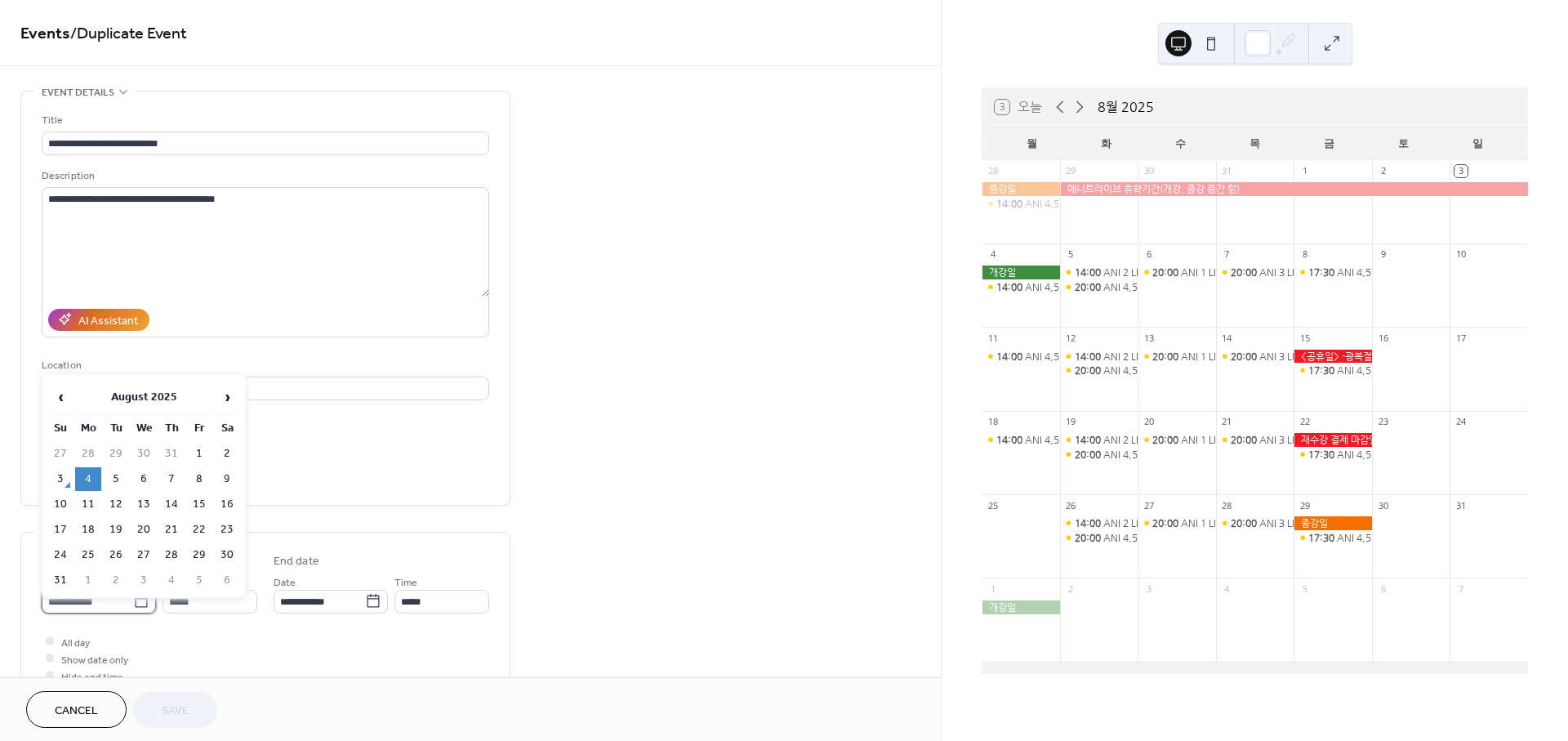 click on "**********" at bounding box center (87, 601) 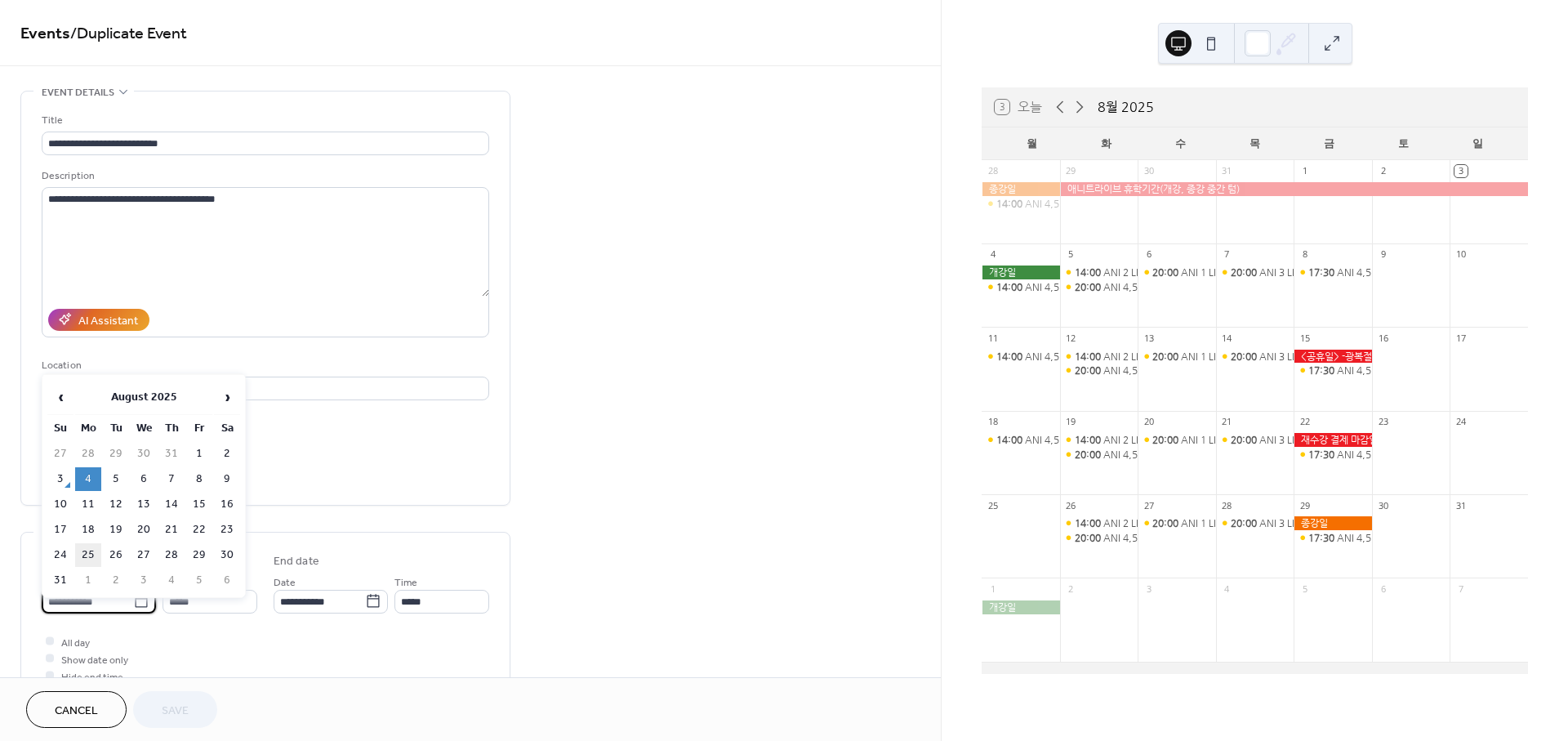 click on "25" at bounding box center [88, 555] 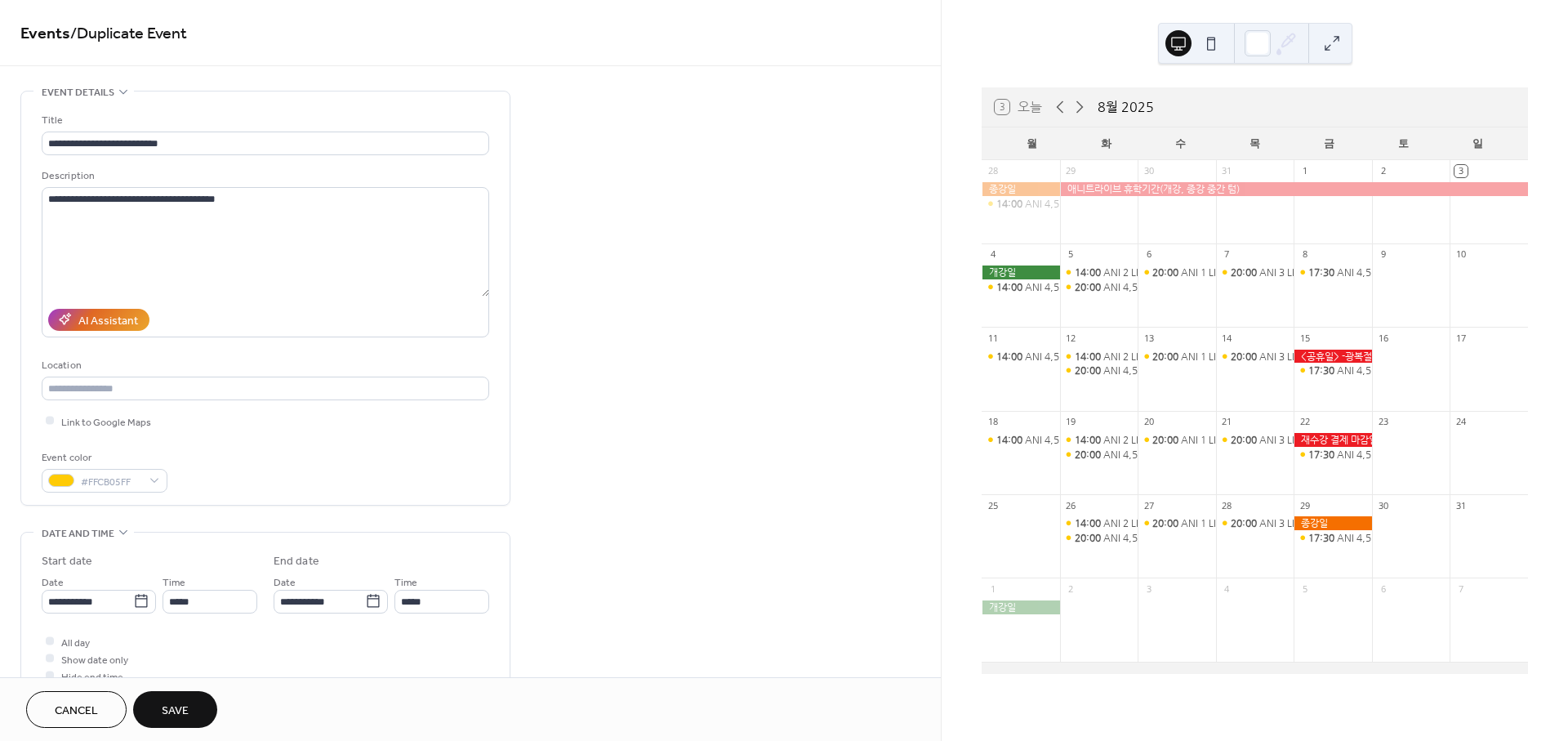 click on "Save" at bounding box center [175, 711] 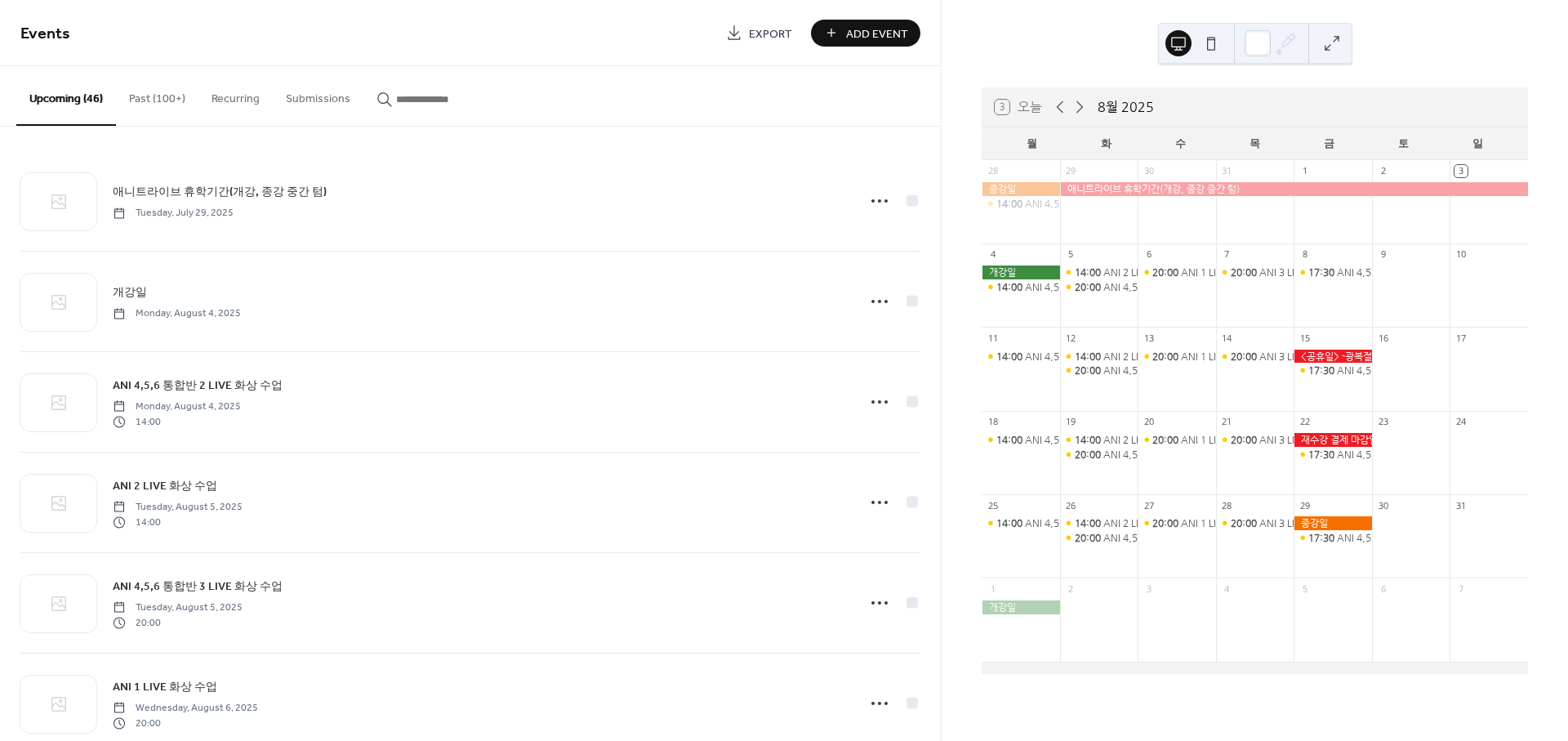 click on "Past (100+)" at bounding box center [157, 95] 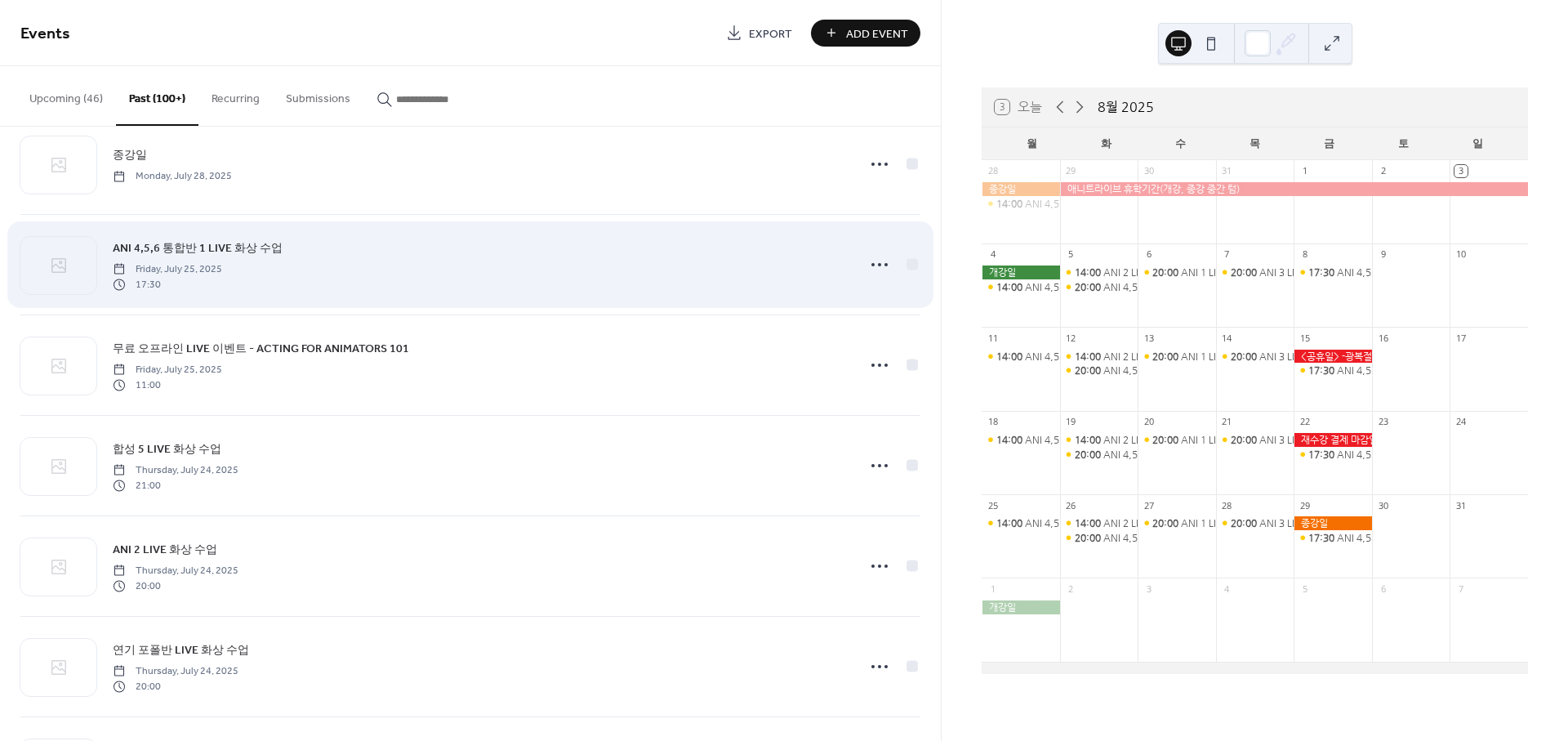 scroll, scrollTop: 272, scrollLeft: 0, axis: vertical 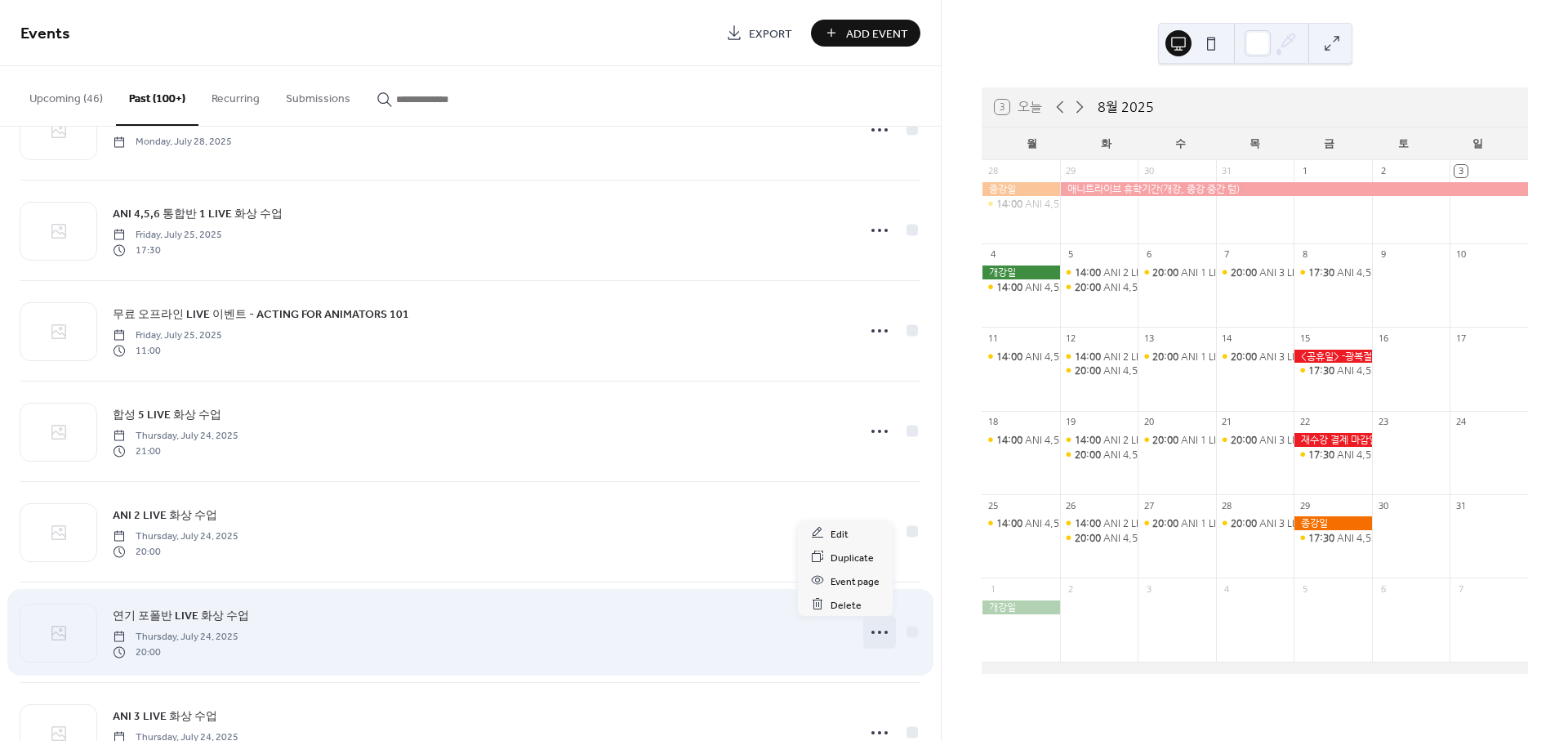 click 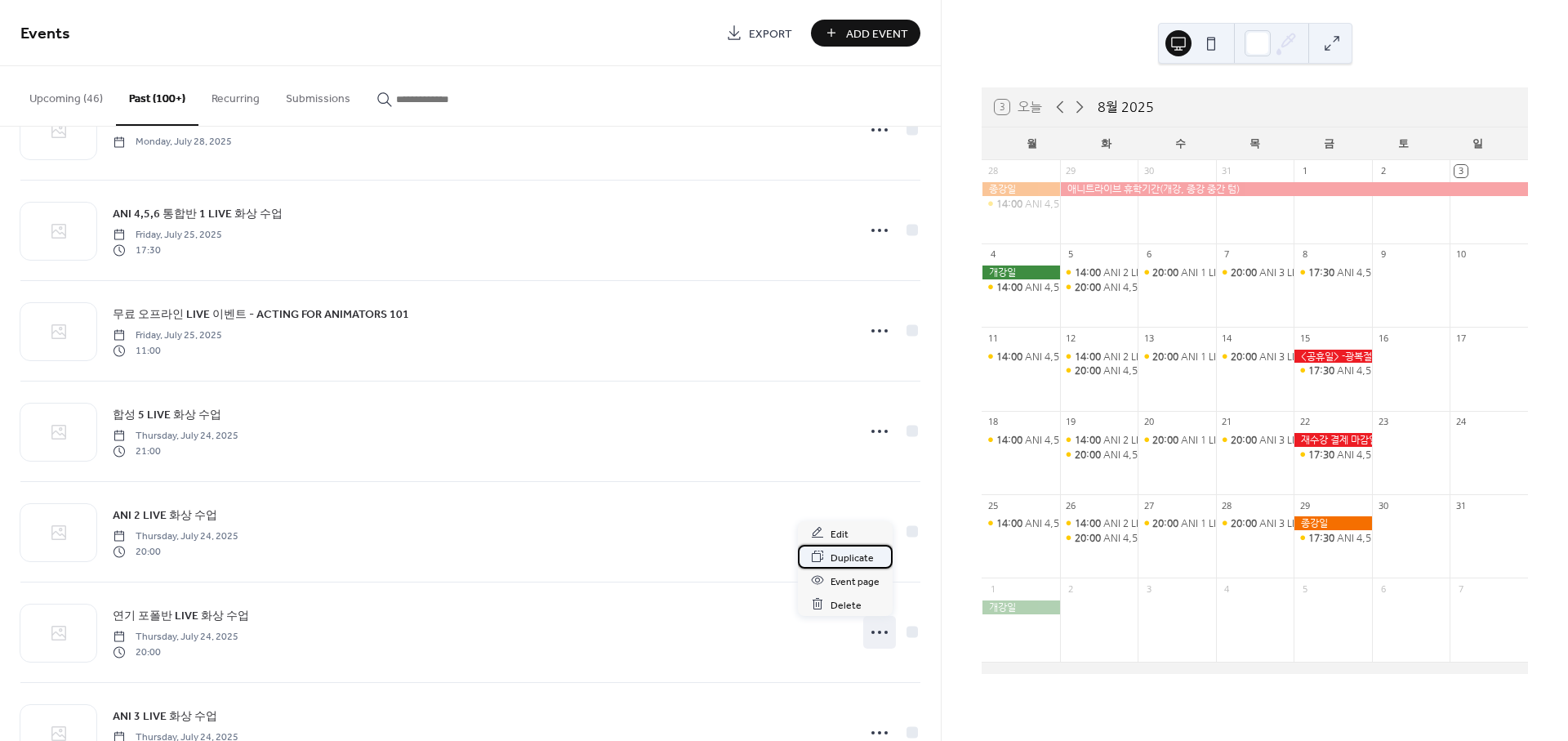 click on "Duplicate" at bounding box center [852, 557] 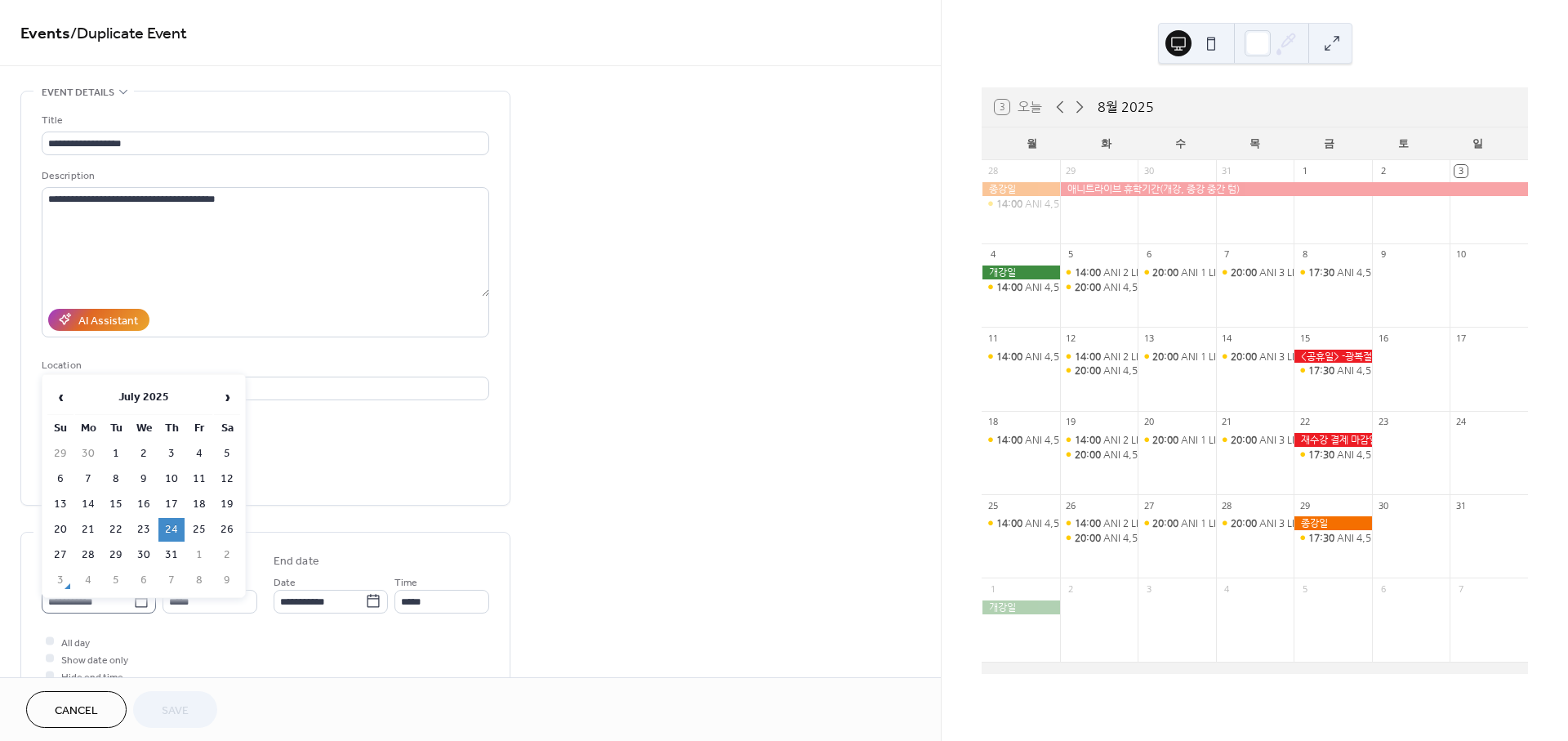 click 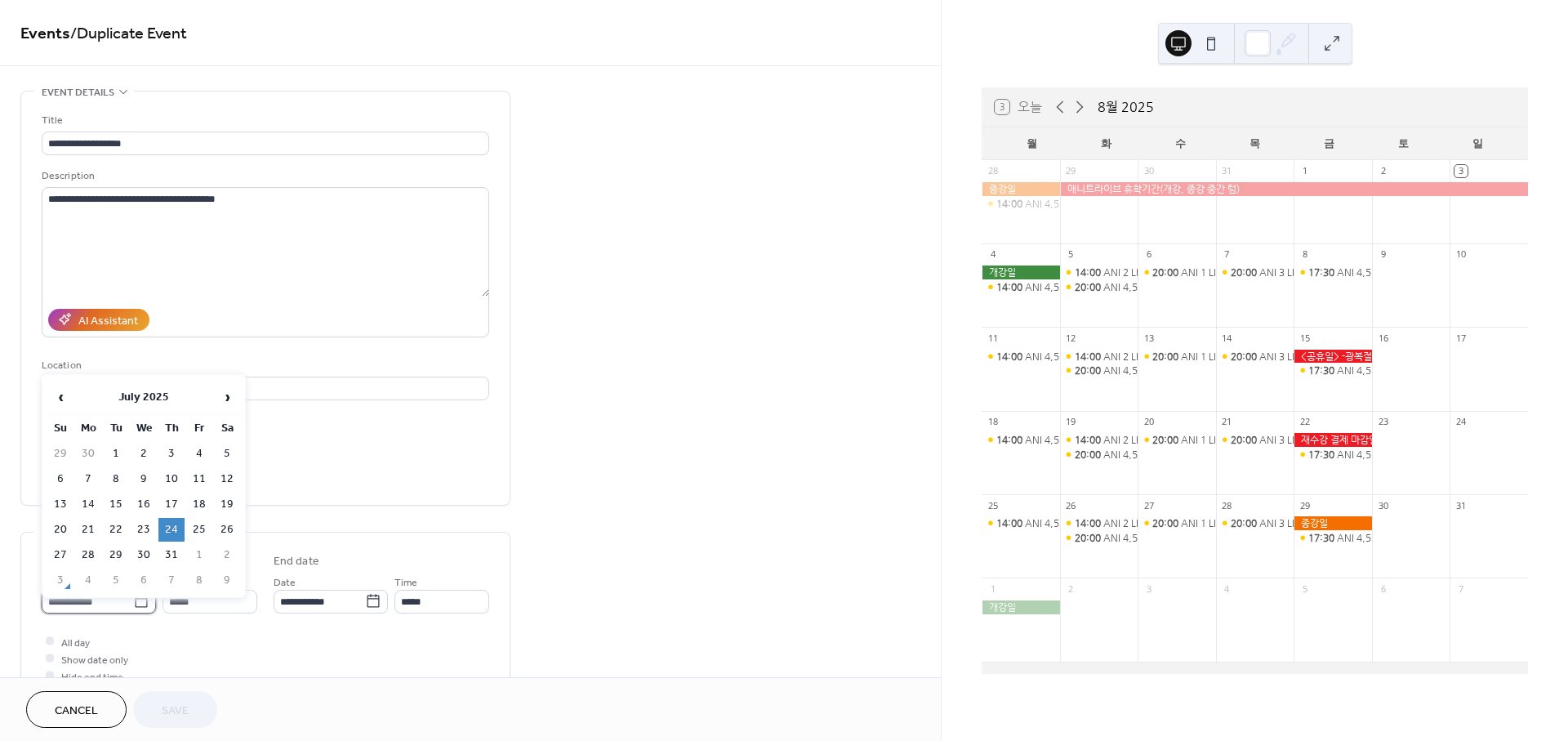 click on "**********" at bounding box center (87, 601) 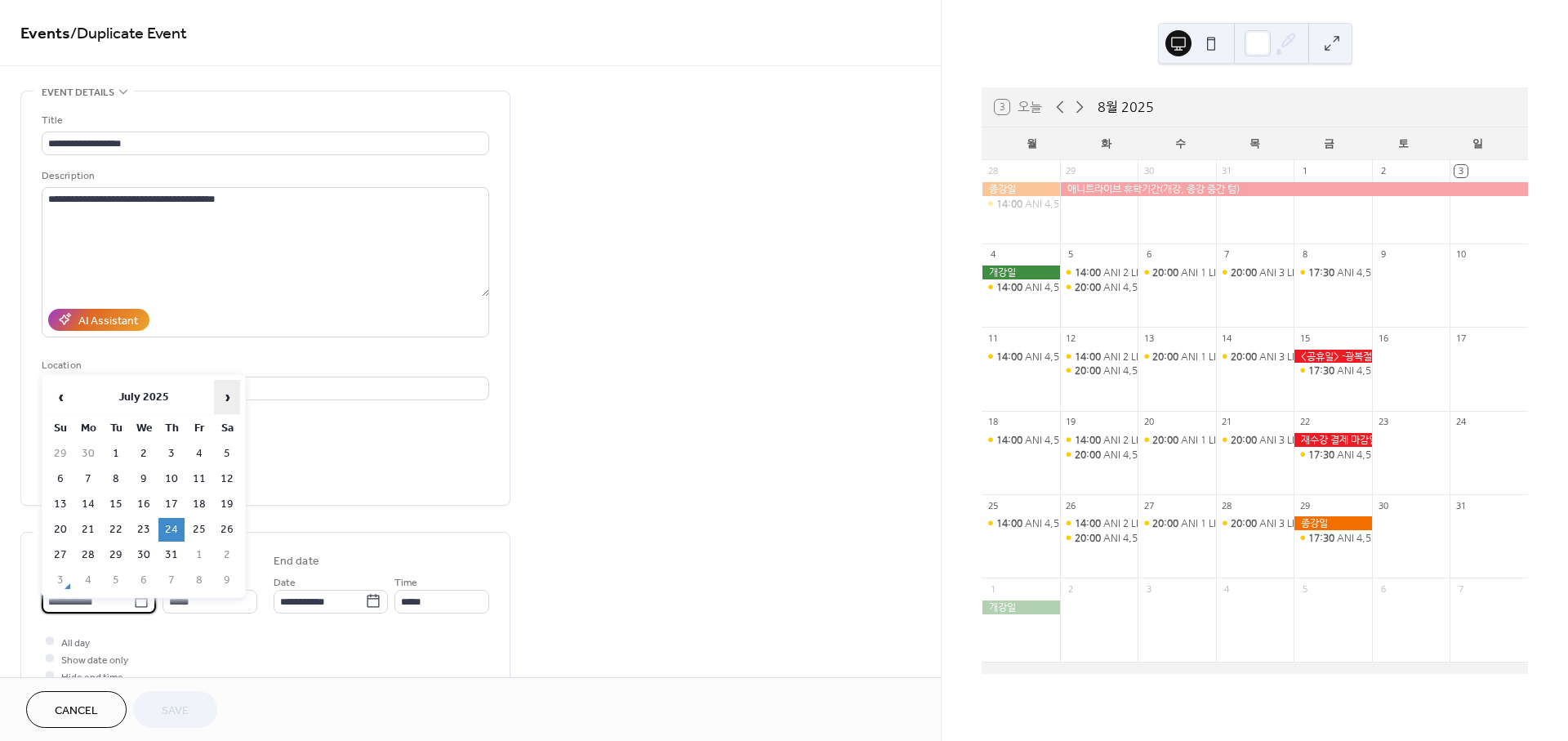 click on "›" at bounding box center (227, 397) 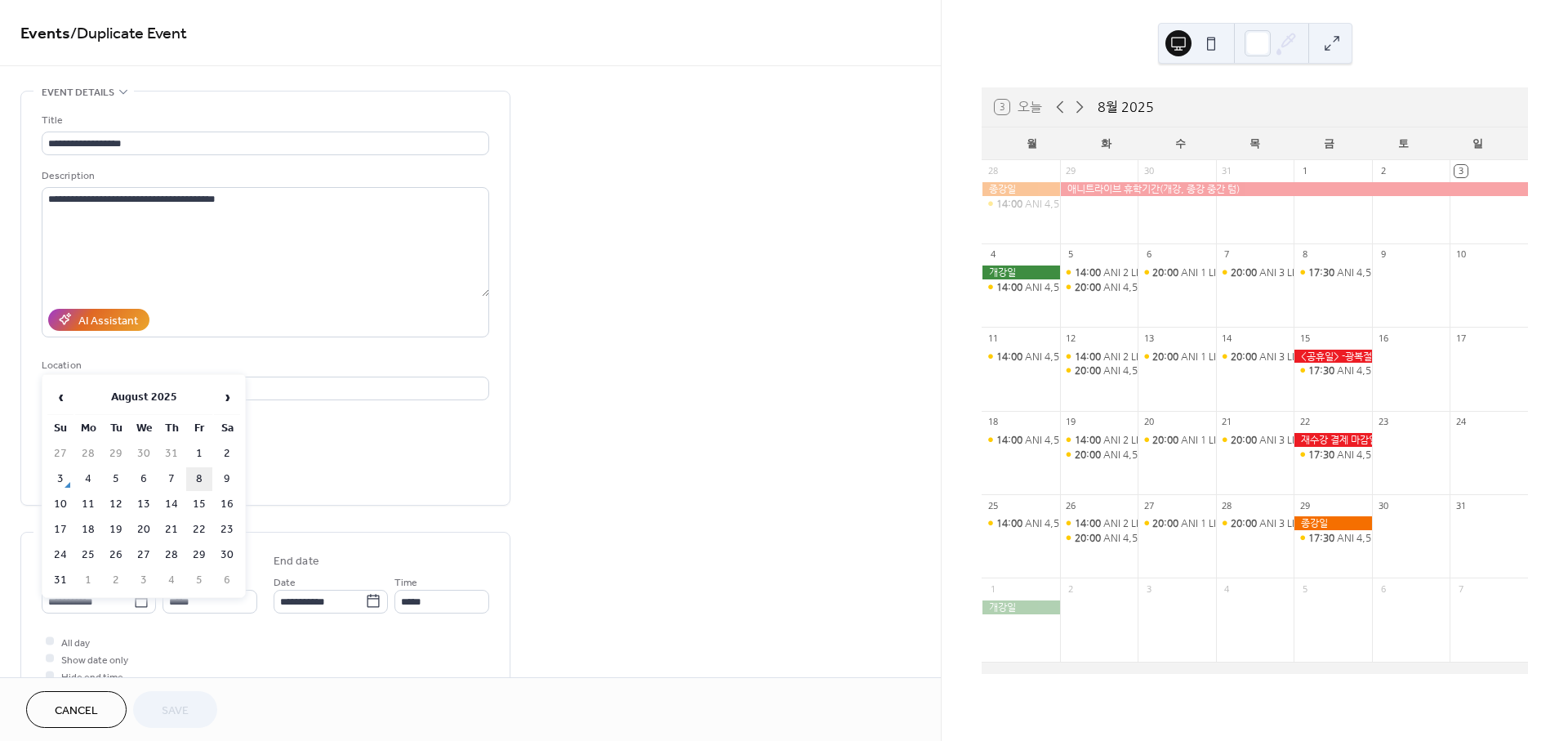 click on "8" at bounding box center [199, 479] 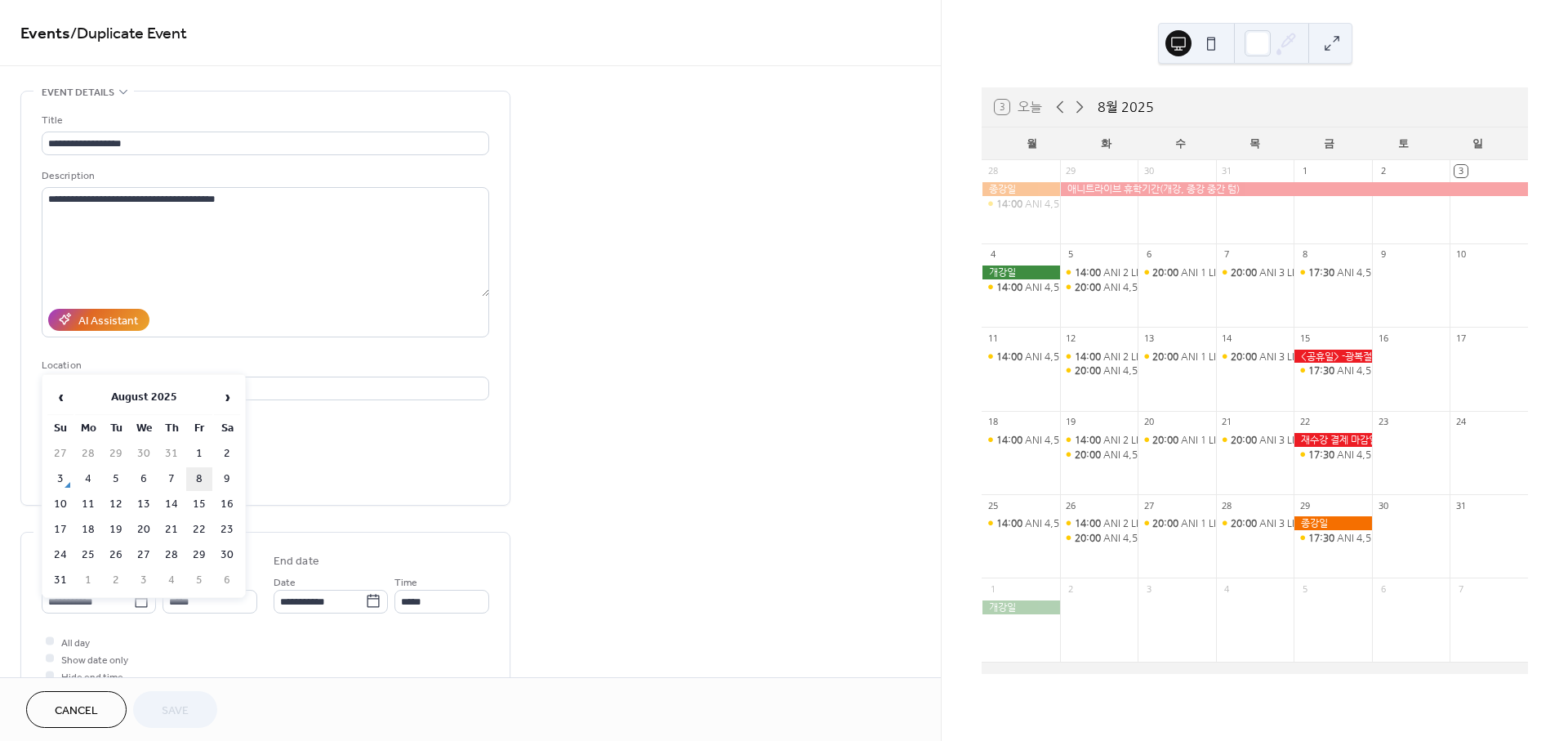 type on "**********" 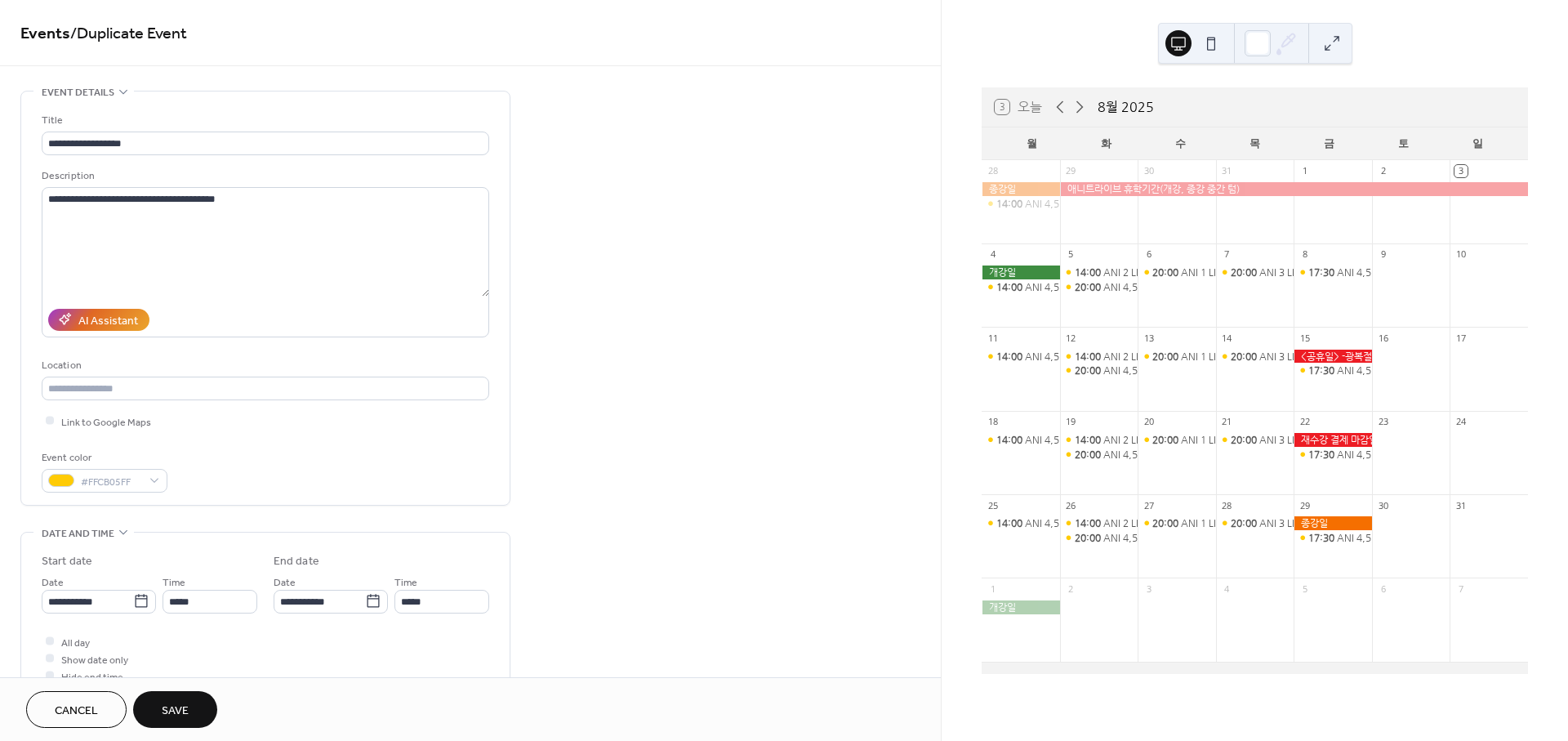 click on "**********" at bounding box center [265, 618] 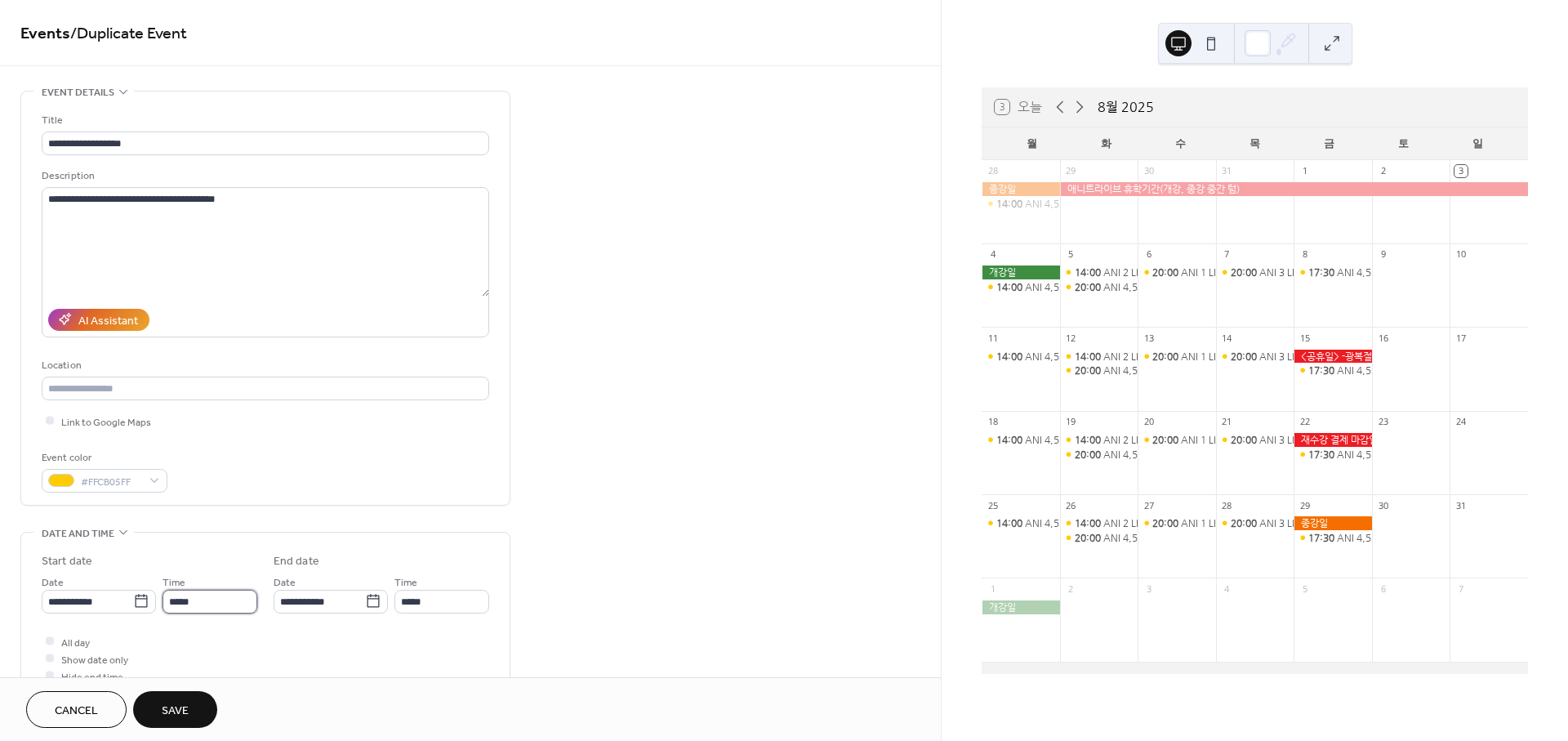 click on "*****" at bounding box center (210, 601) 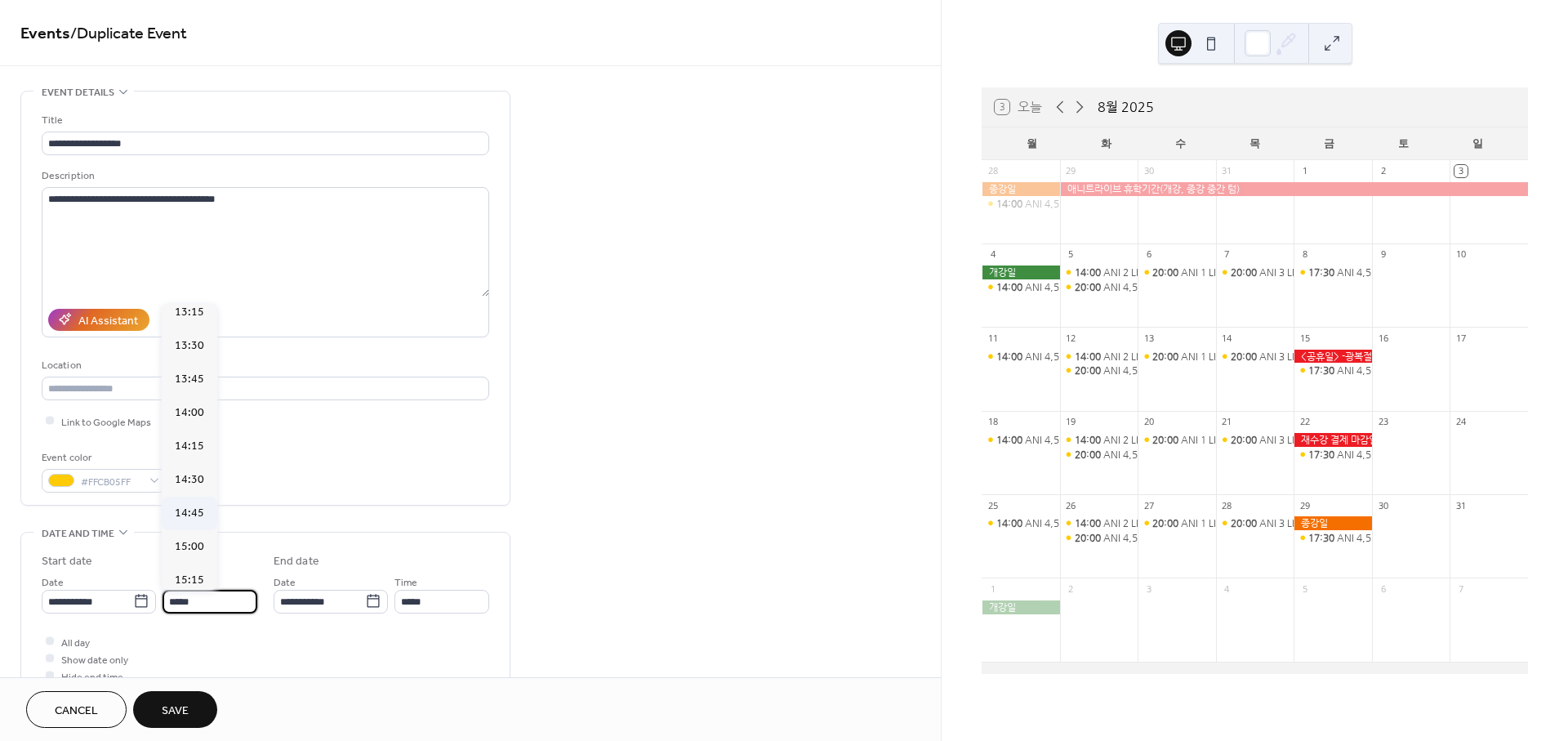 scroll, scrollTop: 1800, scrollLeft: 0, axis: vertical 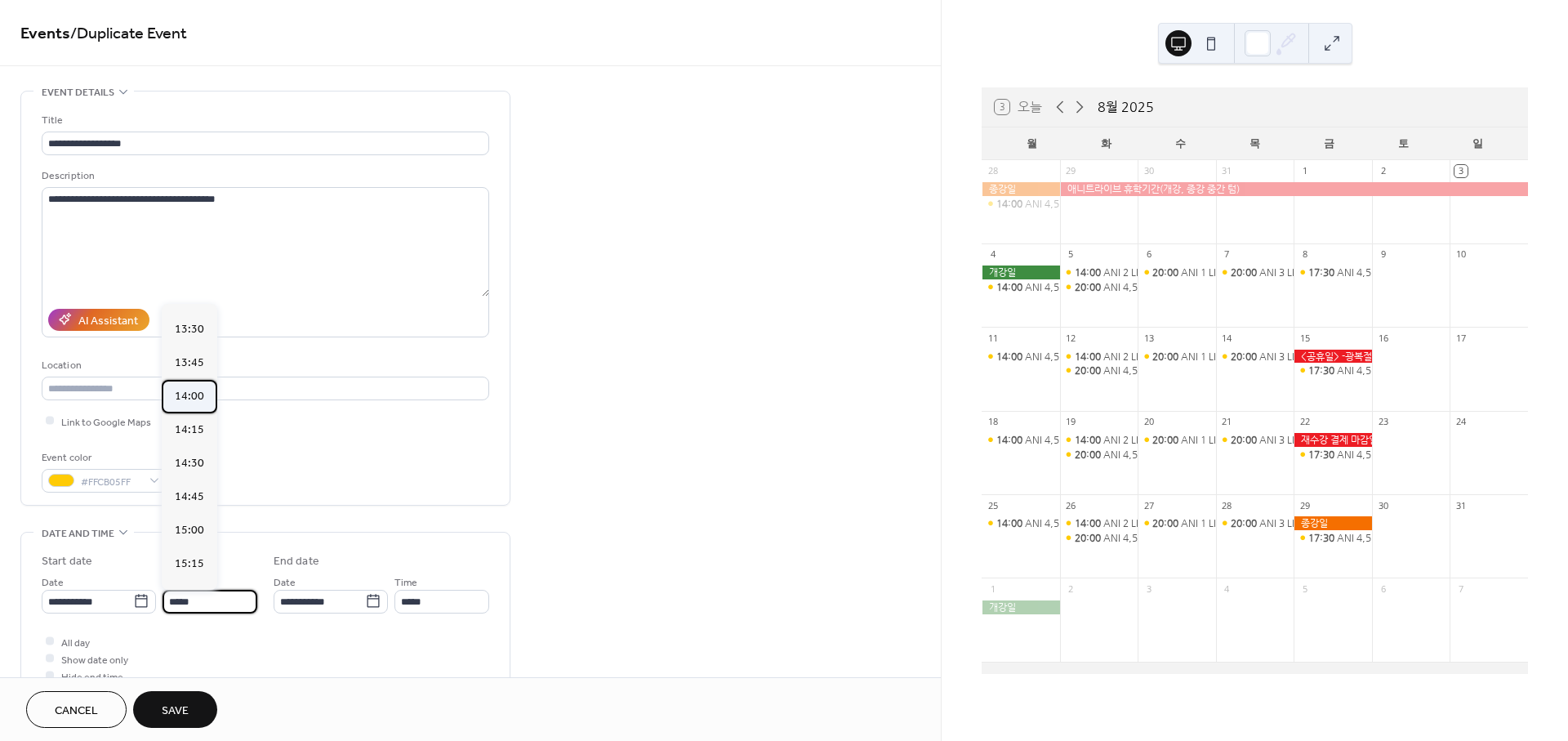 click on "14:00" at bounding box center (189, 396) 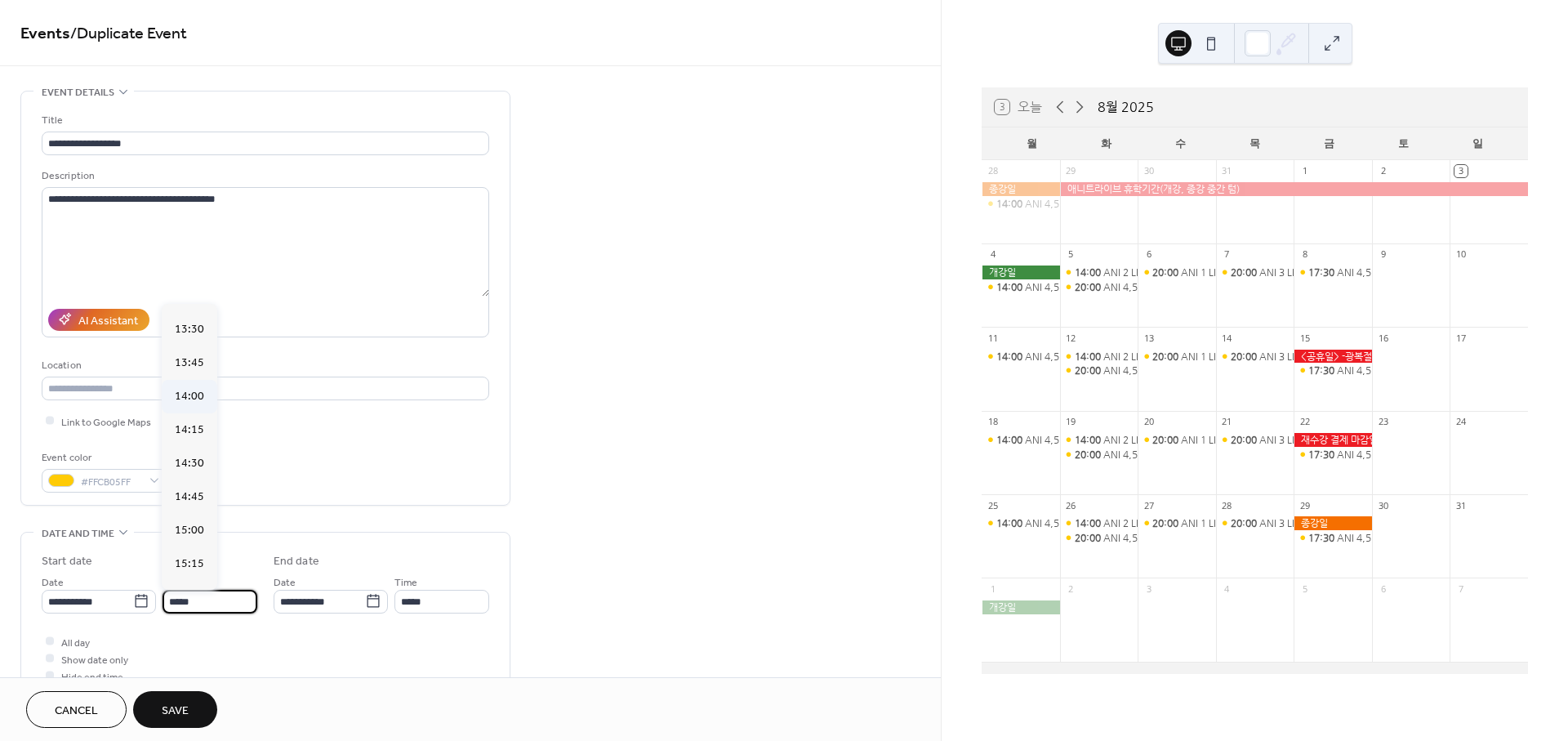 type on "*****" 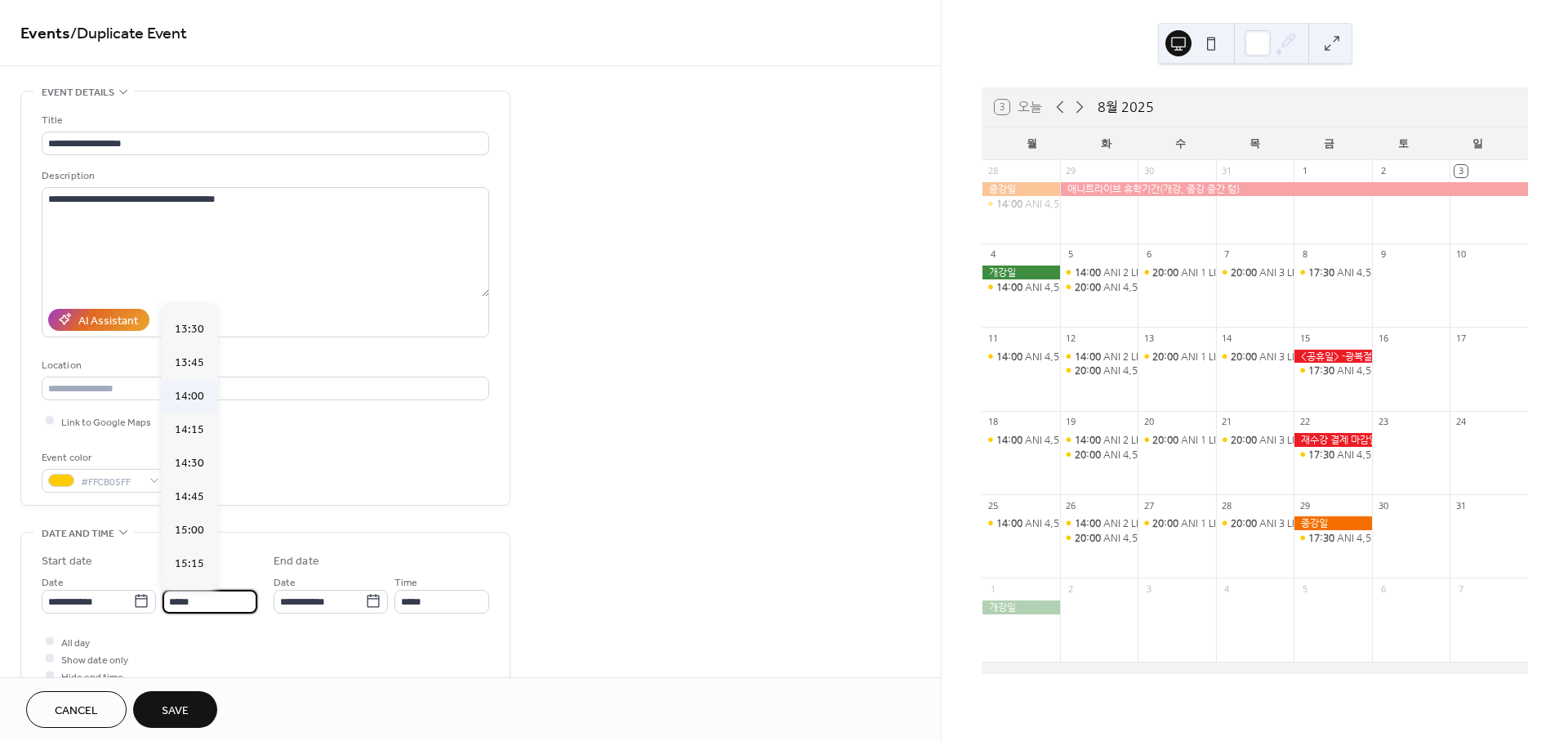 type on "*****" 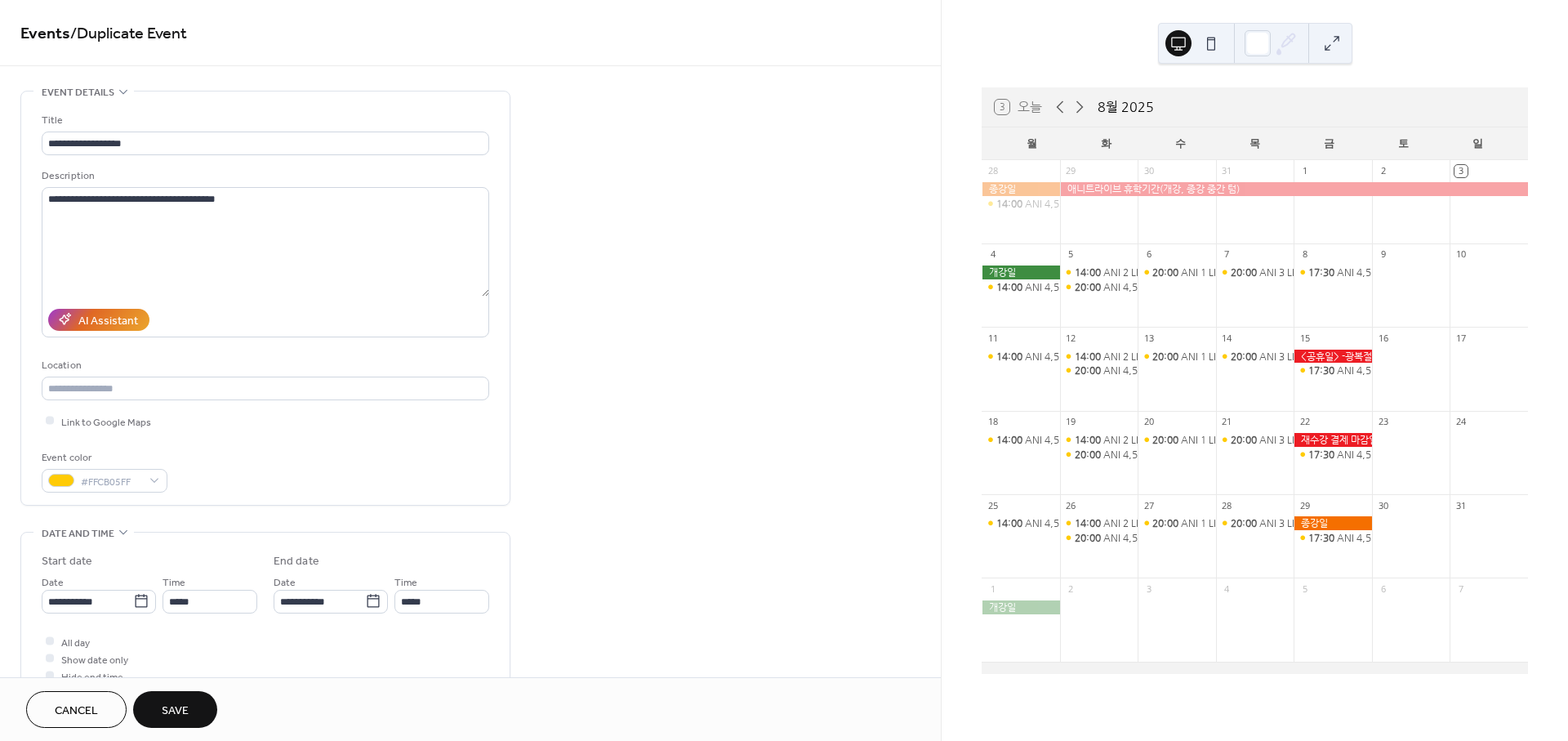 click on "Save" at bounding box center (175, 711) 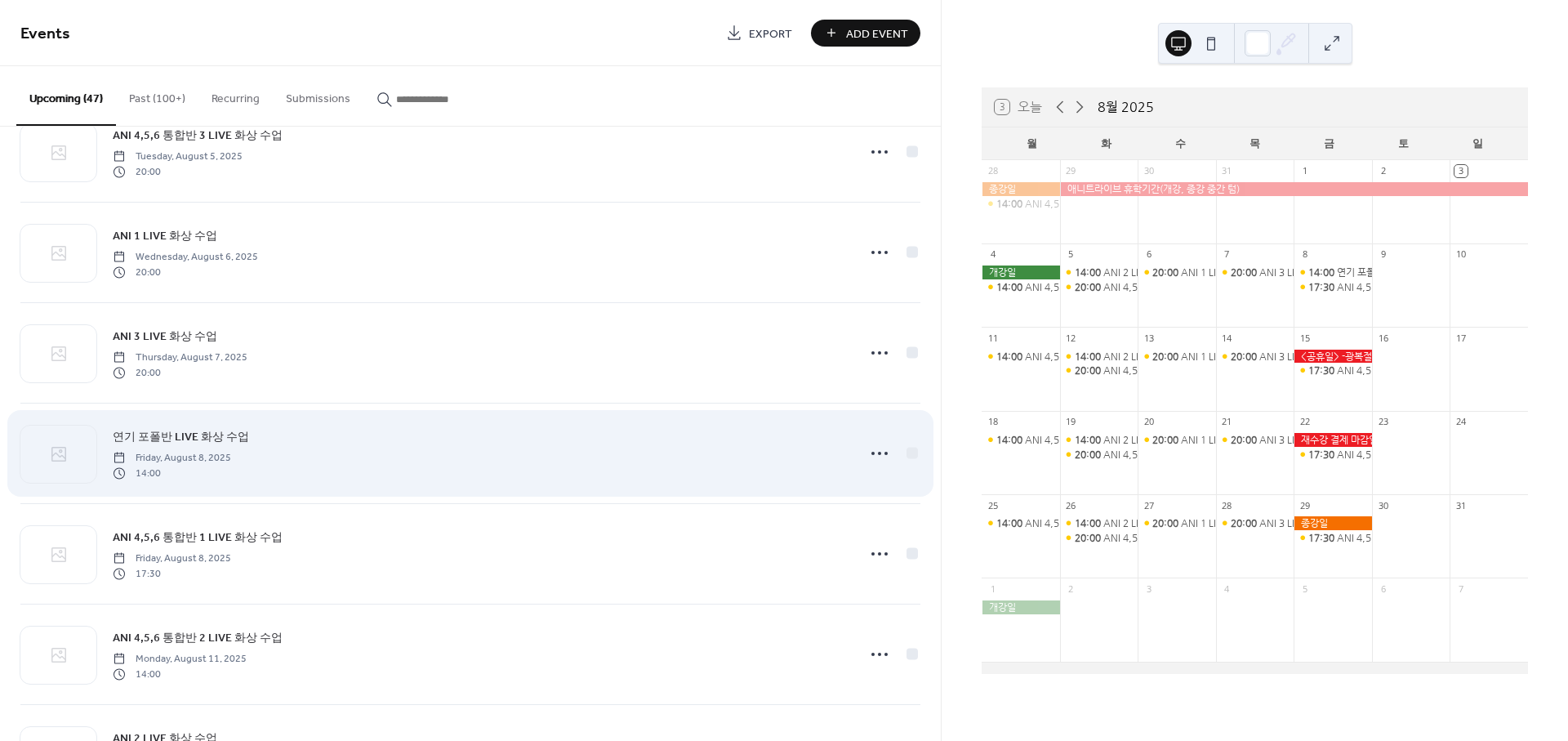 scroll, scrollTop: 453, scrollLeft: 0, axis: vertical 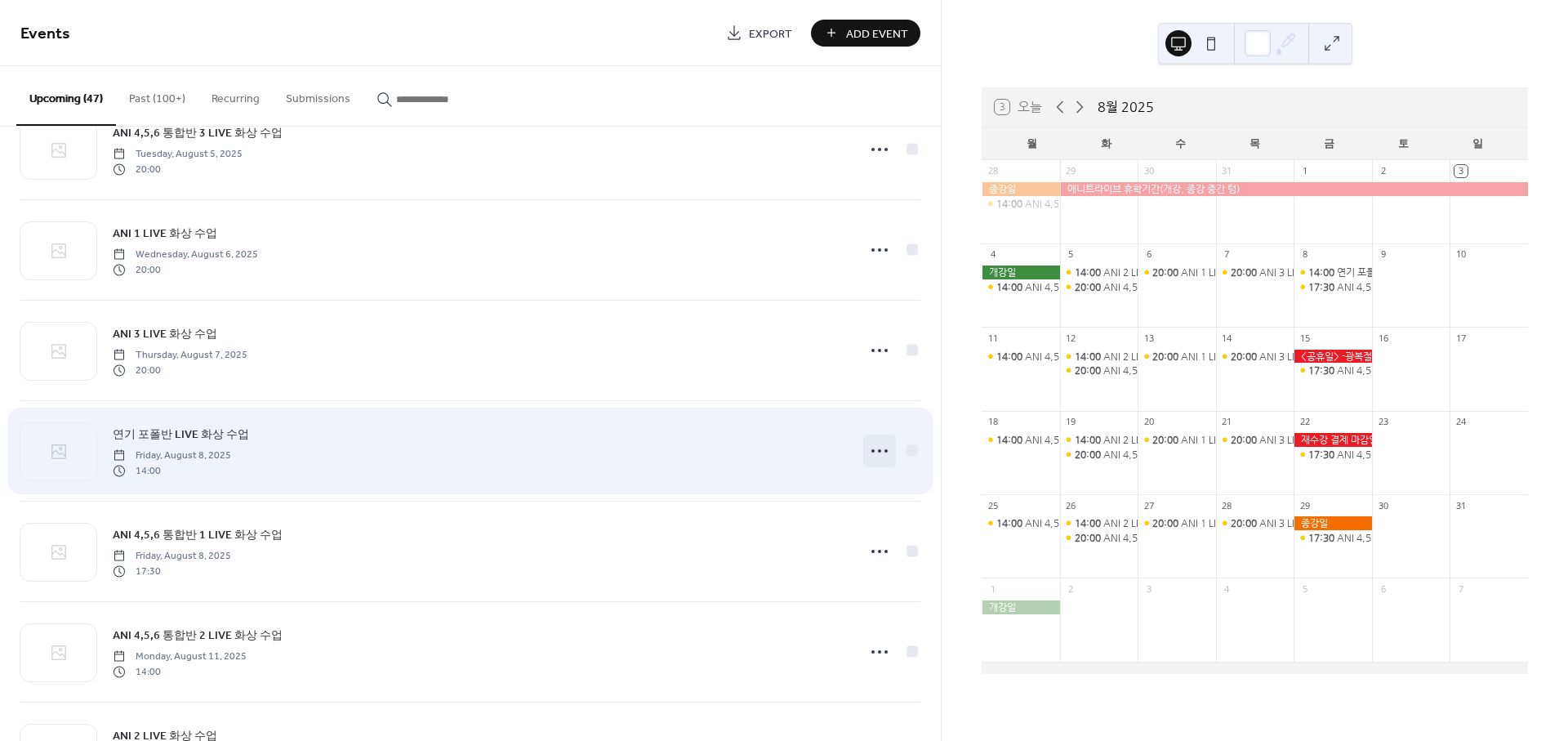 click 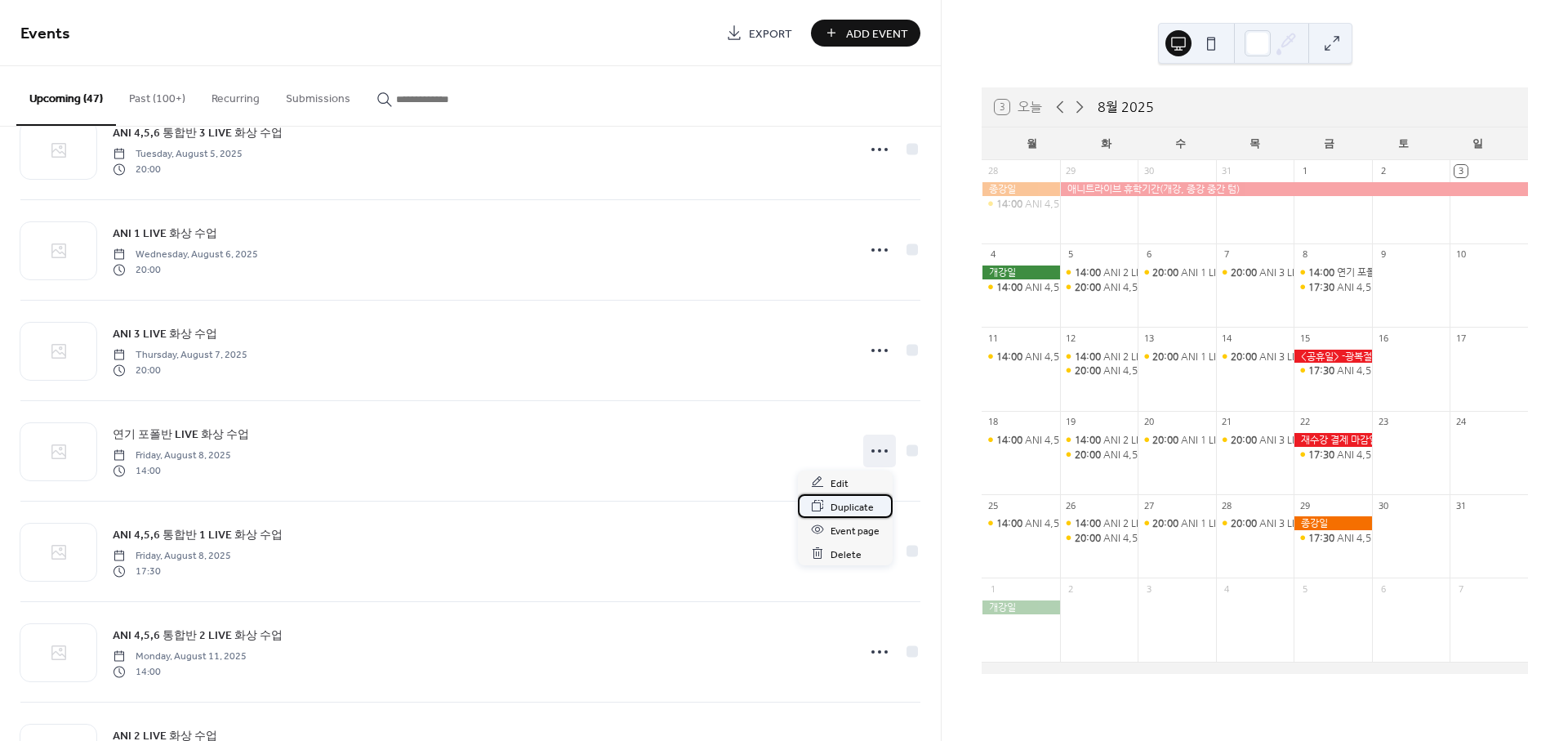 click on "Duplicate" at bounding box center (852, 507) 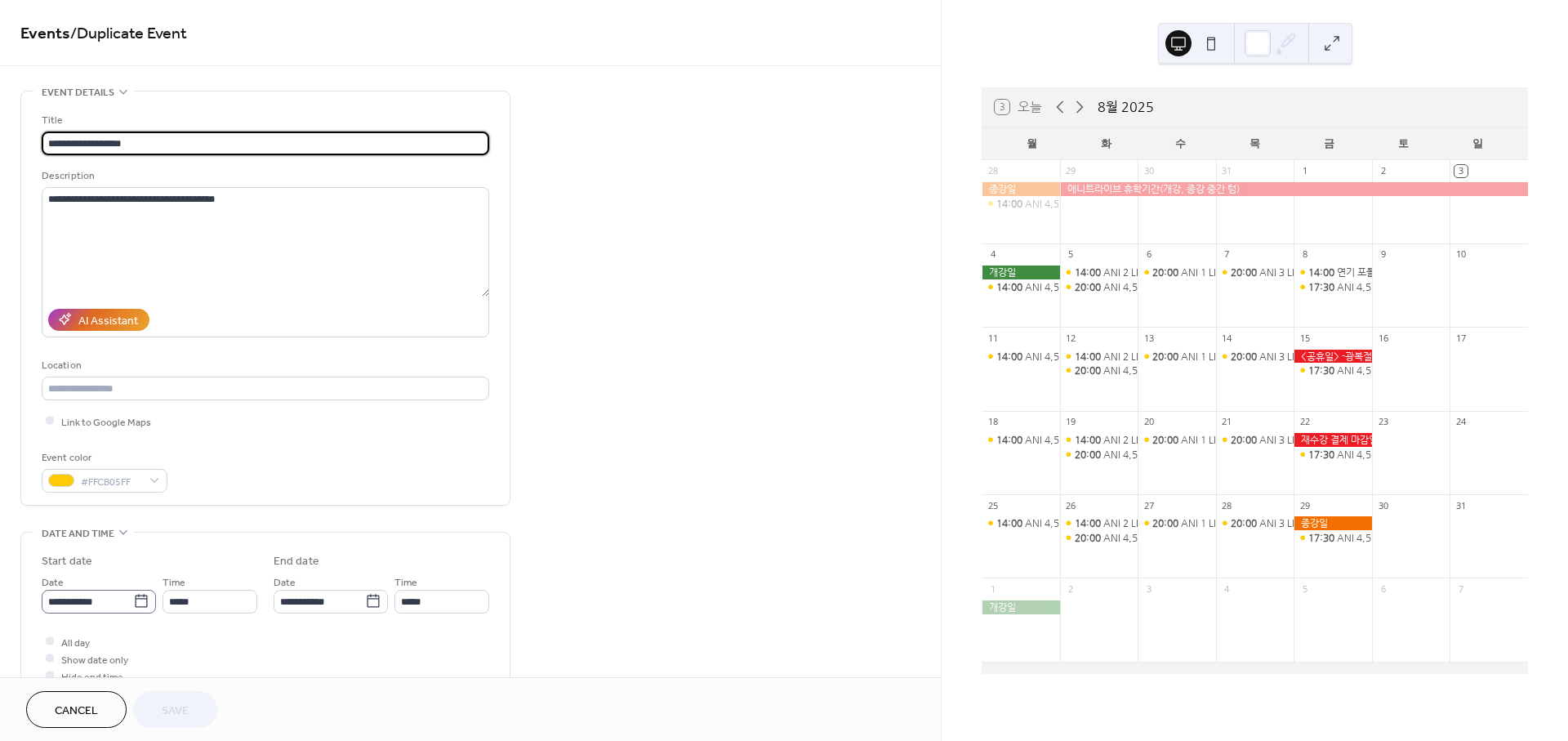 click 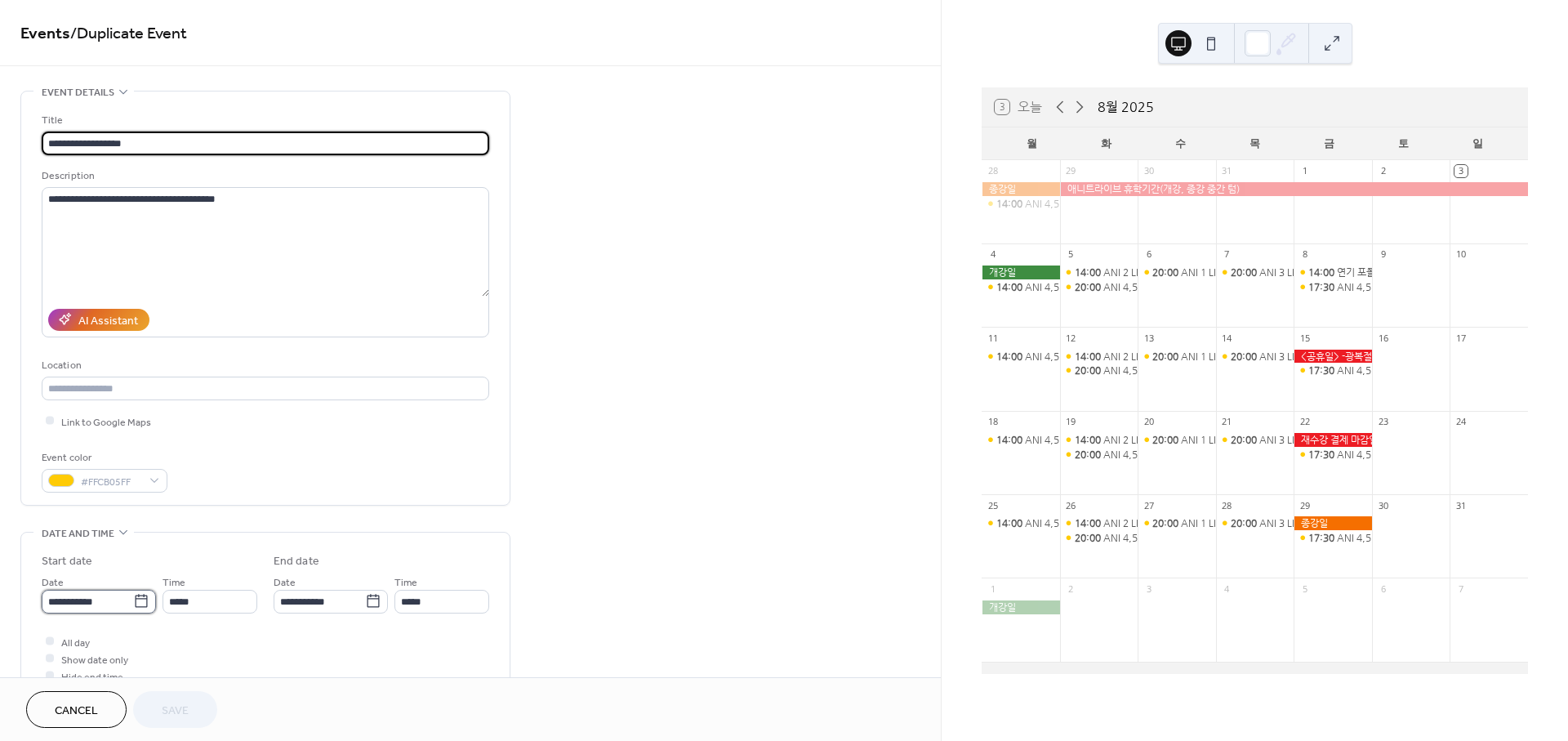 click on "**********" at bounding box center [87, 601] 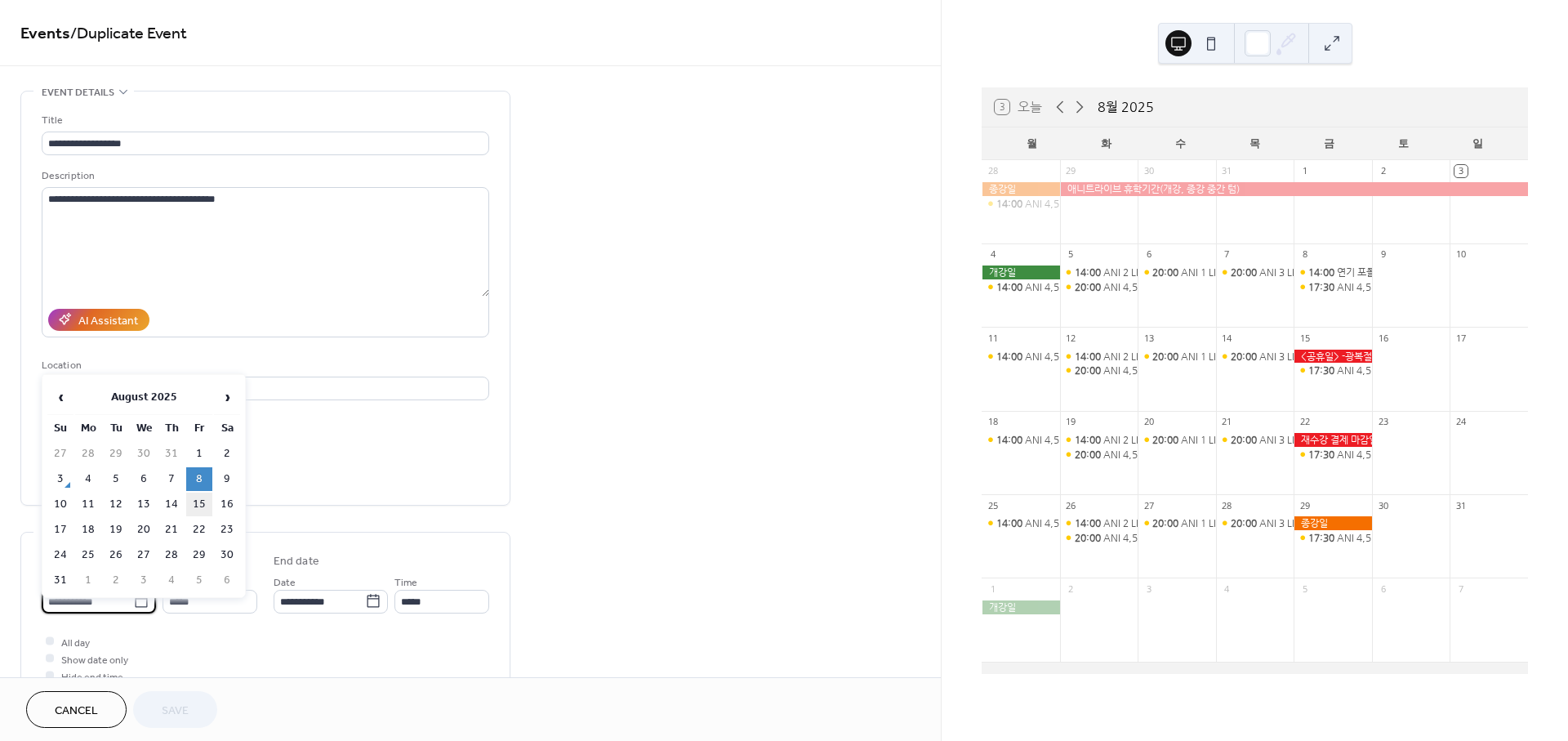 click on "15" at bounding box center [199, 504] 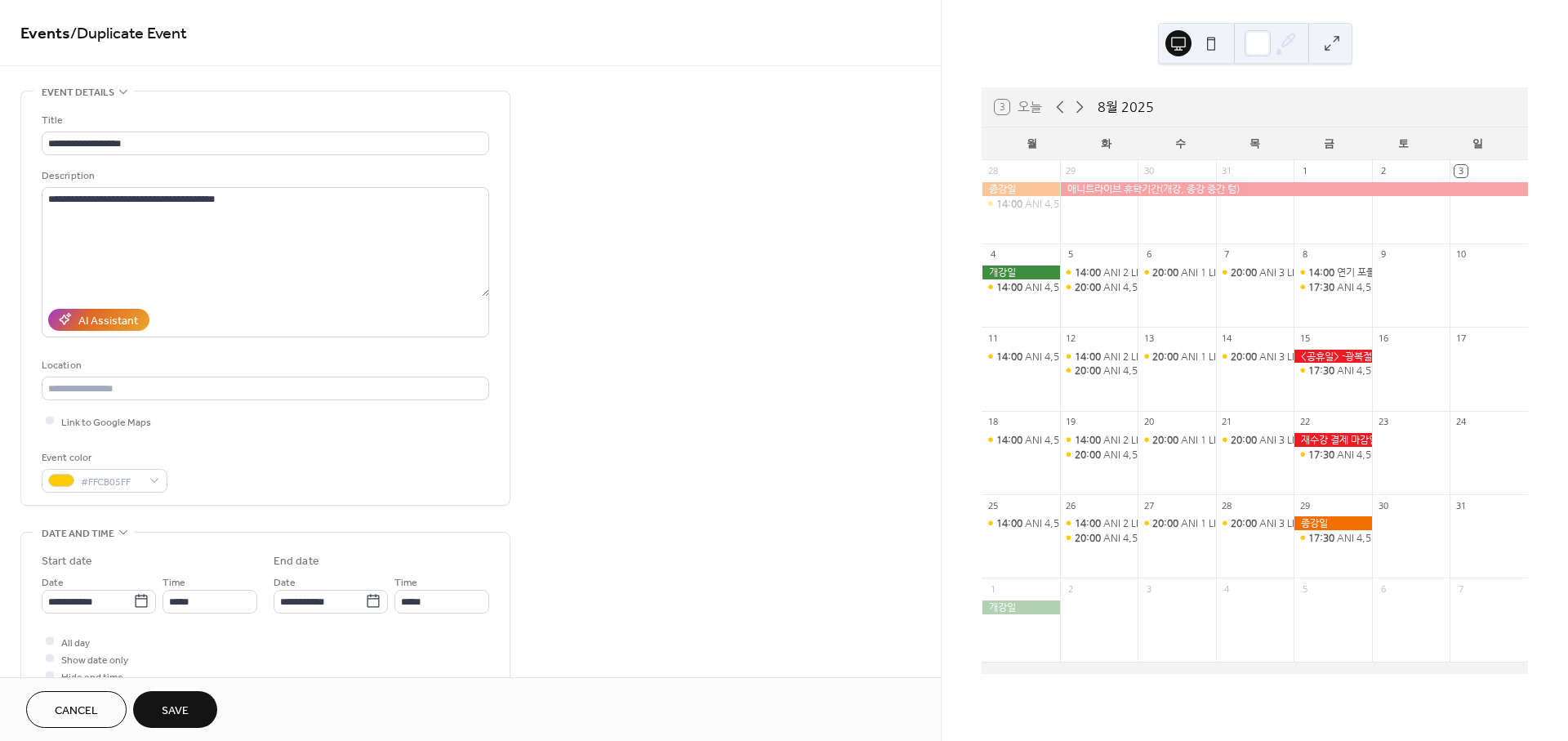 click on "Save" at bounding box center (175, 709) 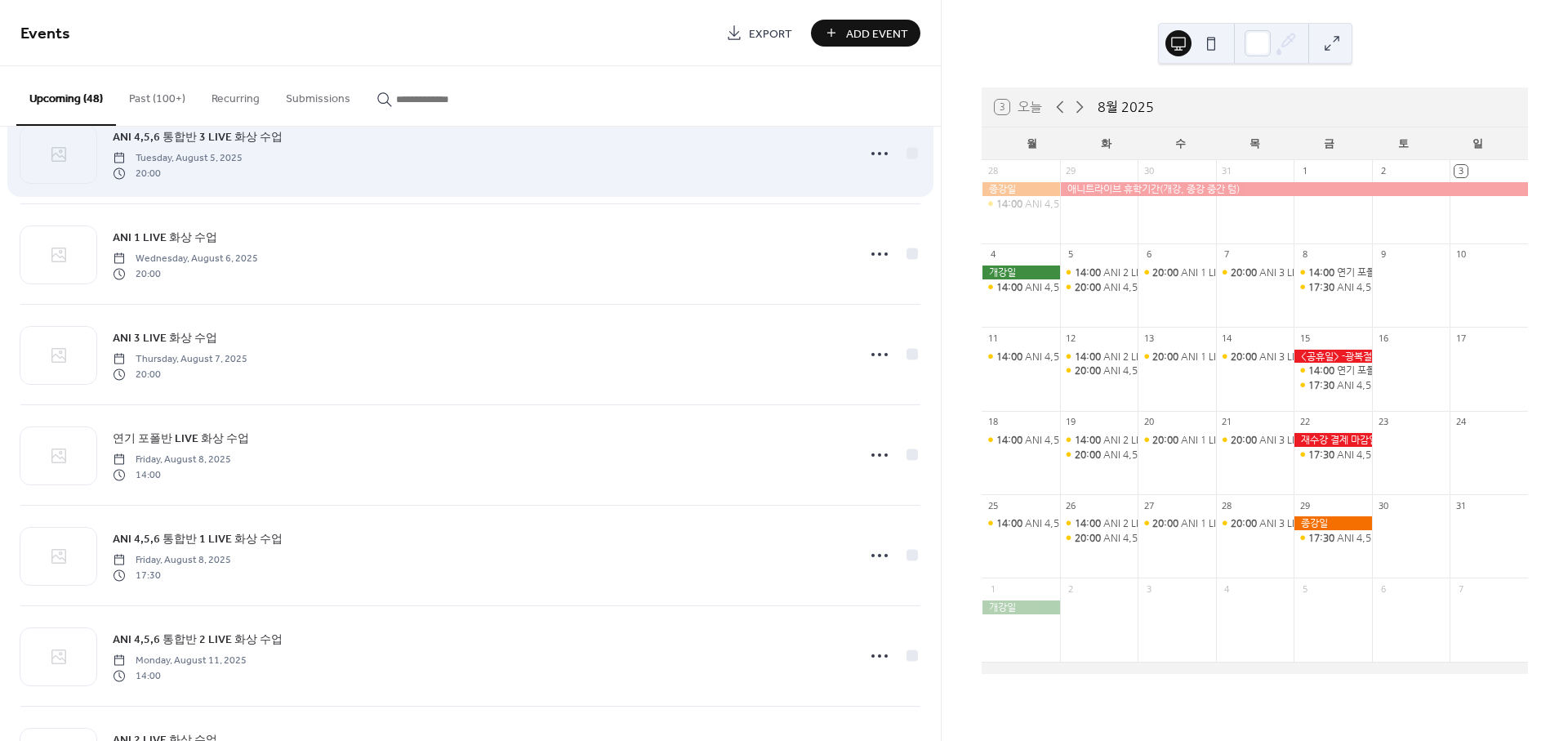 scroll, scrollTop: 453, scrollLeft: 0, axis: vertical 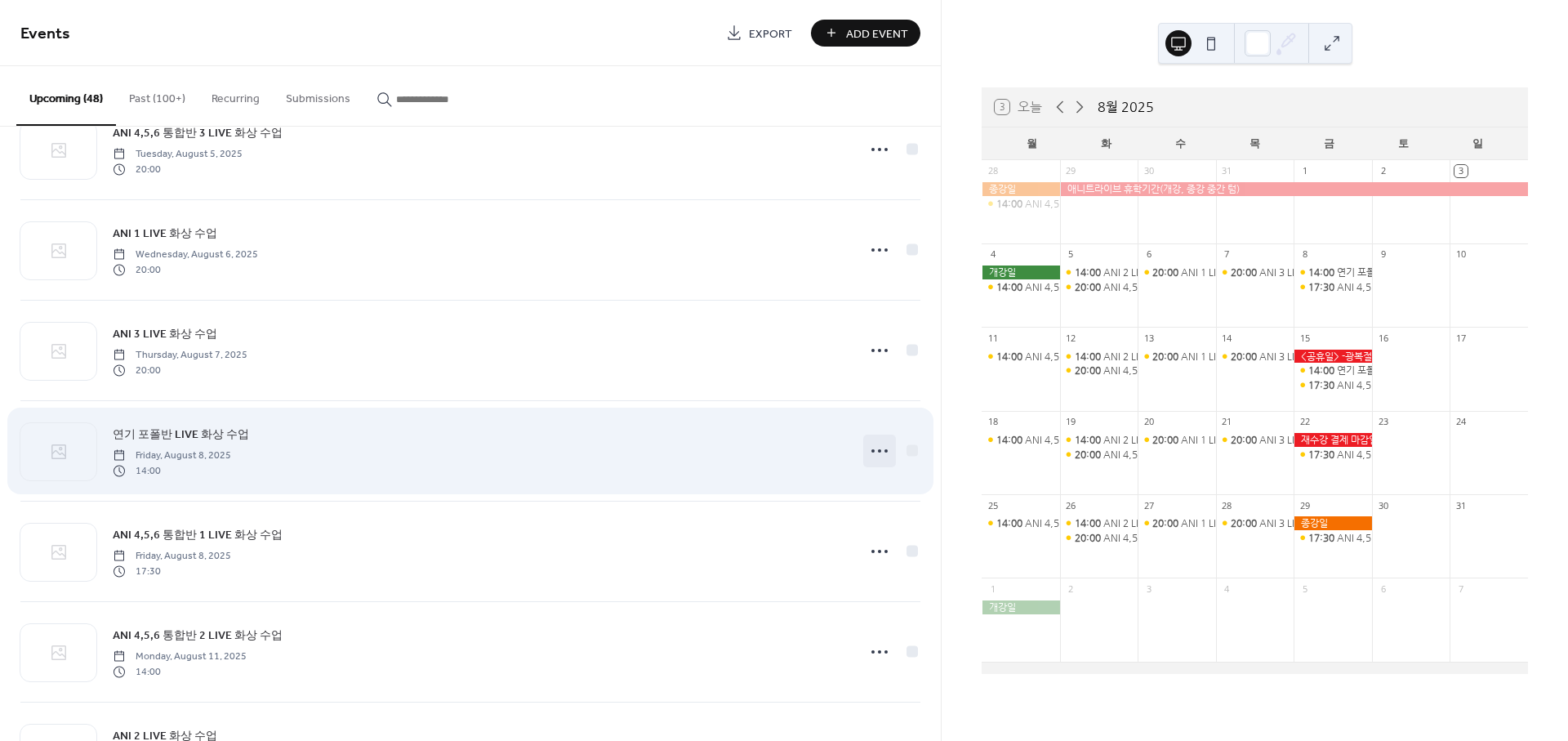 click 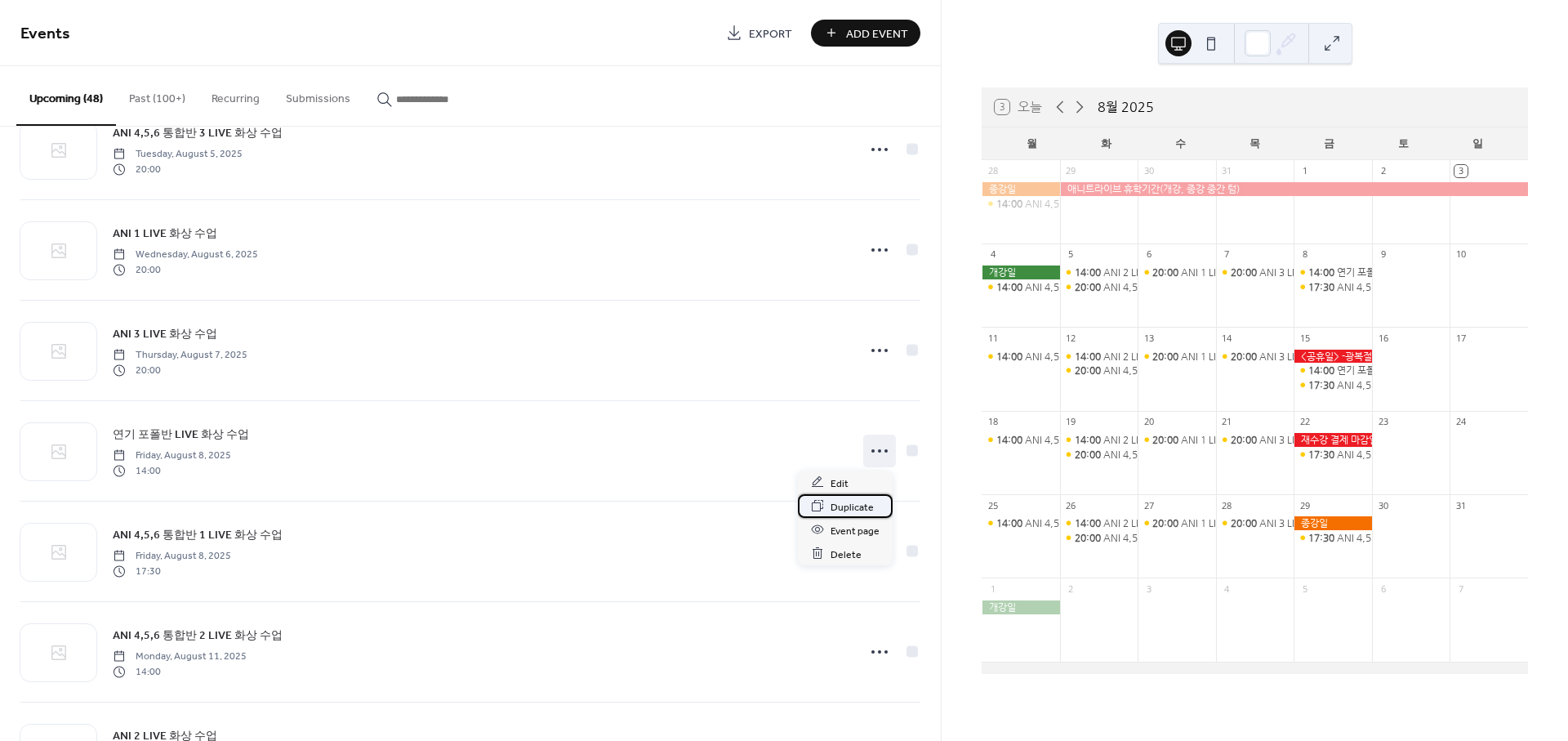 click on "Duplicate" at bounding box center (852, 507) 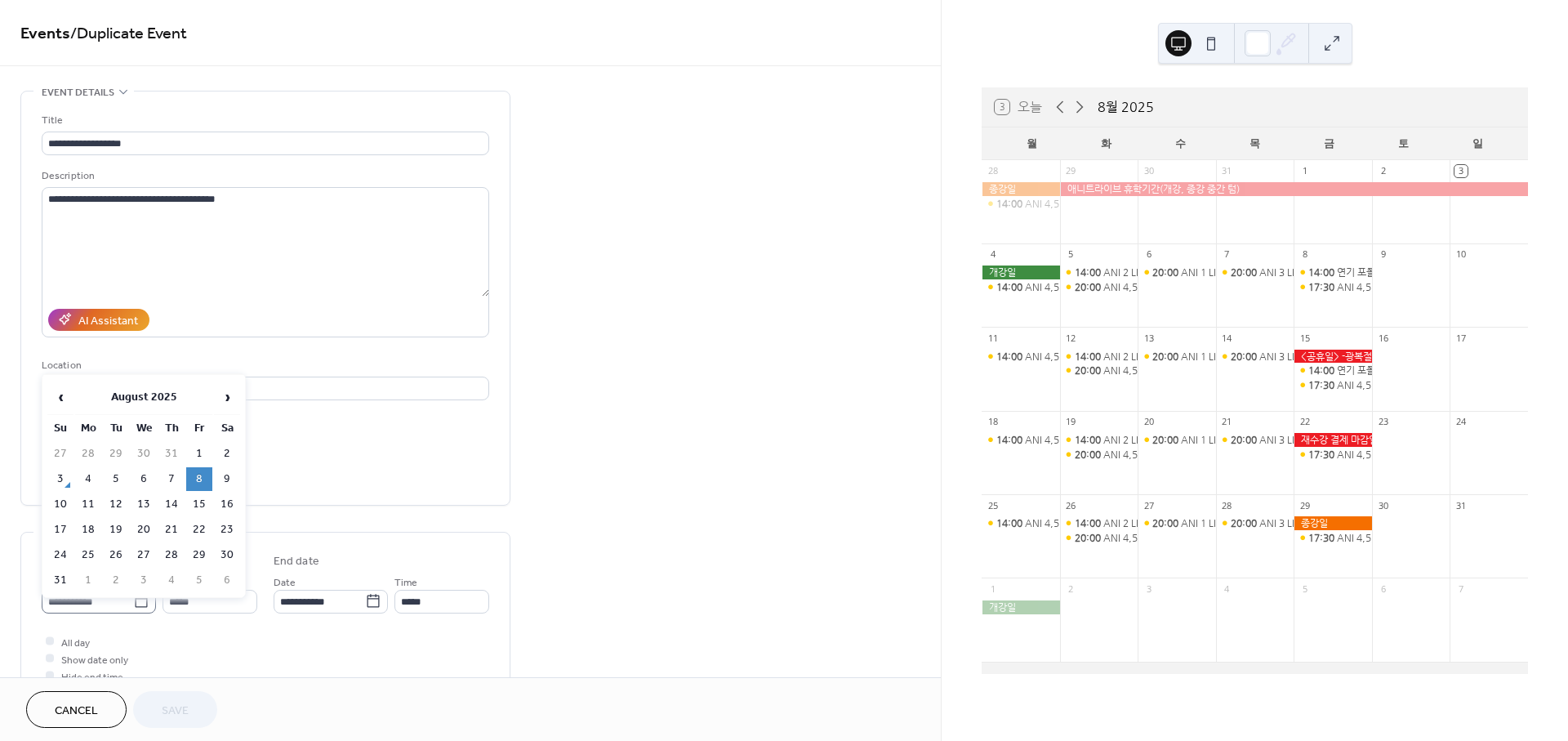 click 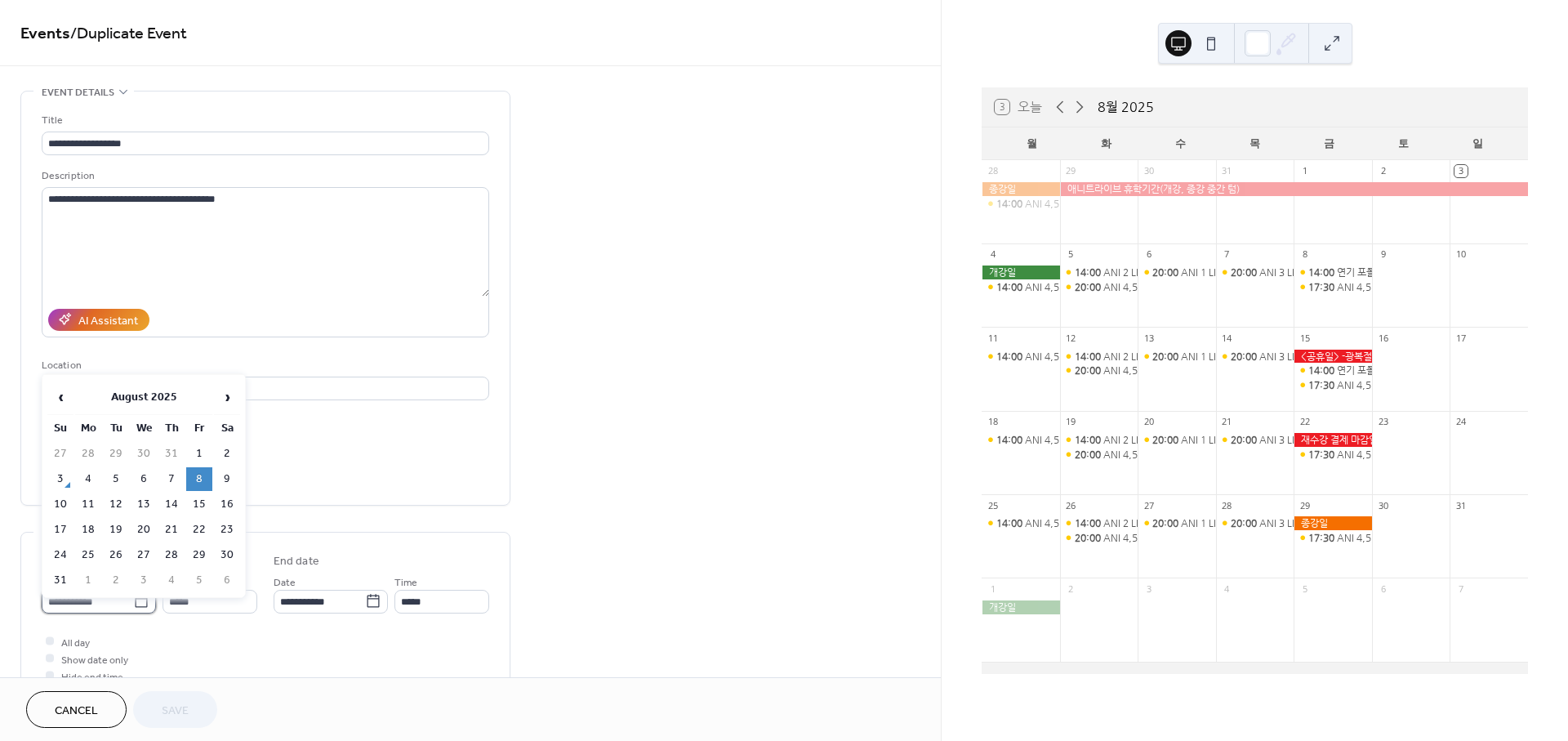 click on "**********" at bounding box center (87, 601) 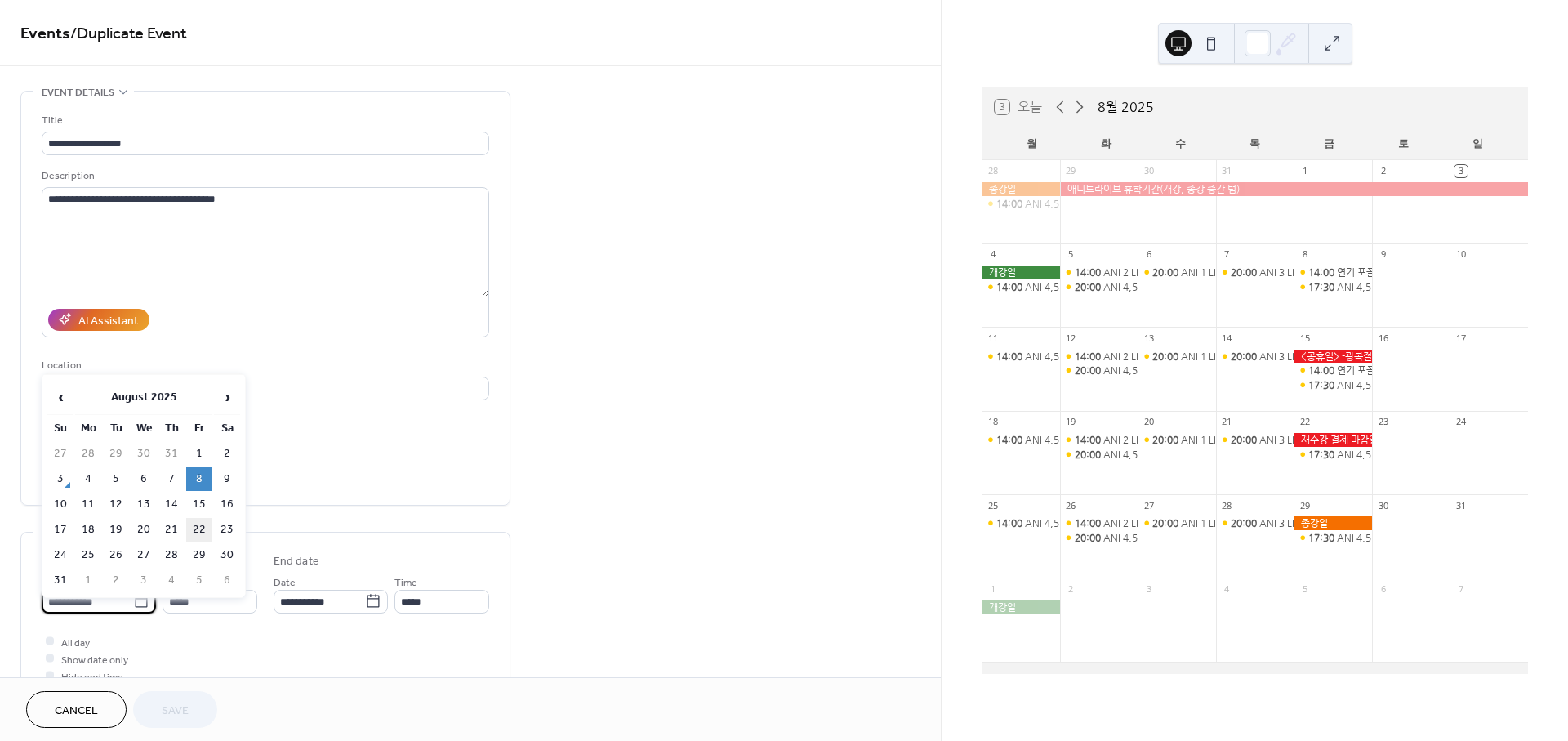 click on "22" at bounding box center [199, 529] 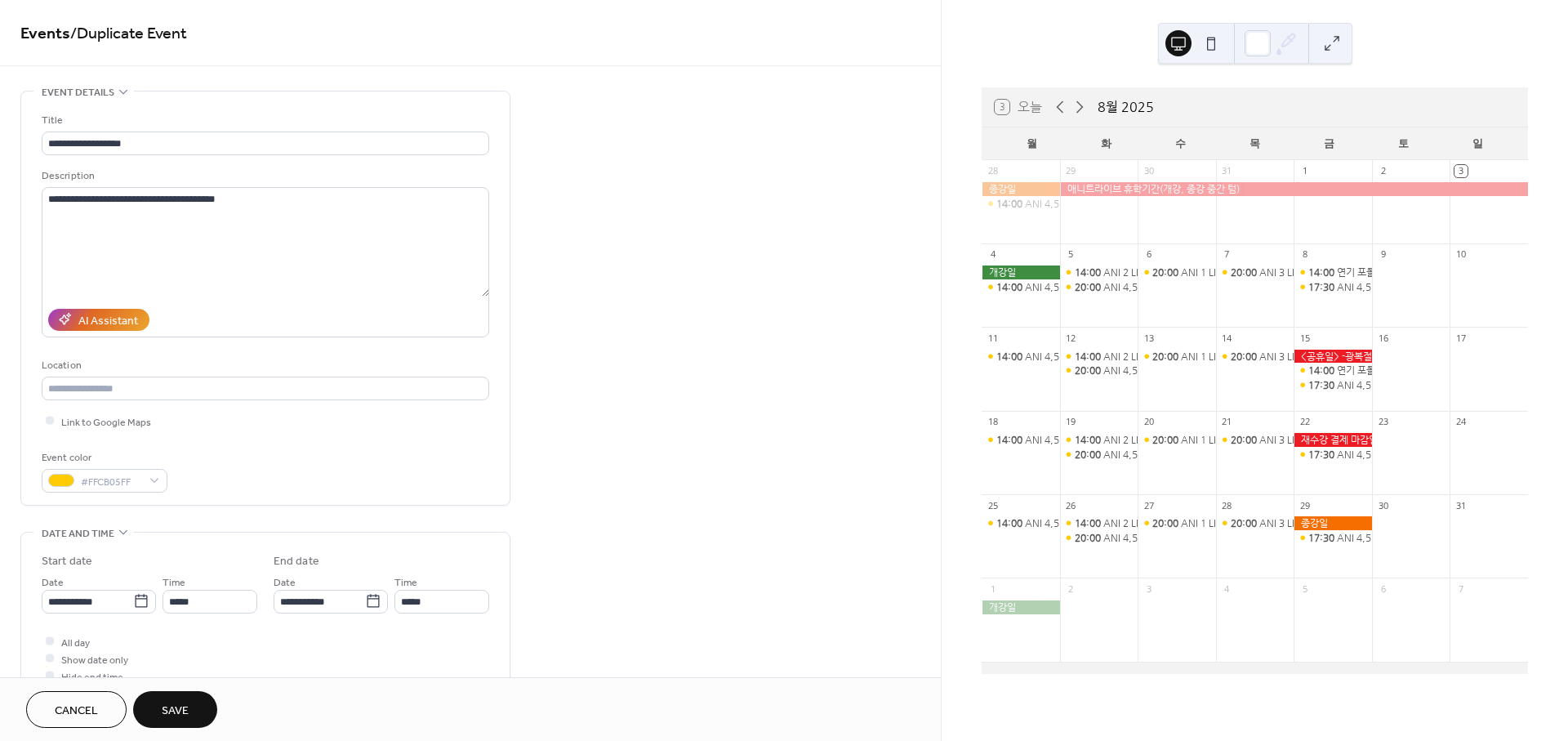 click on "Save" at bounding box center (175, 711) 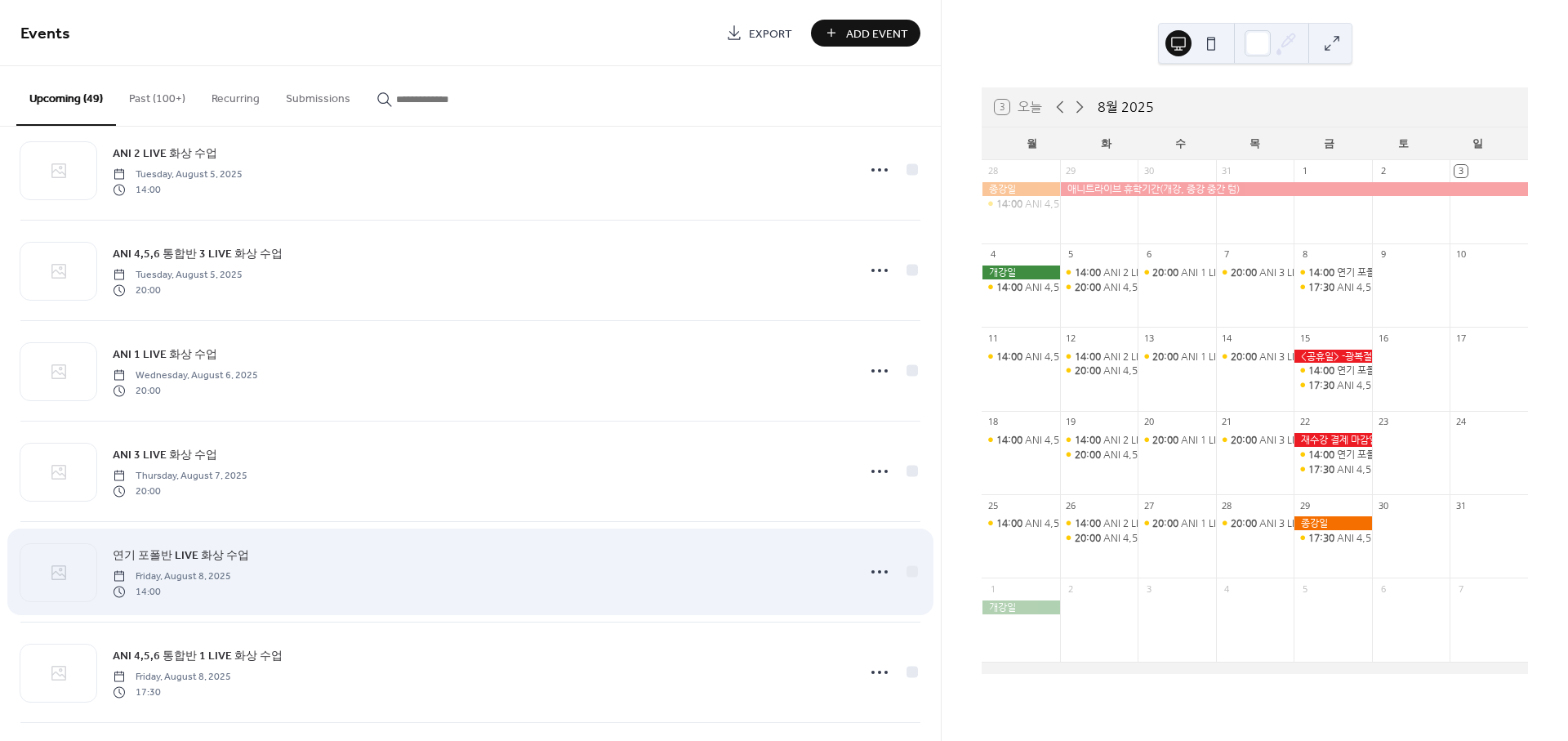 scroll, scrollTop: 363, scrollLeft: 0, axis: vertical 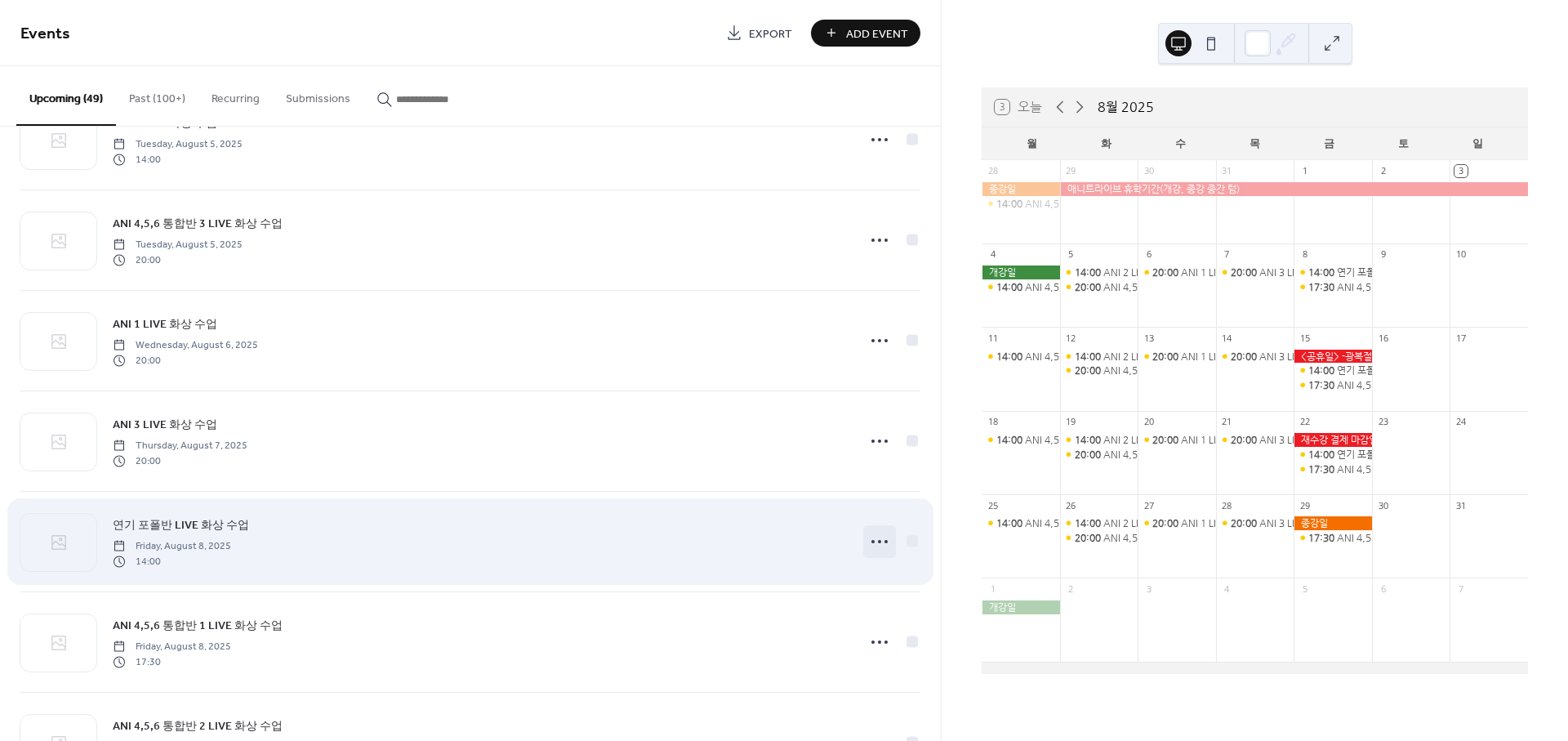 click 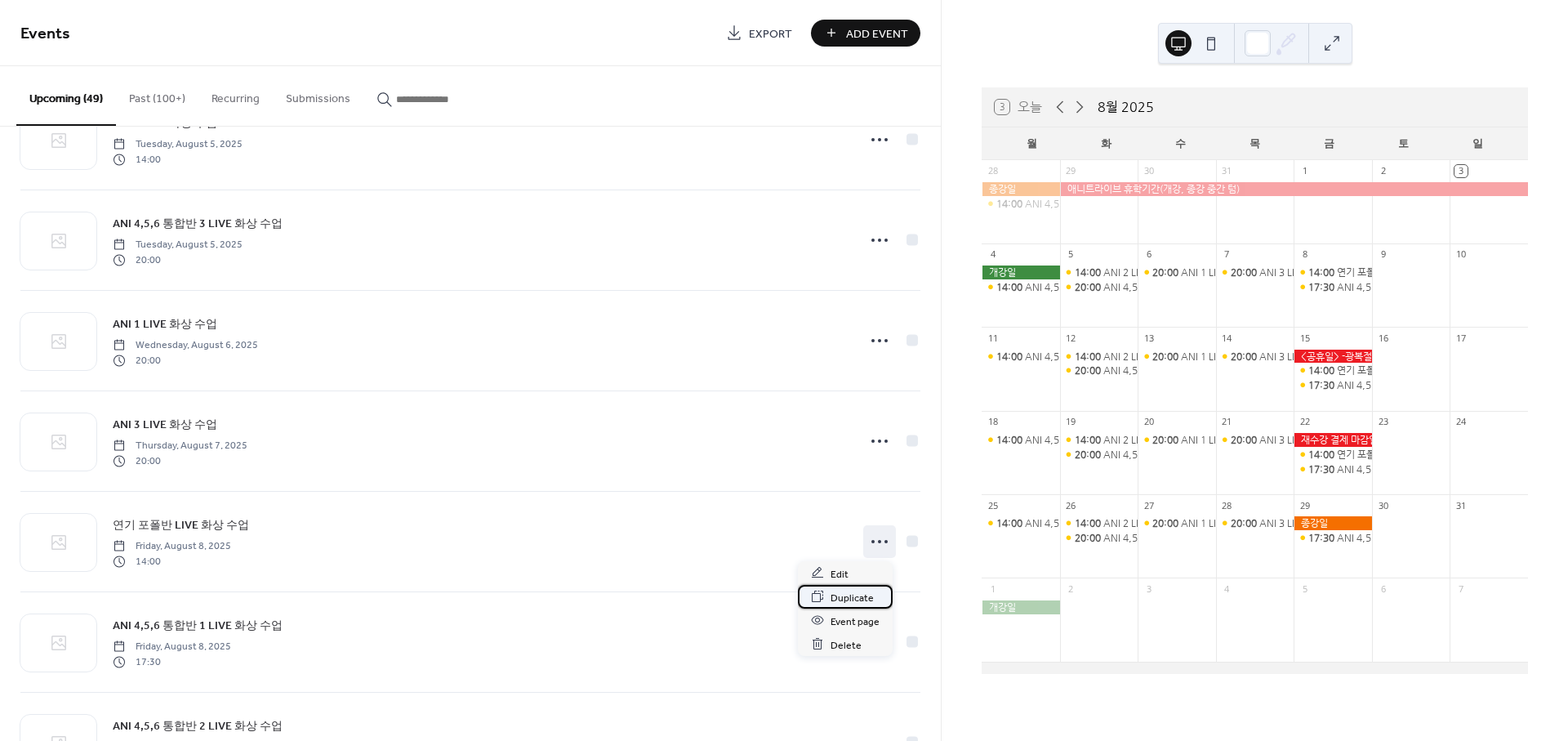 click on "Duplicate" at bounding box center [852, 597] 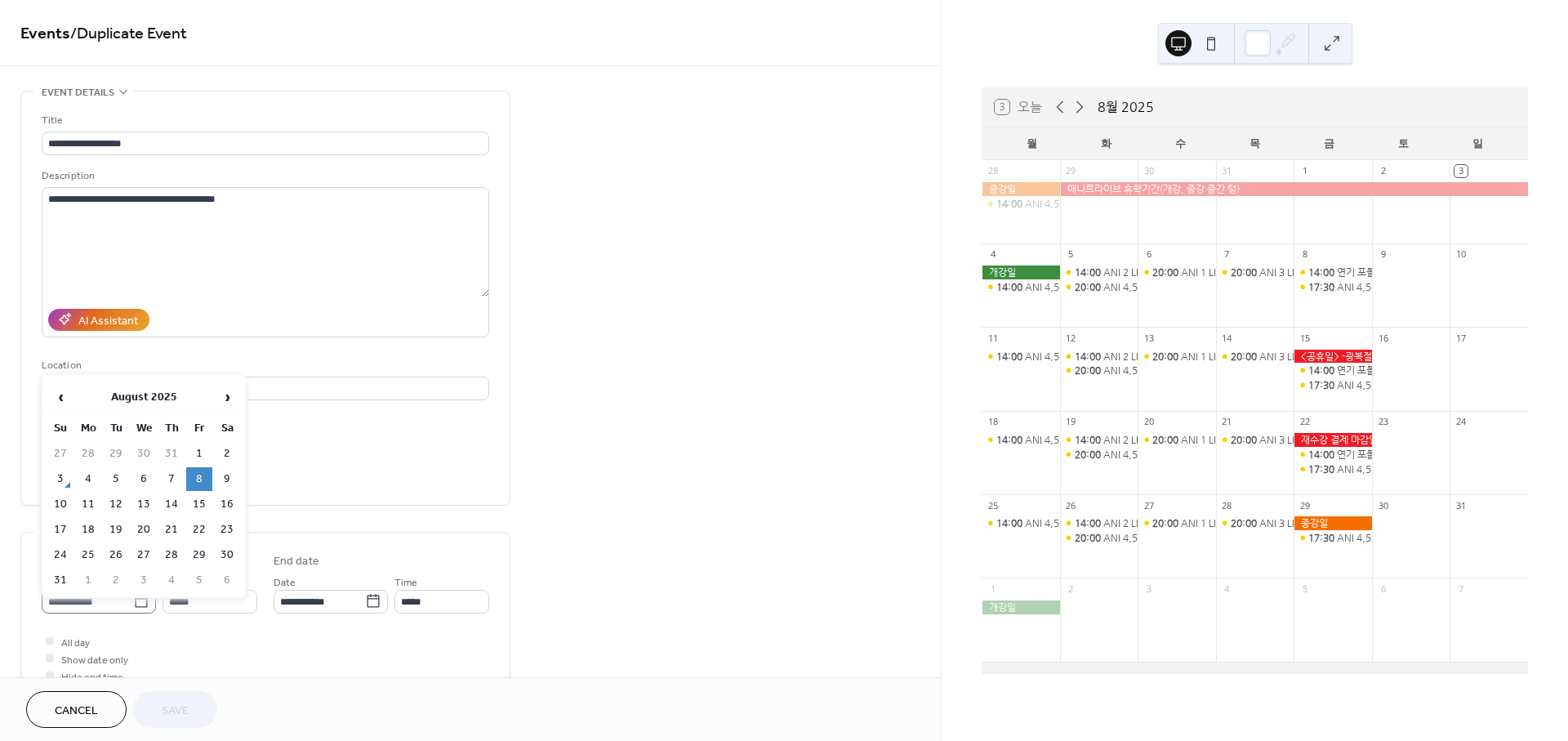 click 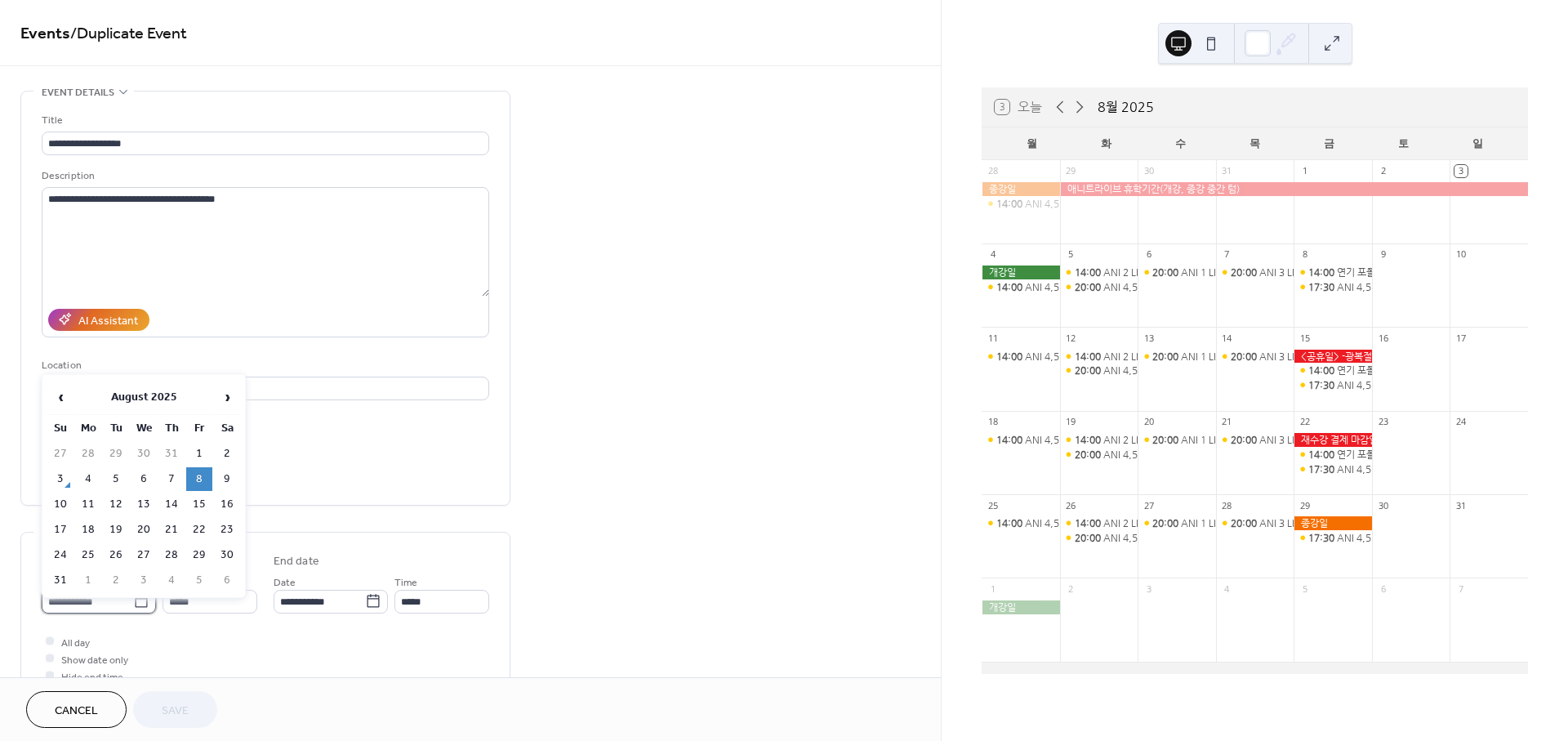 click on "**********" at bounding box center [87, 601] 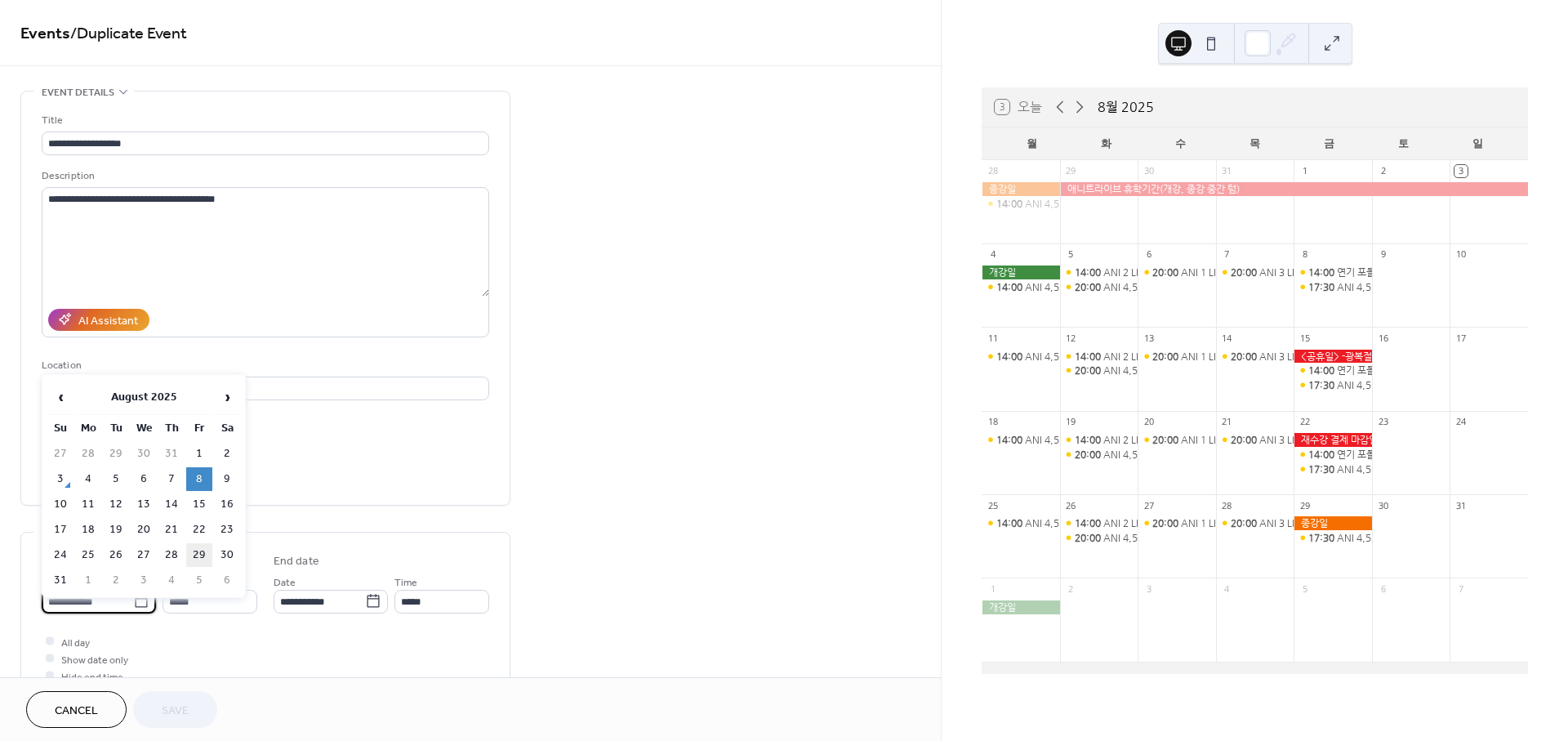 click on "29" at bounding box center [199, 555] 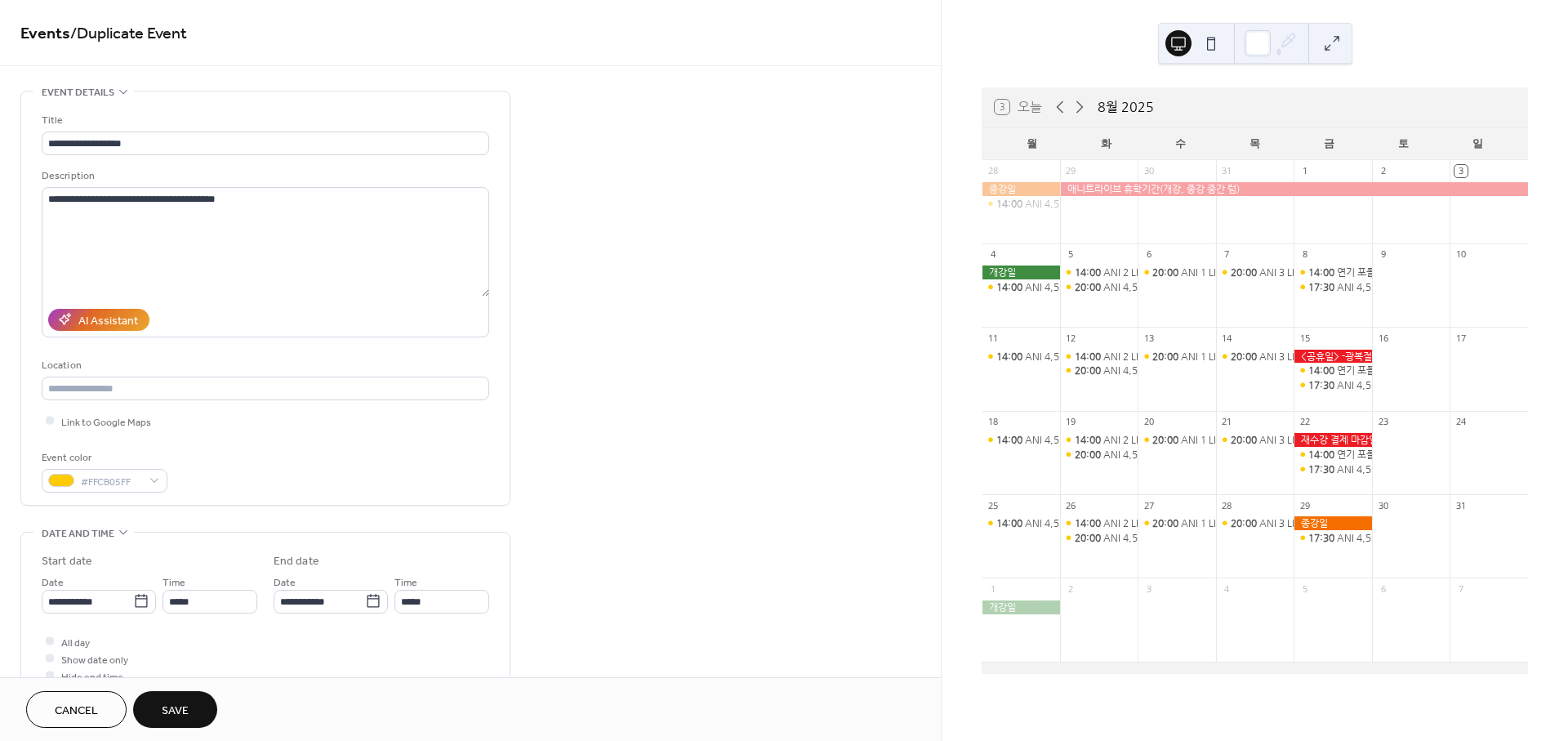 click on "Save" at bounding box center (175, 711) 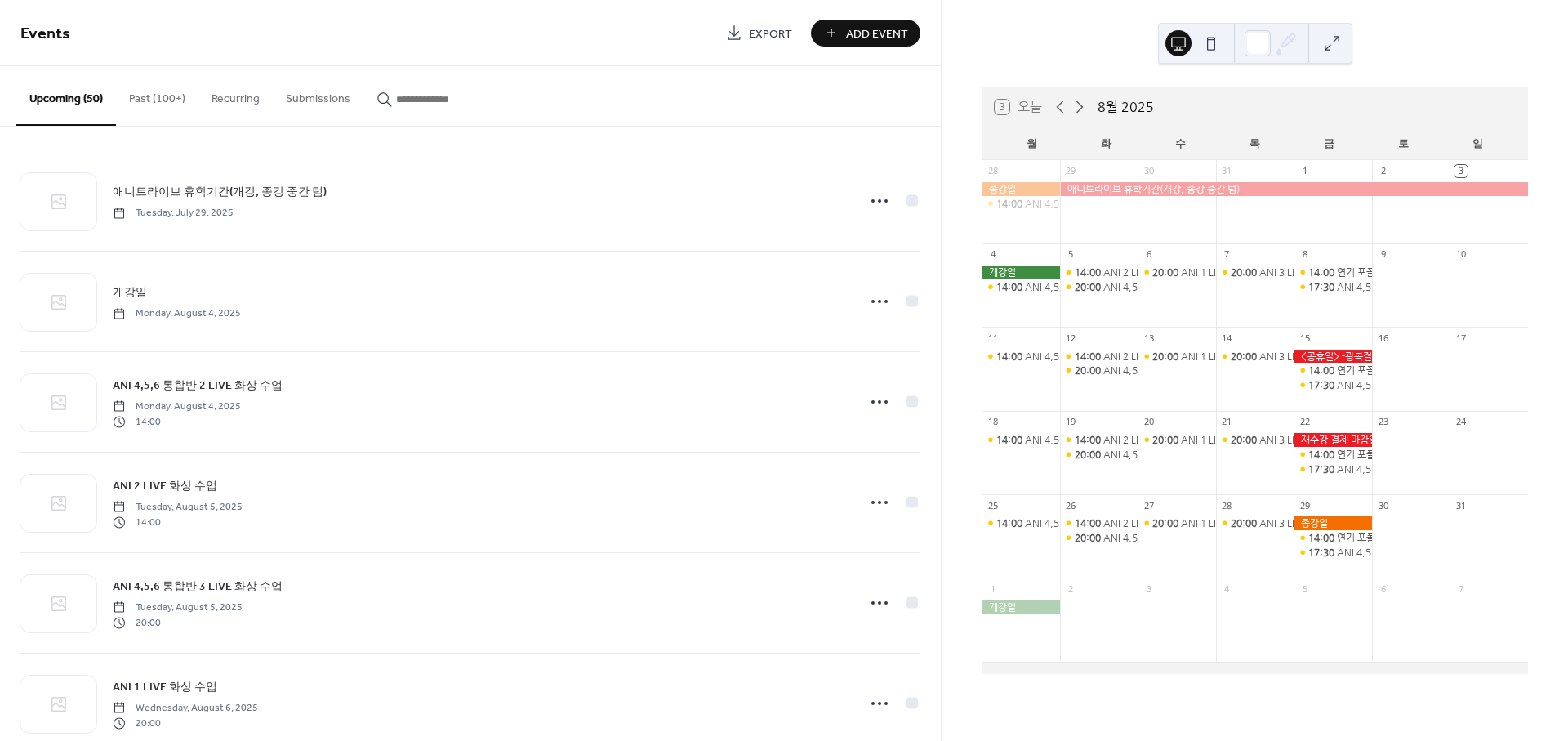 click on "Past (100+)" at bounding box center (157, 95) 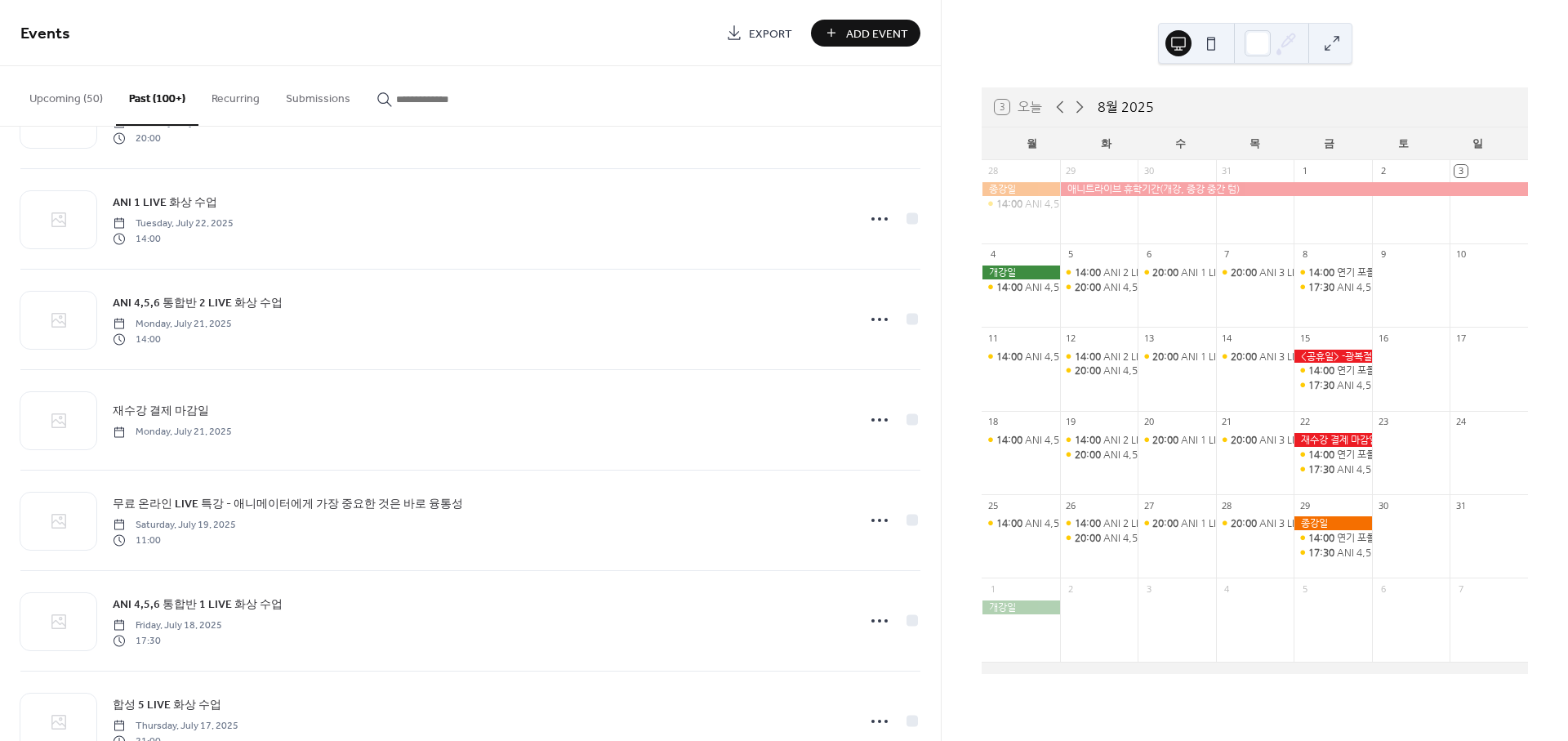 scroll, scrollTop: 998, scrollLeft: 0, axis: vertical 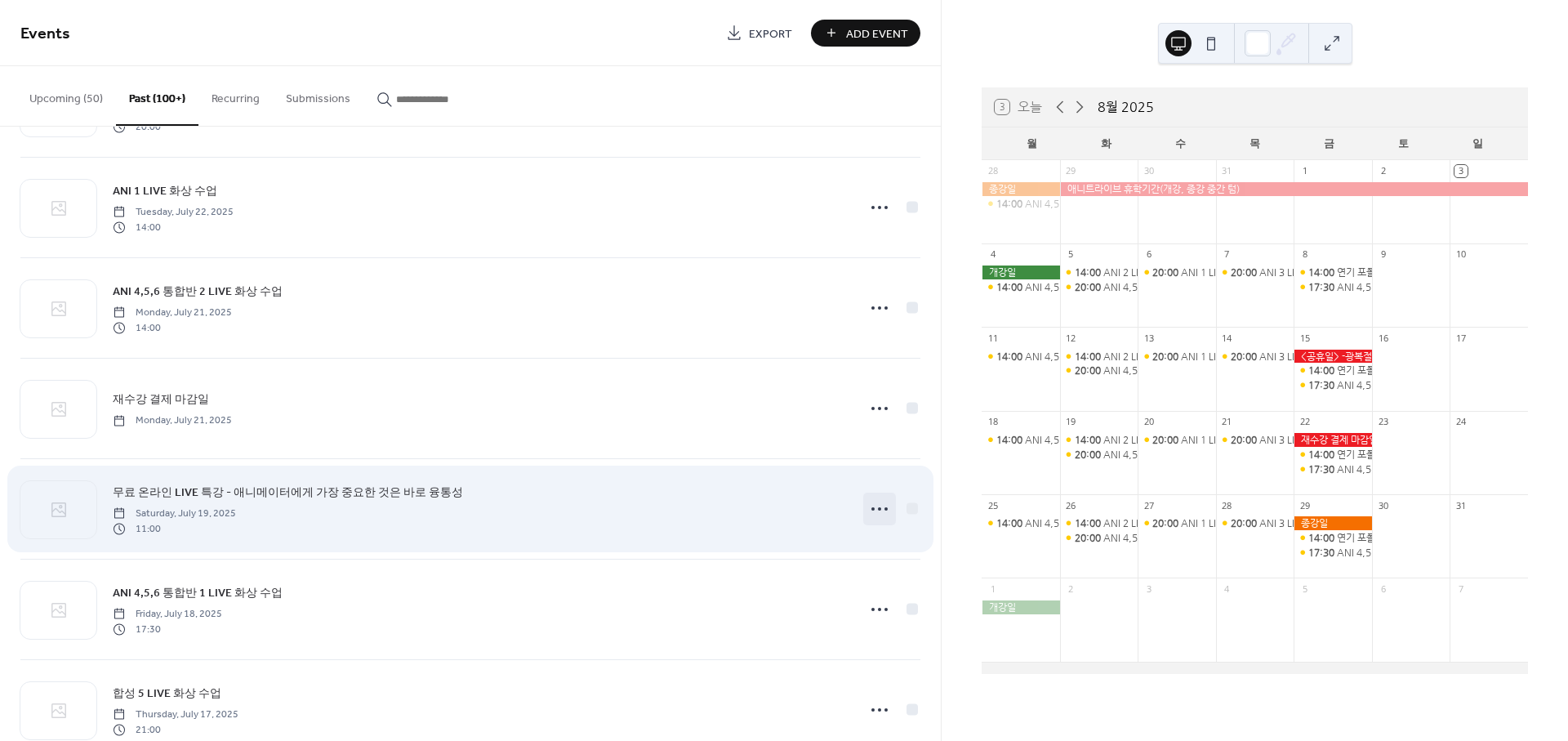 click 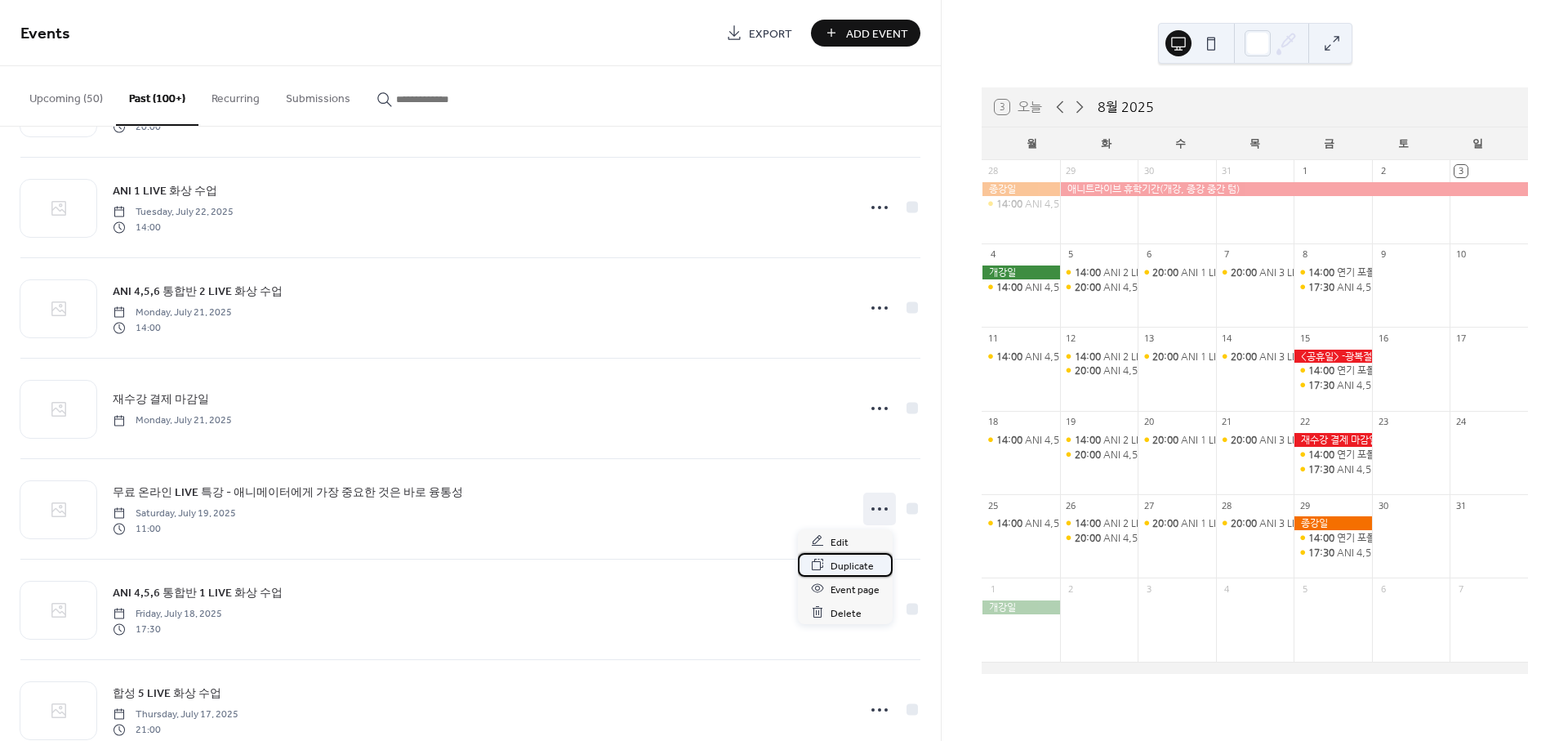 click on "Duplicate" at bounding box center (852, 565) 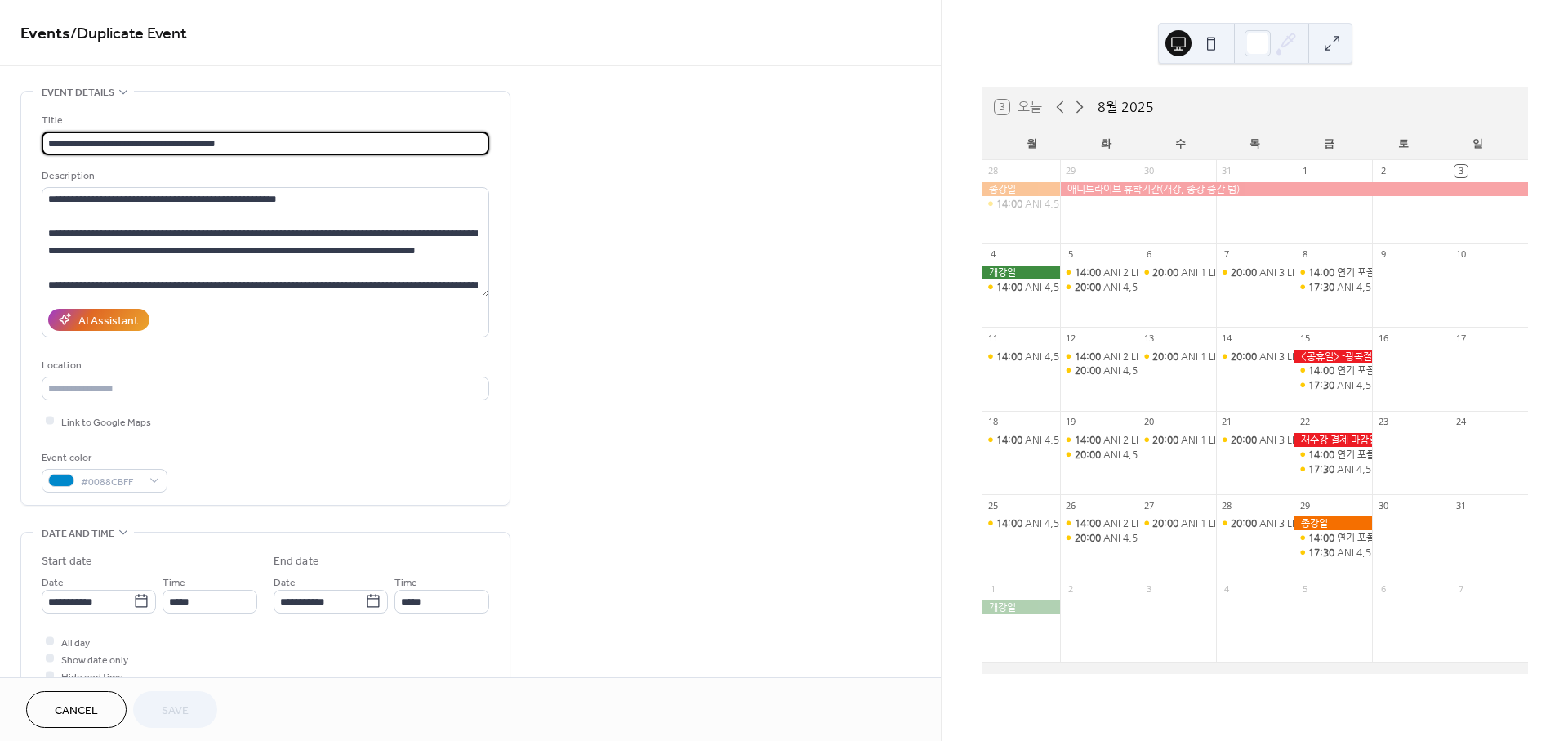 drag, startPoint x: 145, startPoint y: 139, endPoint x: 351, endPoint y: 136, distance: 206.02184 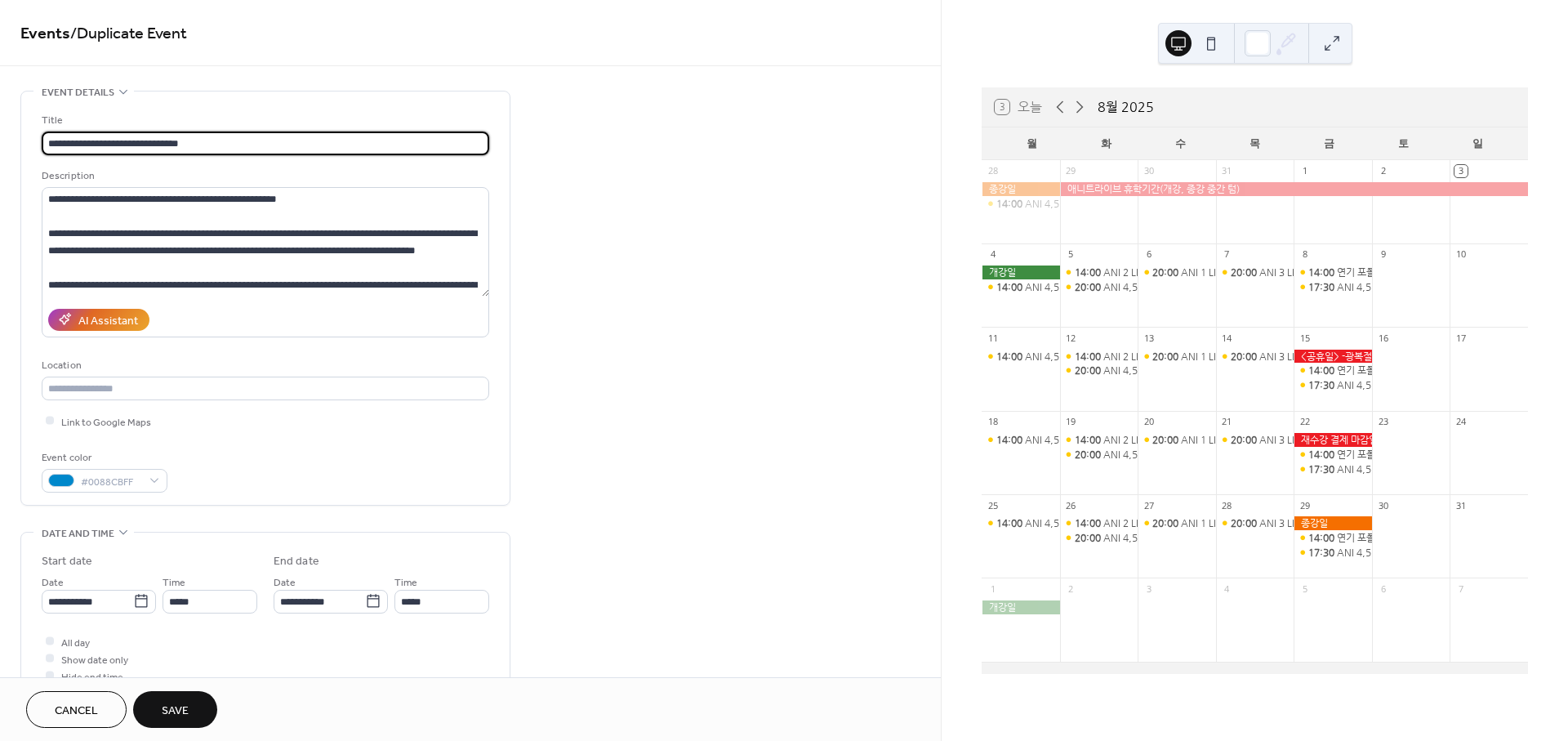 type on "**********" 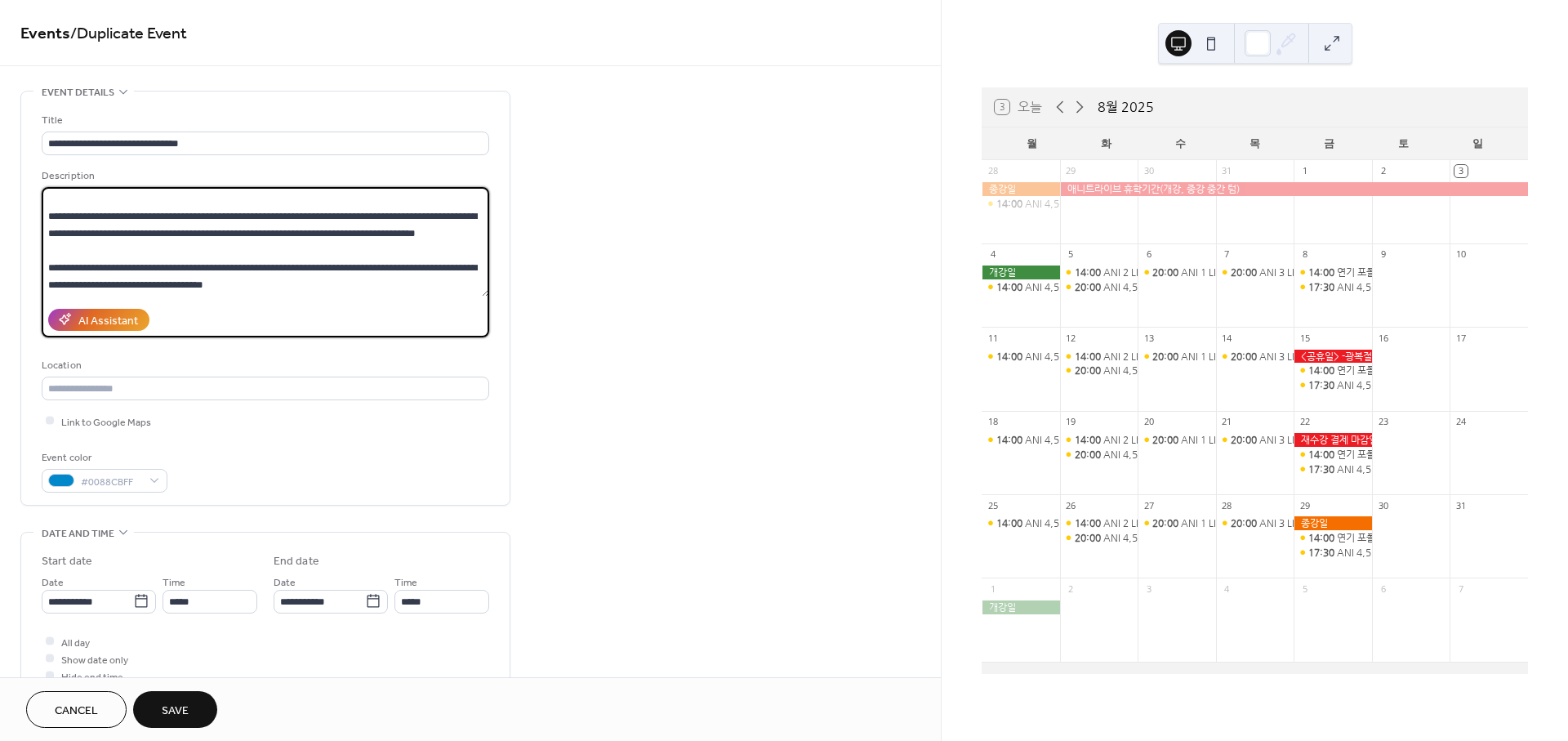 scroll, scrollTop: 68, scrollLeft: 0, axis: vertical 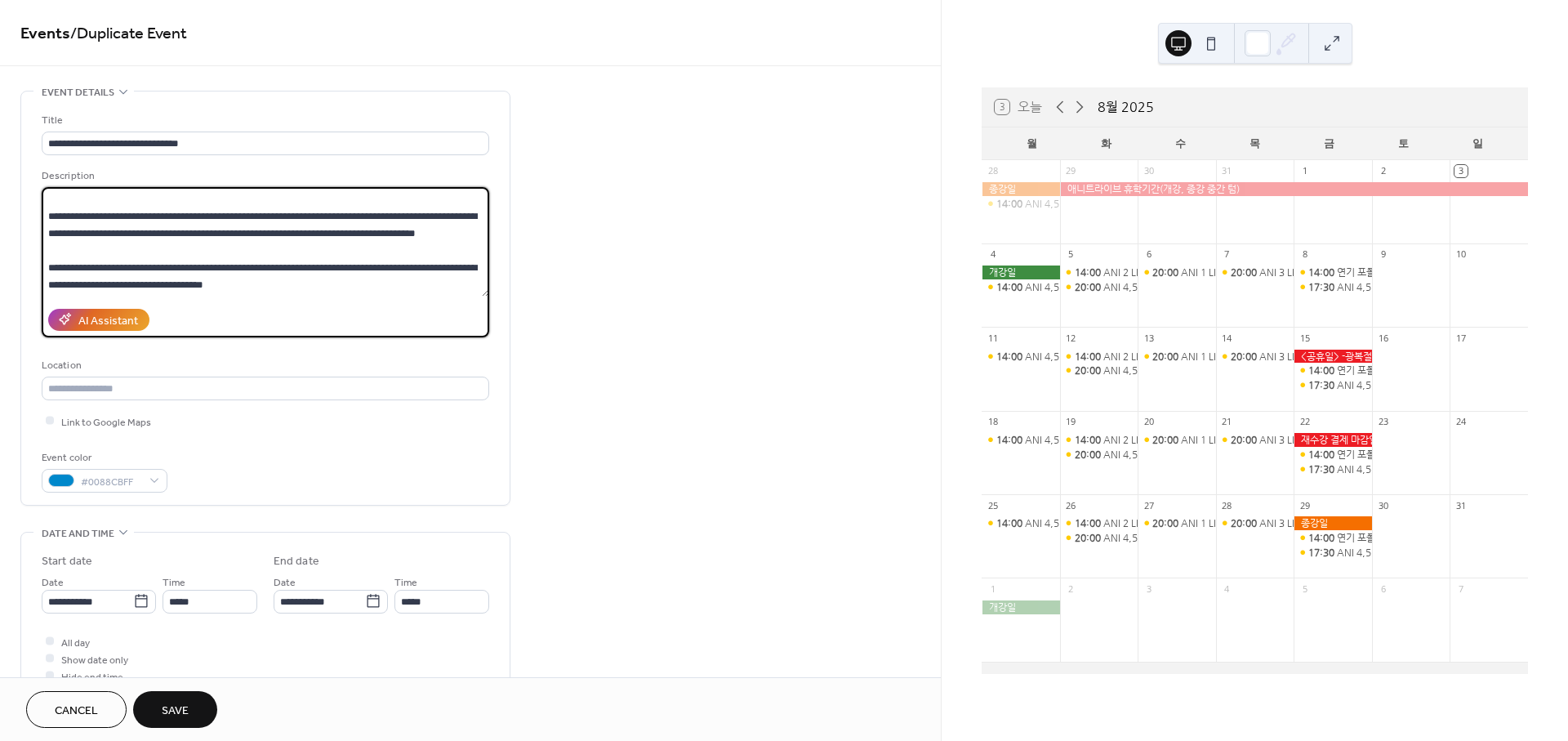 click on "**********" at bounding box center (265, 242) 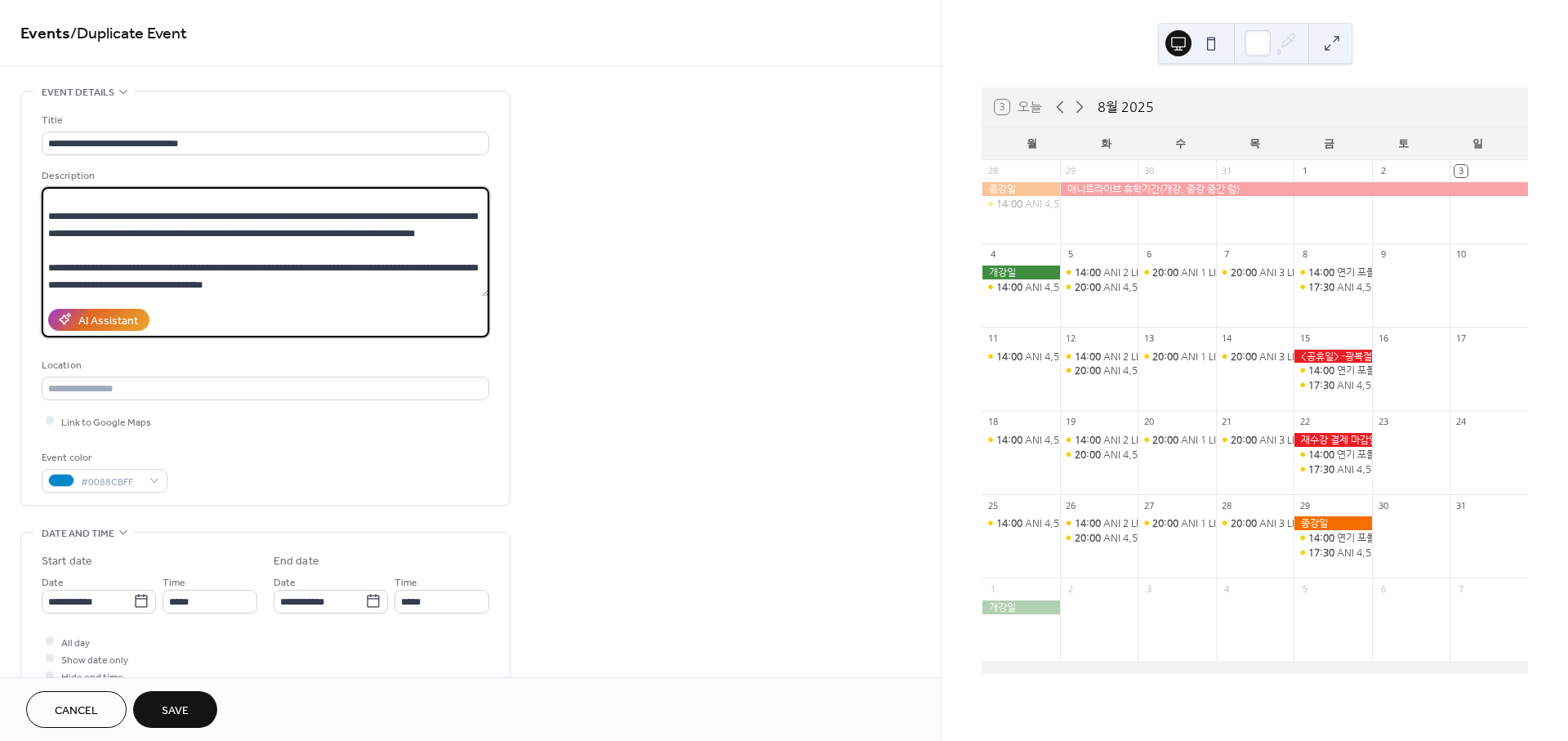 paste 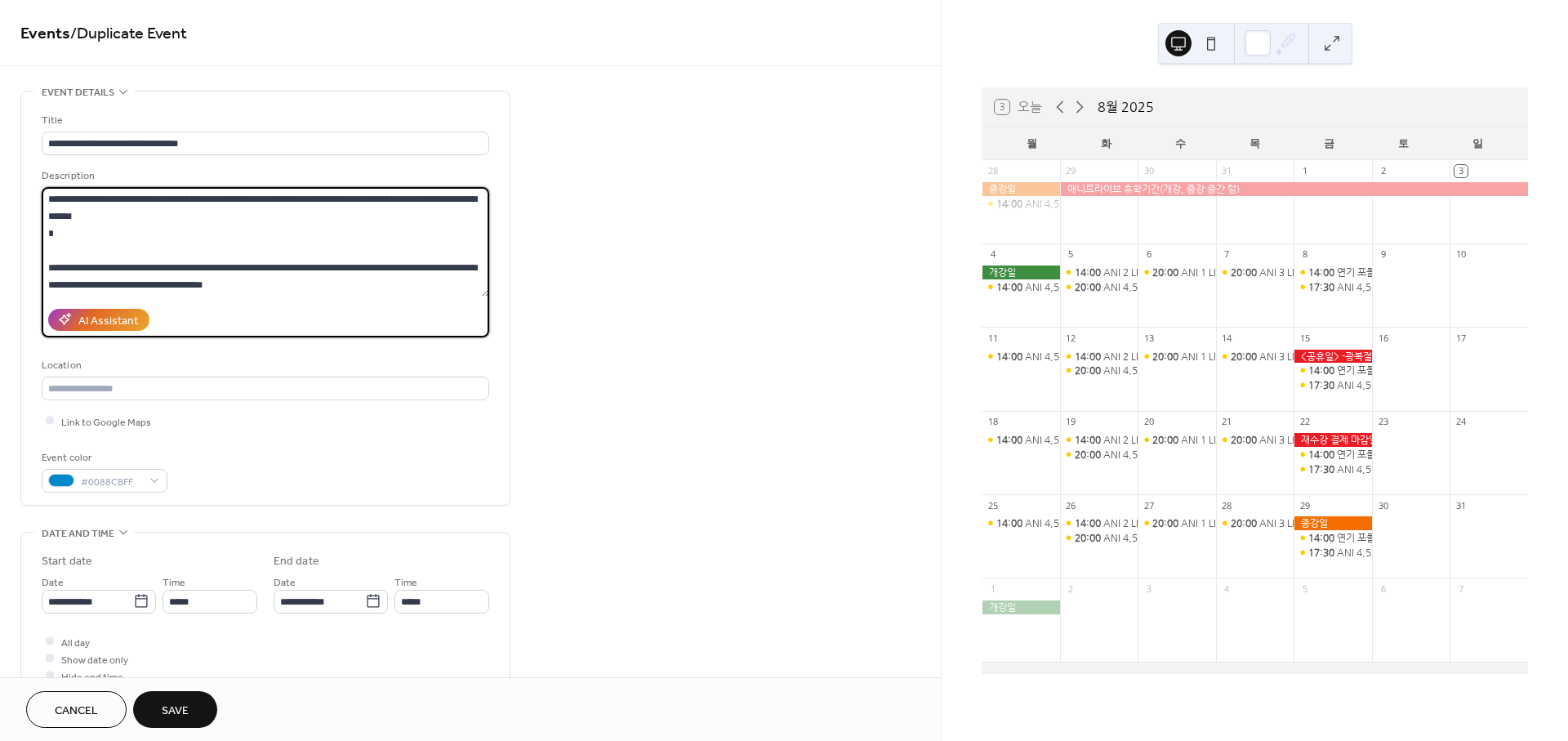 scroll, scrollTop: 51, scrollLeft: 0, axis: vertical 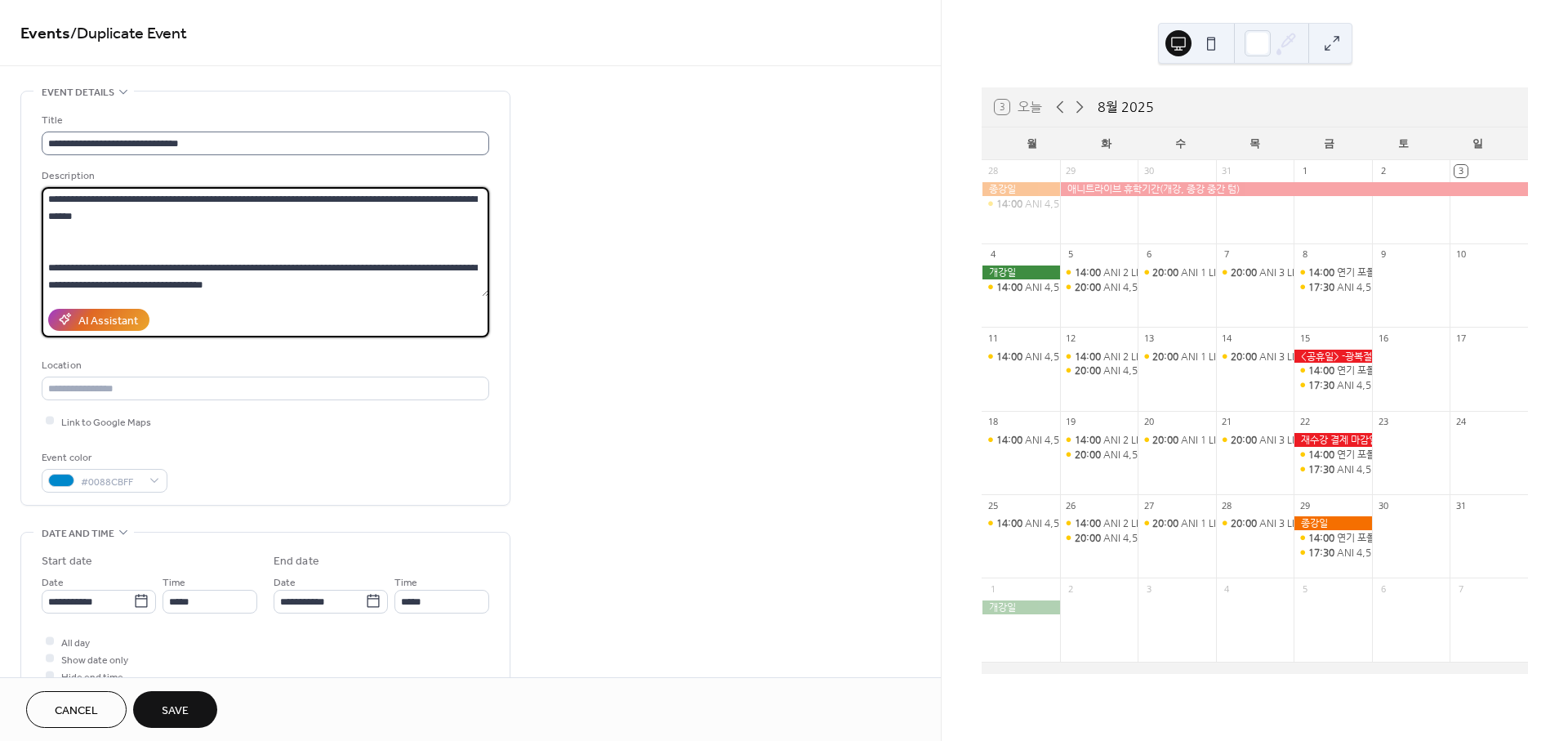 type on "**********" 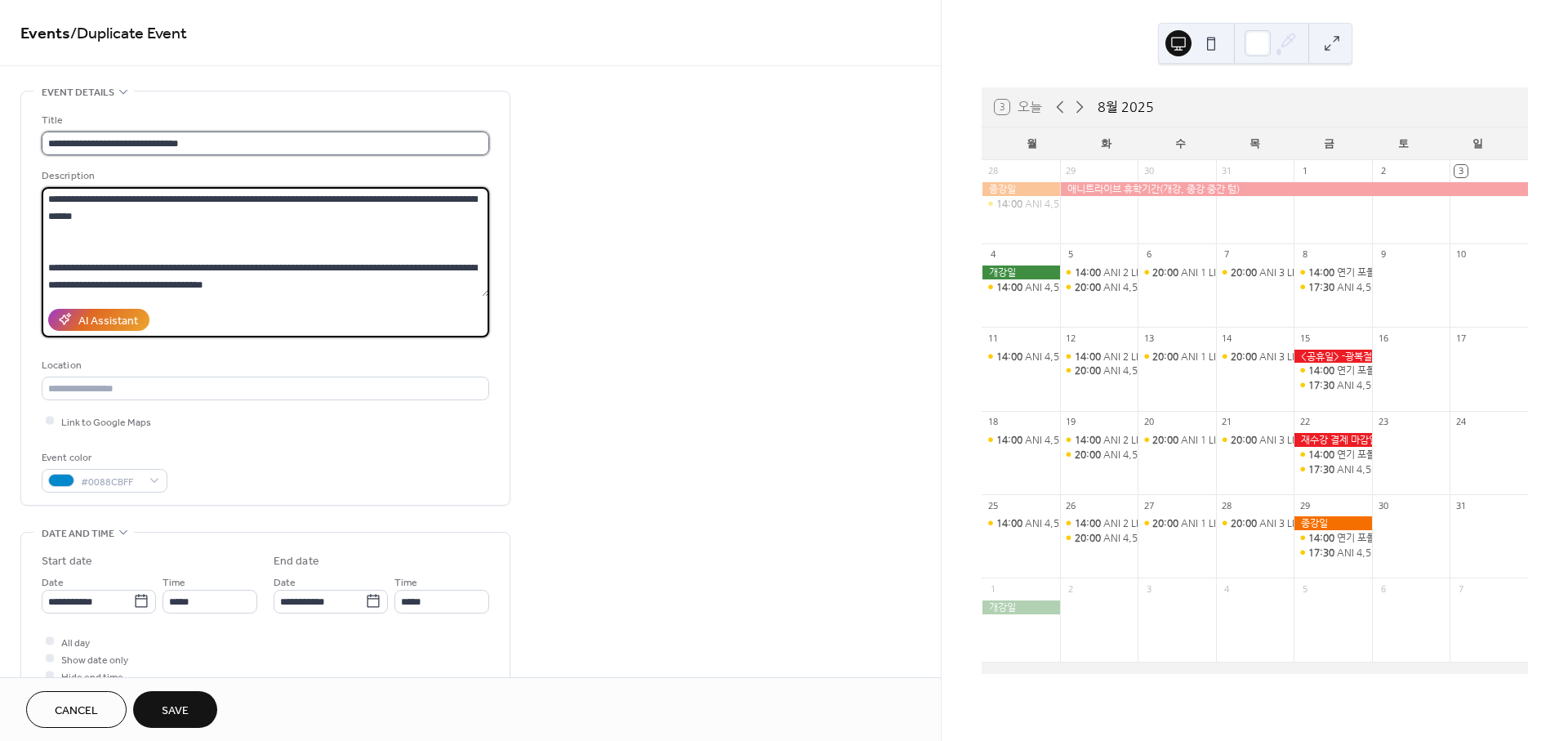 click on "**********" at bounding box center [265, 143] 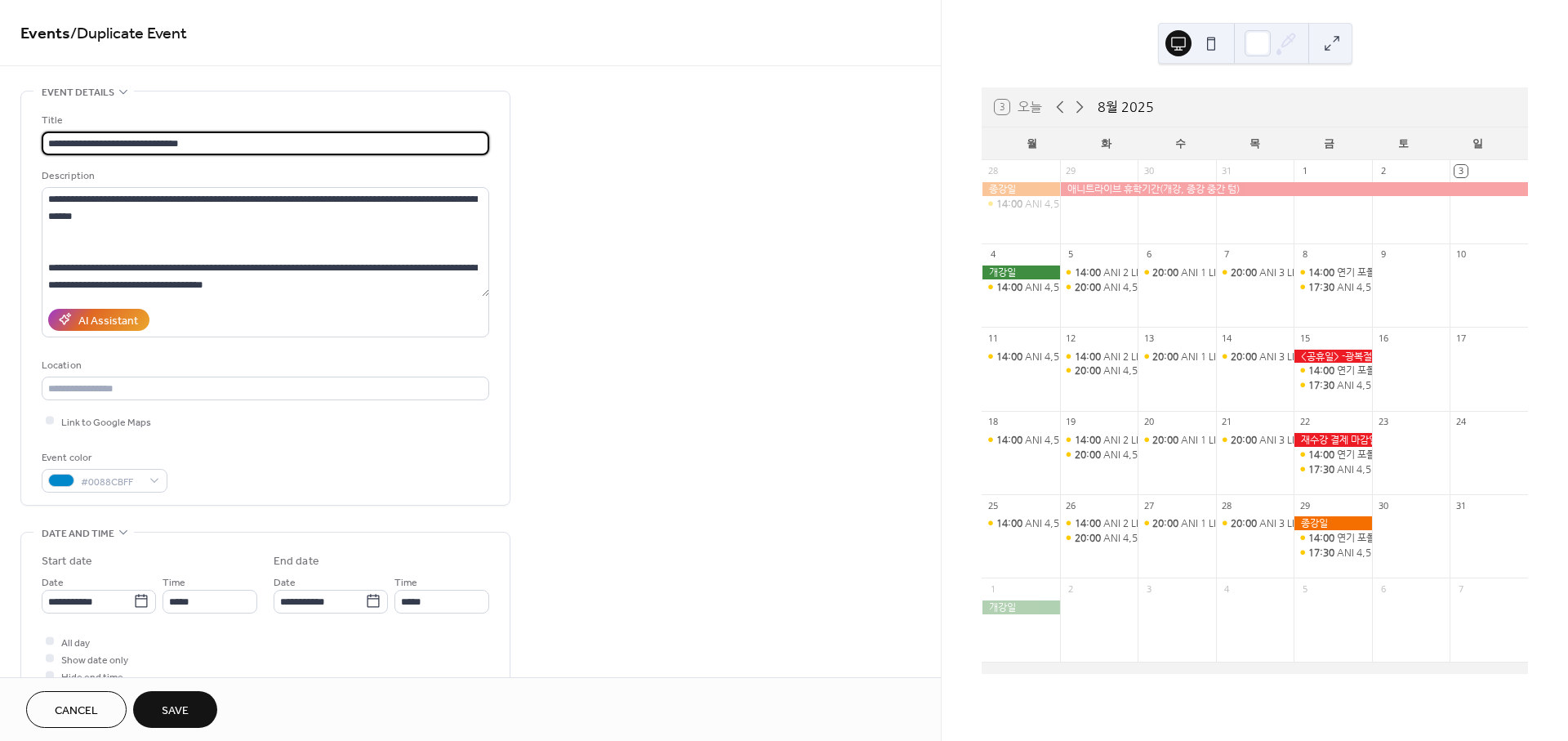 drag, startPoint x: 92, startPoint y: 139, endPoint x: 72, endPoint y: 140, distance: 20.024984 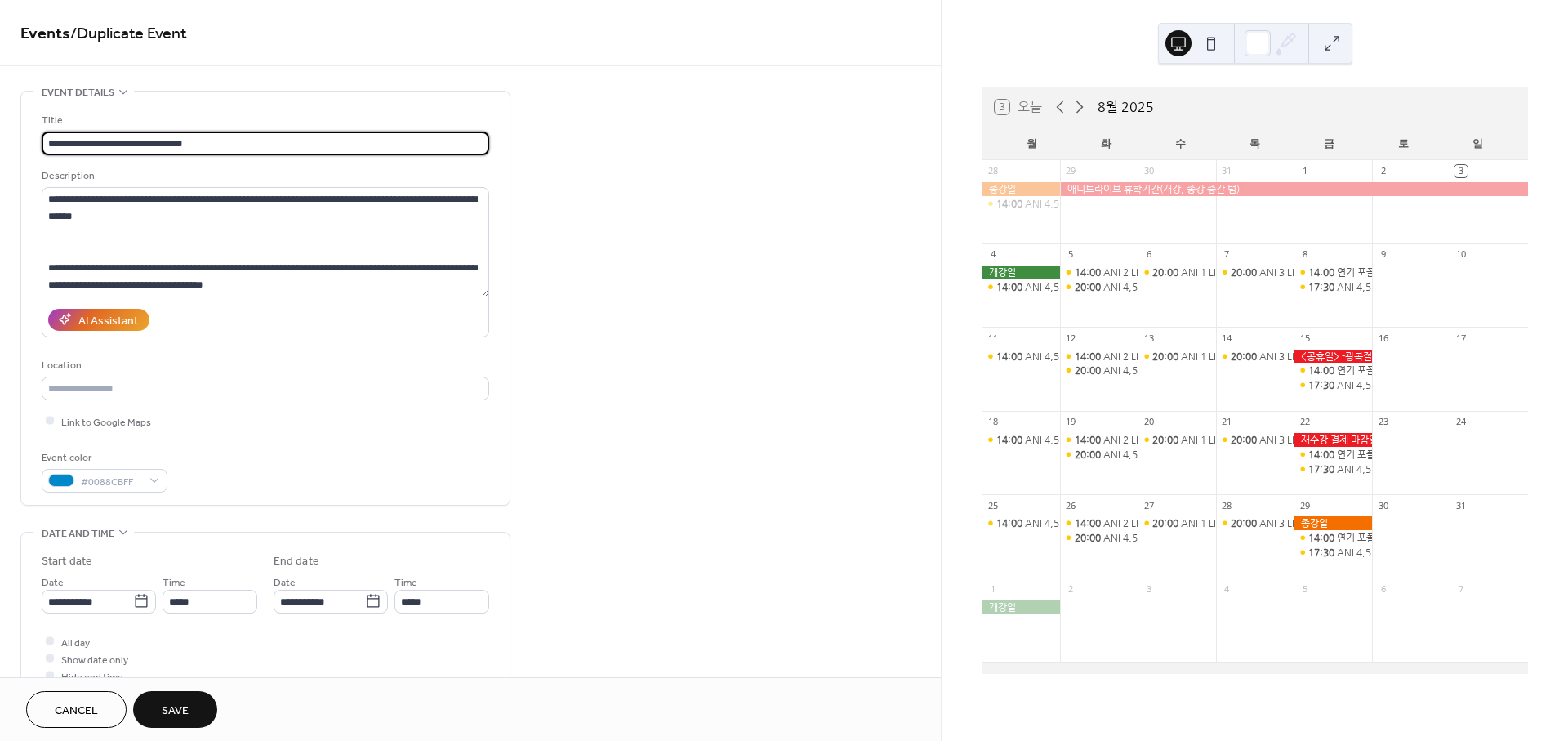 click on "**********" at bounding box center (265, 143) 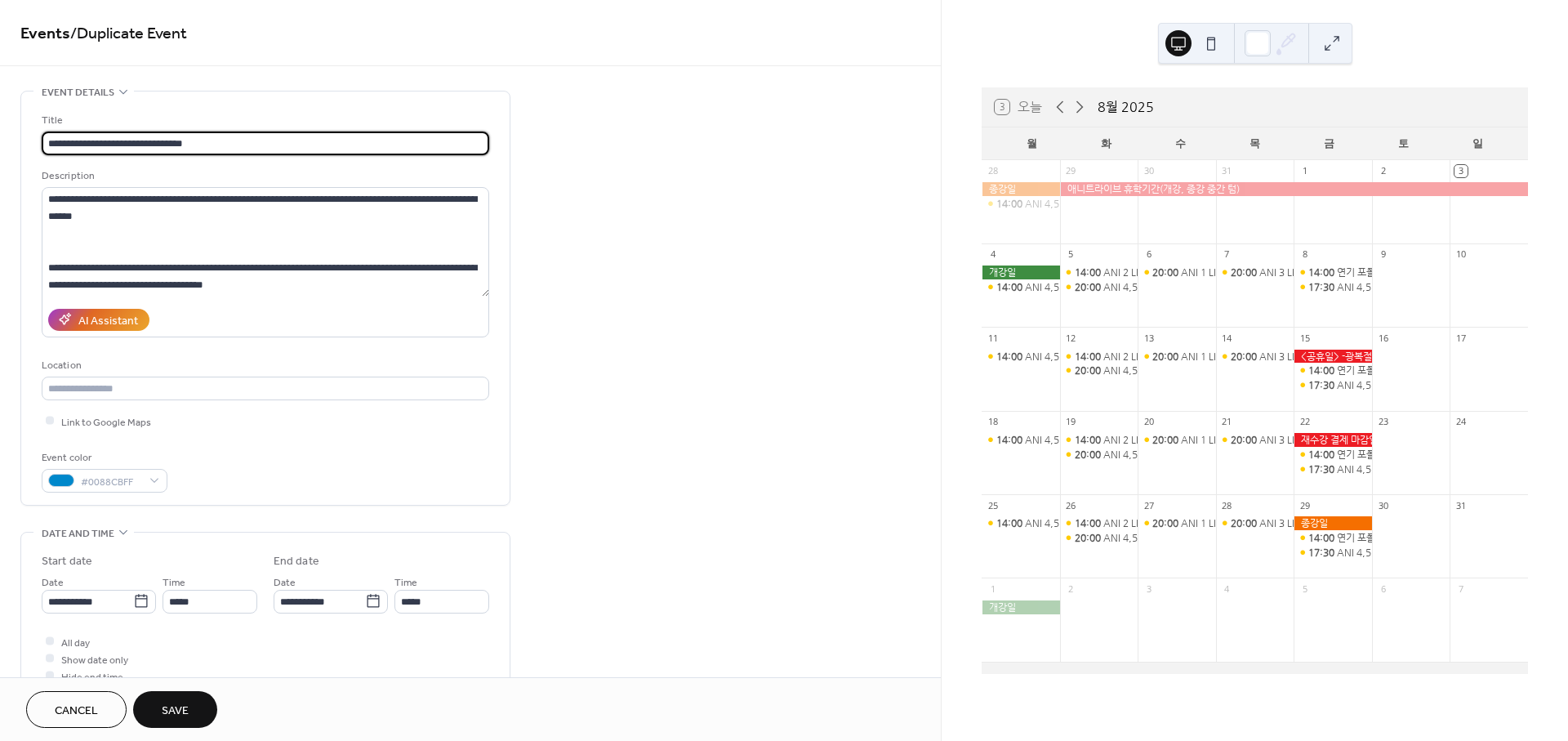 click on "**********" at bounding box center (265, 143) 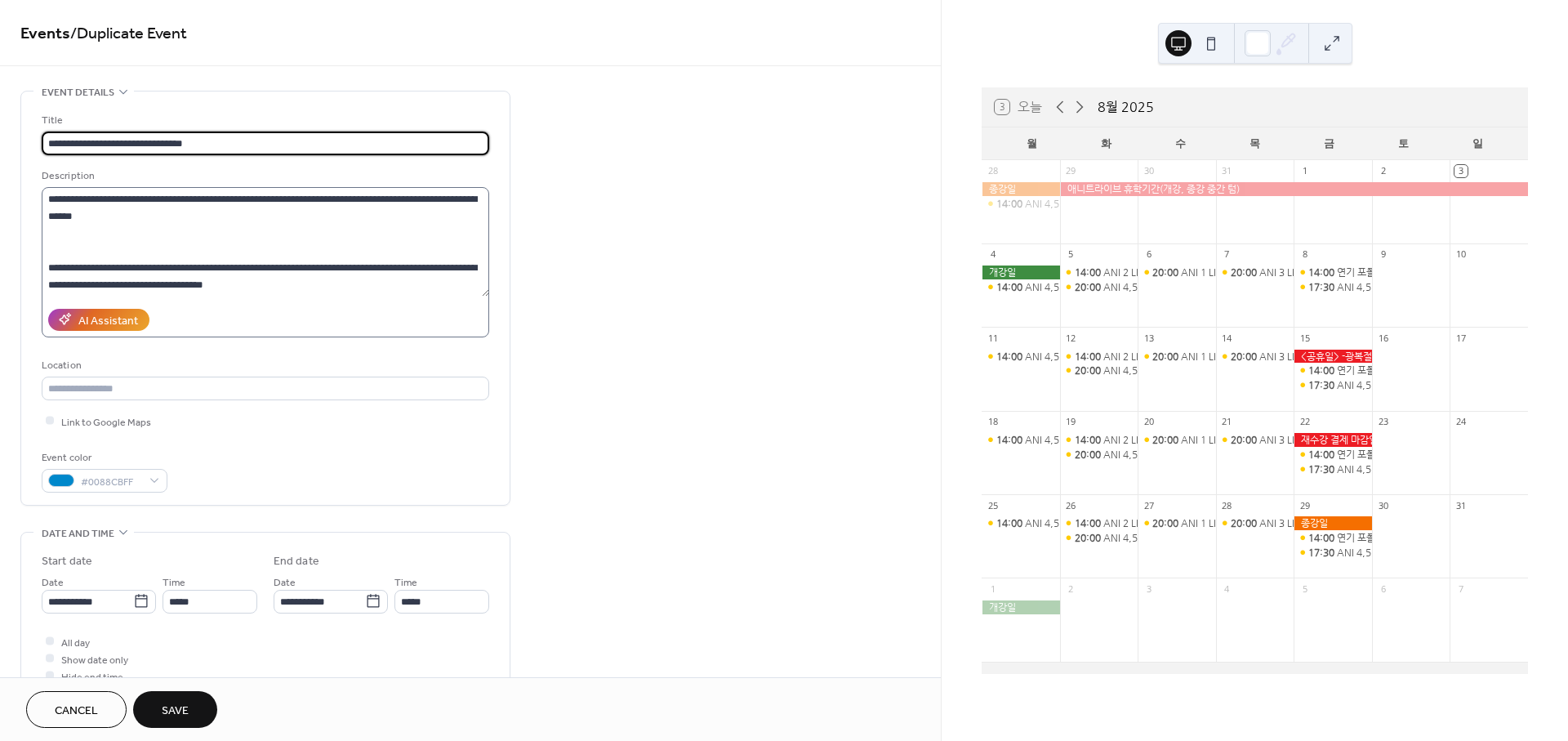 type on "**********" 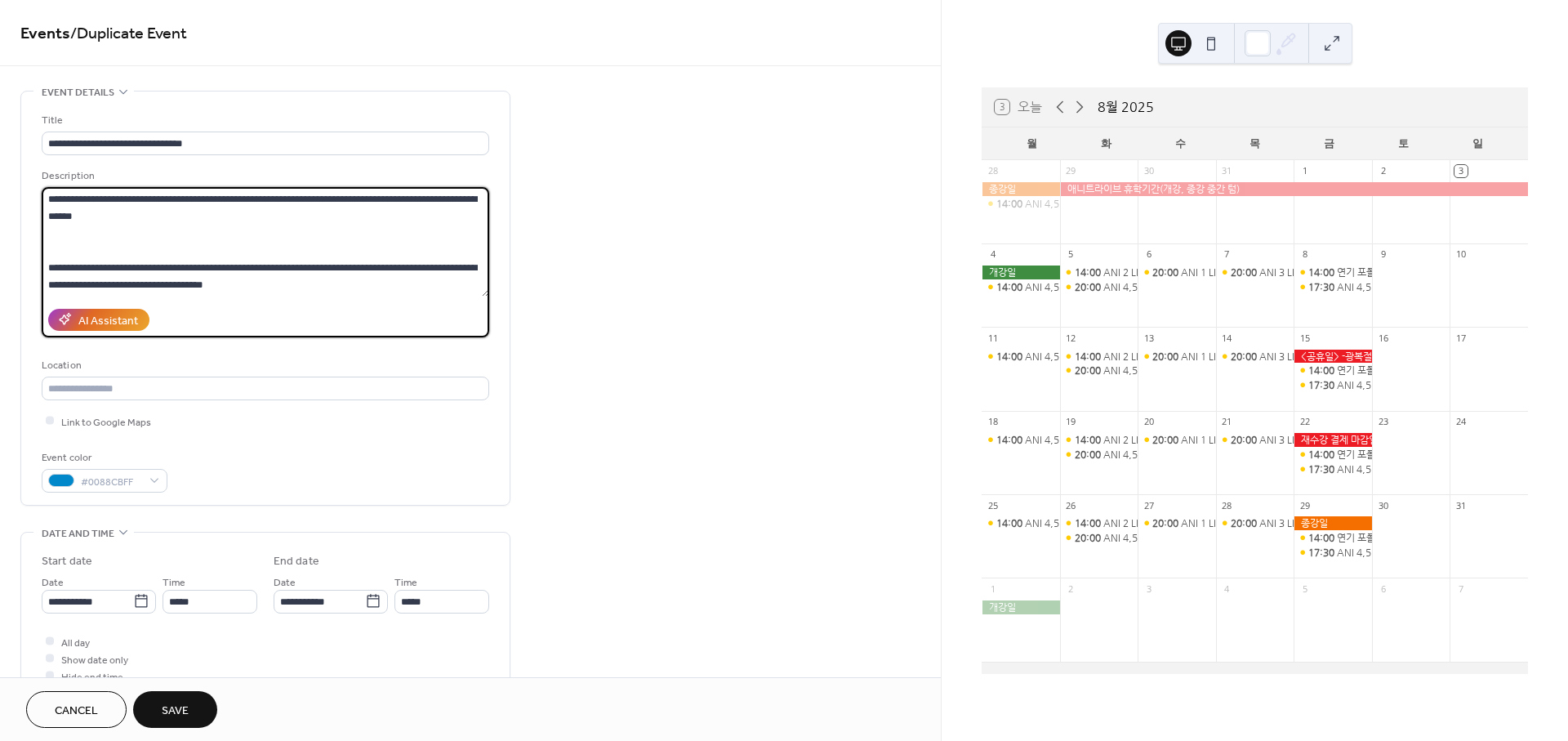 click on "**********" at bounding box center (265, 242) 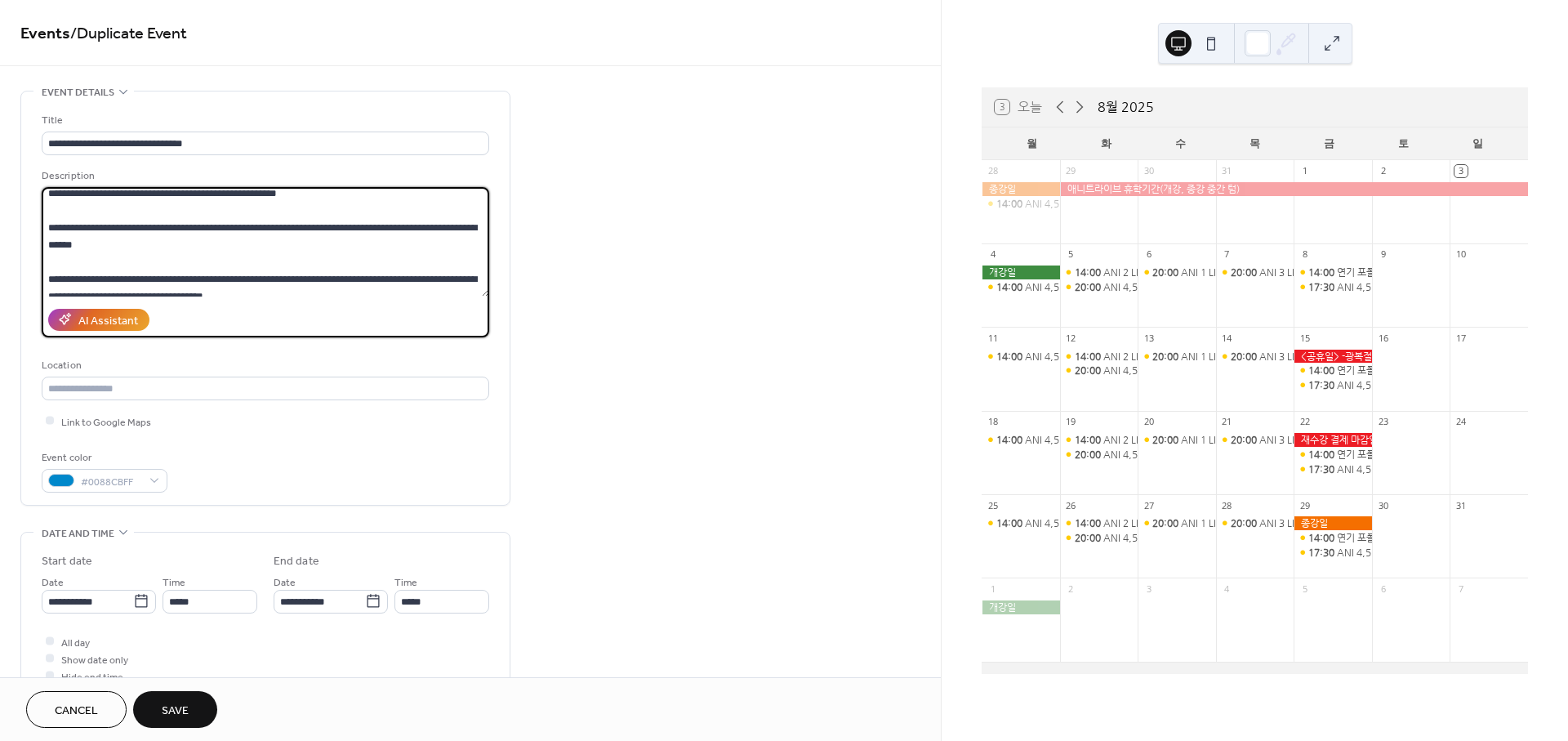 scroll, scrollTop: 0, scrollLeft: 0, axis: both 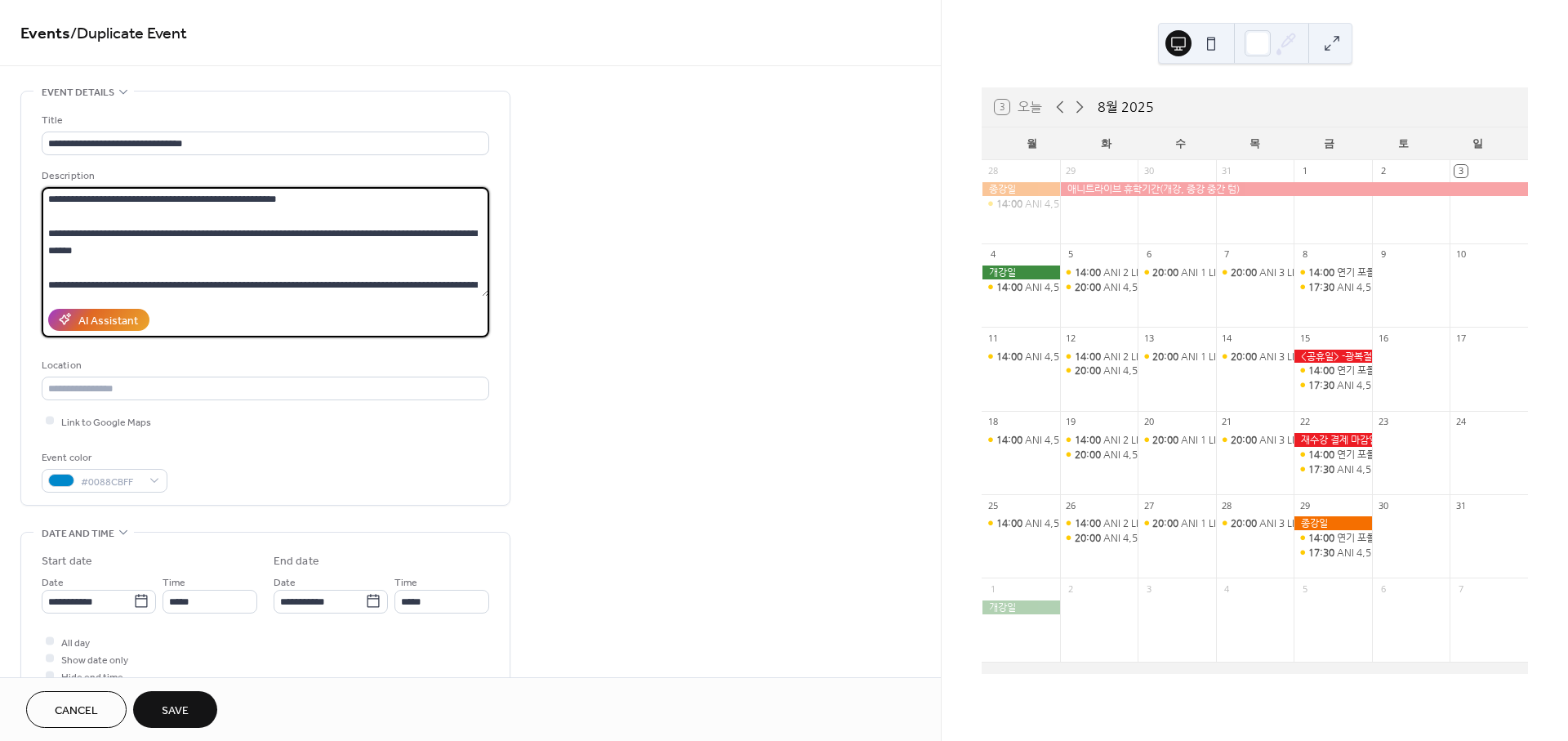 drag, startPoint x: 78, startPoint y: 190, endPoint x: 145, endPoint y: 200, distance: 67.74216 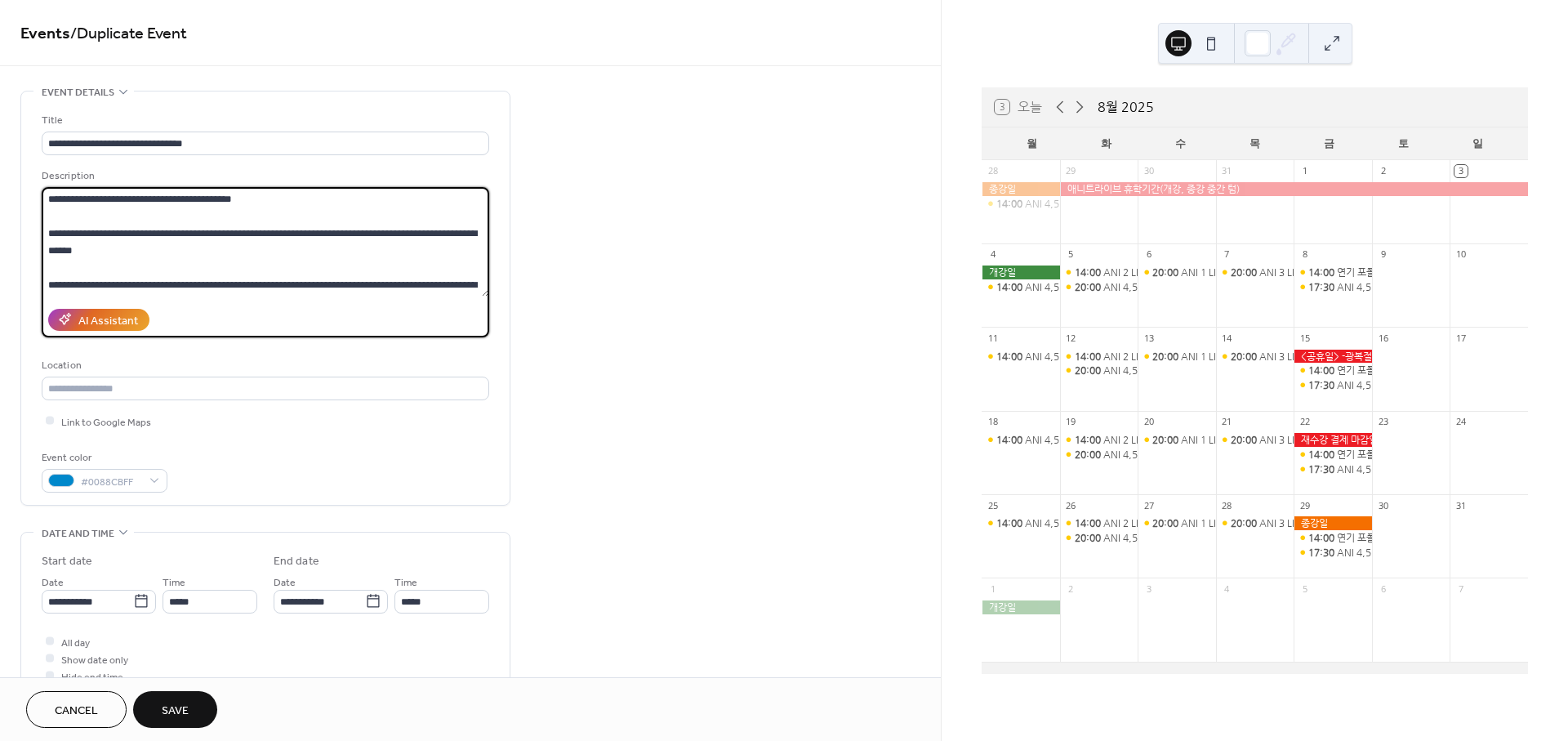drag, startPoint x: 257, startPoint y: 196, endPoint x: 392, endPoint y: 191, distance: 135.09256 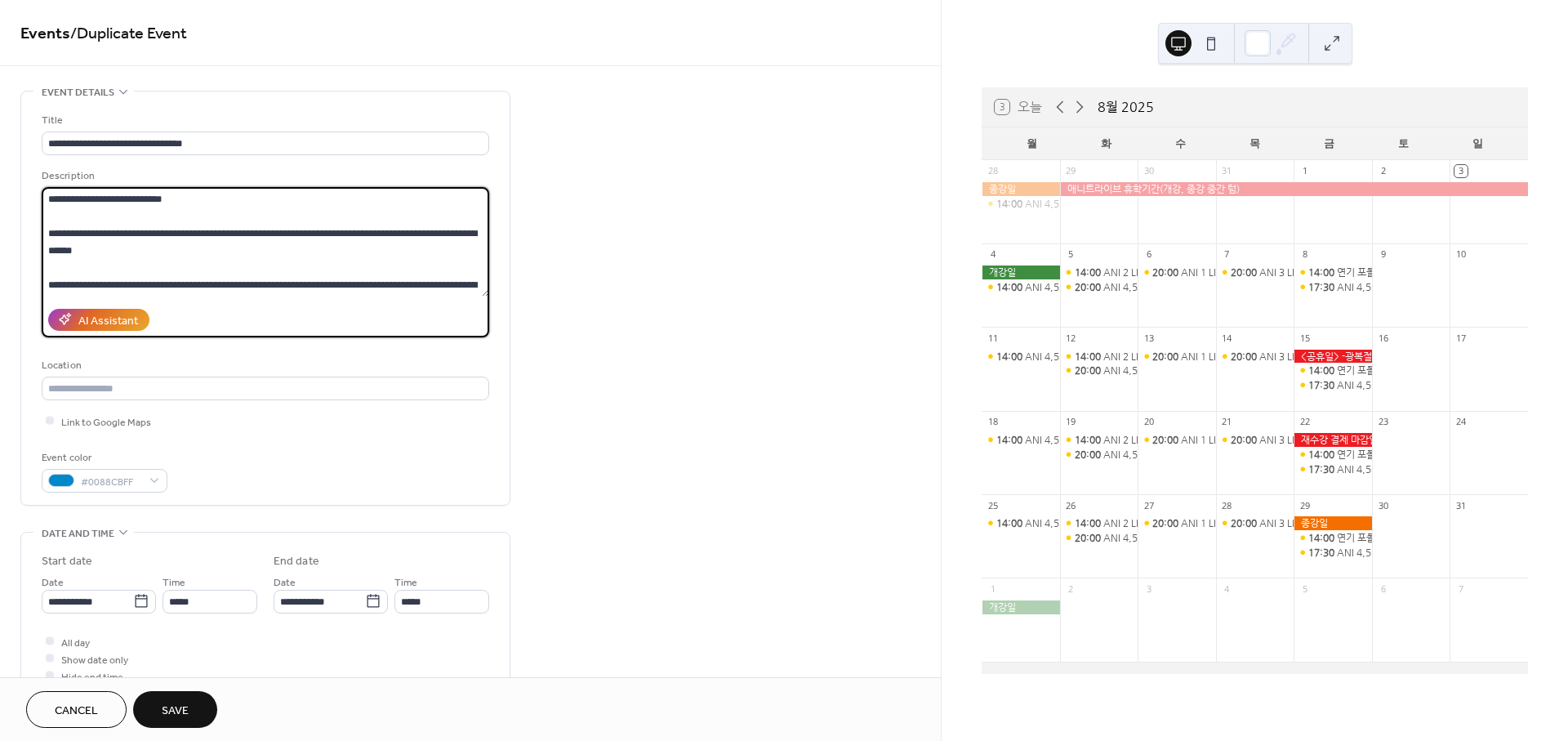 click on "**********" at bounding box center (265, 242) 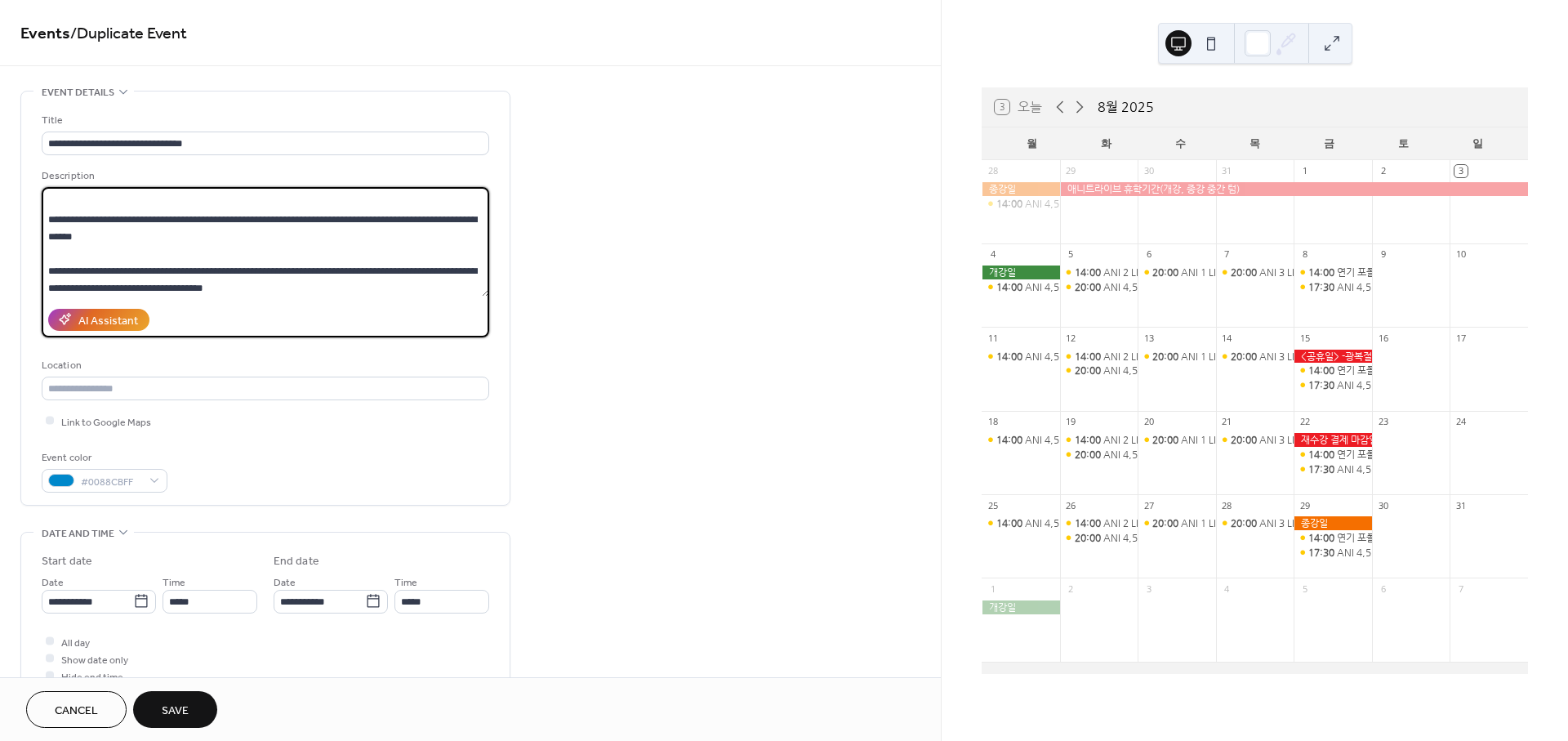 scroll, scrollTop: 31, scrollLeft: 0, axis: vertical 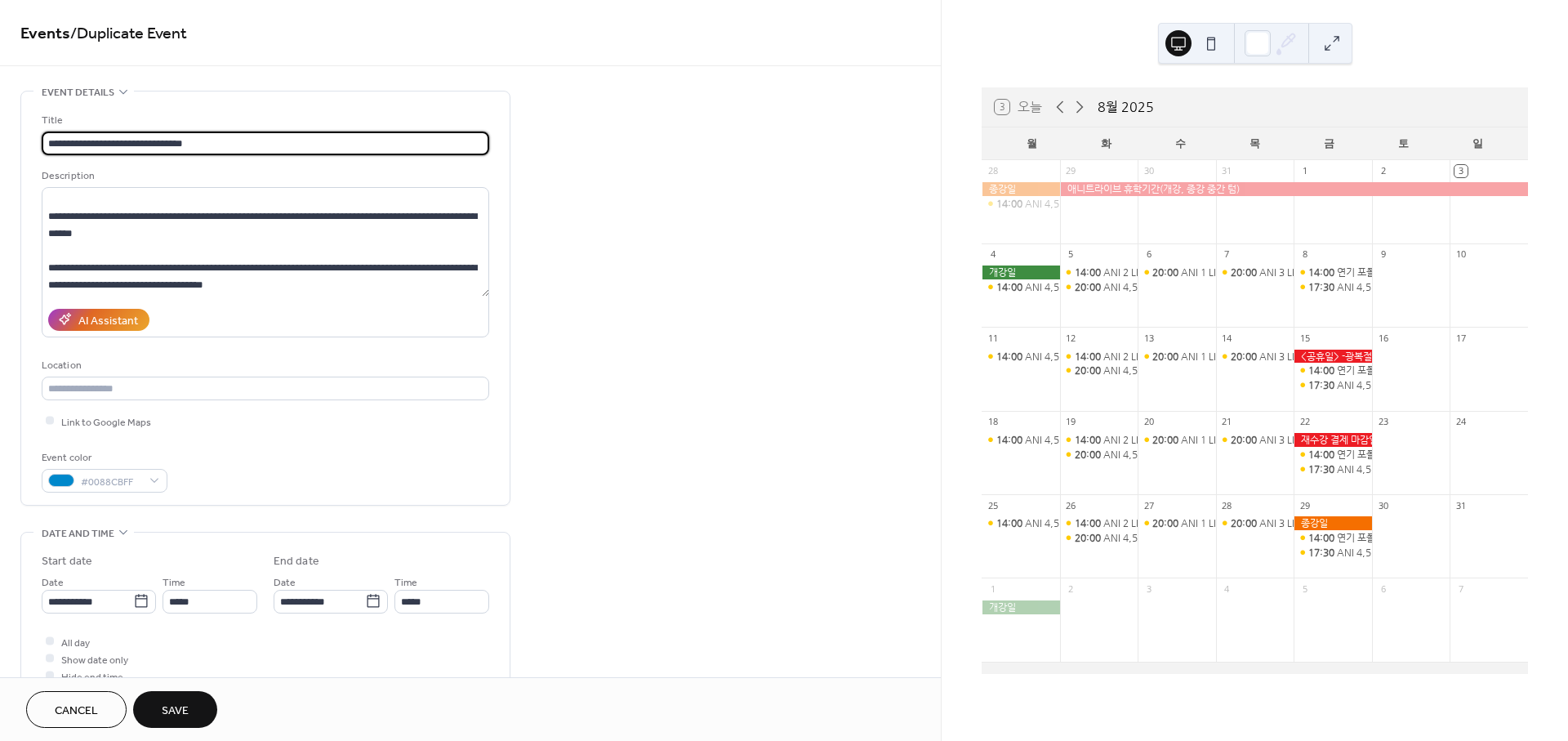 drag, startPoint x: 158, startPoint y: 137, endPoint x: 275, endPoint y: 133, distance: 117.06836 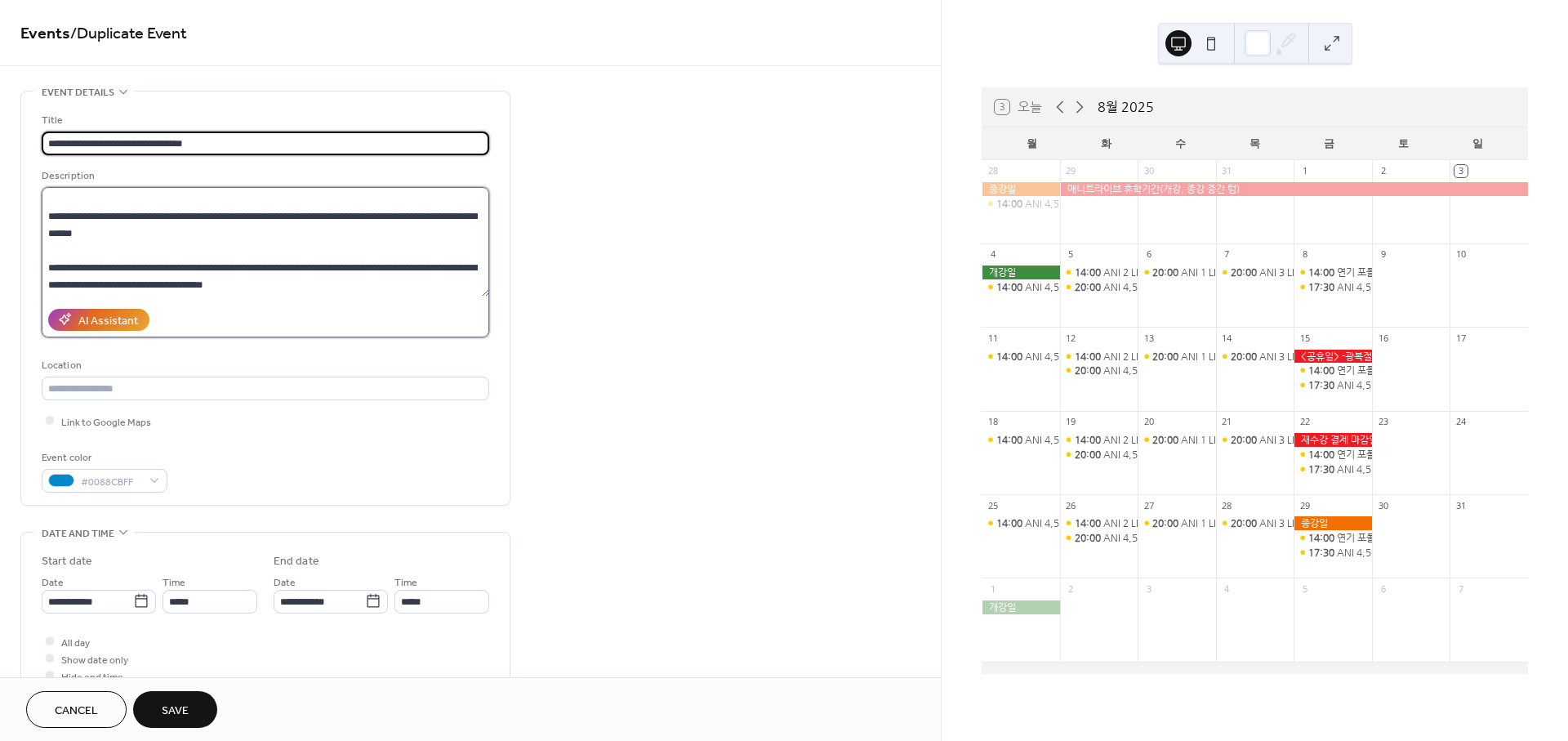 click on "**********" at bounding box center (265, 242) 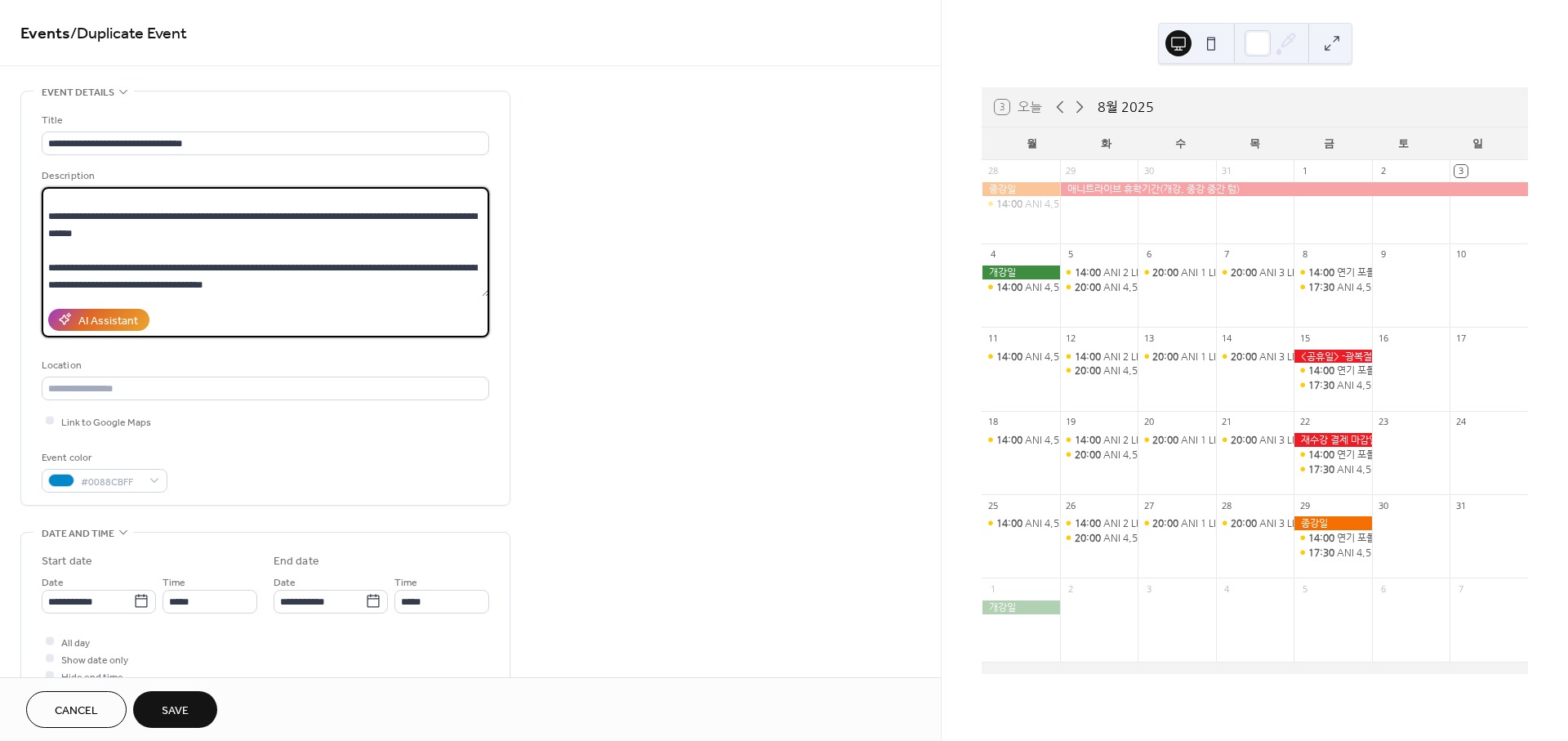 drag, startPoint x: 272, startPoint y: 251, endPoint x: 461, endPoint y: 250, distance: 189.00265 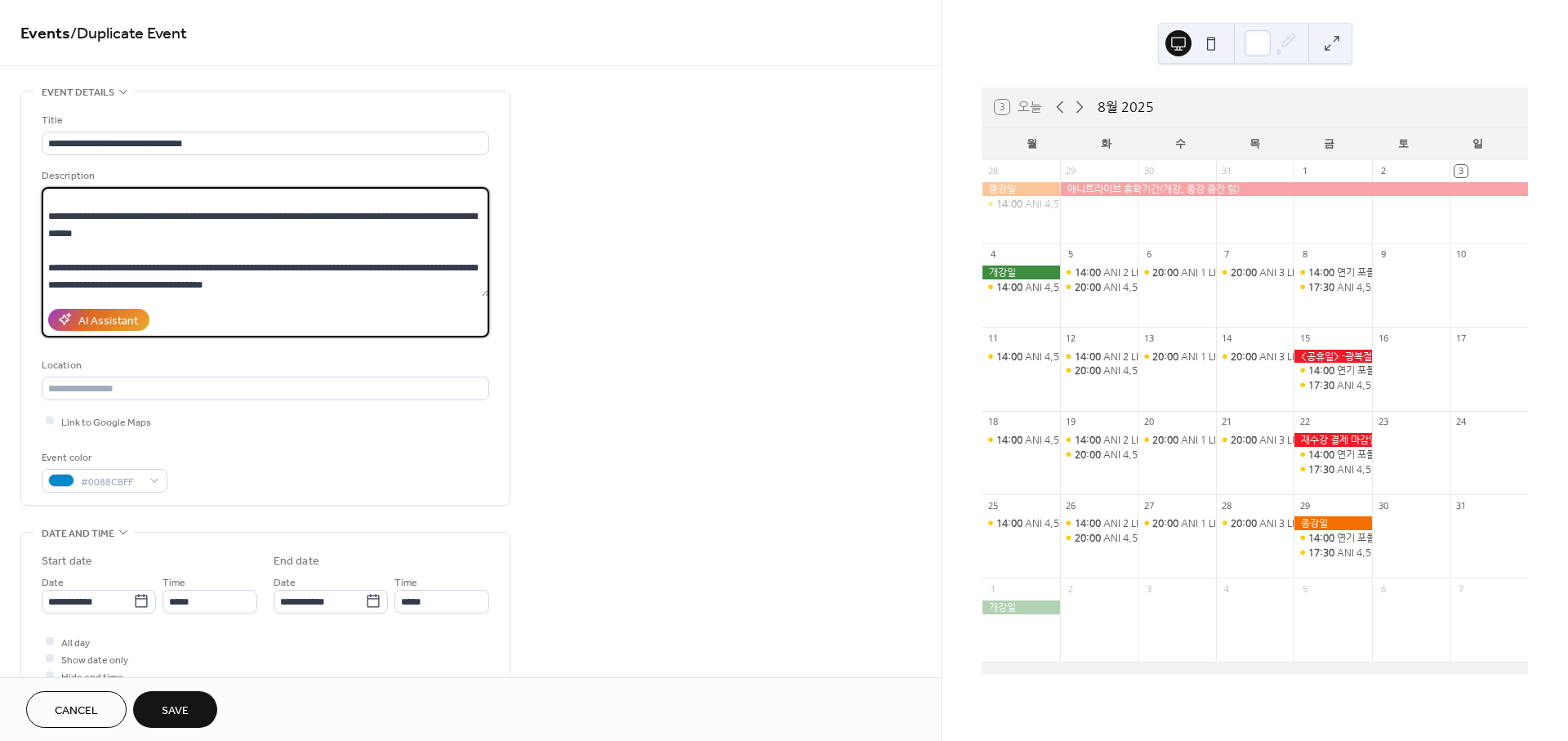 click on "**********" at bounding box center (265, 242) 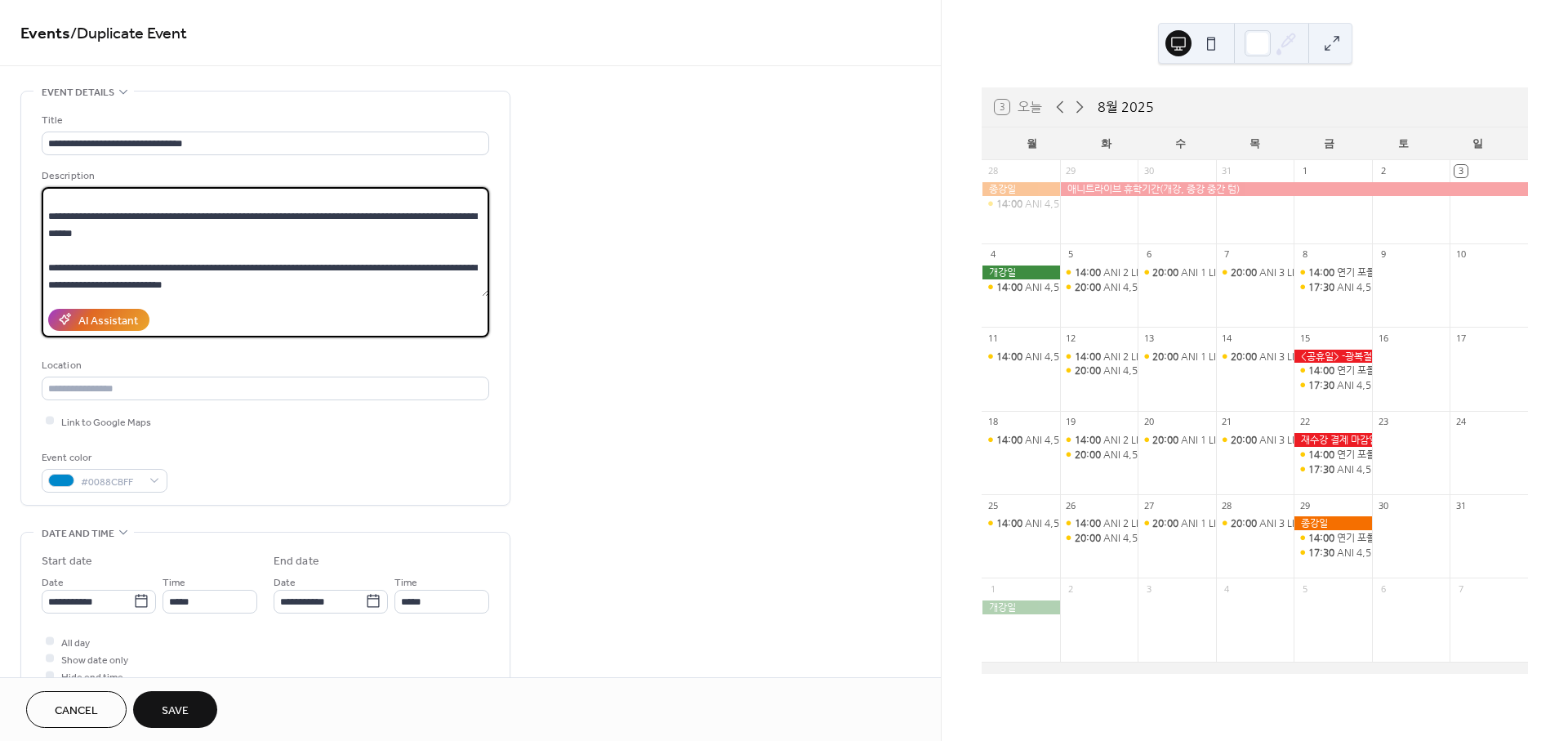 click on "**********" at bounding box center (265, 242) 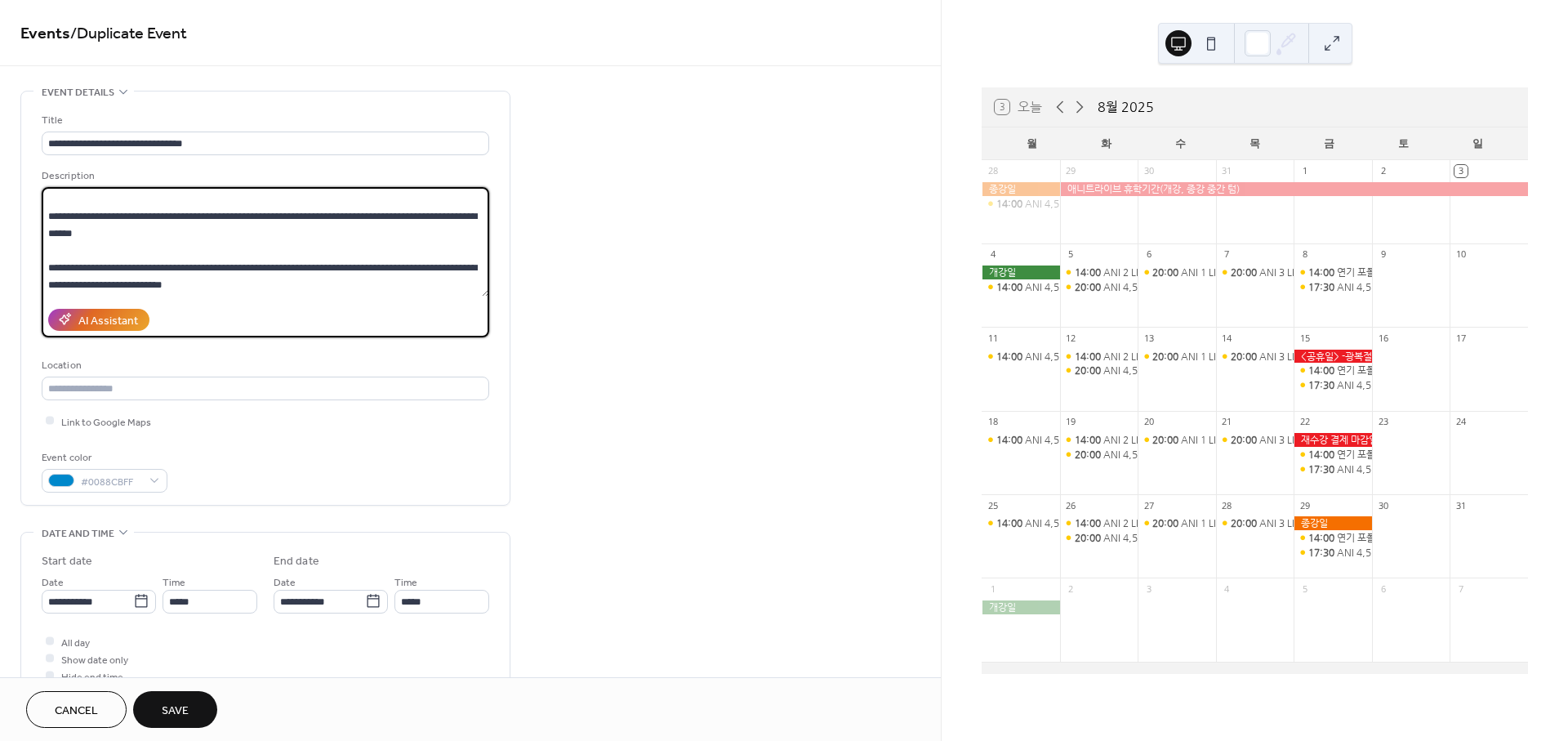 scroll, scrollTop: 0, scrollLeft: 0, axis: both 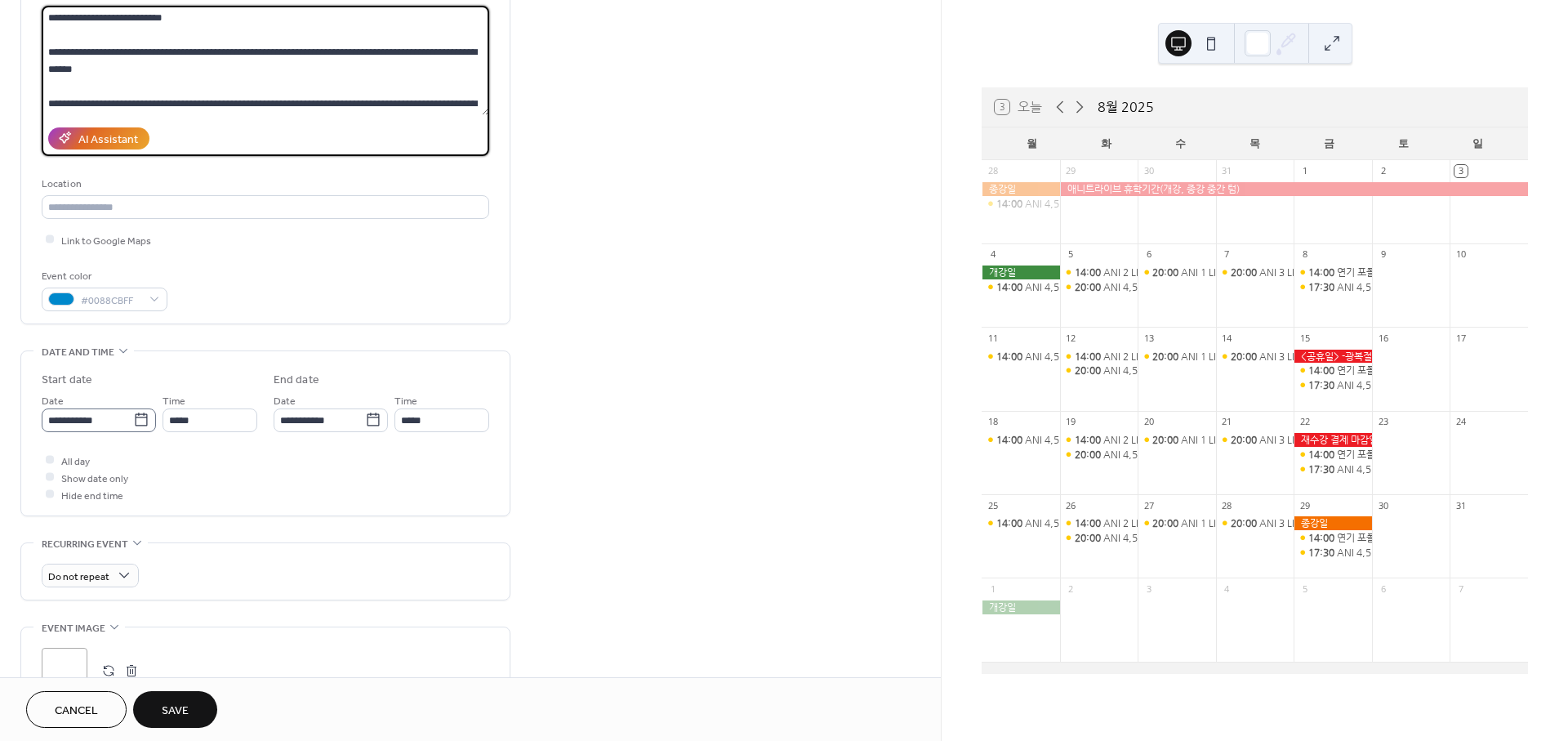 type on "**********" 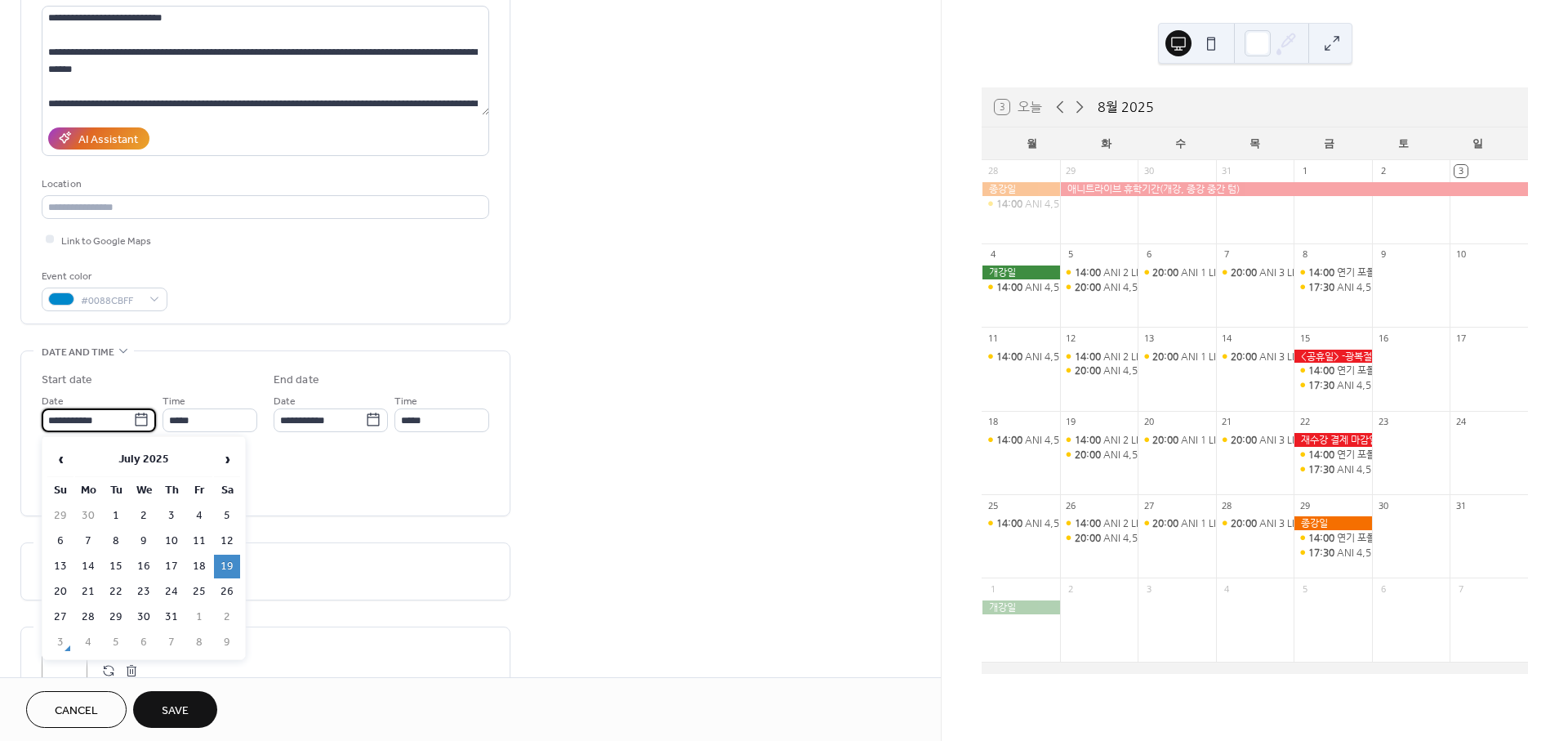 click on "**********" at bounding box center [99, 420] 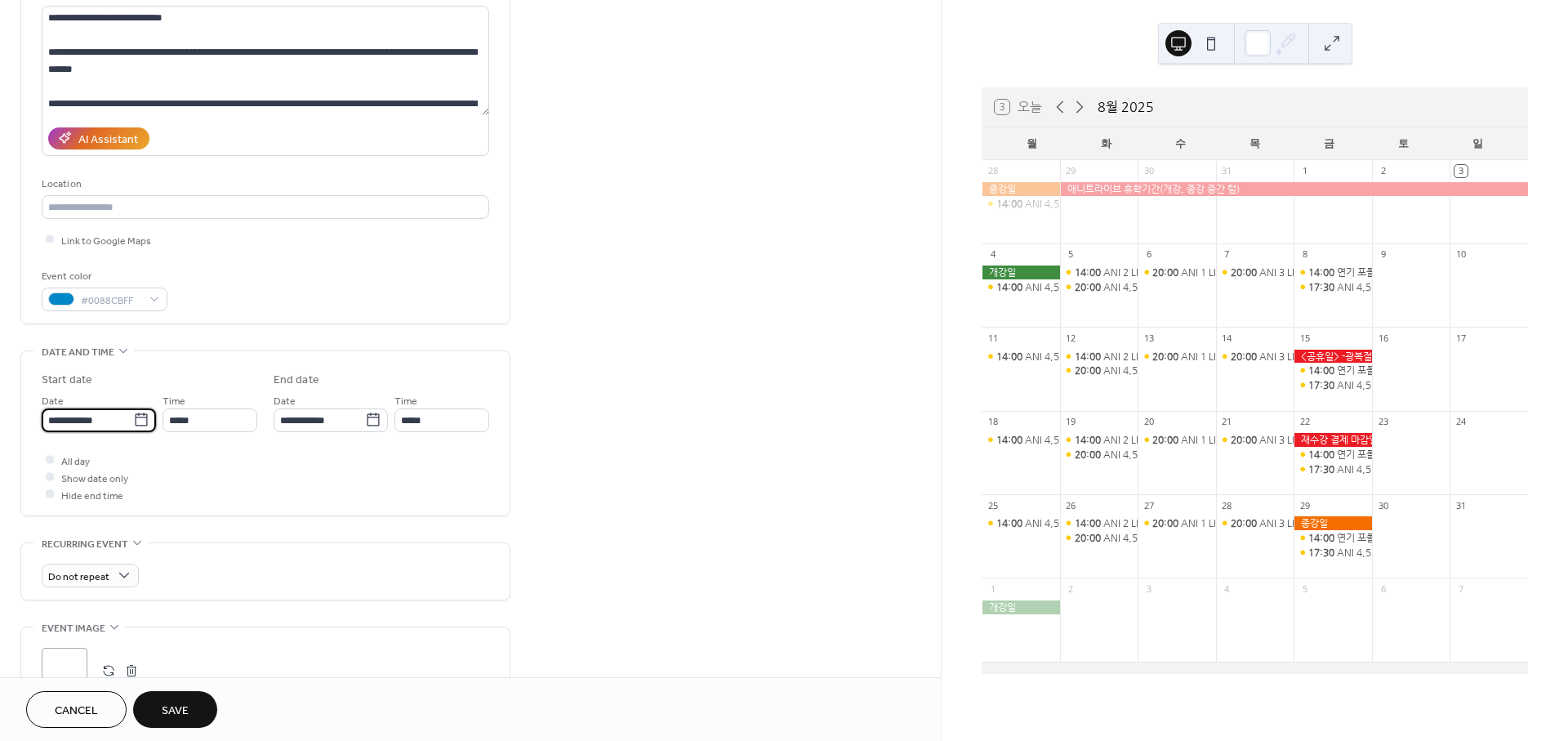 click on "**********" at bounding box center (87, 420) 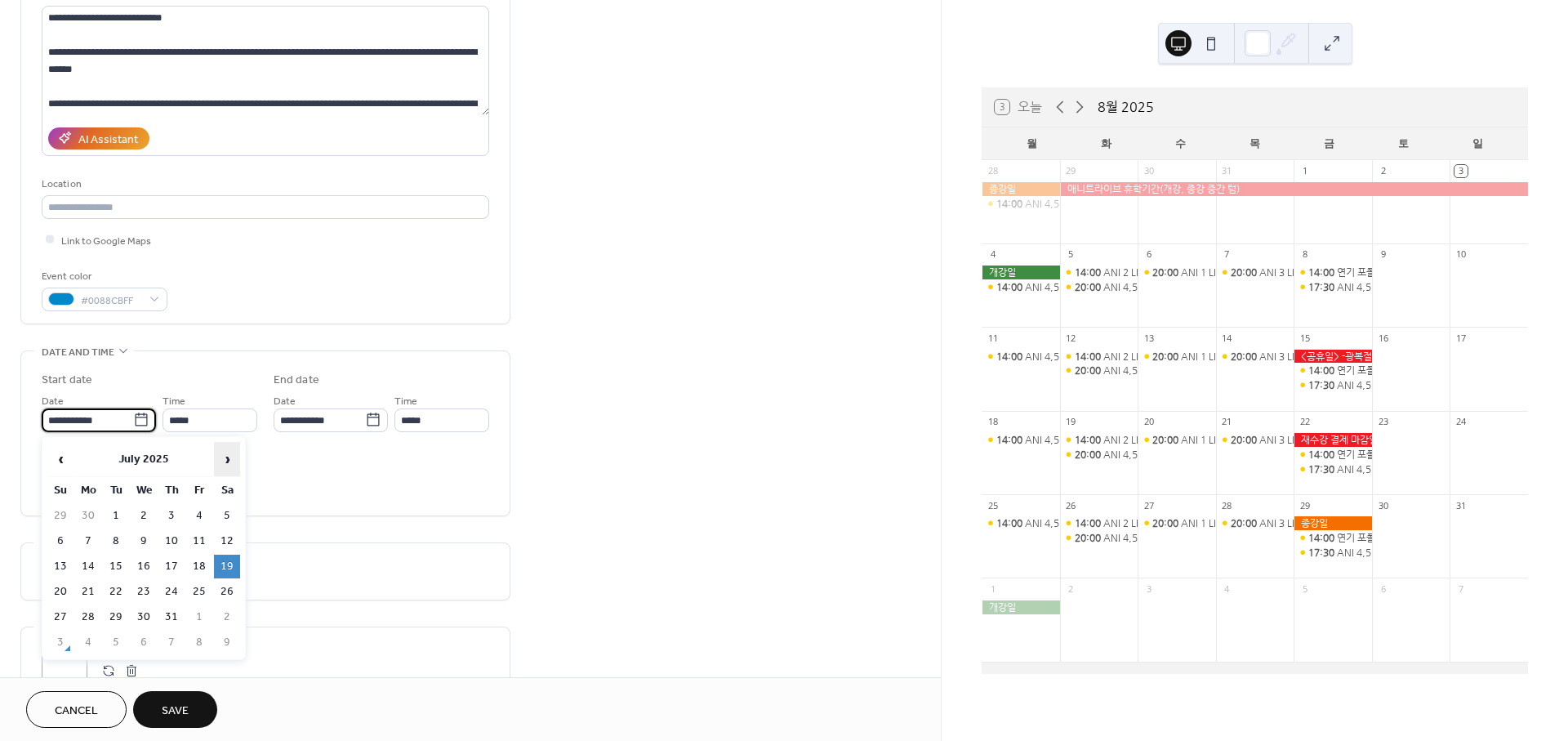 click on "›" at bounding box center (227, 459) 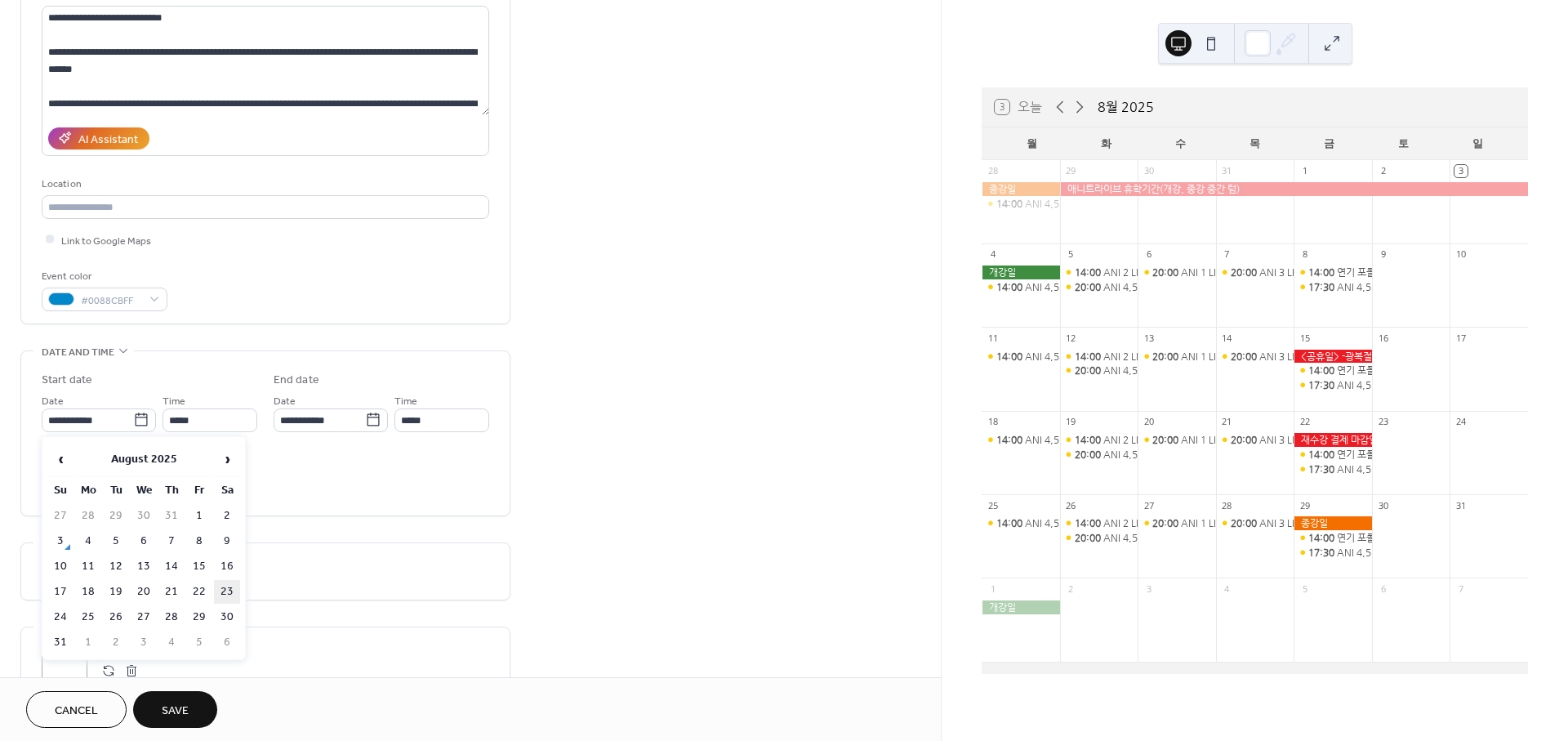 click on "23" at bounding box center (227, 591) 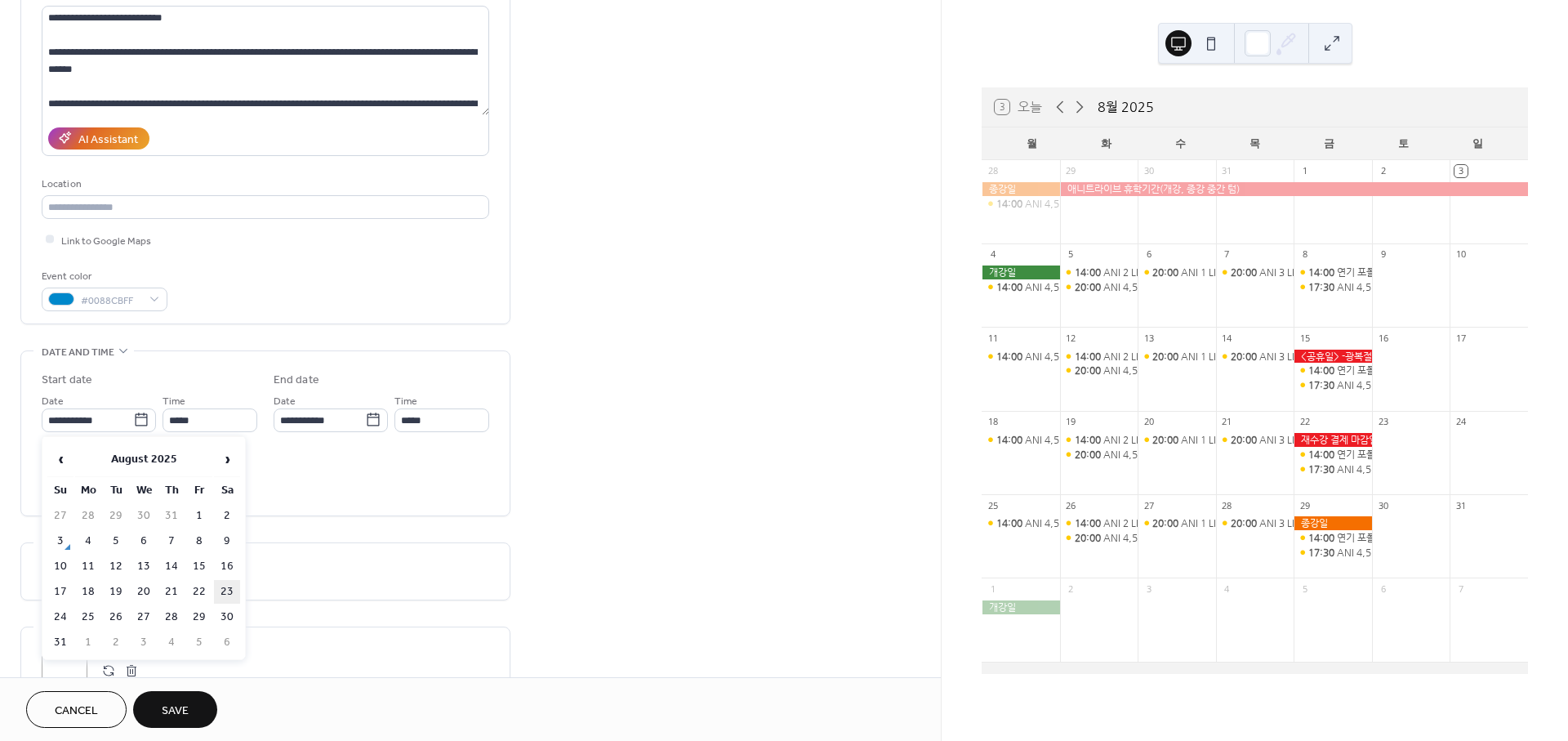 type on "**********" 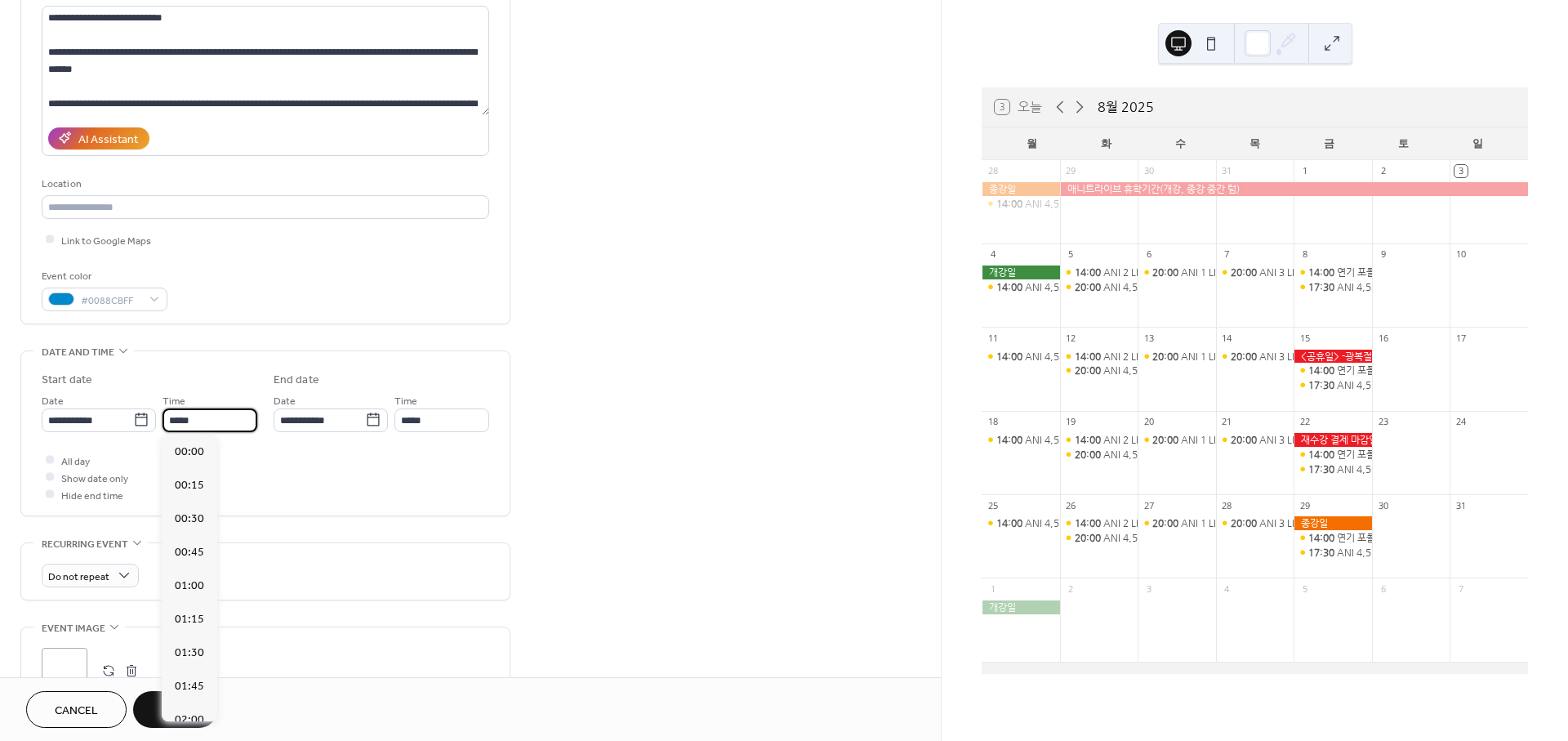 click on "*****" at bounding box center (210, 420) 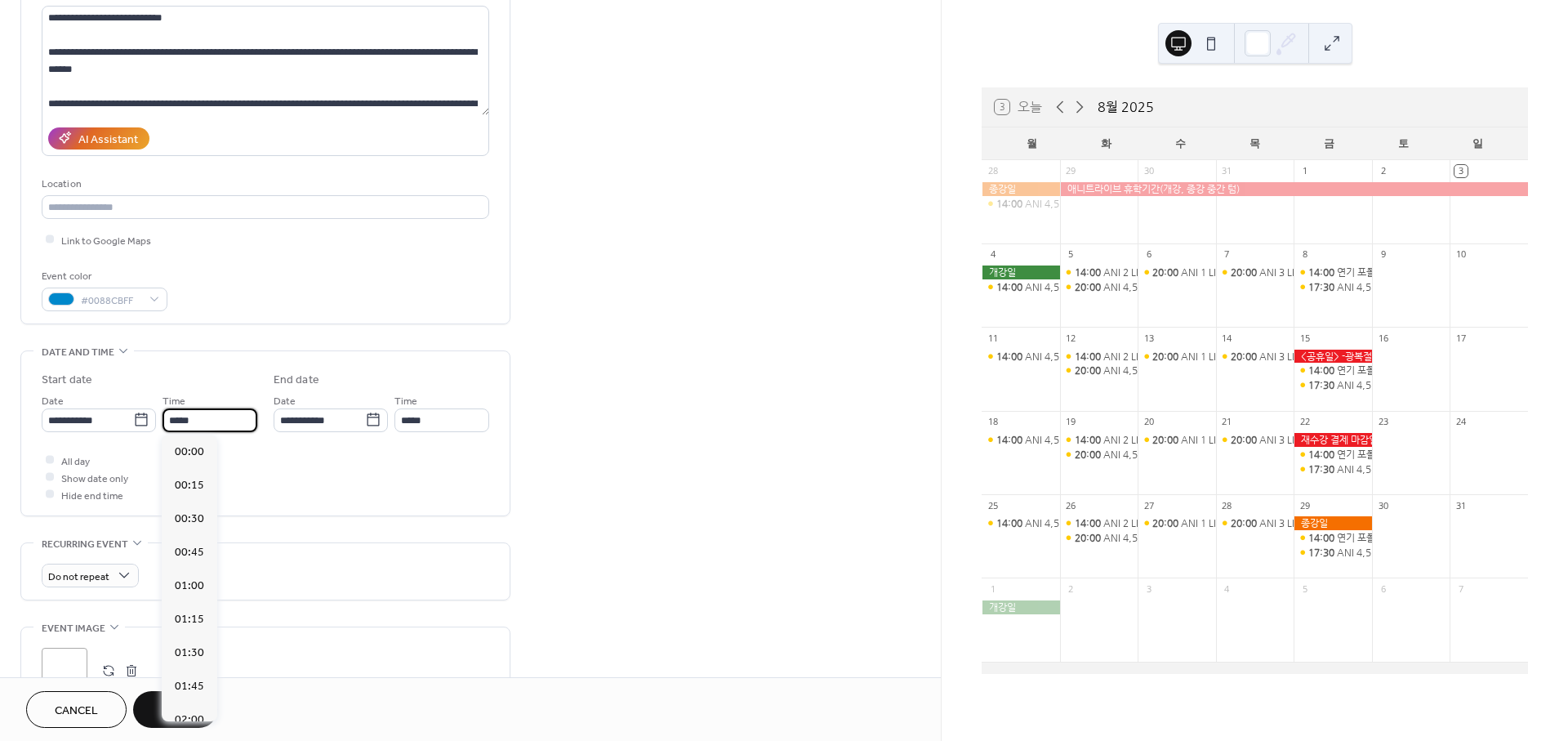 scroll, scrollTop: 1489, scrollLeft: 0, axis: vertical 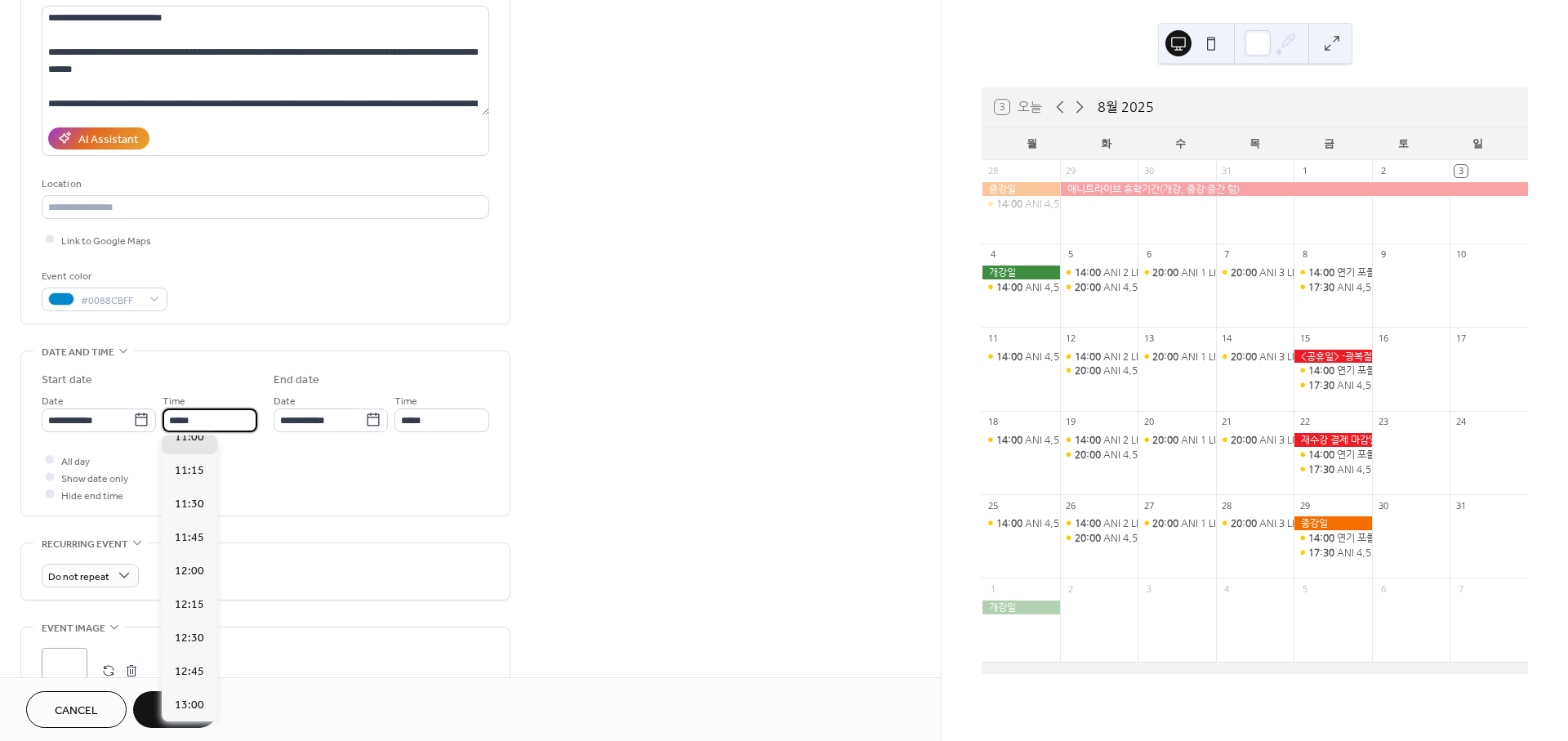 click on "**********" at bounding box center (470, 407) 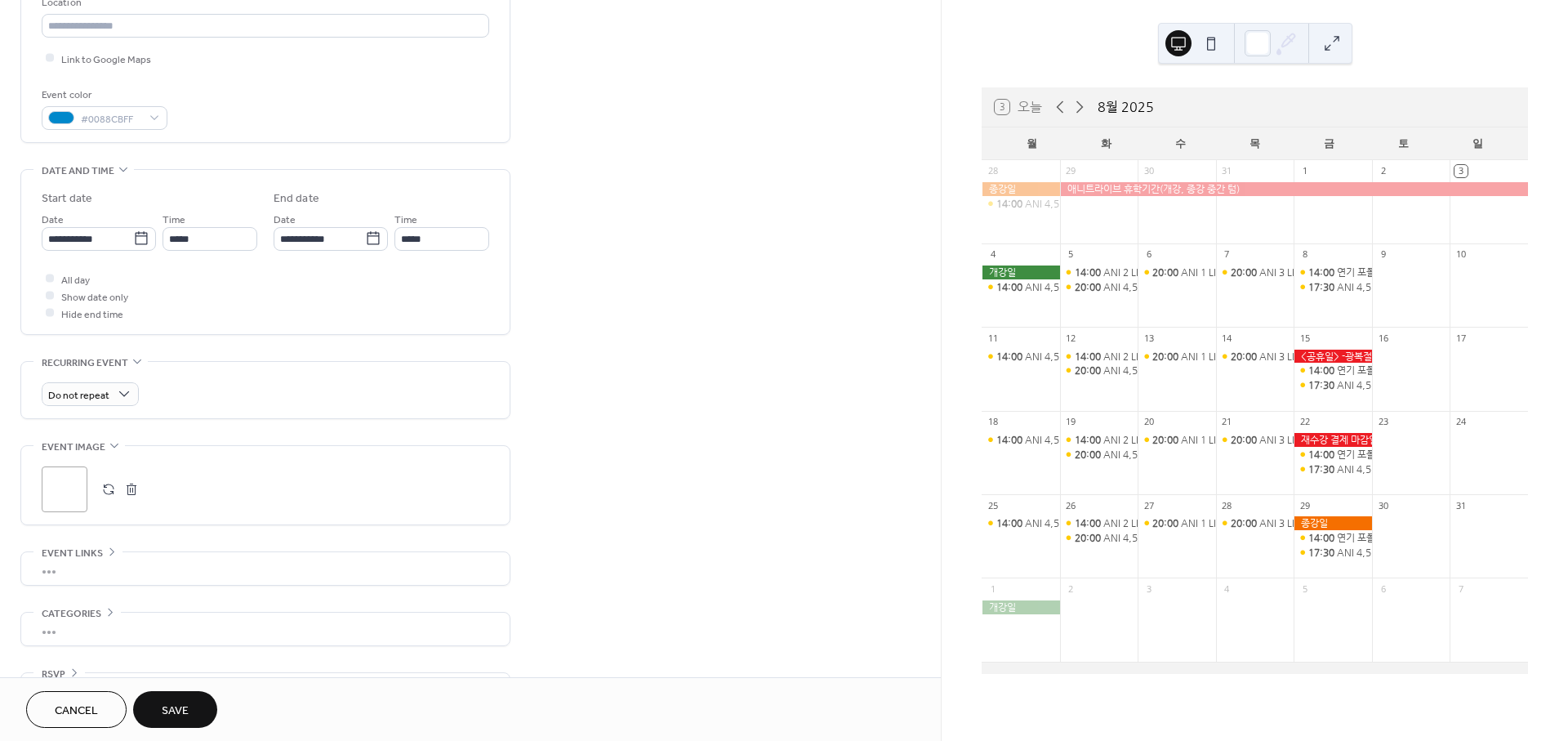 scroll, scrollTop: 408, scrollLeft: 0, axis: vertical 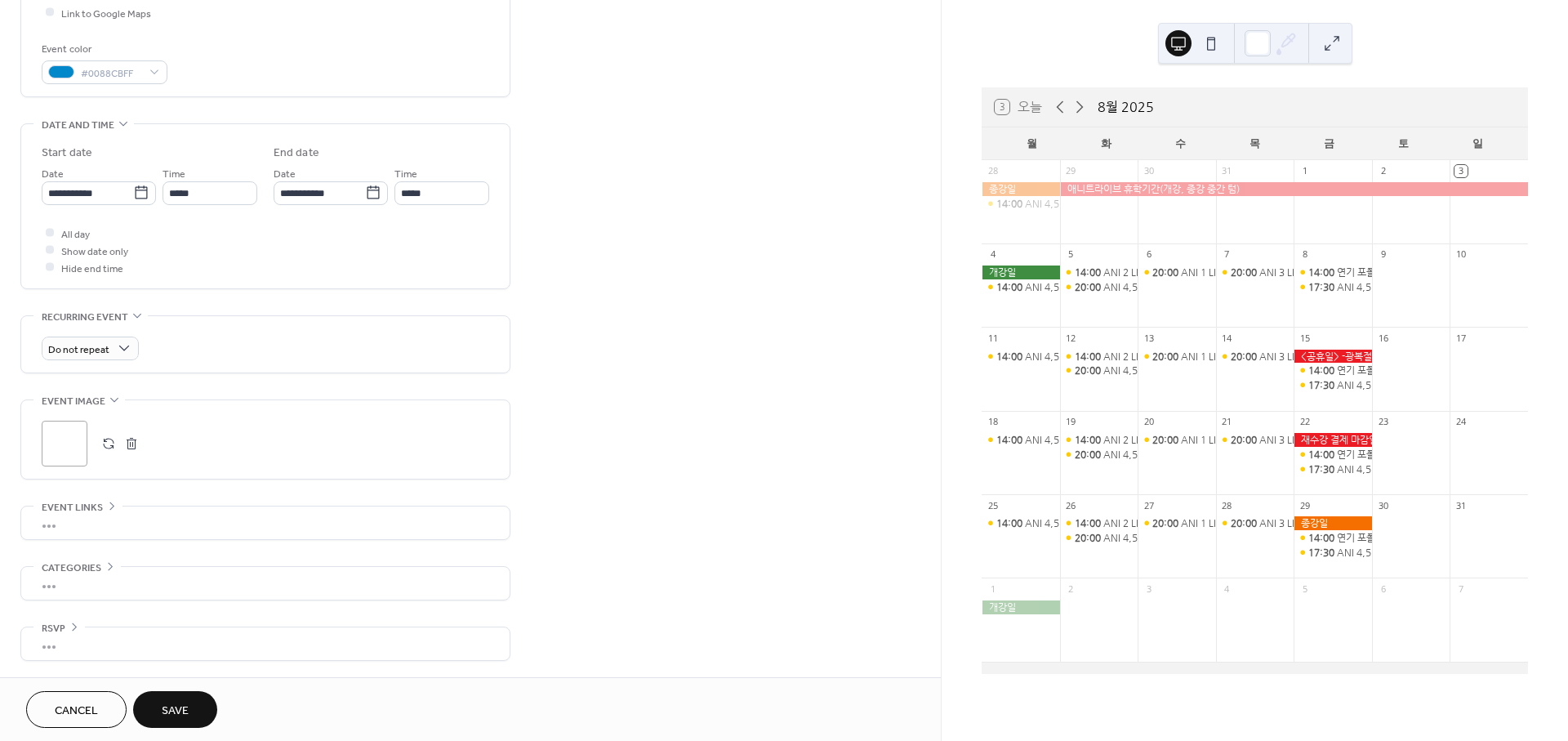 click on "Save" at bounding box center (175, 711) 